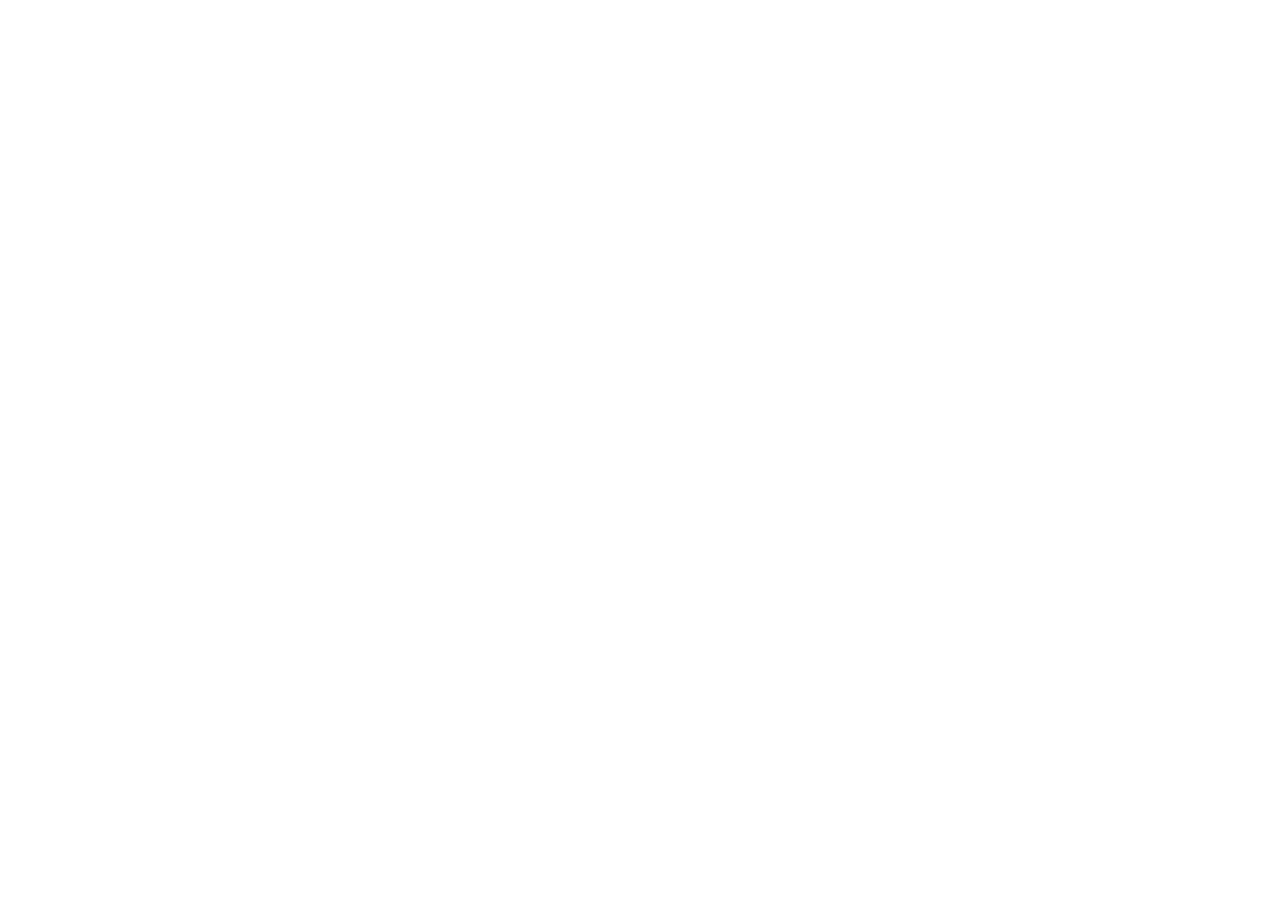 scroll, scrollTop: 0, scrollLeft: 0, axis: both 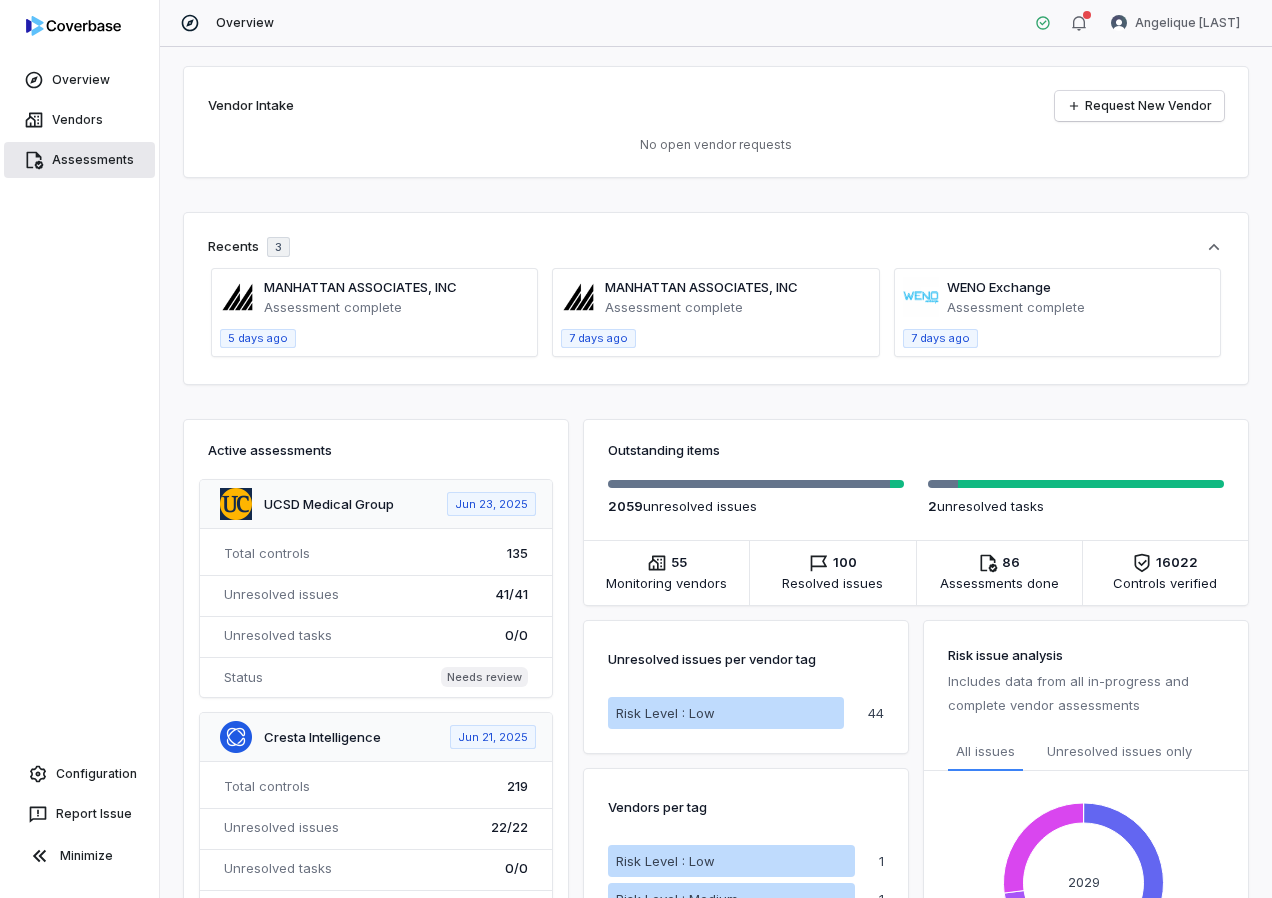 click on "Assessments" at bounding box center [79, 160] 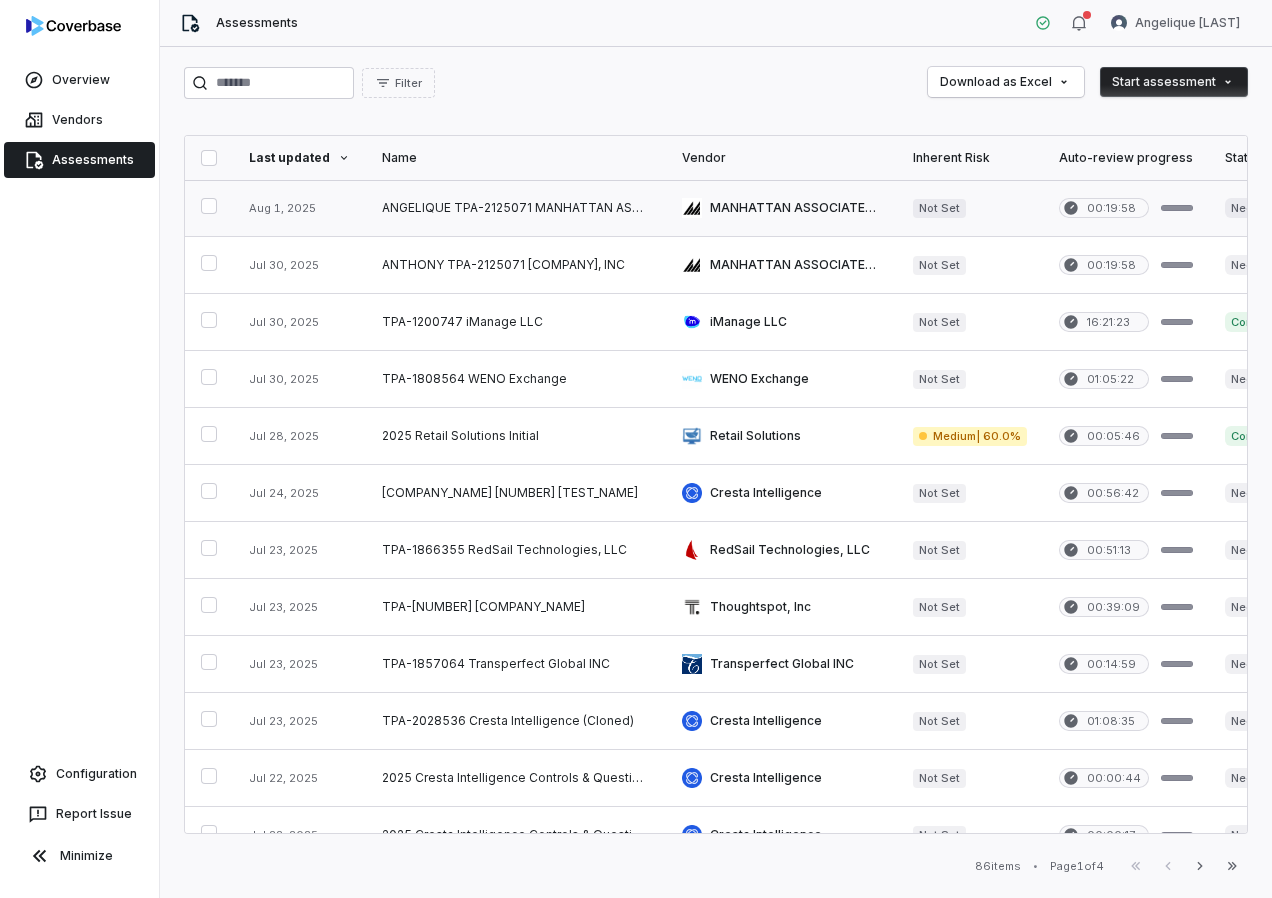 click at bounding box center (516, 208) 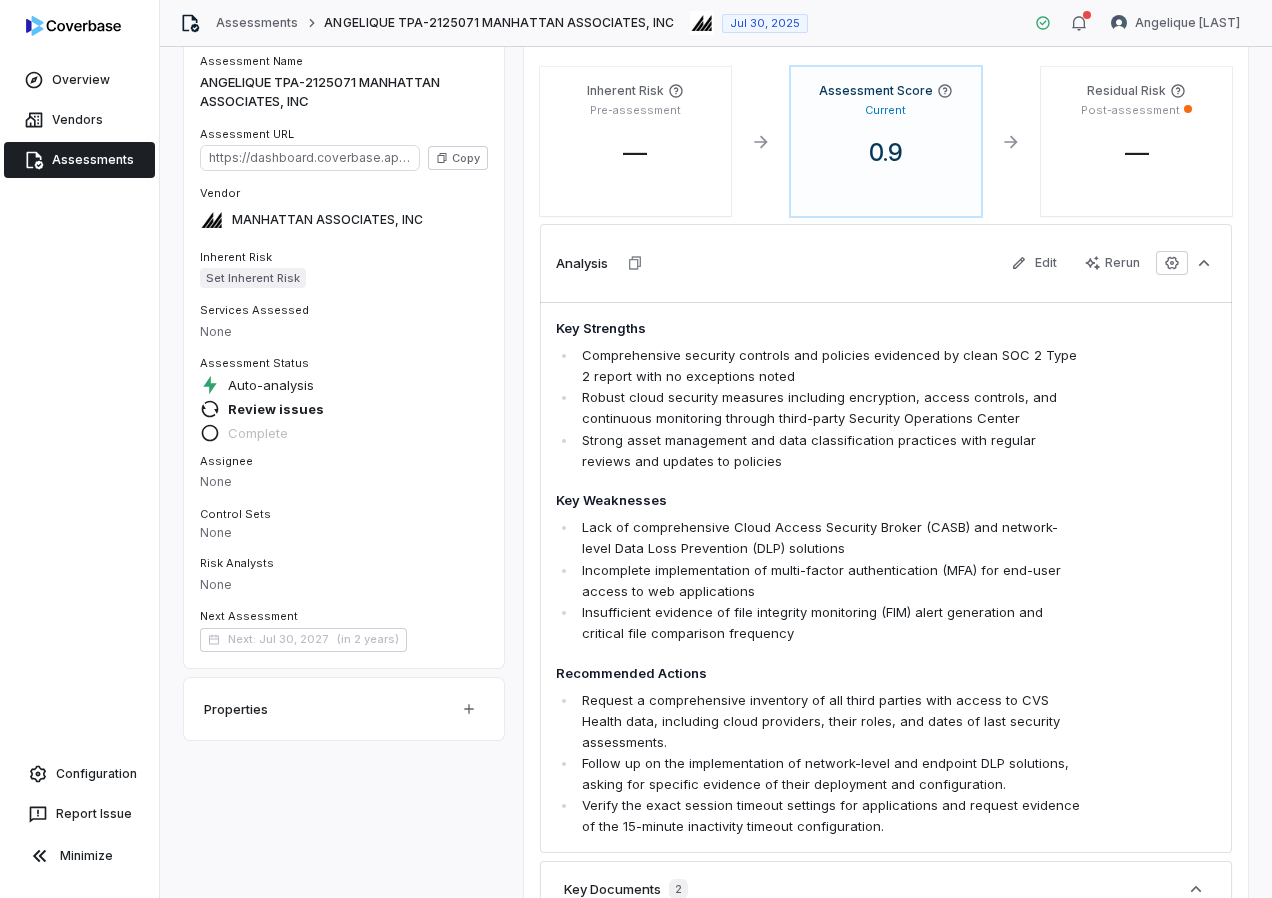 scroll, scrollTop: 0, scrollLeft: 0, axis: both 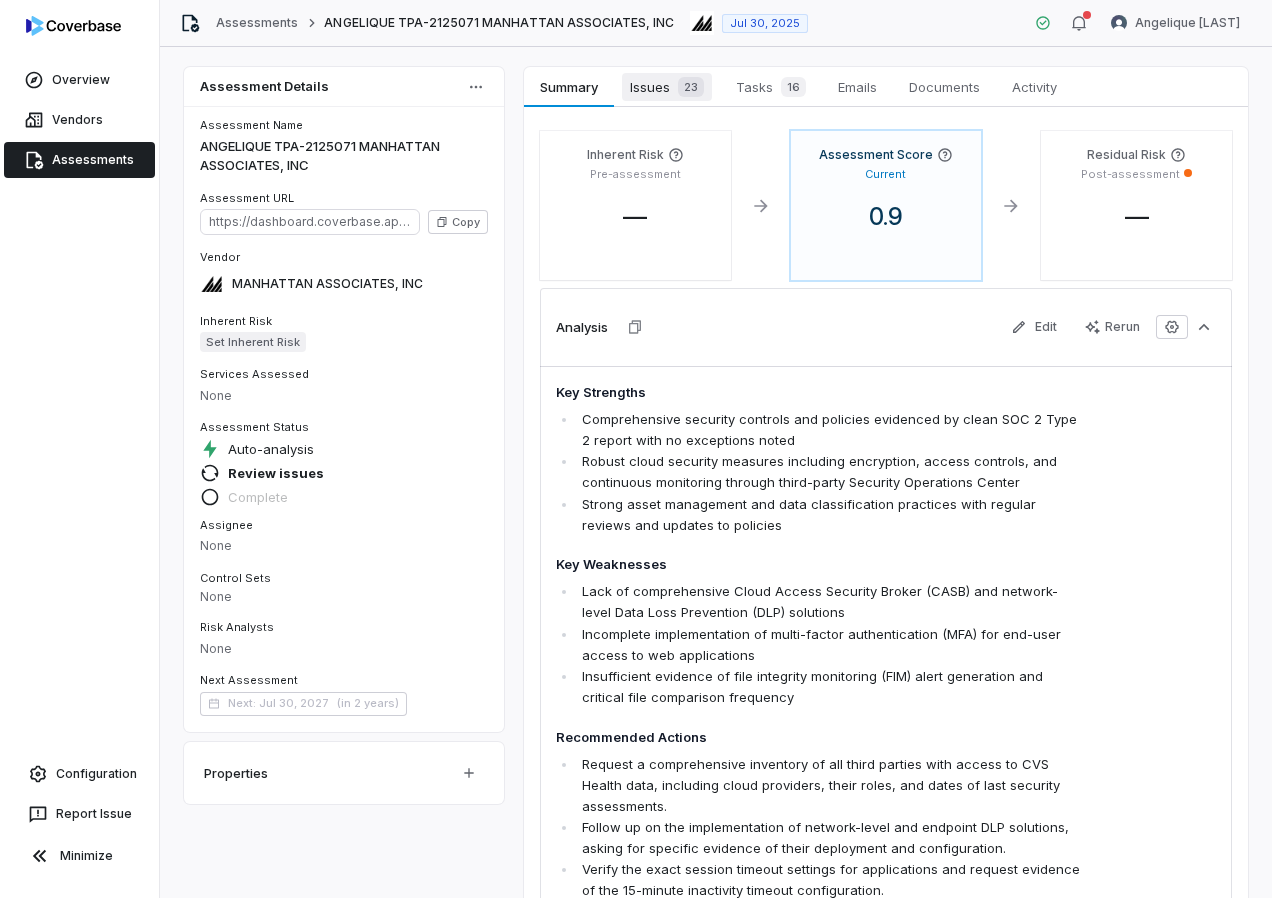 click on "23" at bounding box center (687, 87) 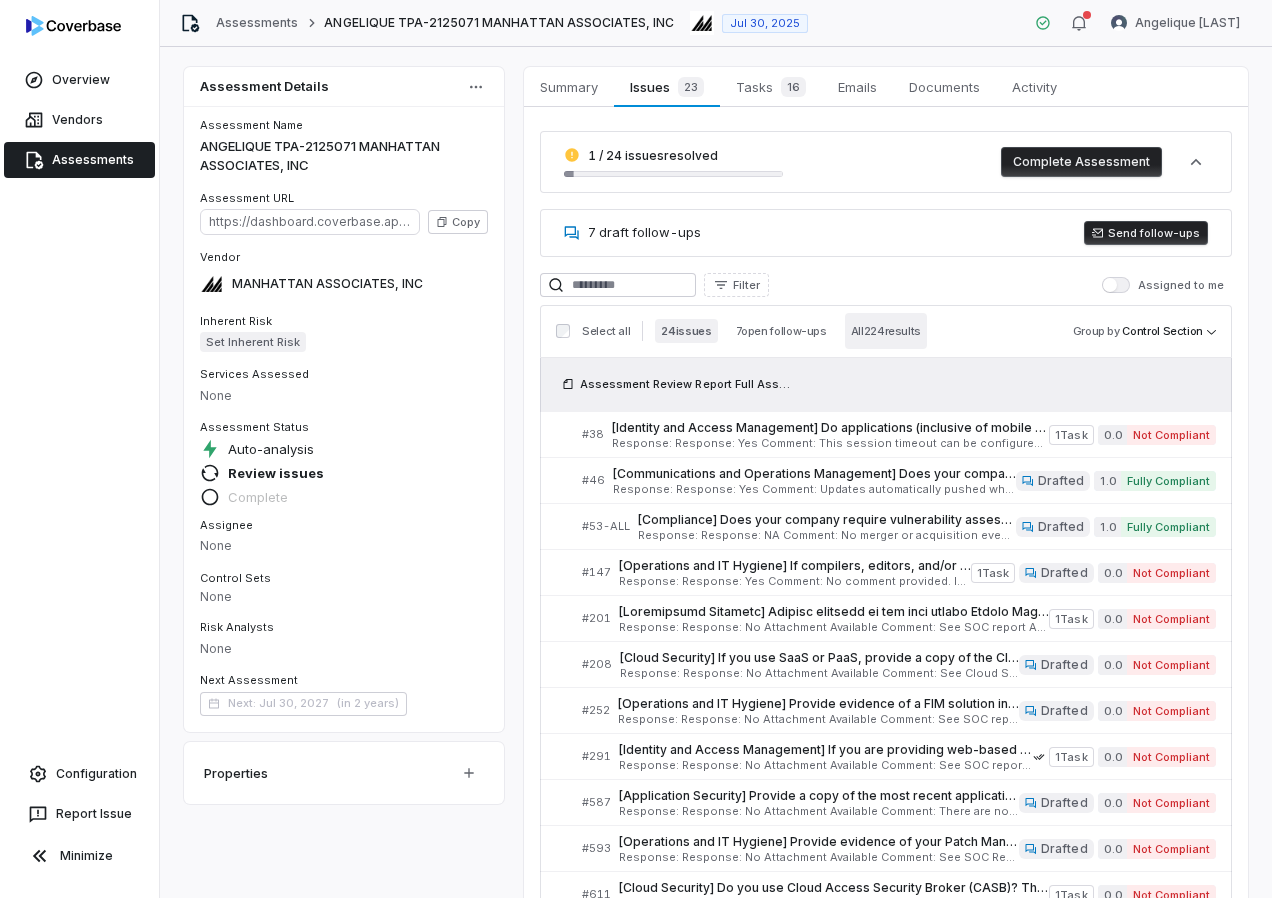 click on "All  224  results" at bounding box center (886, 331) 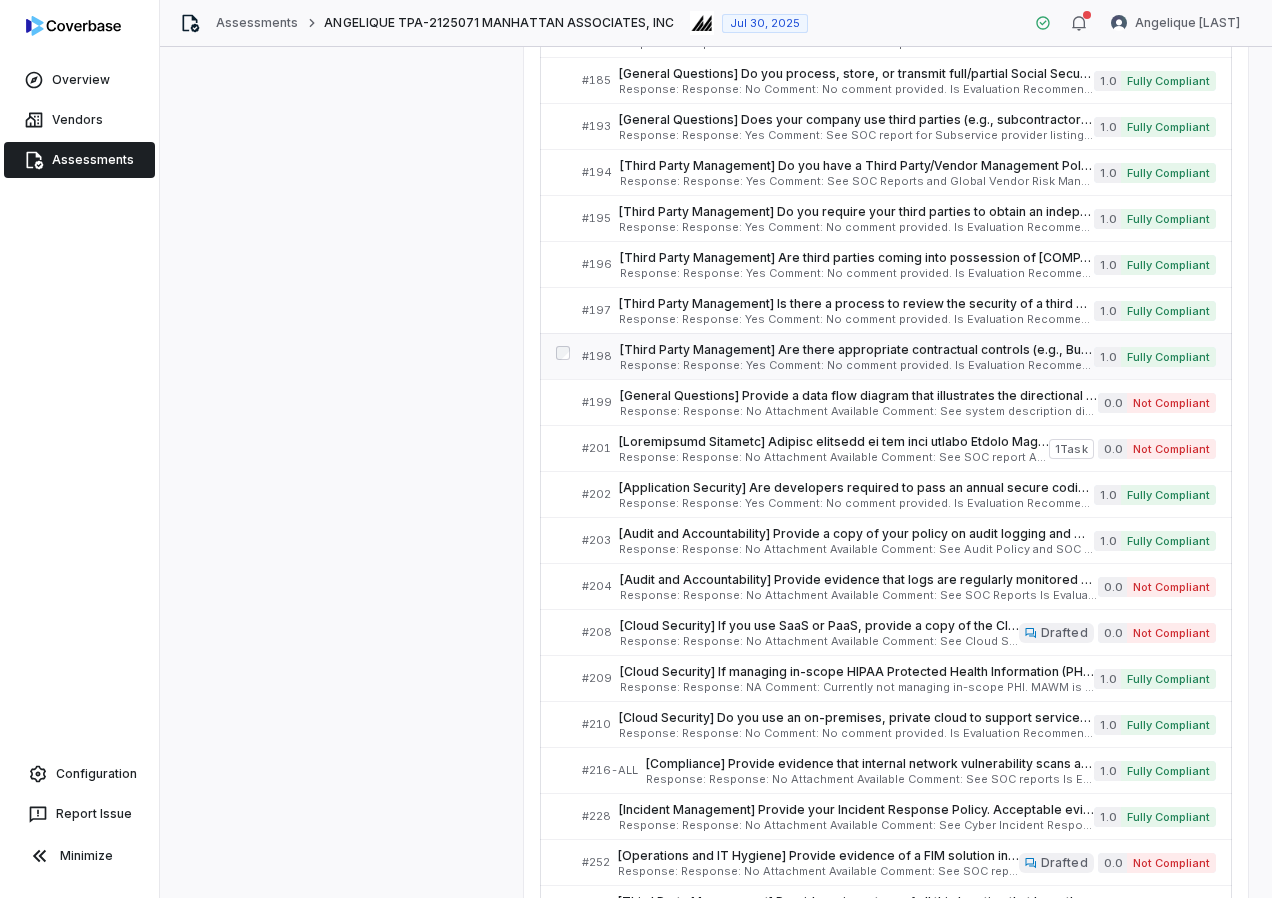 scroll, scrollTop: 6513, scrollLeft: 0, axis: vertical 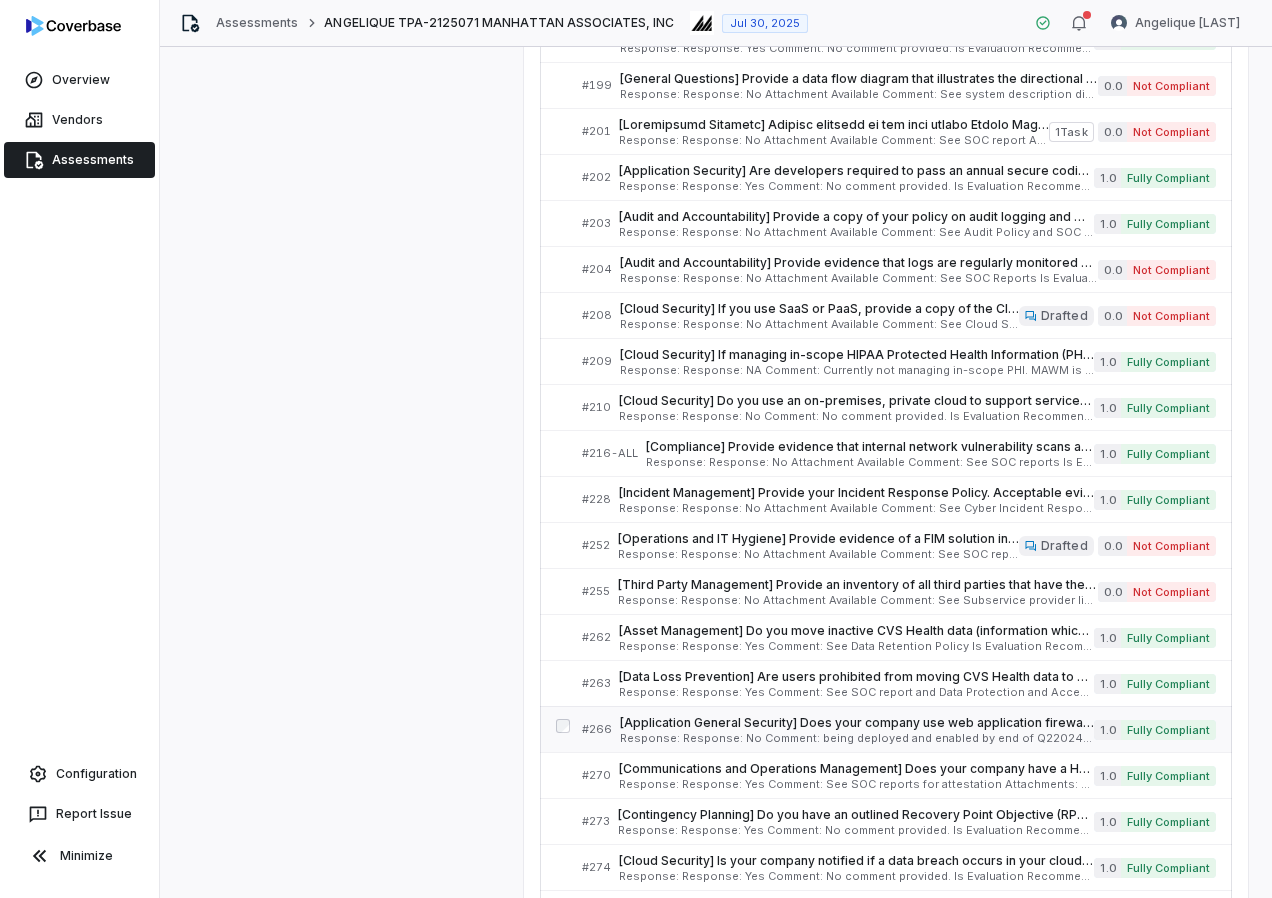 click on "Response: Response: No
Comment: being deployed and enabled by end of Q22024
Is Evaluation Recommended: Yes" at bounding box center [857, 738] 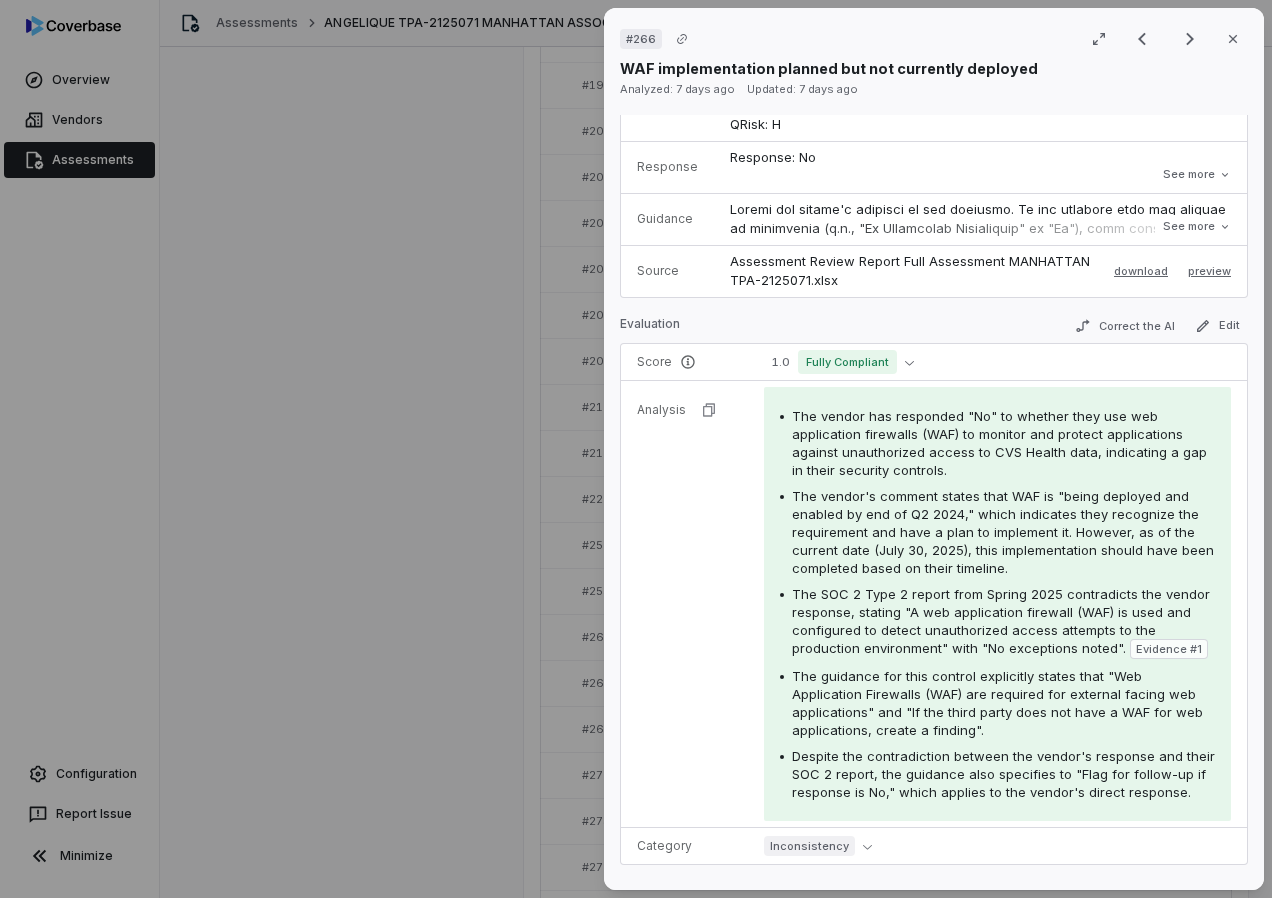 scroll, scrollTop: 400, scrollLeft: 0, axis: vertical 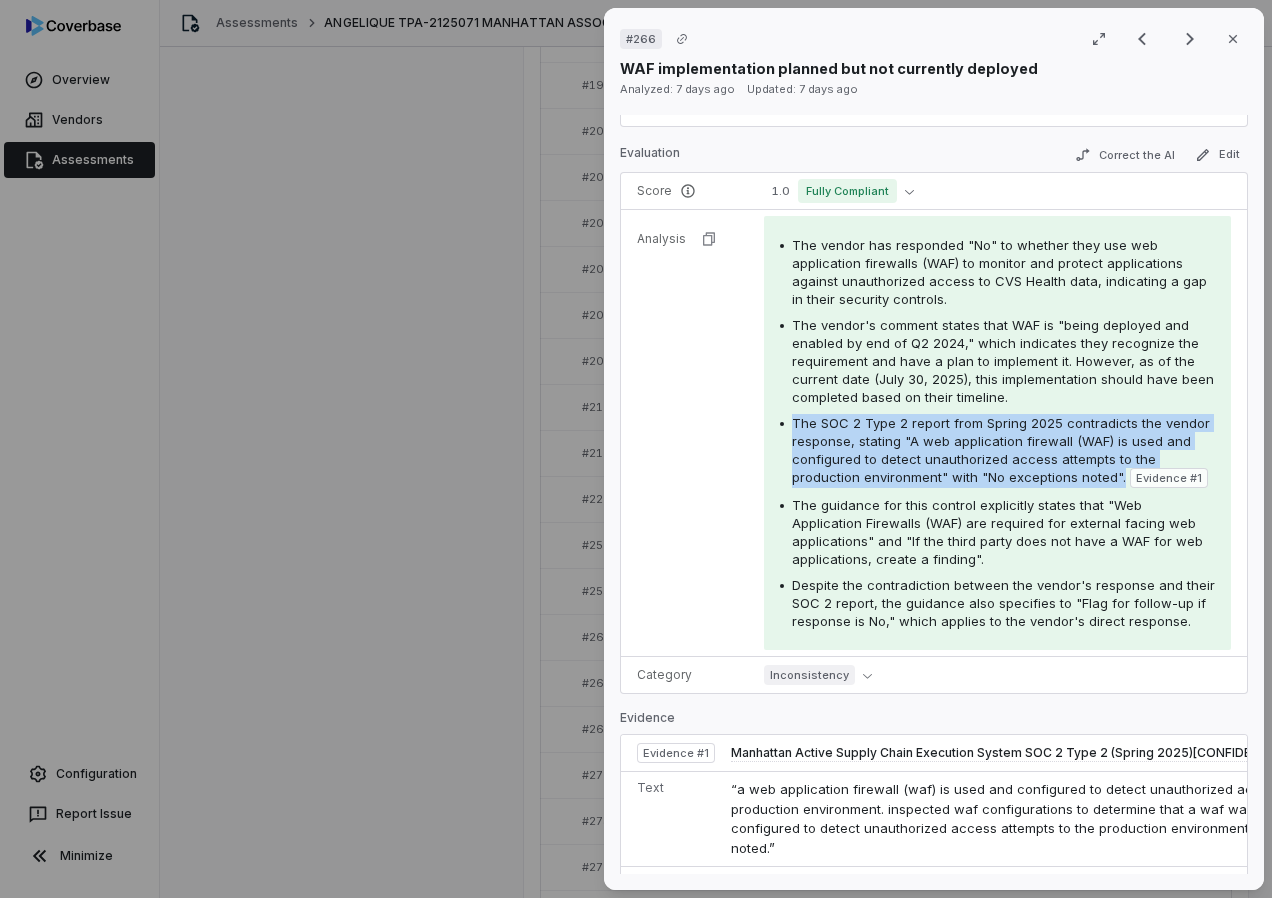 drag, startPoint x: 794, startPoint y: 427, endPoint x: 1152, endPoint y: 472, distance: 360.81714 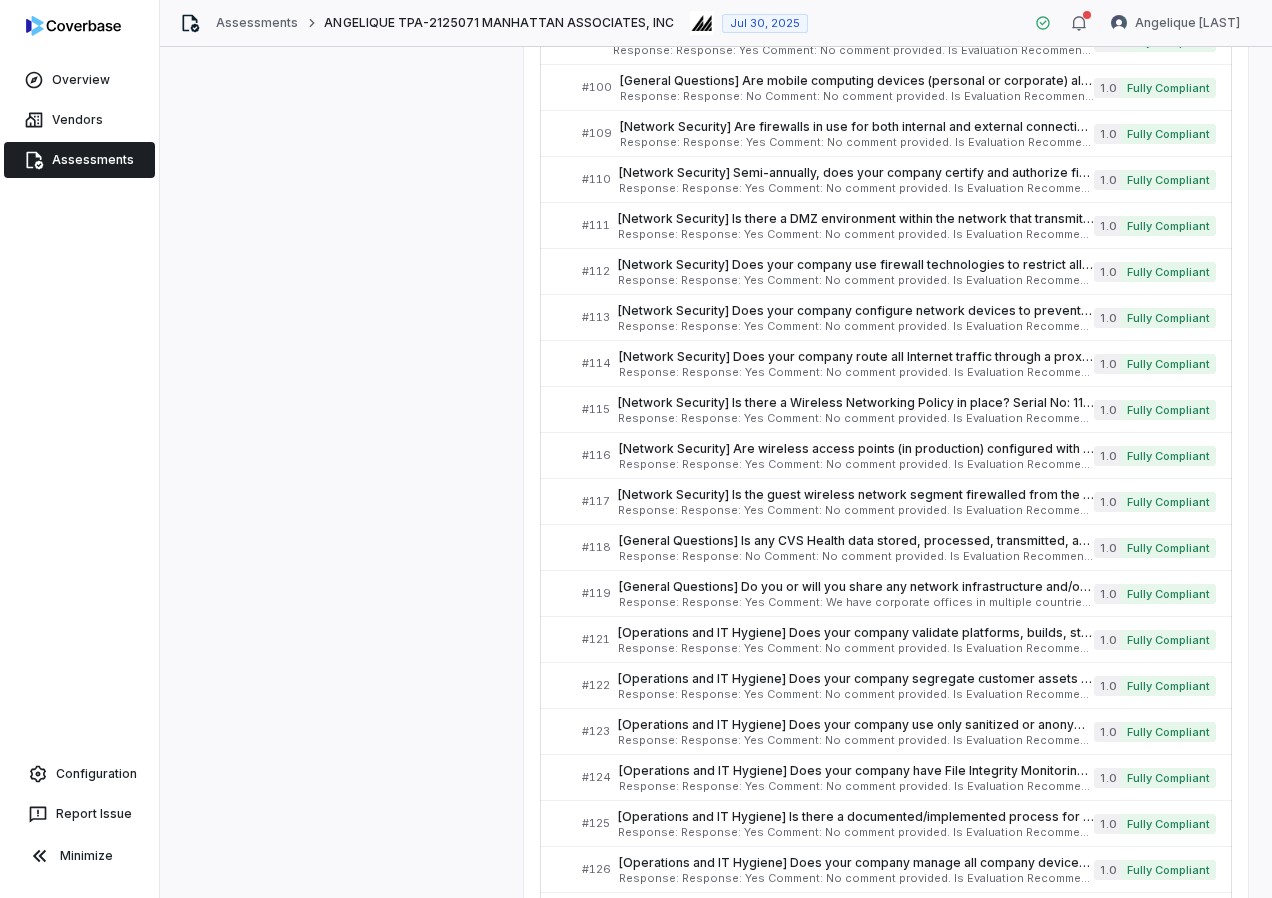 scroll, scrollTop: 8012, scrollLeft: 0, axis: vertical 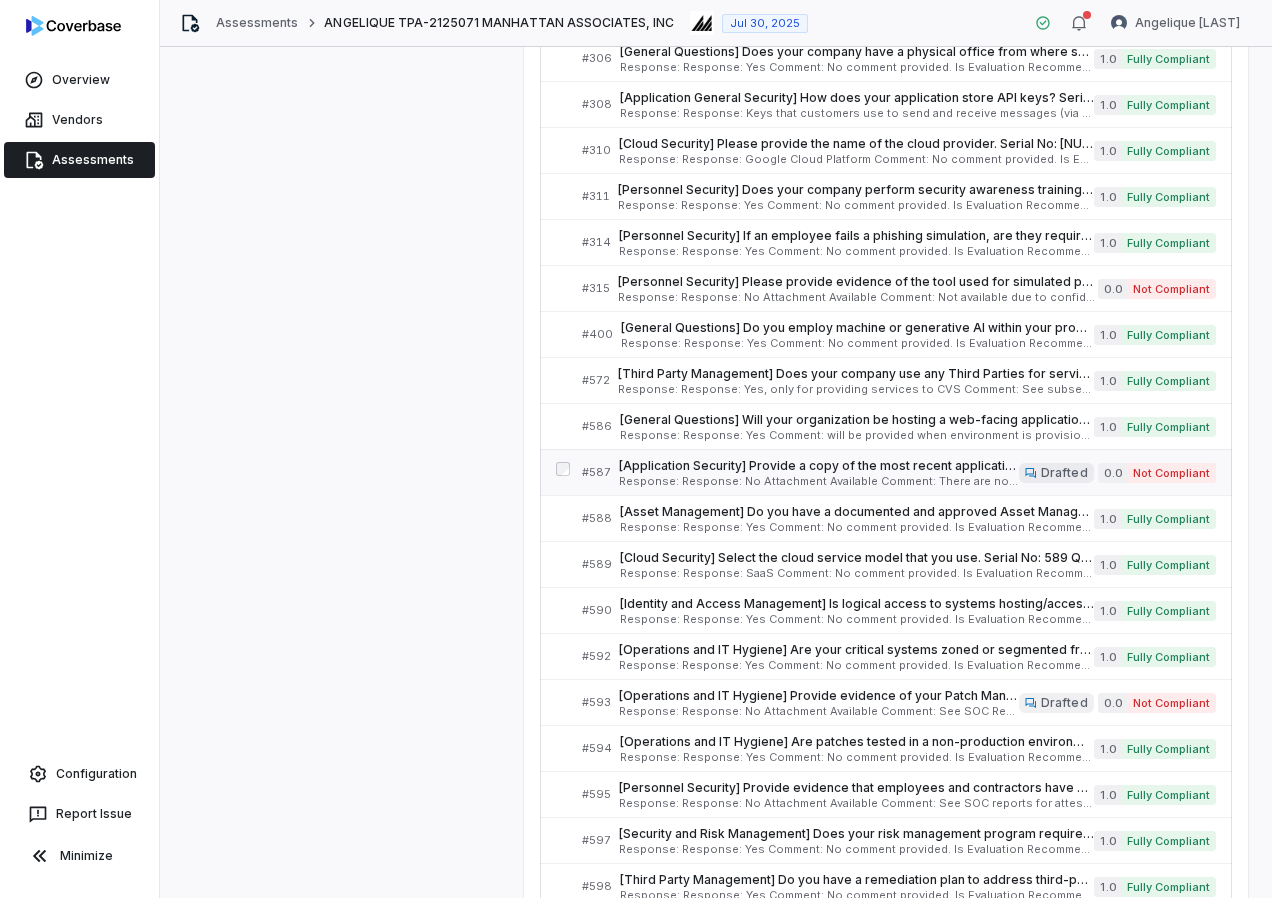 click on "Response: Response: No Attachment Available
Comment: There are no application specific penetration tests as Infrastructure as Code is utilized. DAST, SAST, and Environment Pen Testing is performed. See SOC reports
Is Evaluation Recommended: Yes" at bounding box center [819, 481] 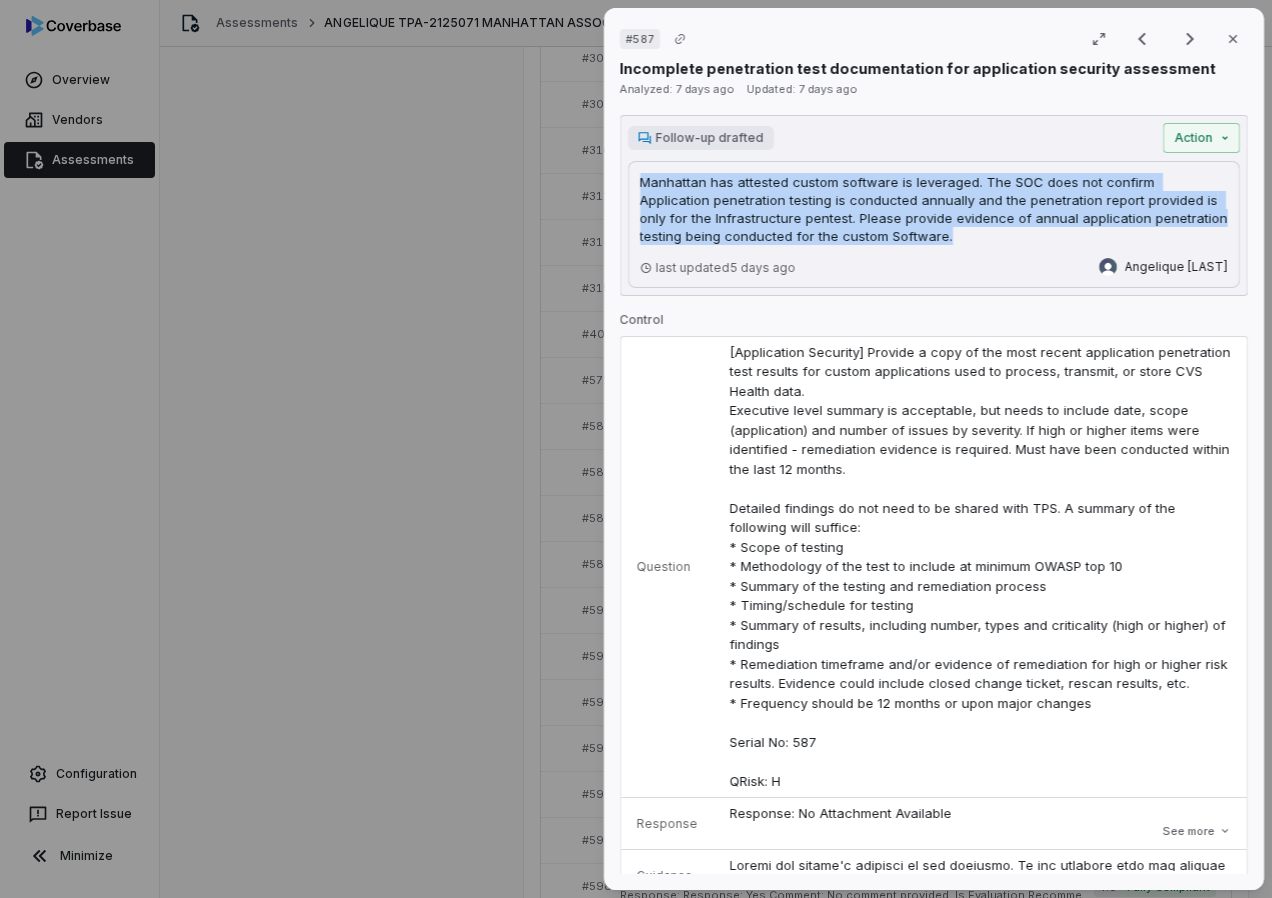 drag, startPoint x: 641, startPoint y: 183, endPoint x: 1029, endPoint y: 242, distance: 392.46017 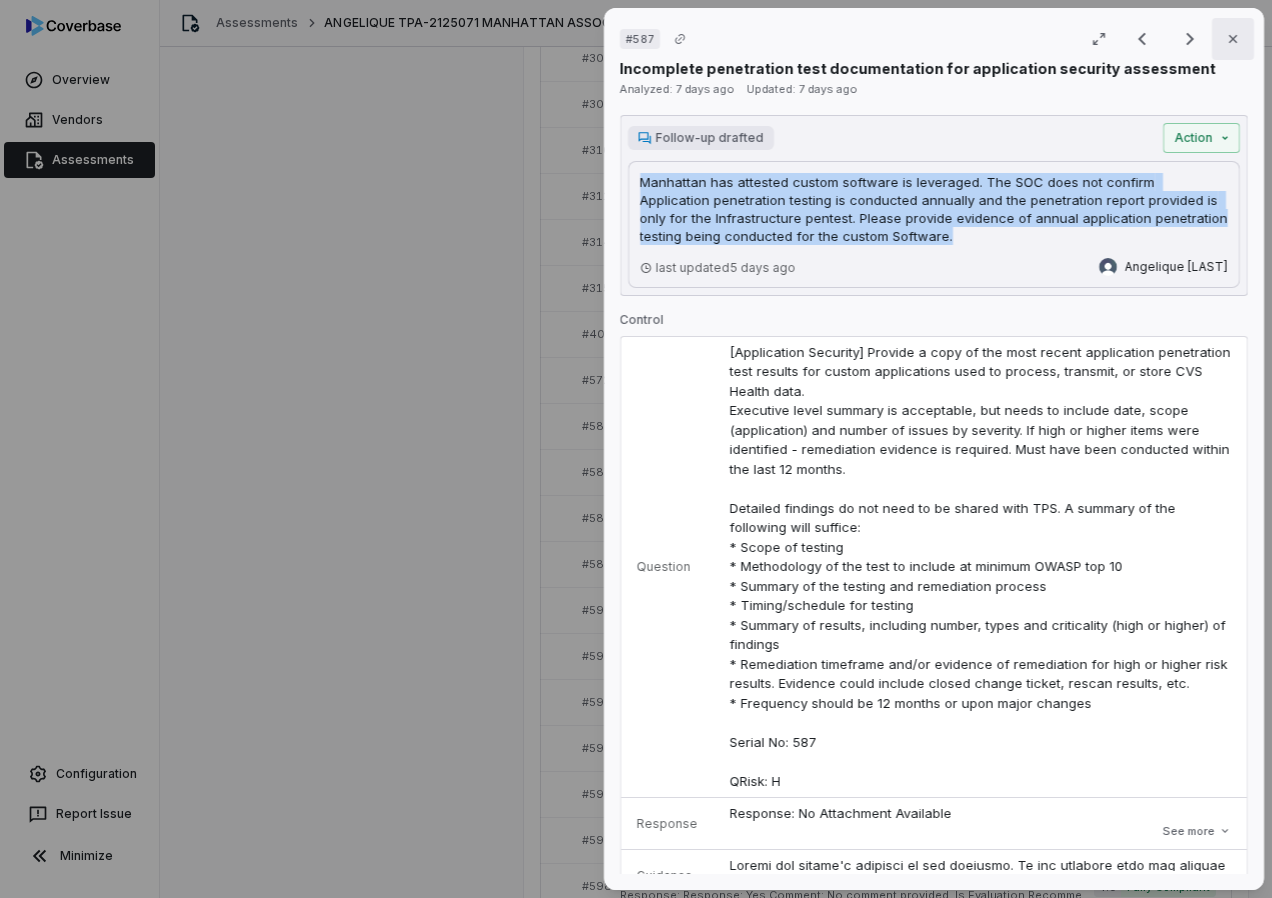 drag, startPoint x: 1219, startPoint y: 42, endPoint x: 966, endPoint y: 60, distance: 253.63951 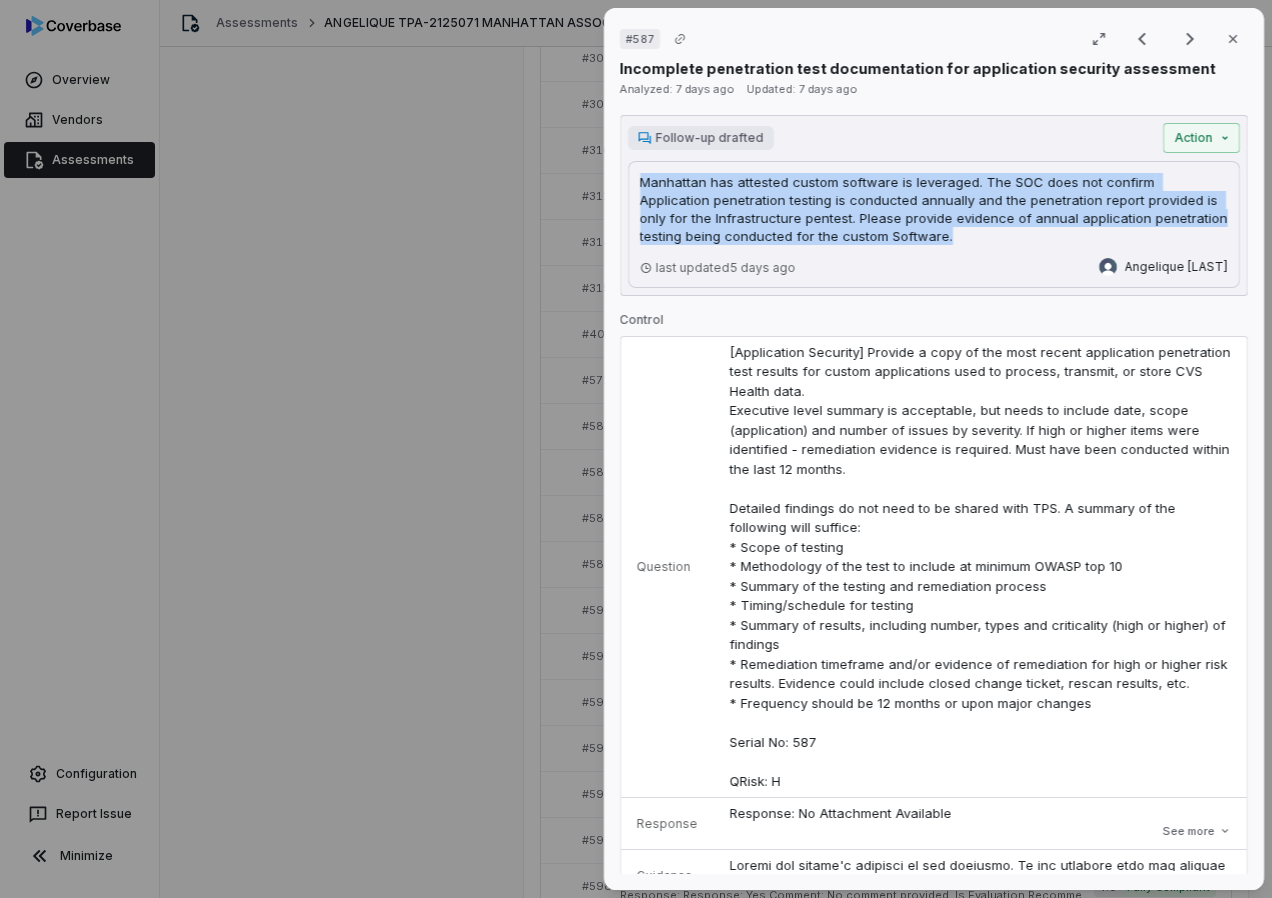 click 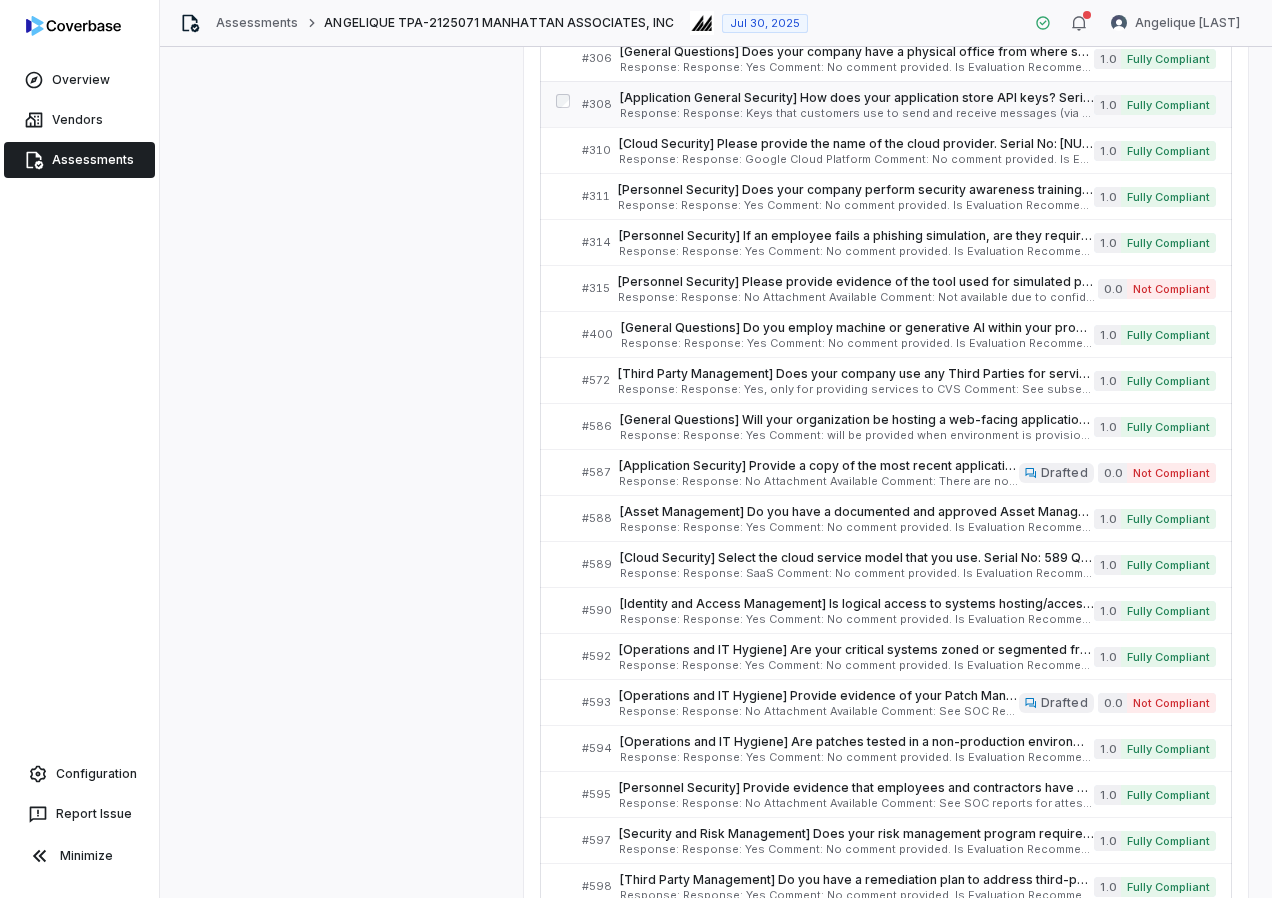 click on "[Application General Security] How does your application store API keys?
Serial No: 308
QRisk: I Response: Response: Keys that customers use to send and receive messages (via Google PubSub) are stored inside our GCP account (restricted access).  They are shared with the customer via secure transfer (Thru) when needed.
Comment: No comment provided.
Is Evaluation Recommended: Yes" at bounding box center [857, 104] 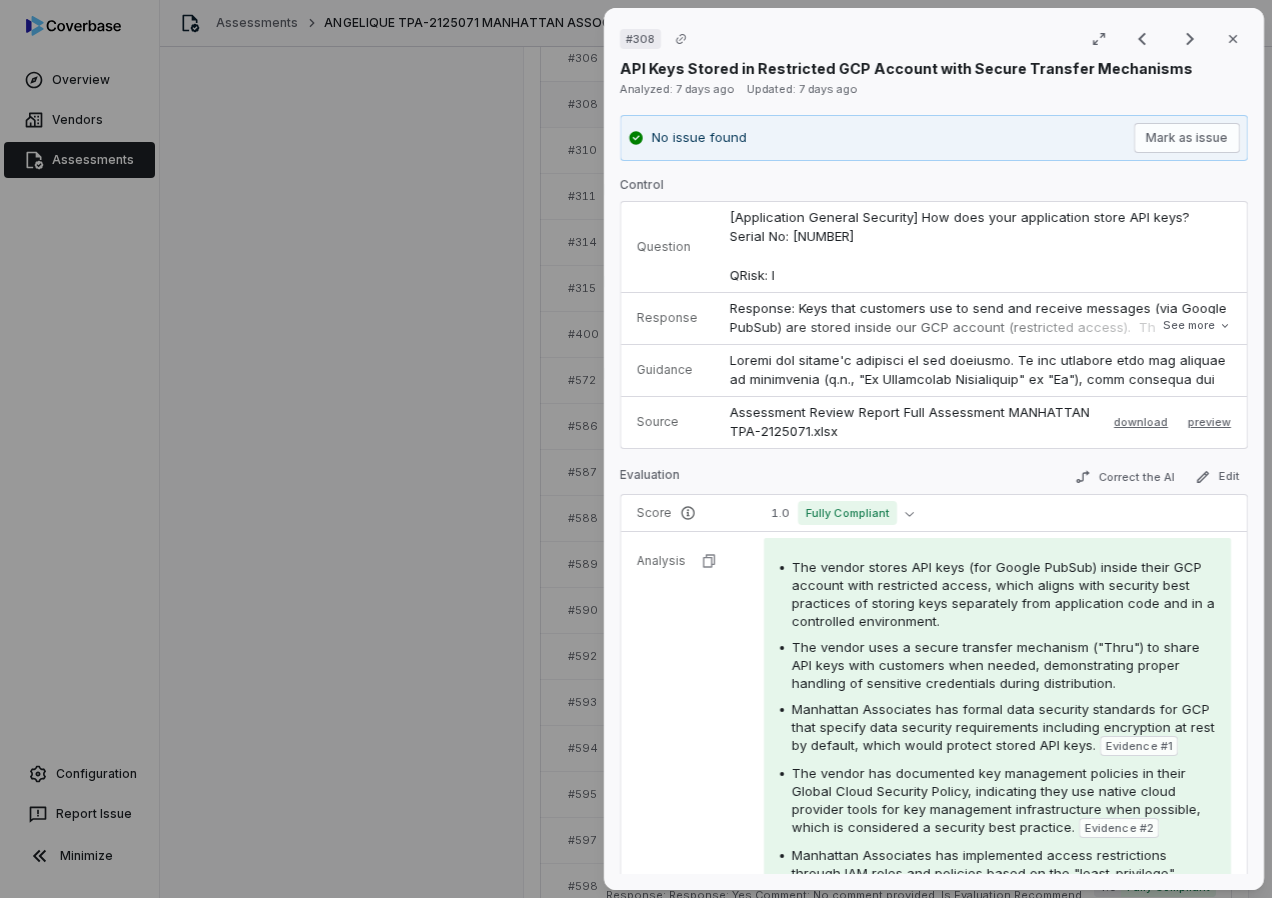 scroll, scrollTop: 0, scrollLeft: 0, axis: both 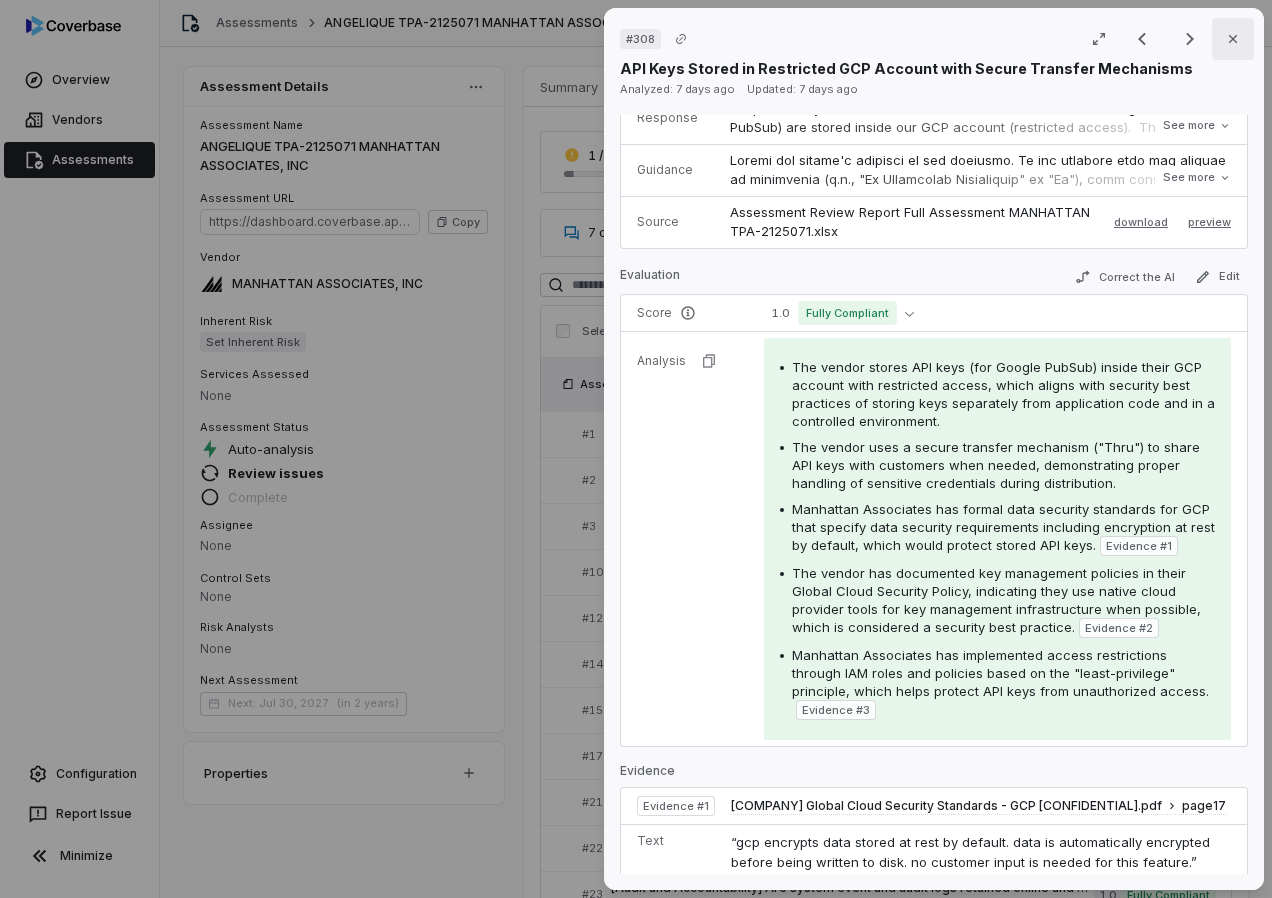 click 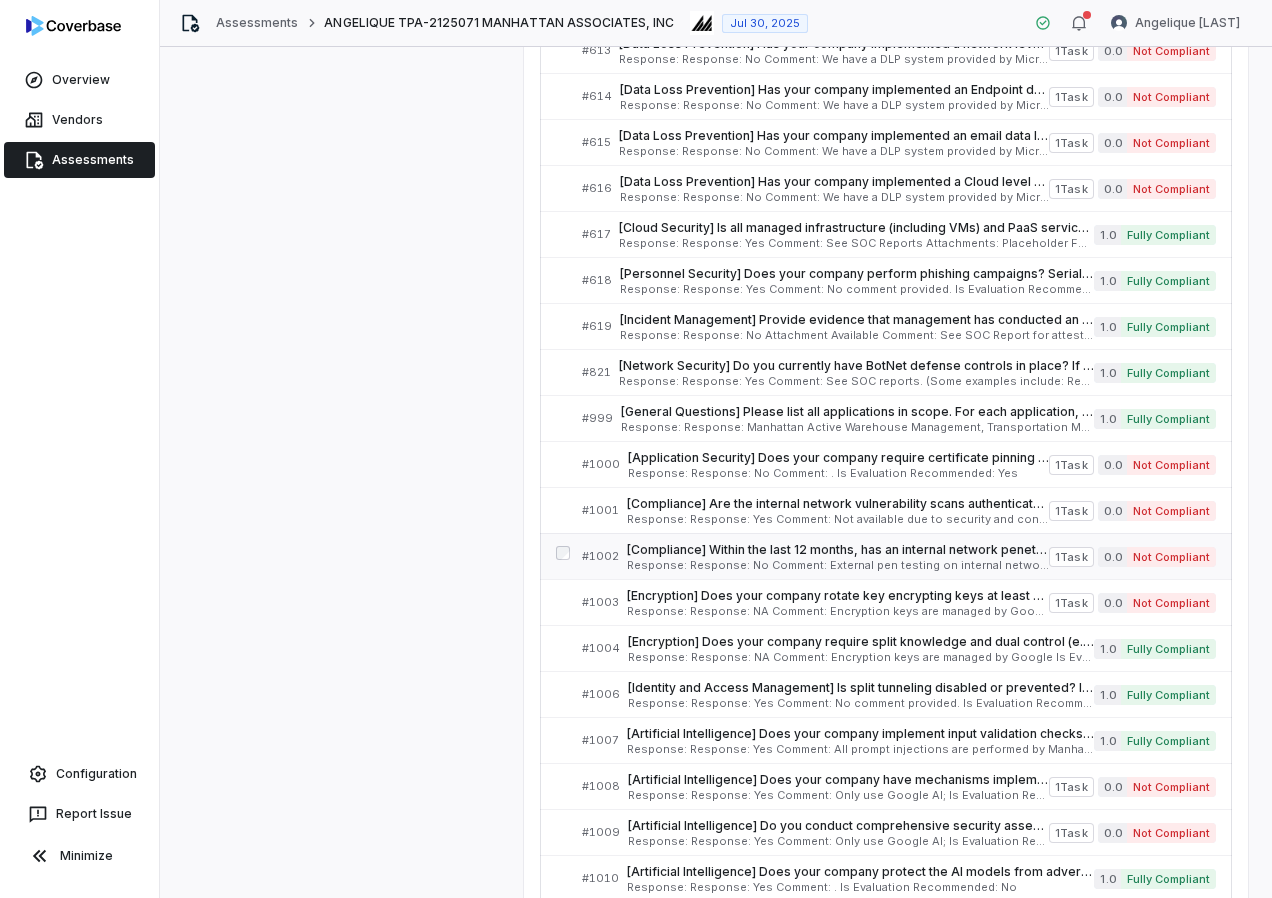 scroll, scrollTop: 9861, scrollLeft: 0, axis: vertical 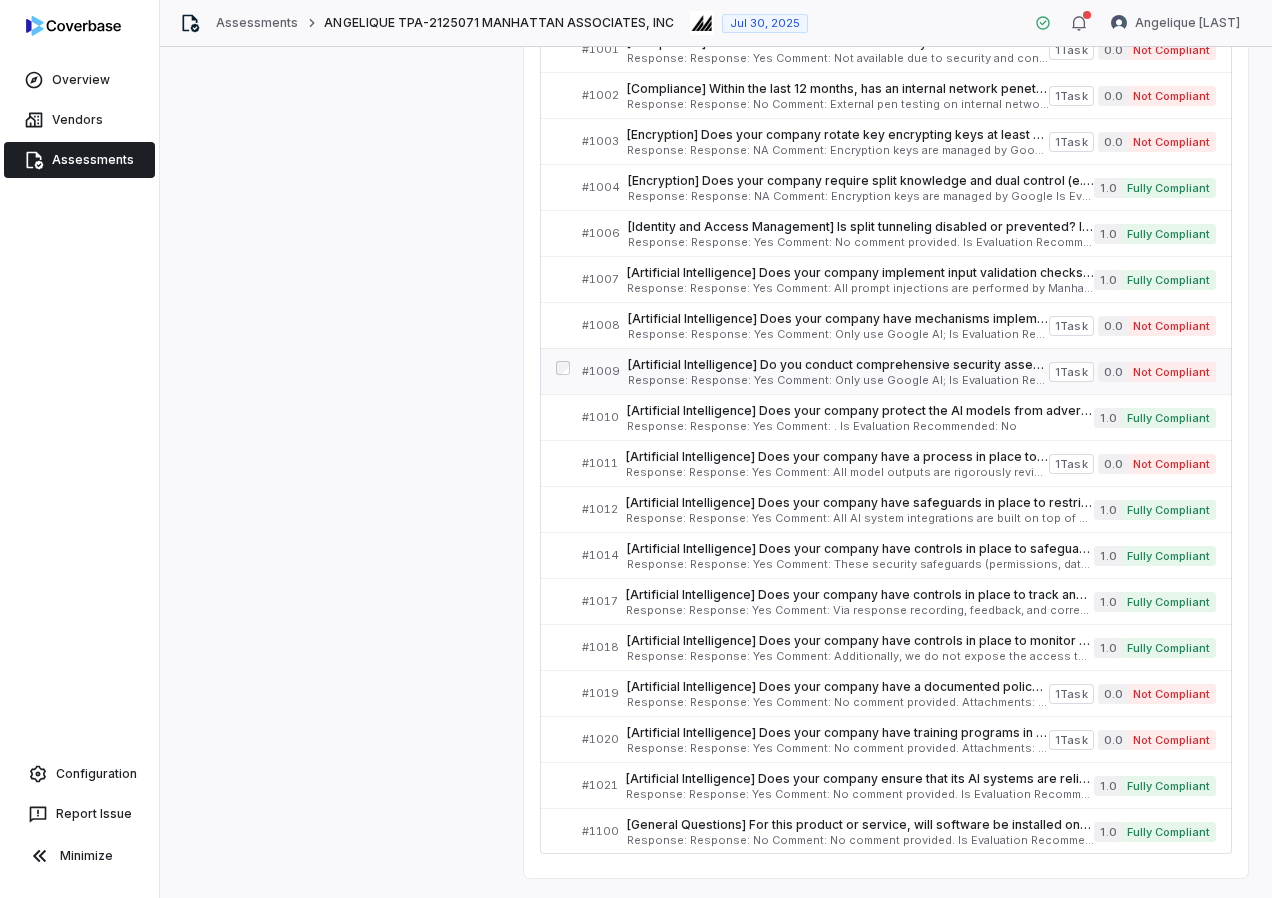 click on "Response: Response: Yes
Comment: Only use Google AI;
Is Evaluation Recommended: Yes" at bounding box center [838, 380] 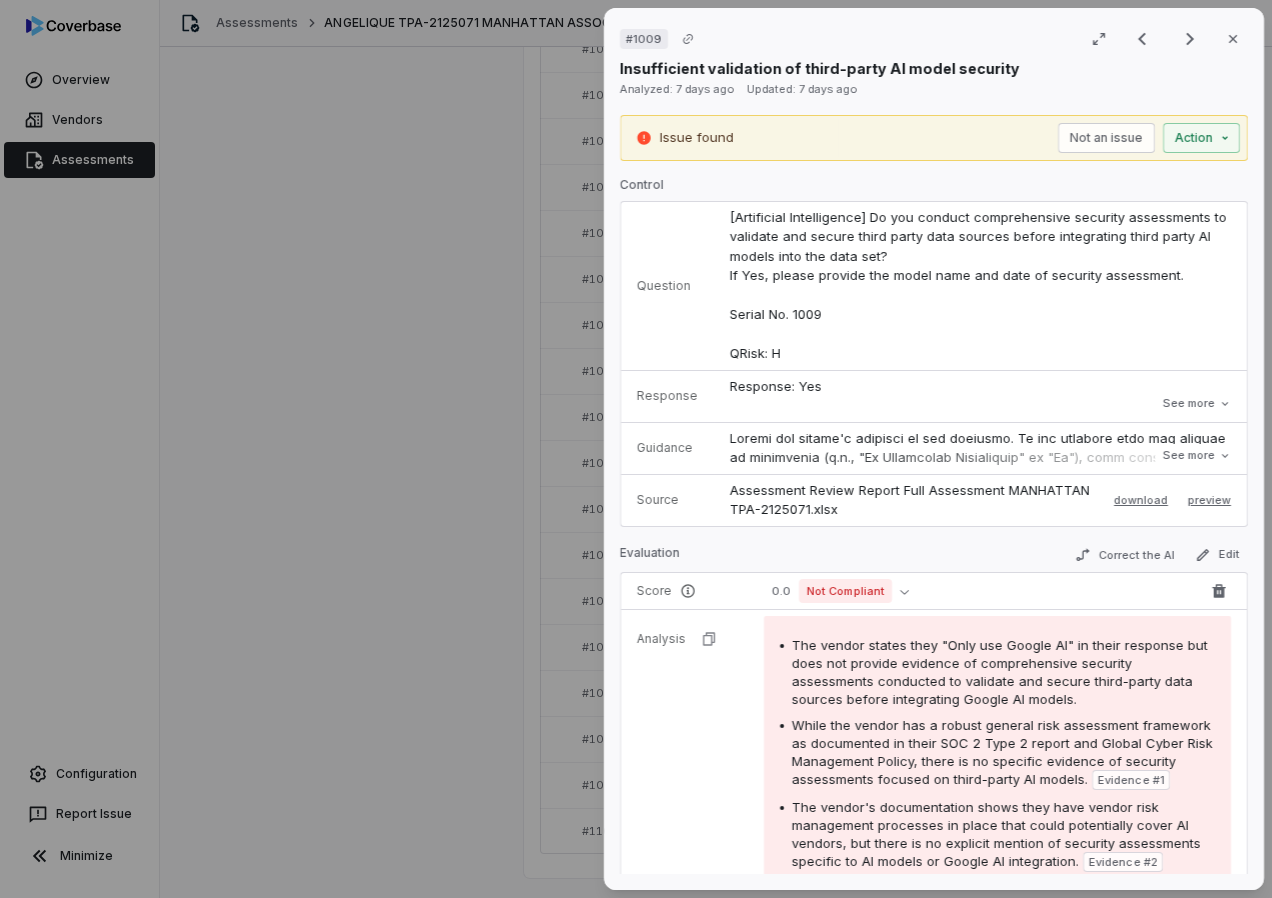scroll, scrollTop: 200, scrollLeft: 0, axis: vertical 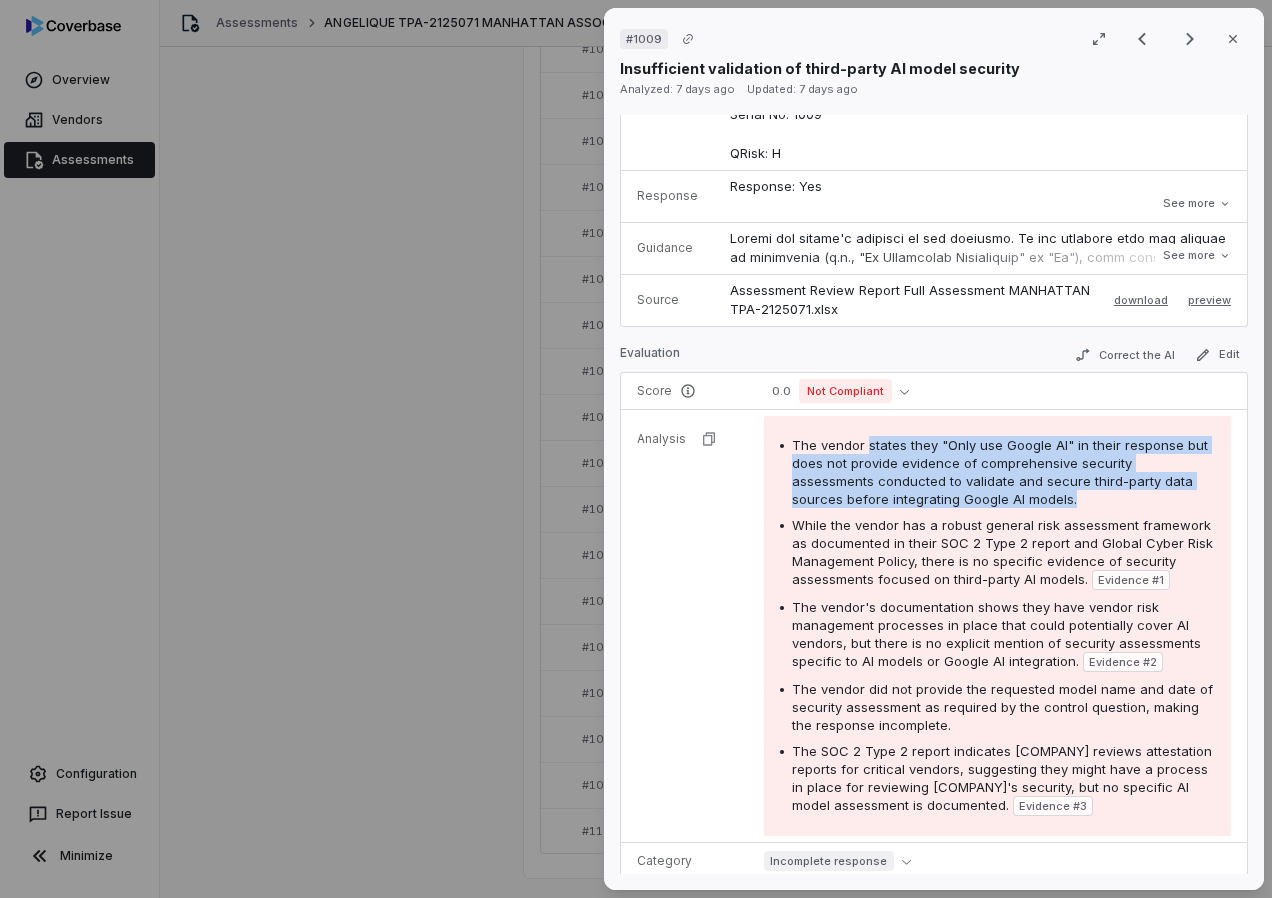 drag, startPoint x: 865, startPoint y: 445, endPoint x: 1094, endPoint y: 495, distance: 234.39496 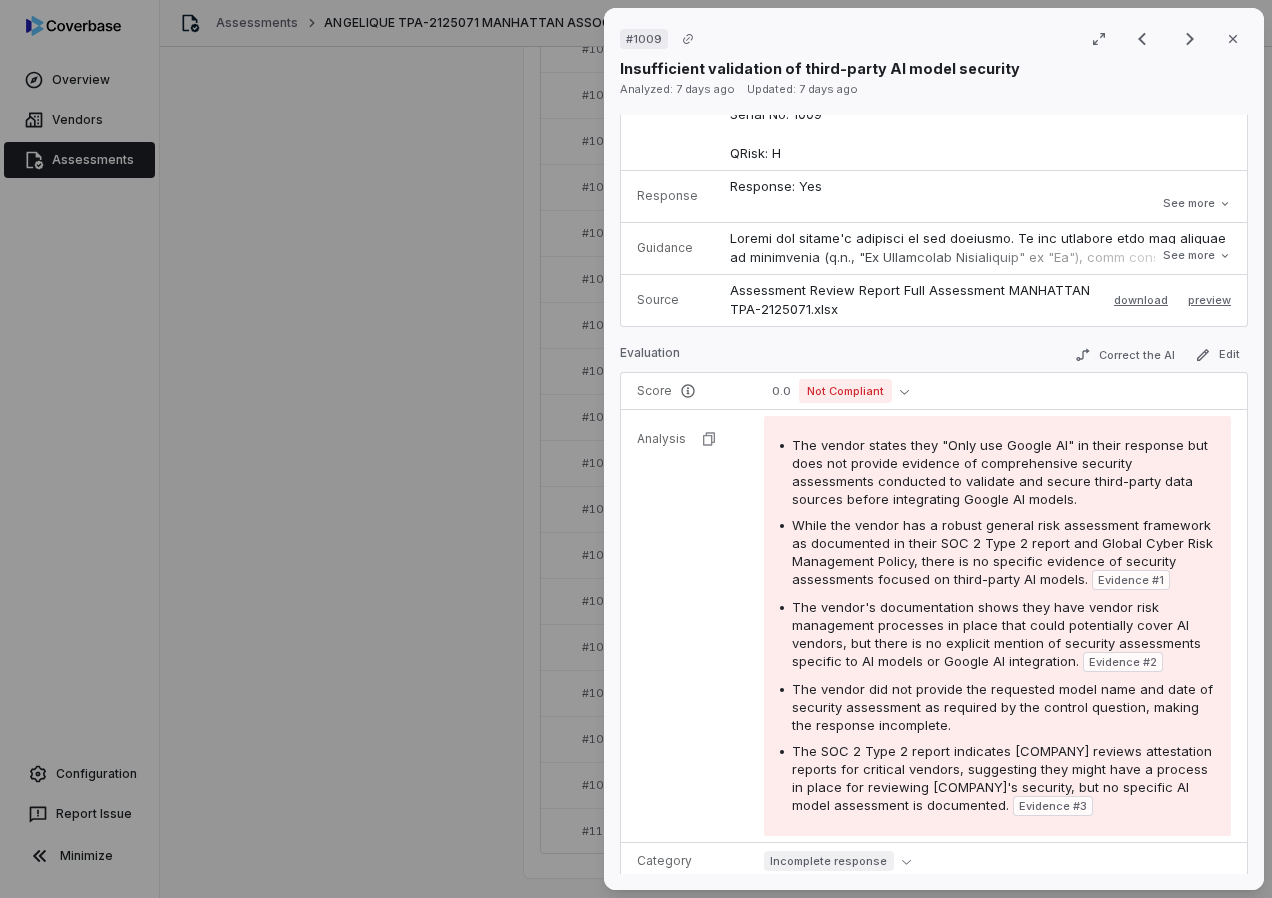 click on "The vendor did not provide the requested model name and date of security assessment as required by the control question, making the response incomplete." at bounding box center (1002, 707) 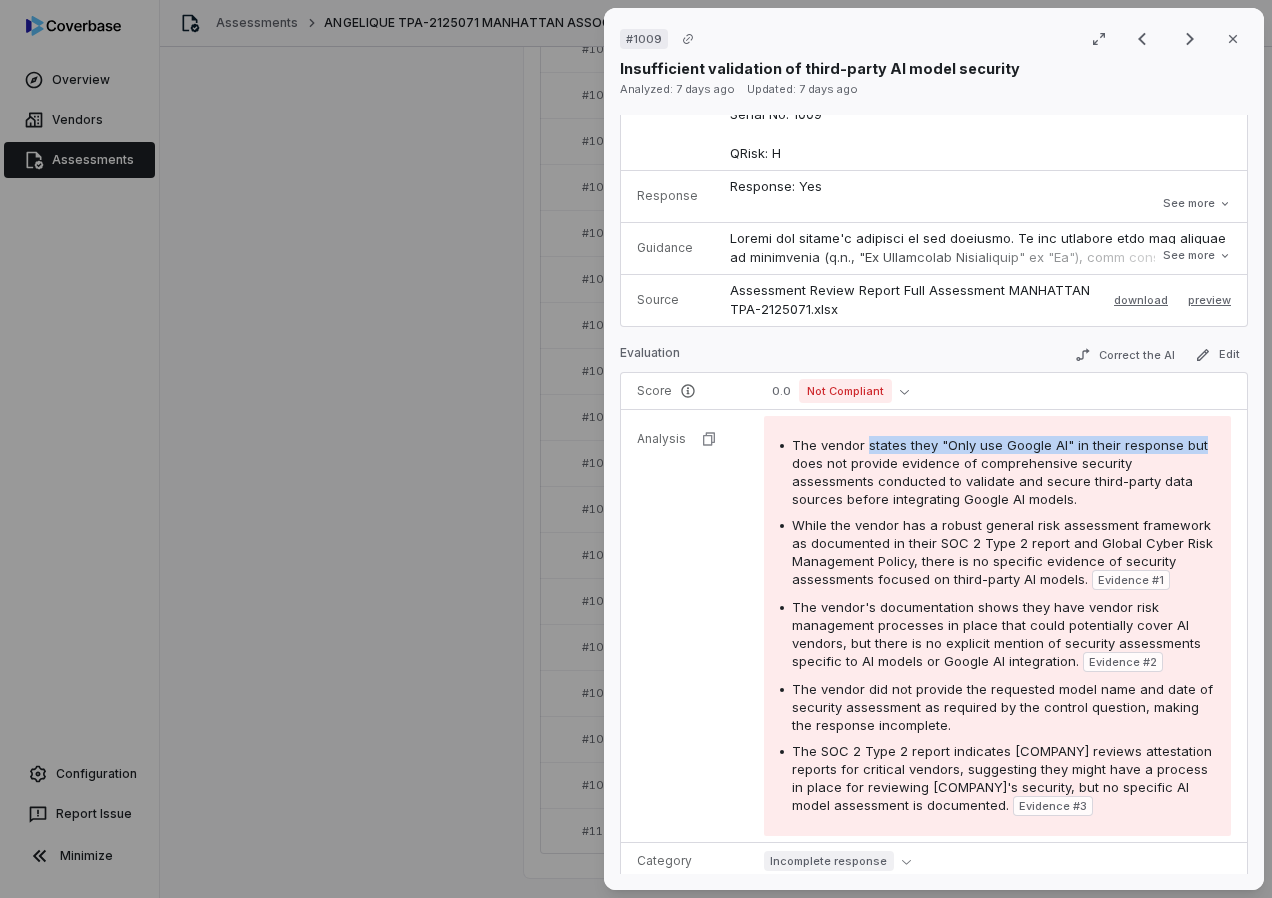 drag, startPoint x: 866, startPoint y: 448, endPoint x: 1199, endPoint y: 432, distance: 333.38416 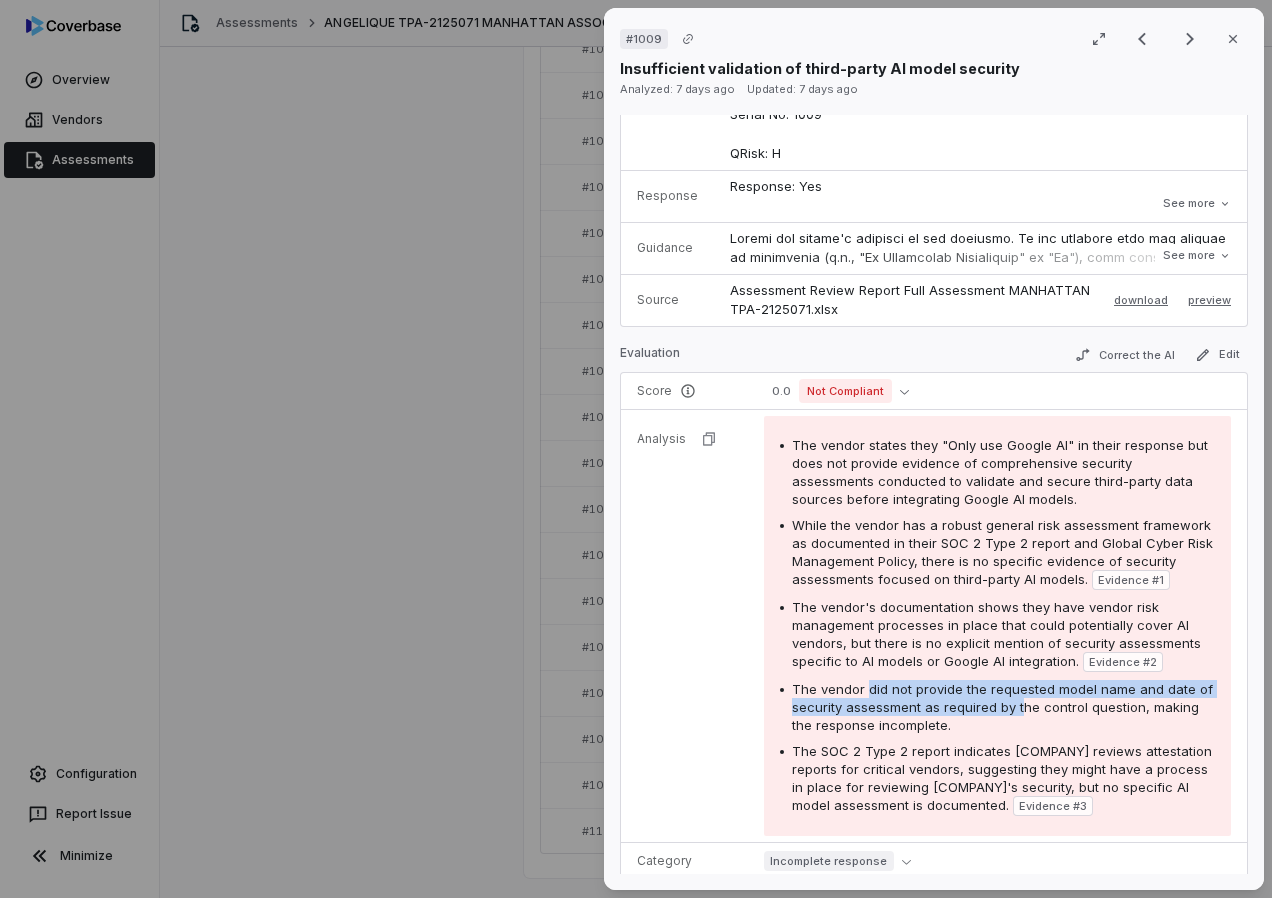 drag, startPoint x: 866, startPoint y: 711, endPoint x: 1032, endPoint y: 716, distance: 166.07529 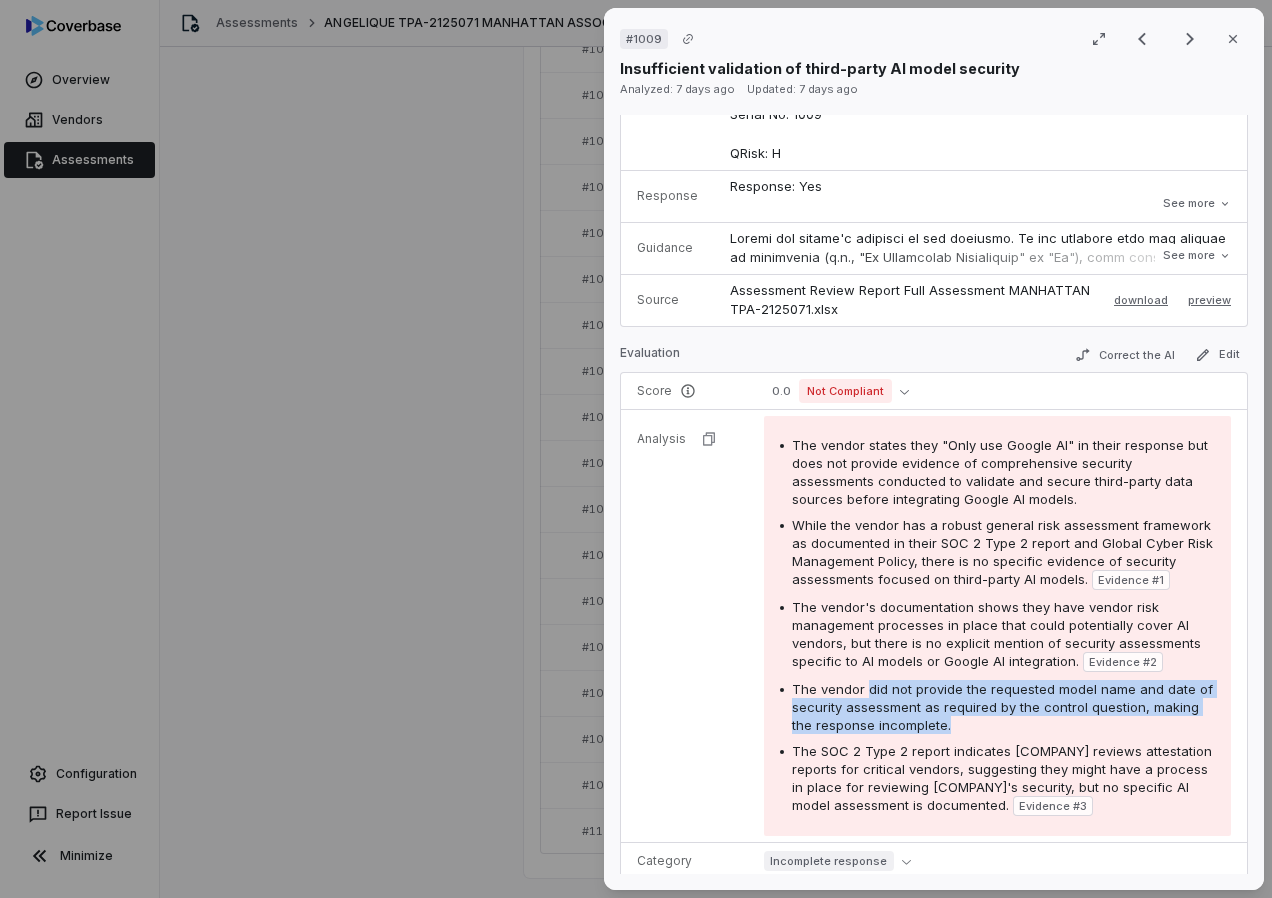 drag, startPoint x: 864, startPoint y: 706, endPoint x: 1001, endPoint y: 748, distance: 143.29341 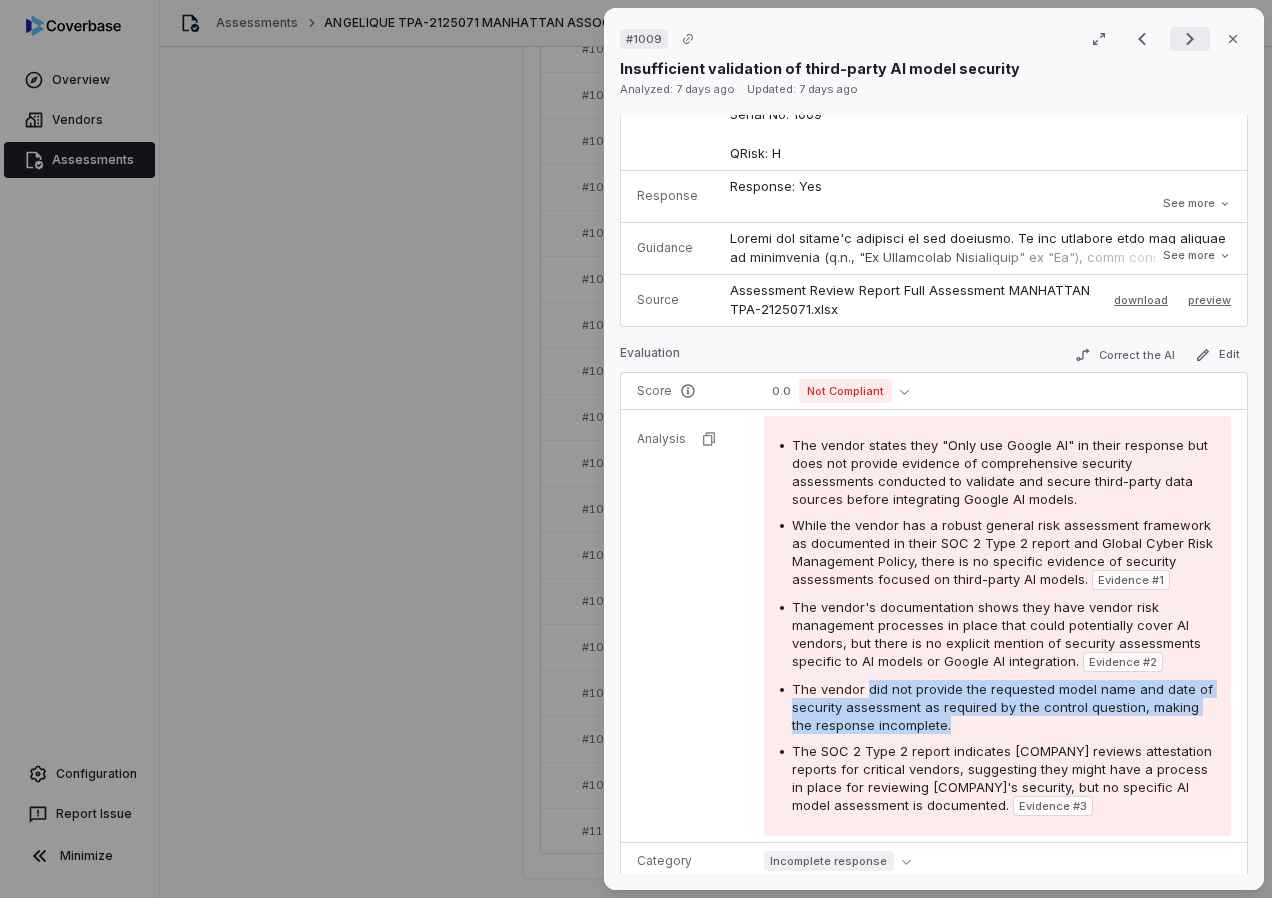 click at bounding box center [1190, 39] 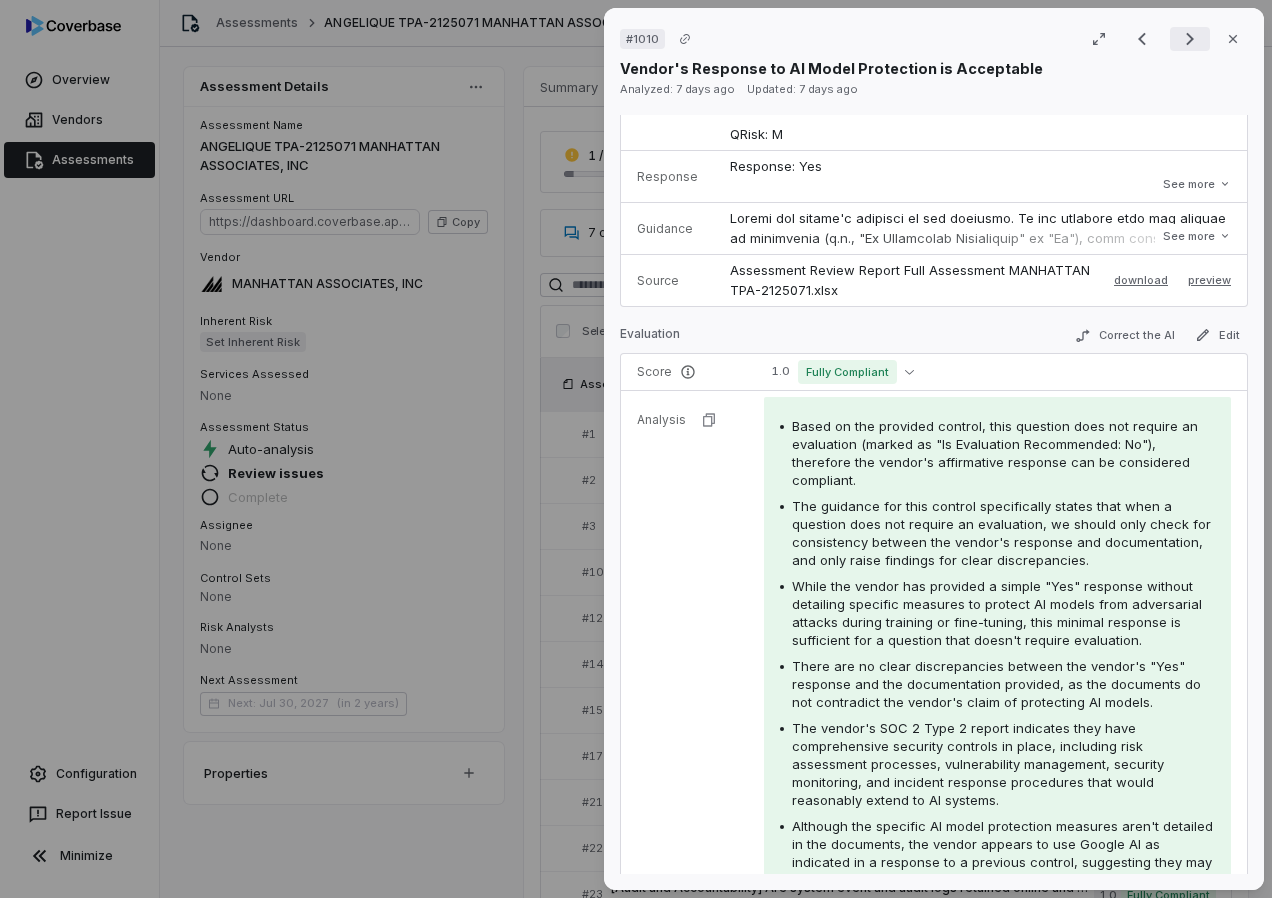 click 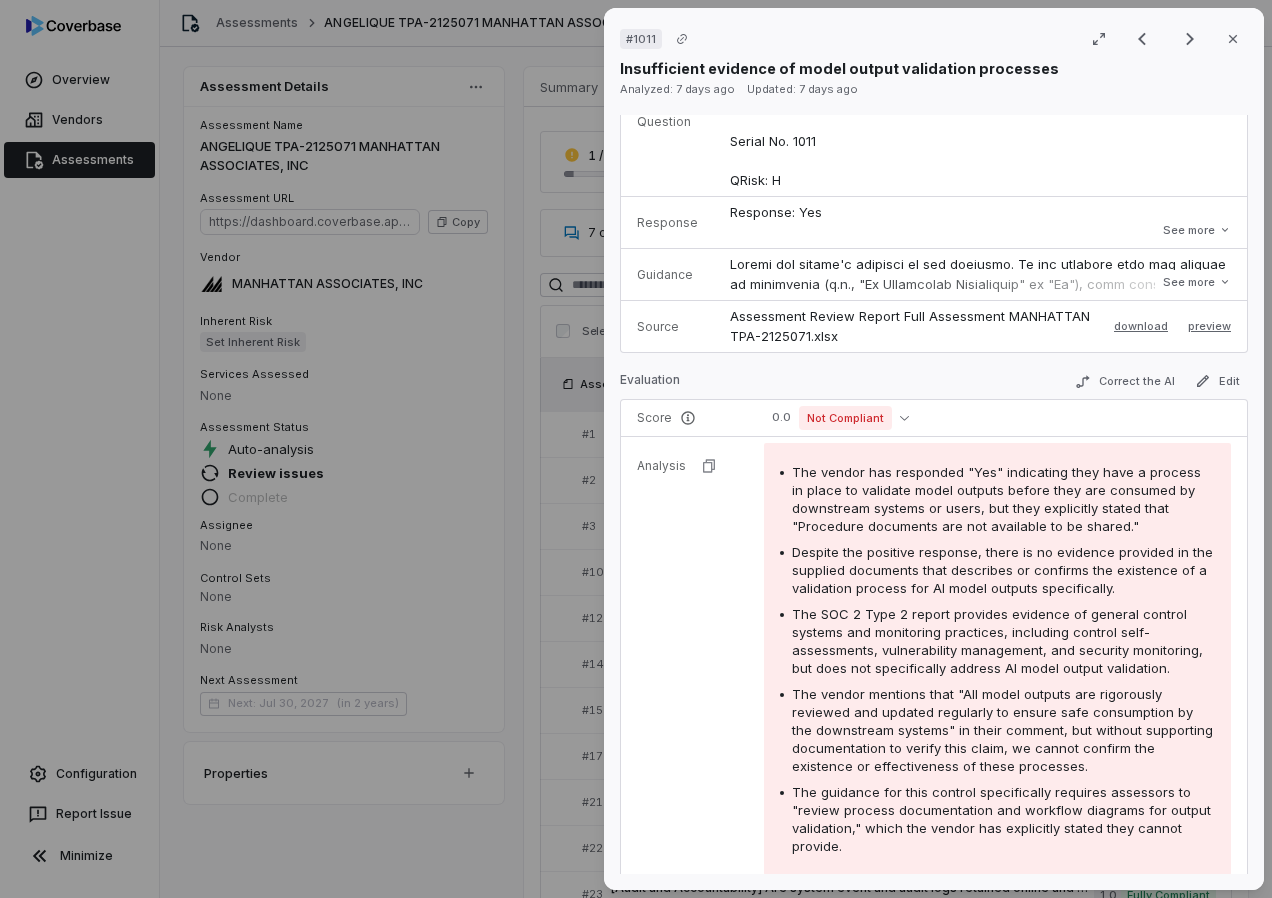 scroll, scrollTop: 200, scrollLeft: 0, axis: vertical 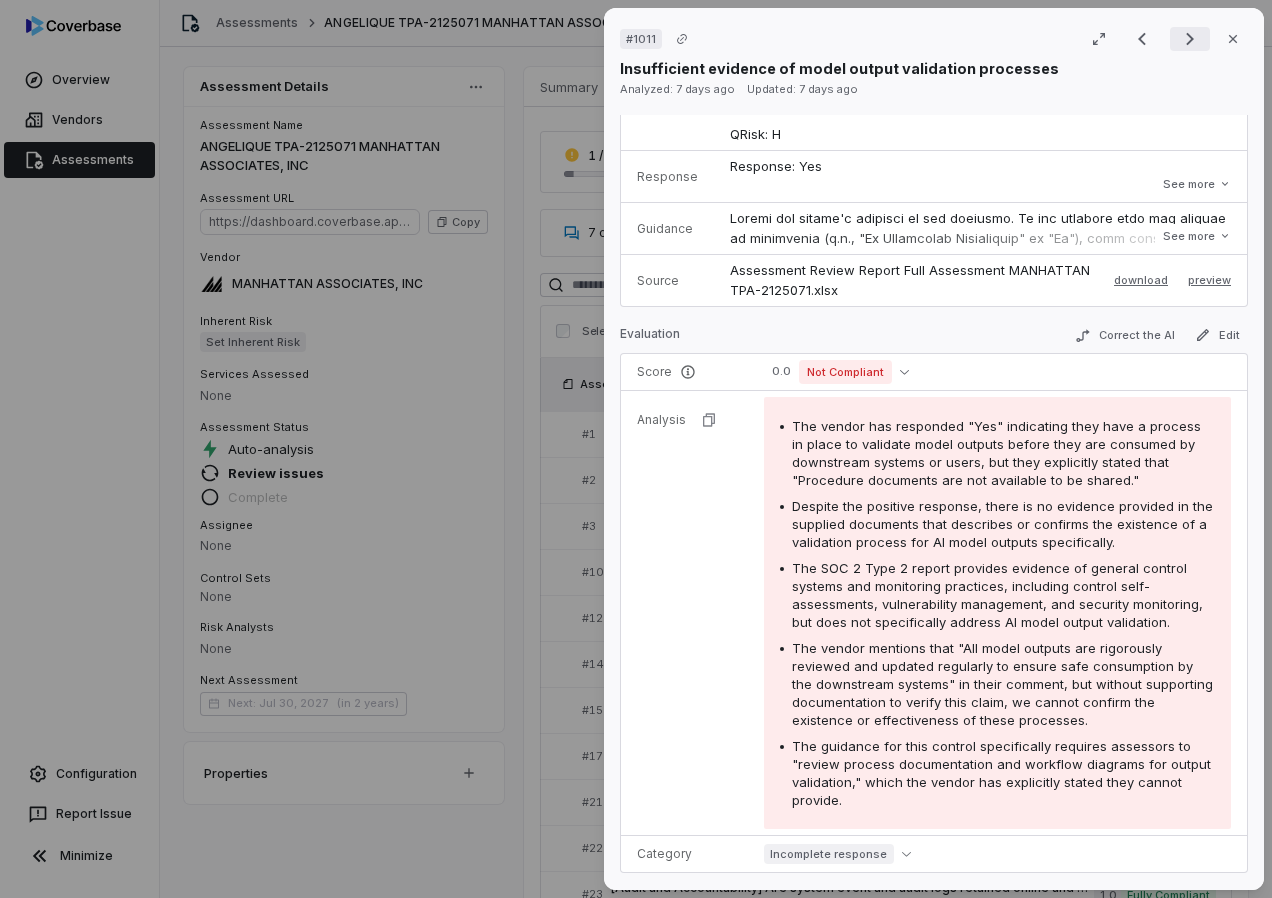 click 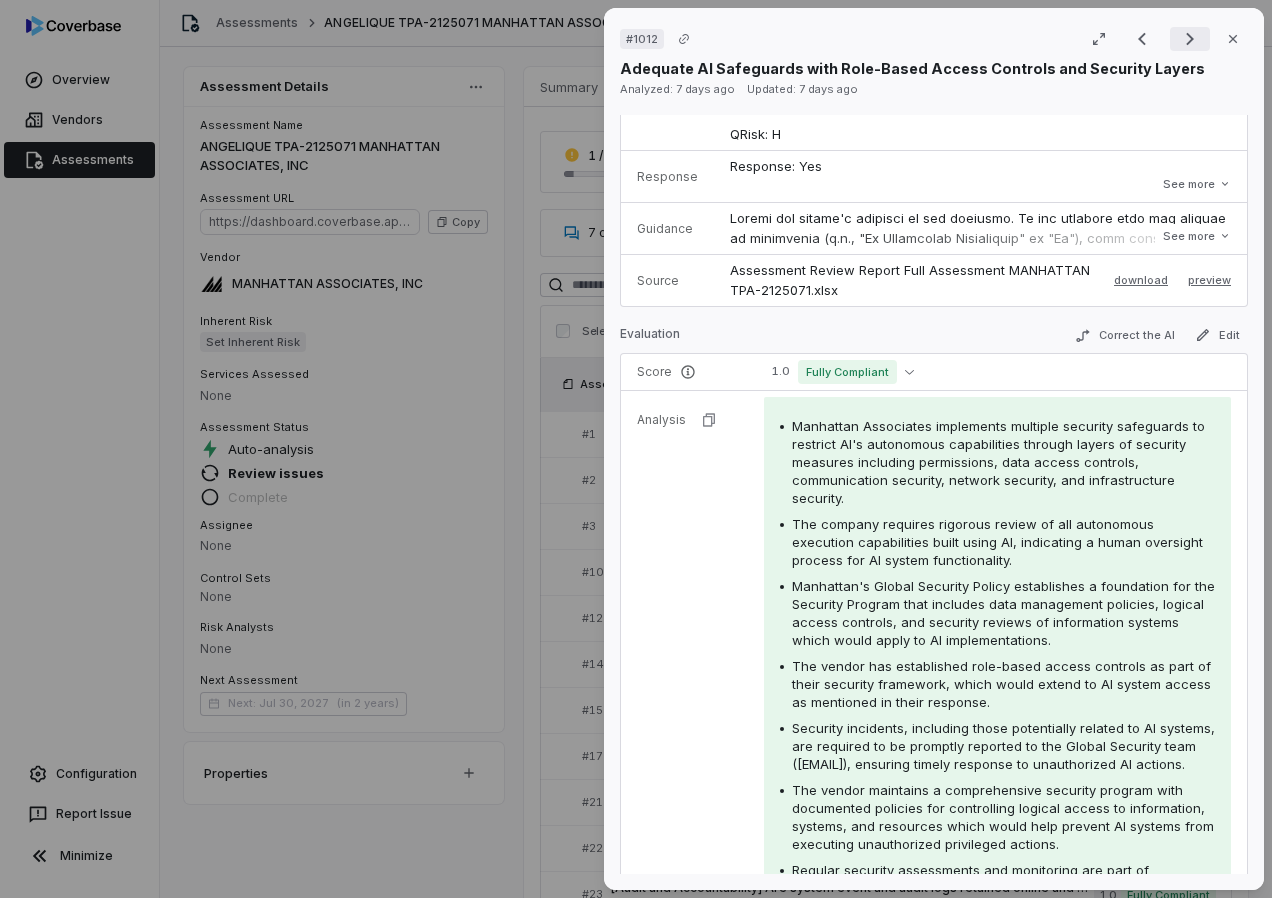 click 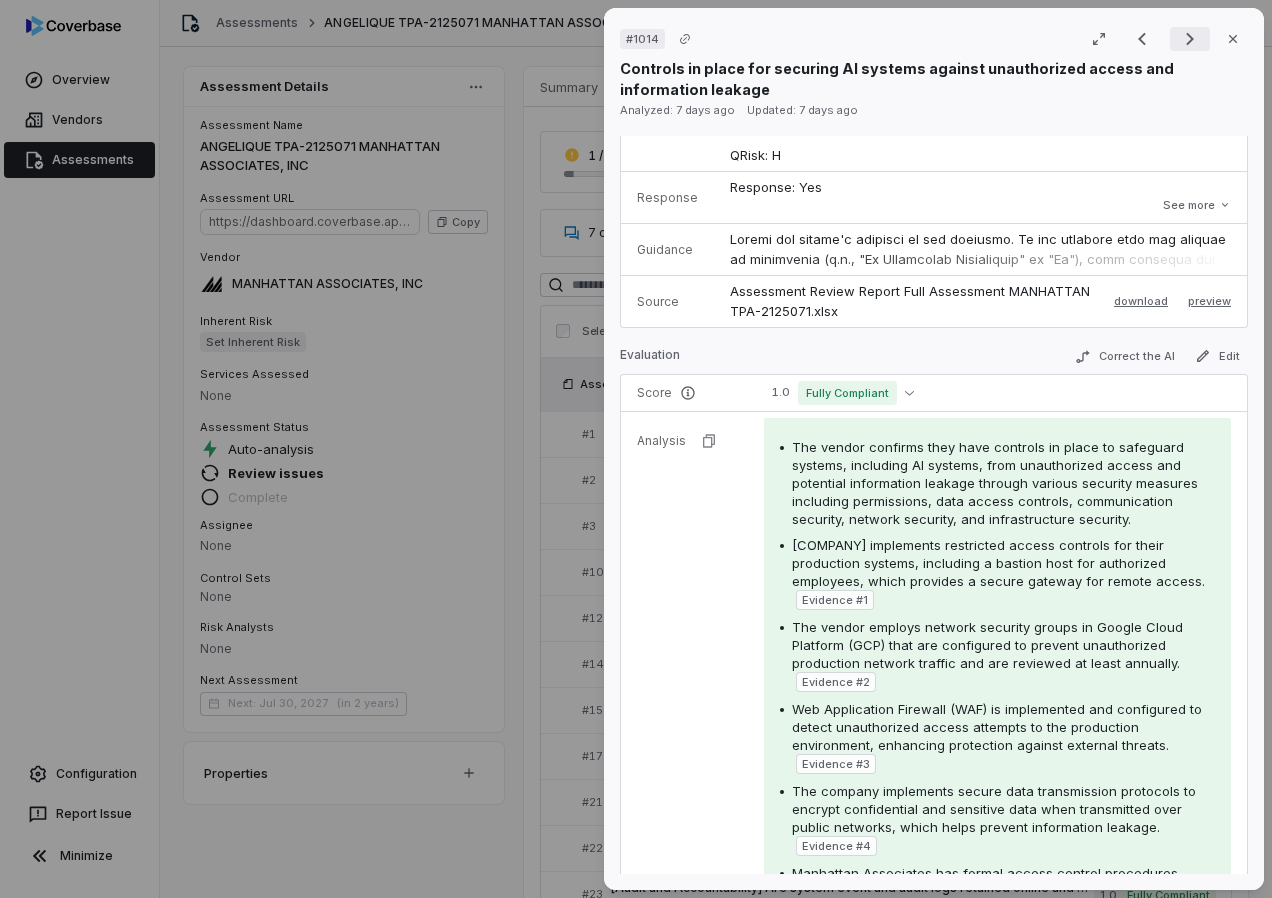 click 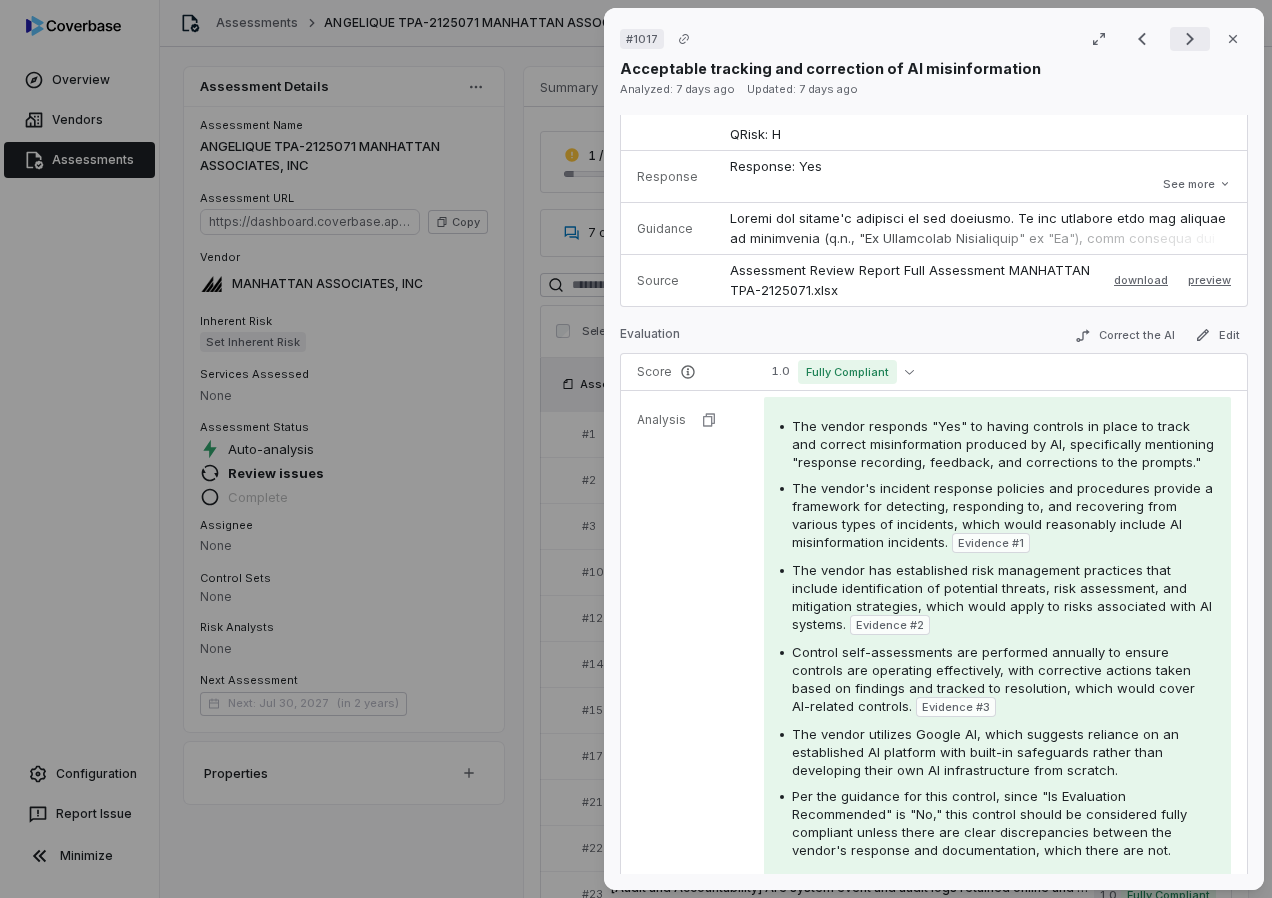 click 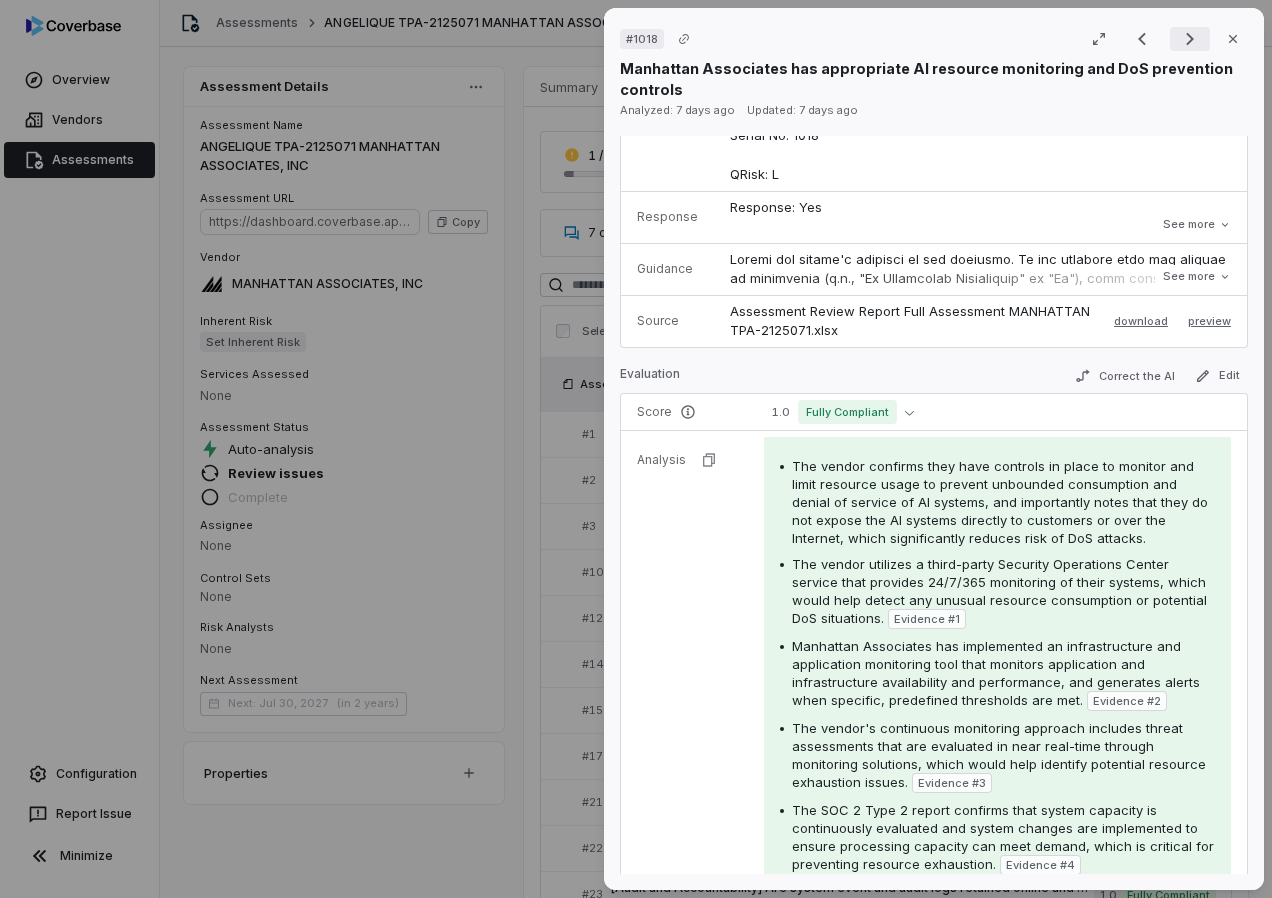 click 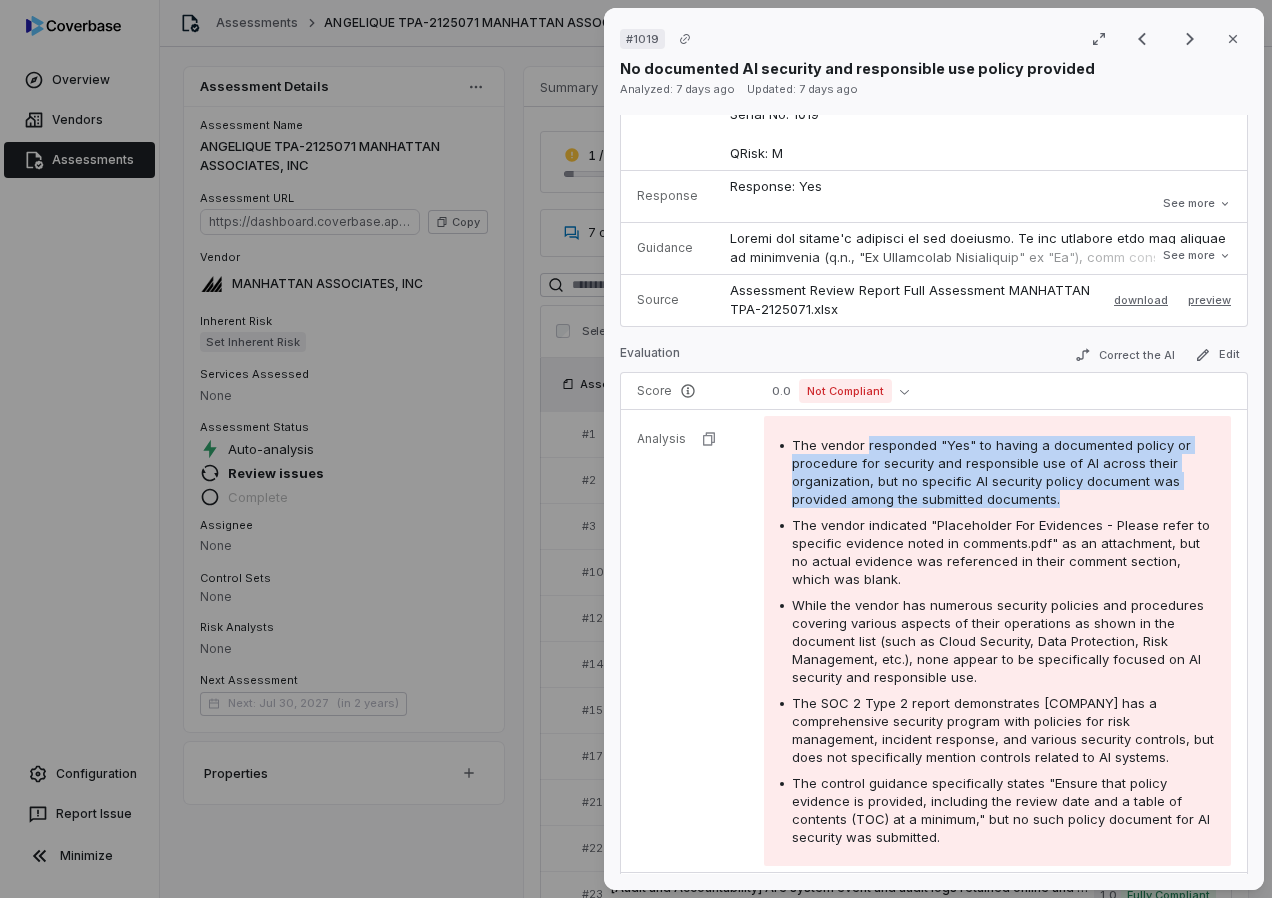 drag, startPoint x: 865, startPoint y: 447, endPoint x: 1062, endPoint y: 499, distance: 203.74739 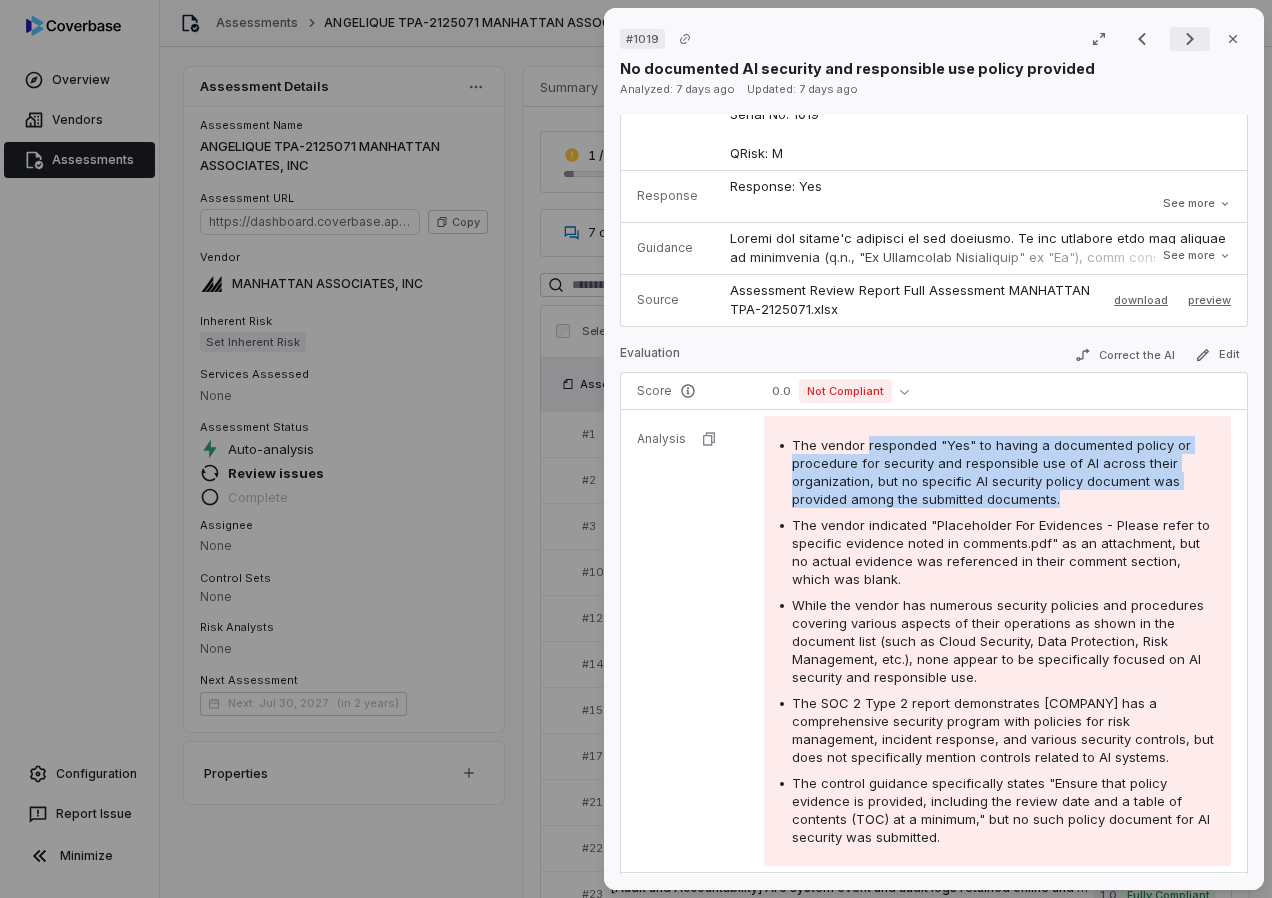 click 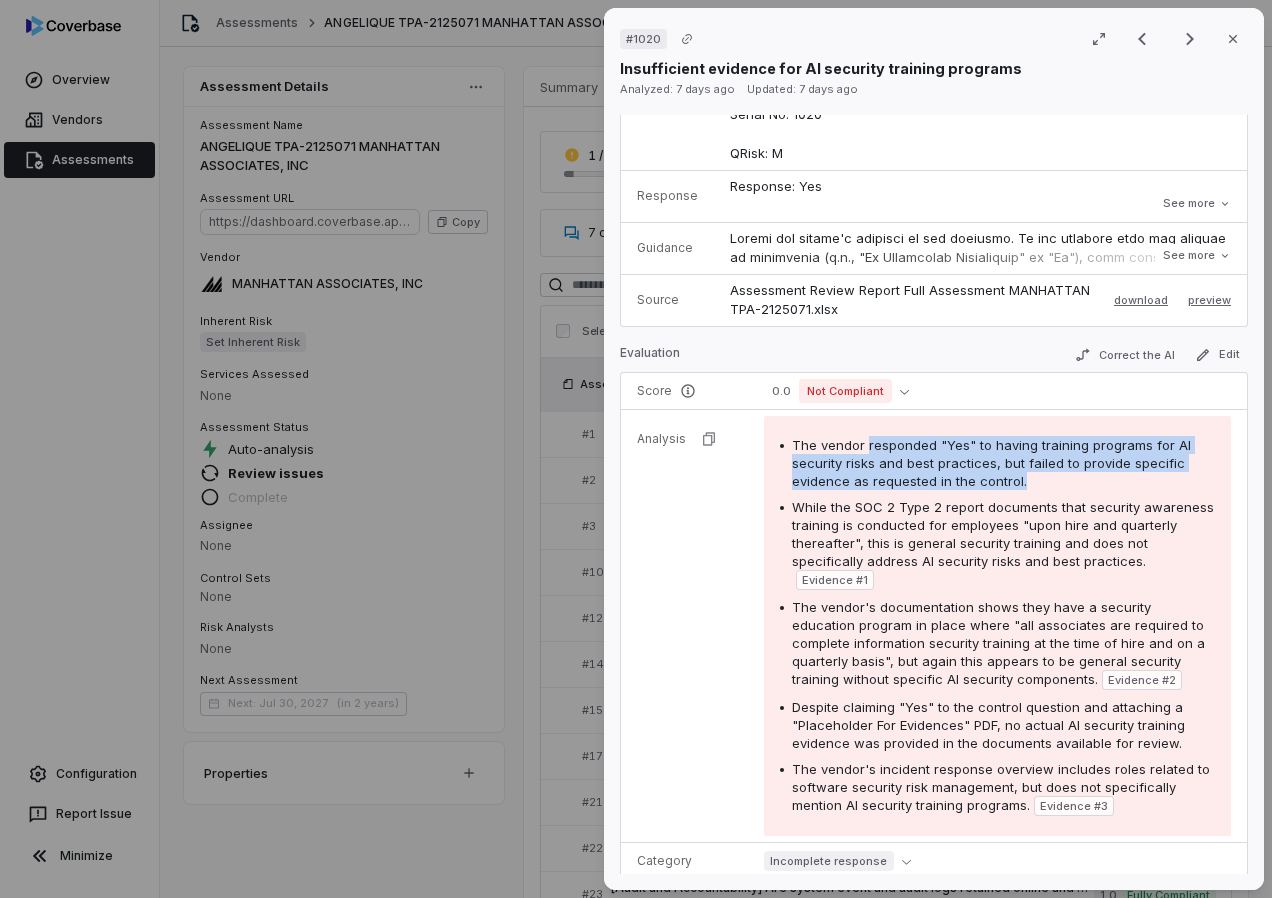 drag, startPoint x: 865, startPoint y: 446, endPoint x: 1022, endPoint y: 484, distance: 161.53328 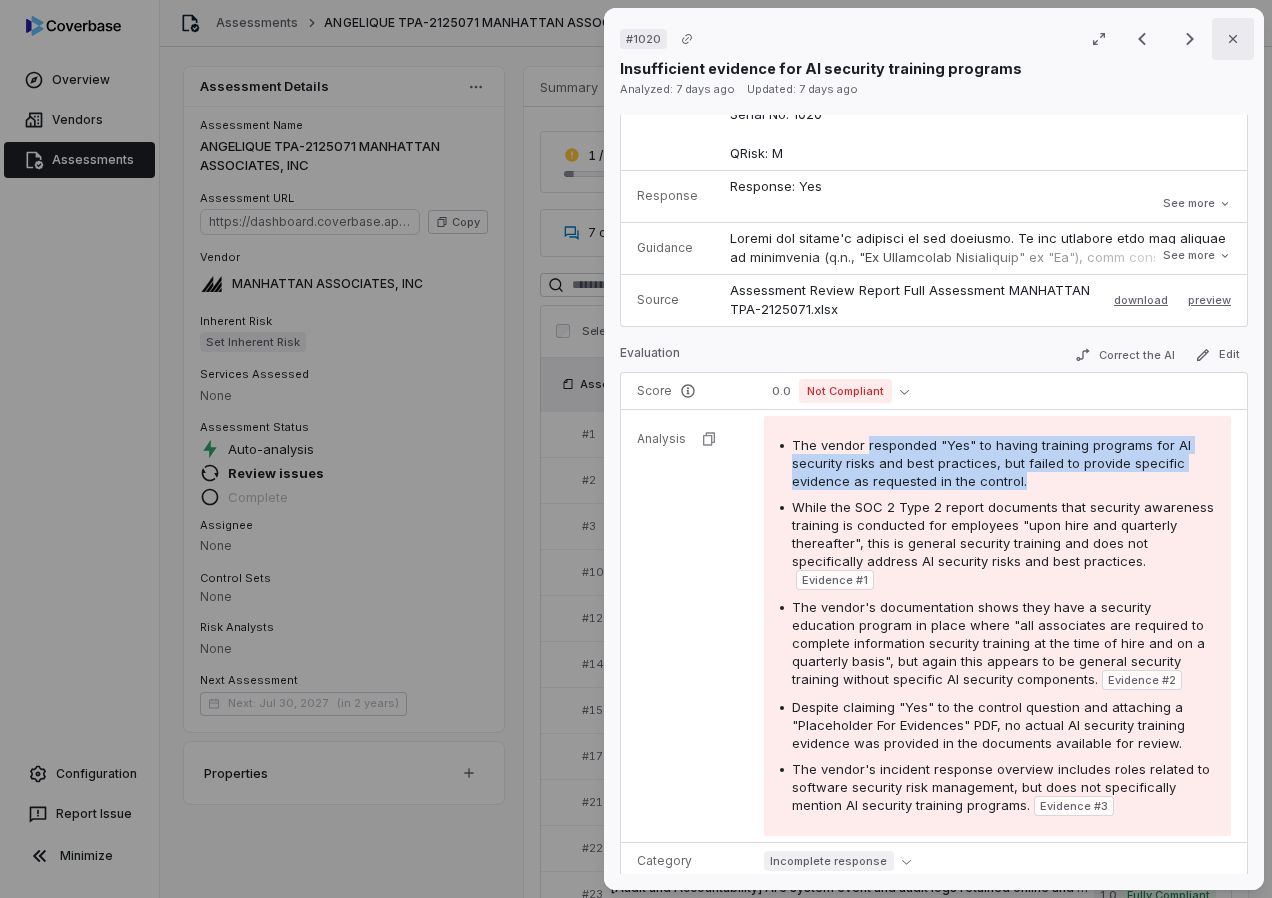 drag, startPoint x: 1218, startPoint y: 39, endPoint x: 1131, endPoint y: 90, distance: 100.84642 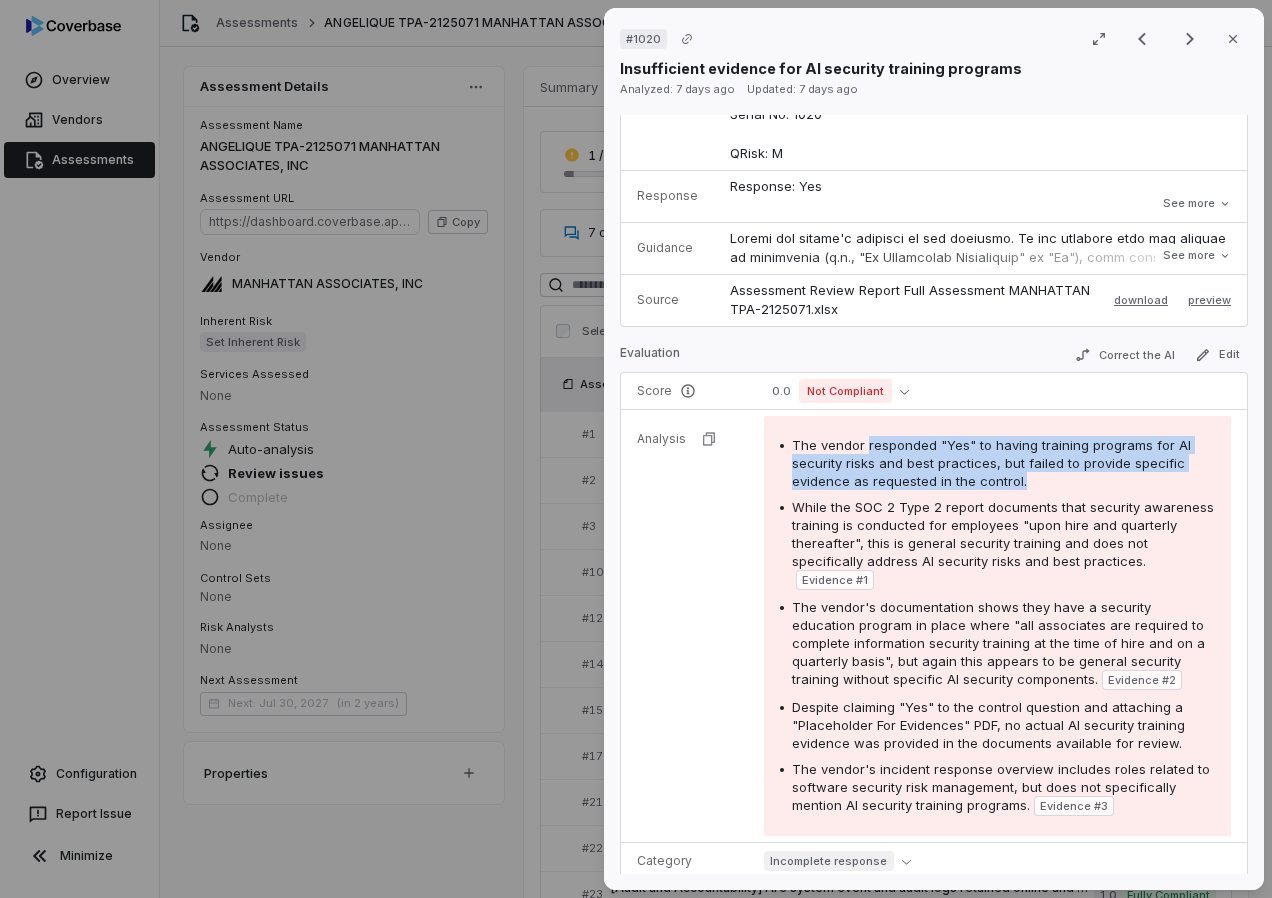 click 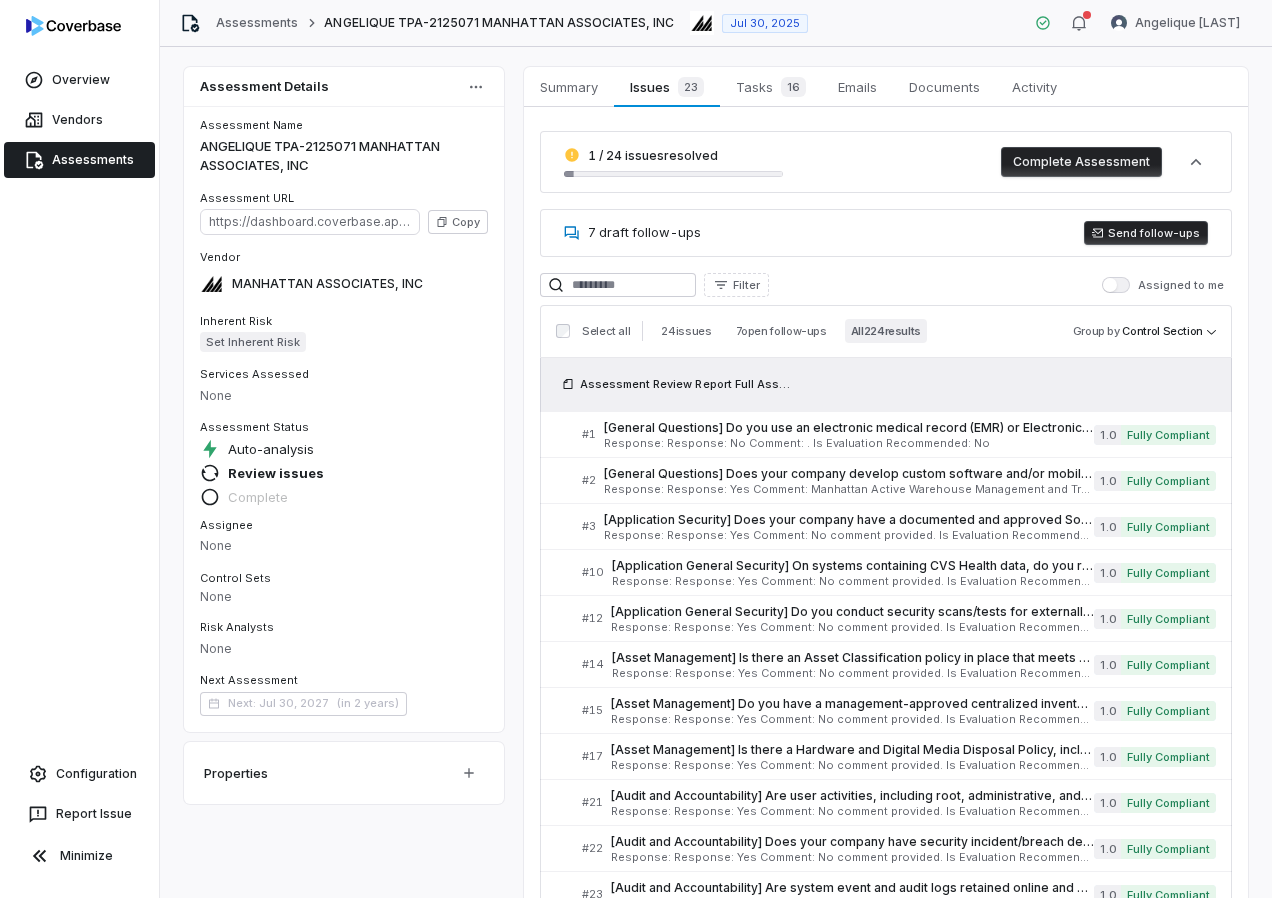 scroll, scrollTop: 6264, scrollLeft: 0, axis: vertical 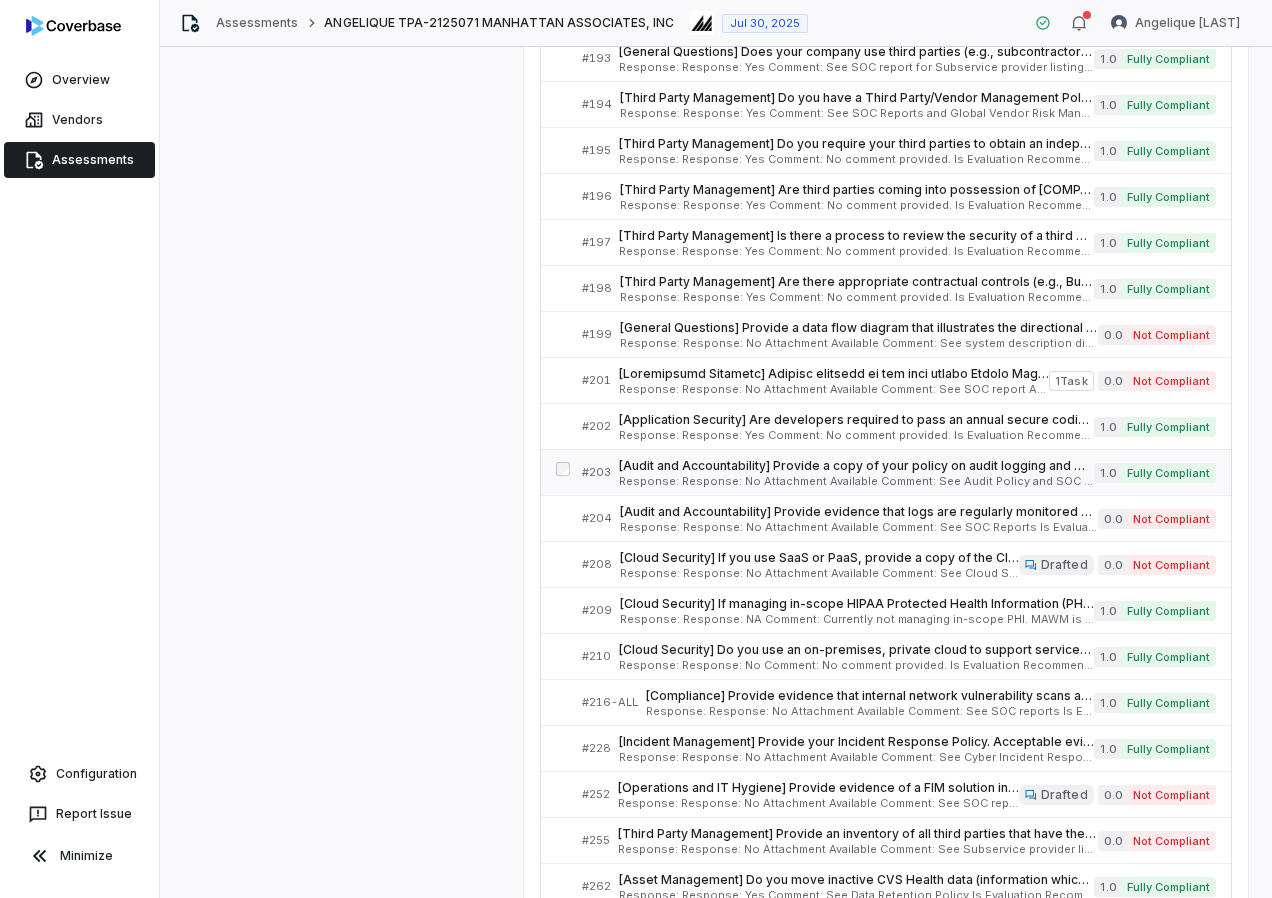 click on "[Audit and Accountability] Provide a copy of your policy on audit logging and monitoring. Also provide evidence that the policy is reviewed/updated annually.
Serial No: [SERIAL]
QRisk: L Response: Response: No Attachment Available
Comment: See Audit Policy and SOC reports
Is Evaluation Recommended: Yes" at bounding box center [856, 472] 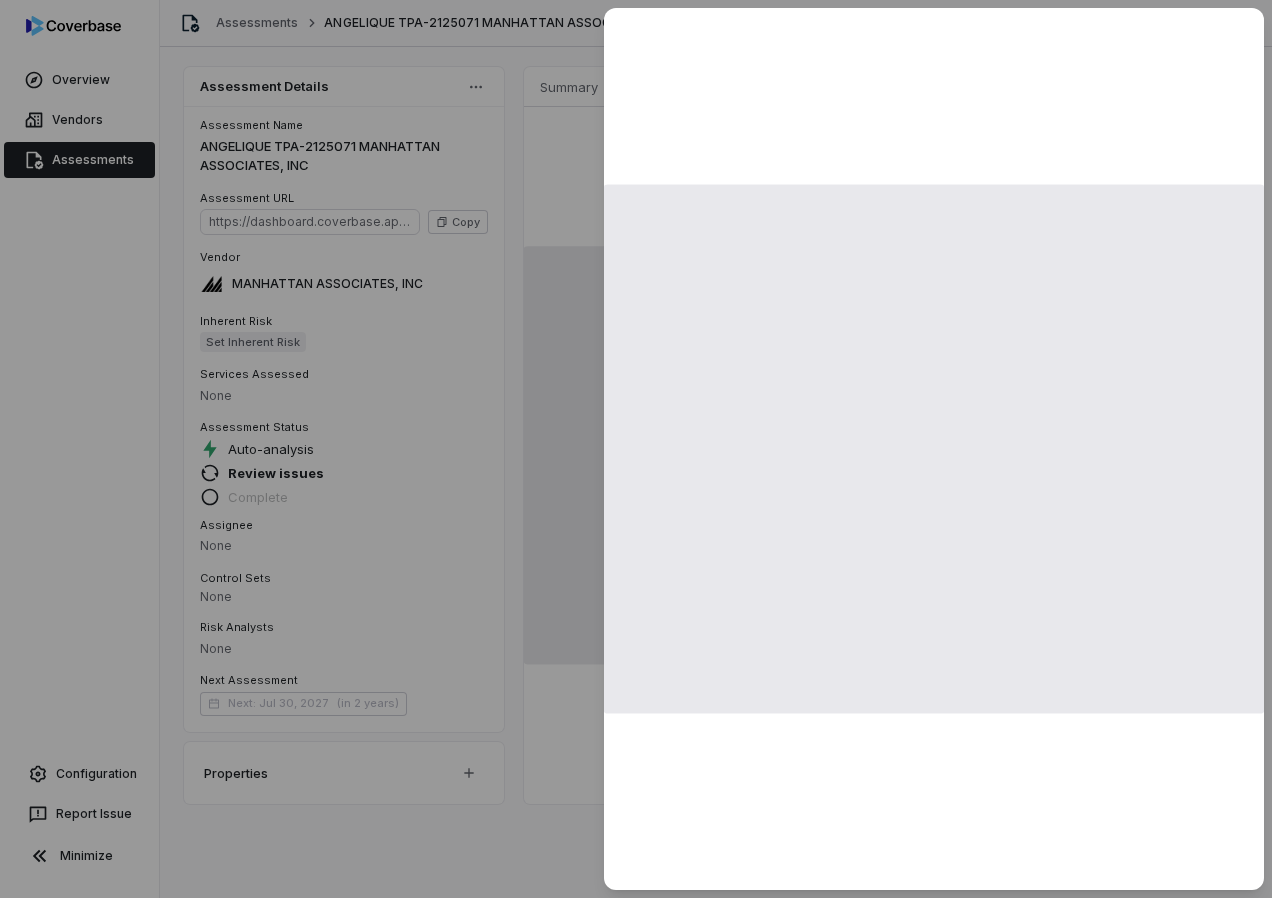 scroll, scrollTop: 0, scrollLeft: 0, axis: both 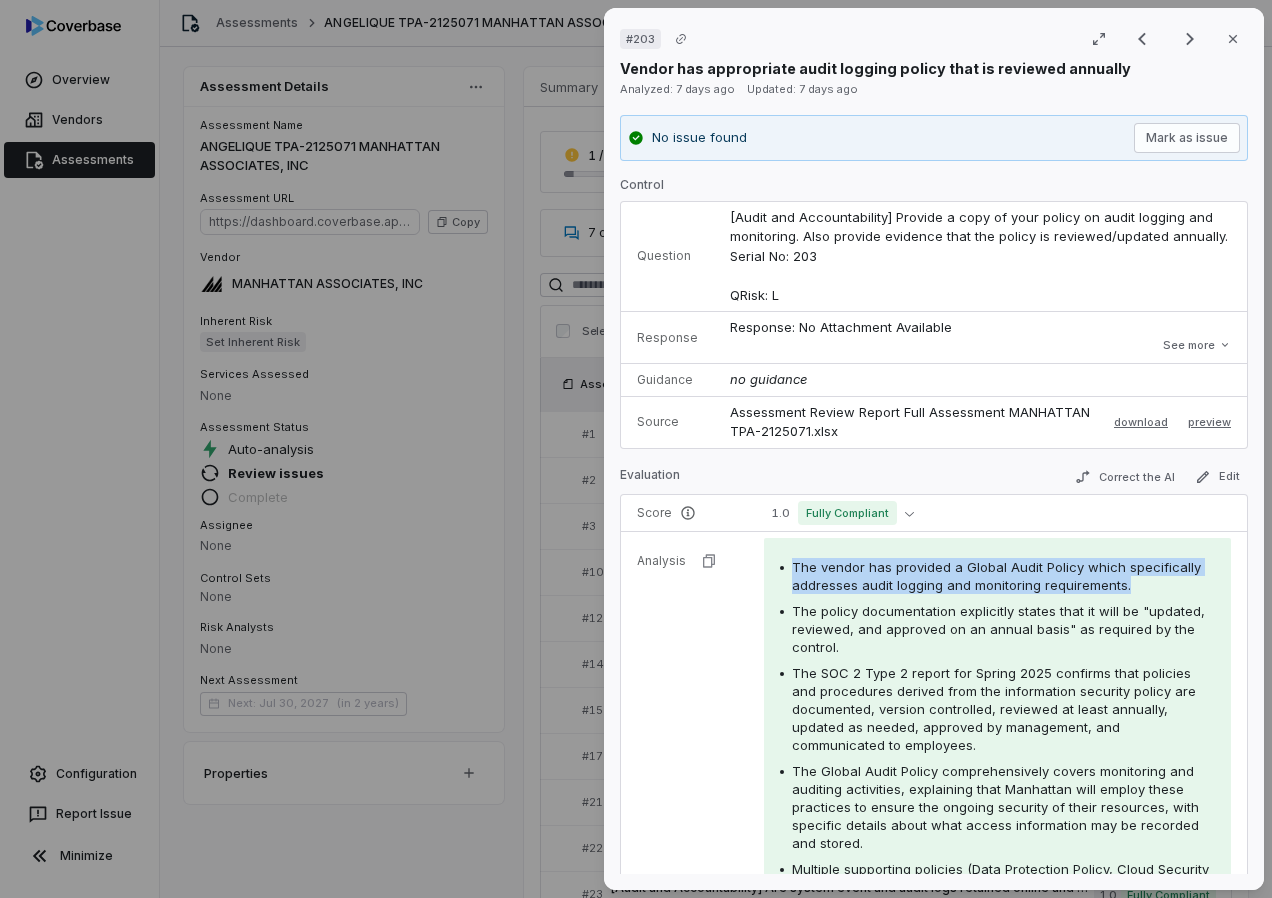 drag, startPoint x: 790, startPoint y: 587, endPoint x: 1148, endPoint y: 598, distance: 358.16895 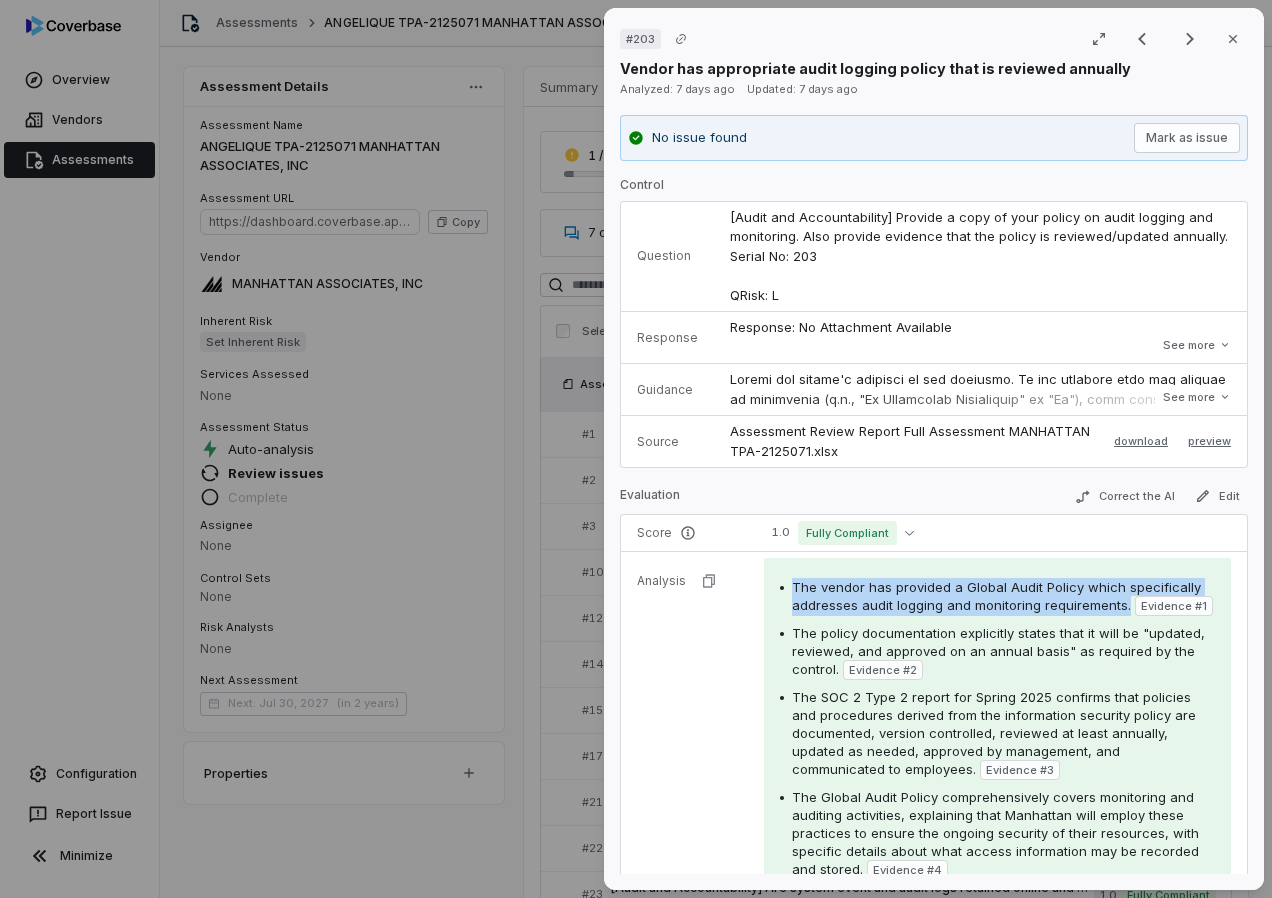 copy on "The vendor has provided a Global Audit Policy which specifically addresses audit logging and monitoring requirements." 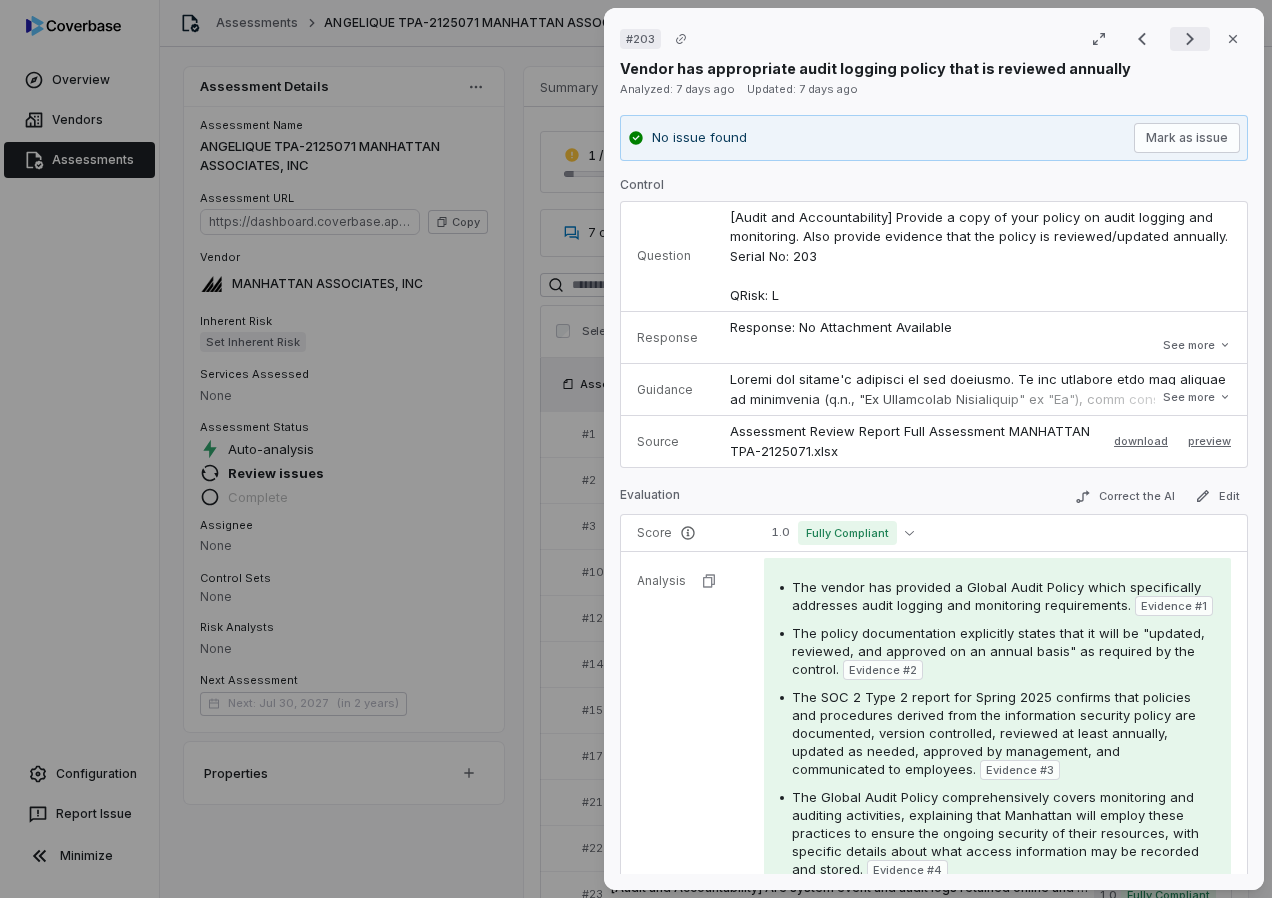 click 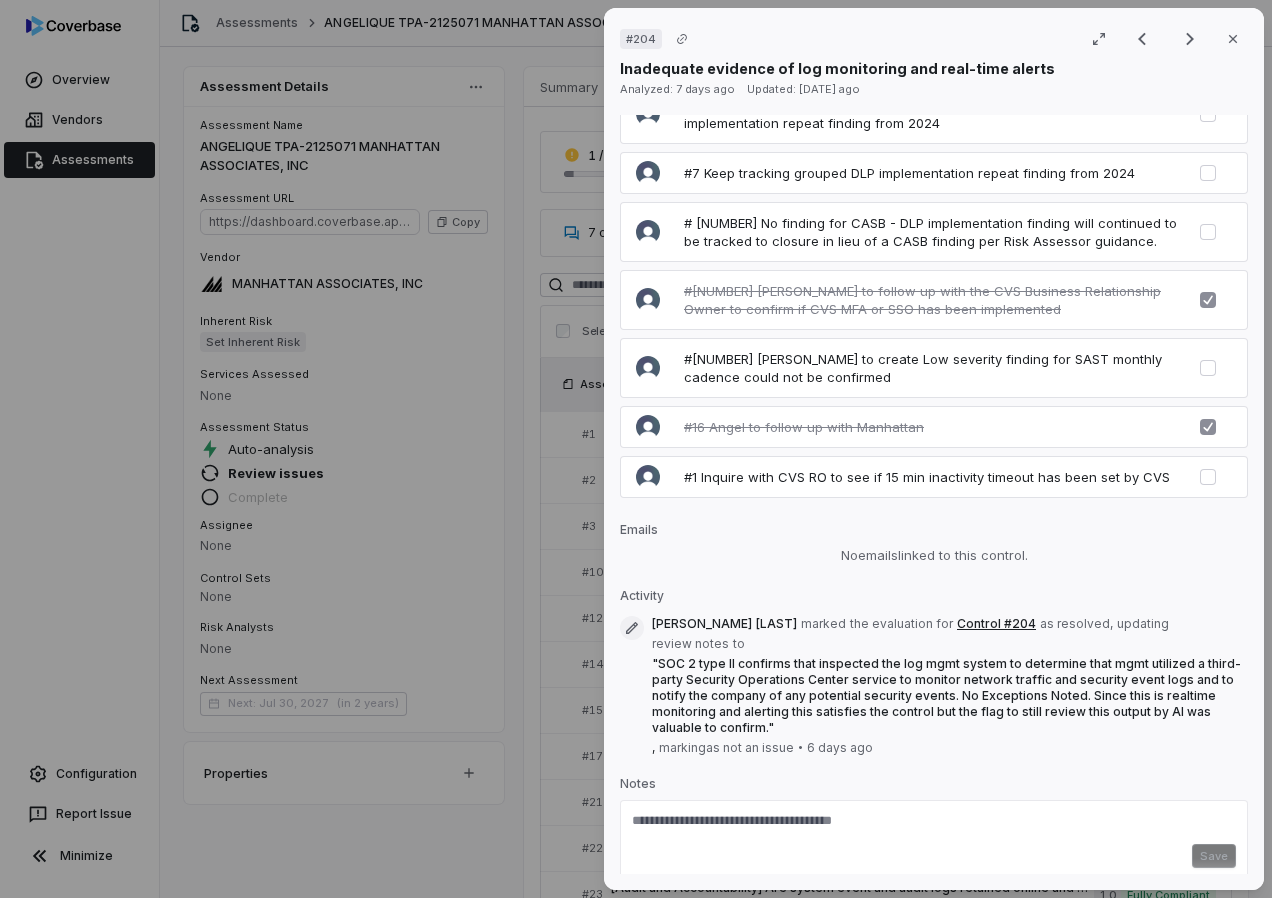 scroll, scrollTop: 3485, scrollLeft: 0, axis: vertical 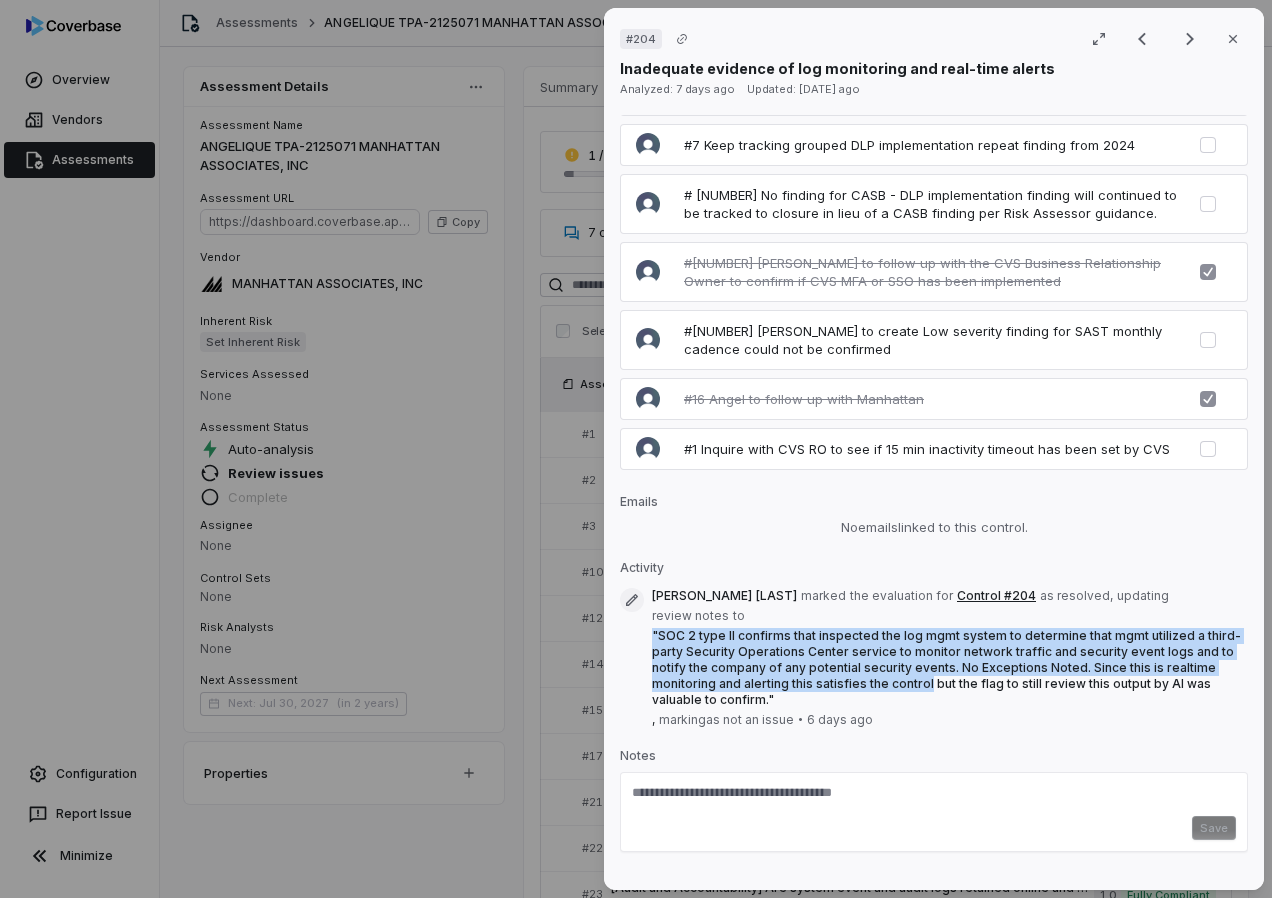 drag, startPoint x: 653, startPoint y: 604, endPoint x: 925, endPoint y: 651, distance: 276.0308 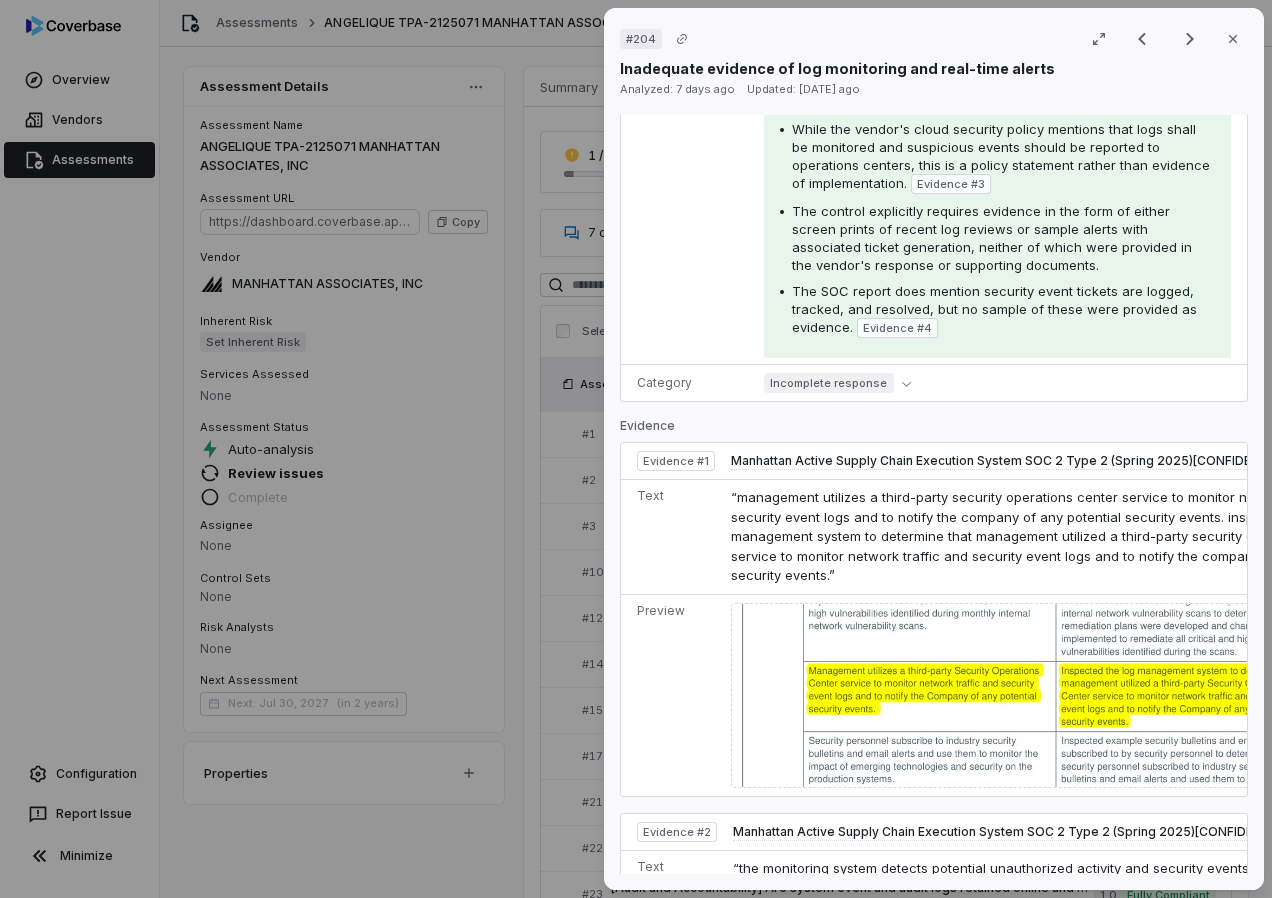 scroll, scrollTop: 785, scrollLeft: 0, axis: vertical 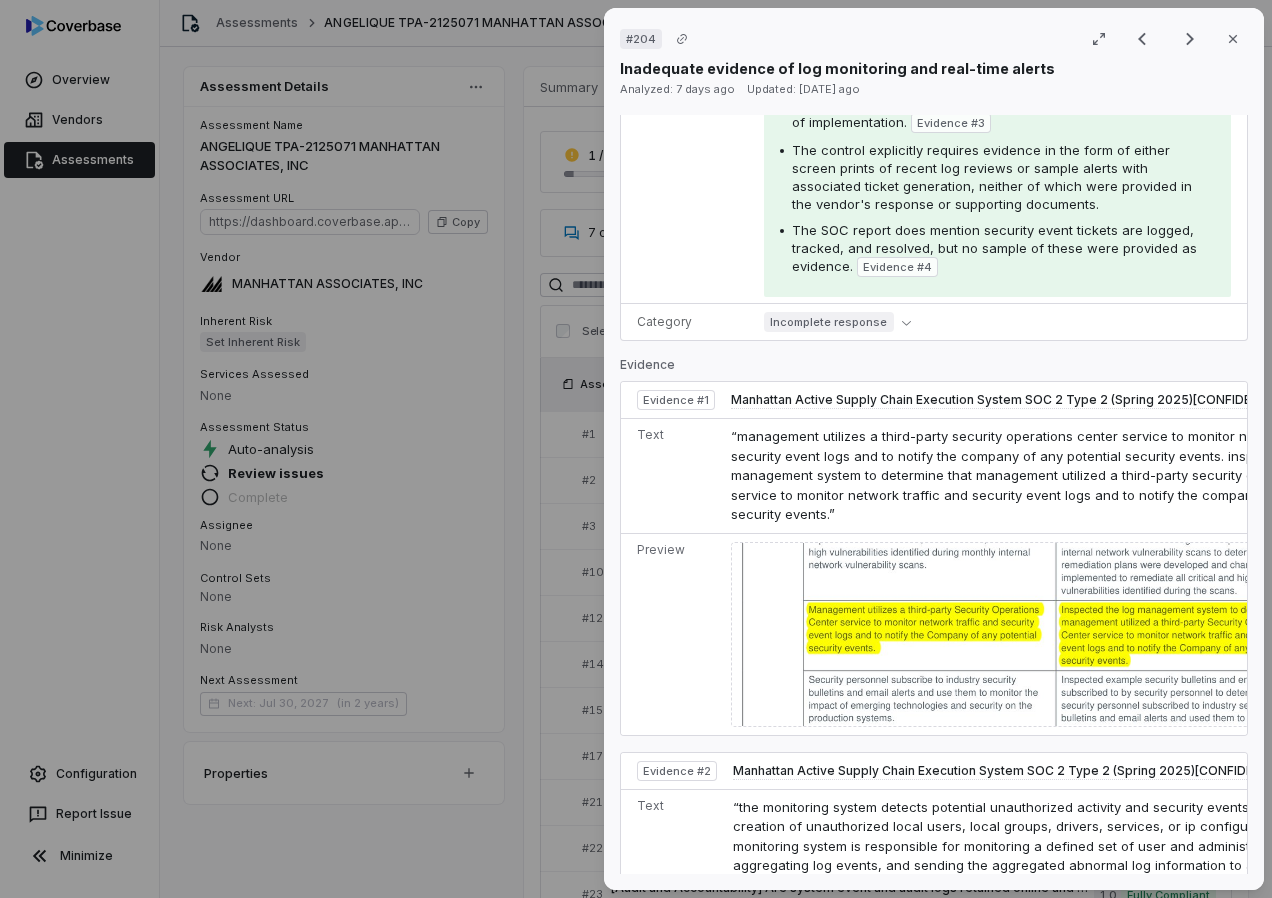 click at bounding box center (1057, 634) 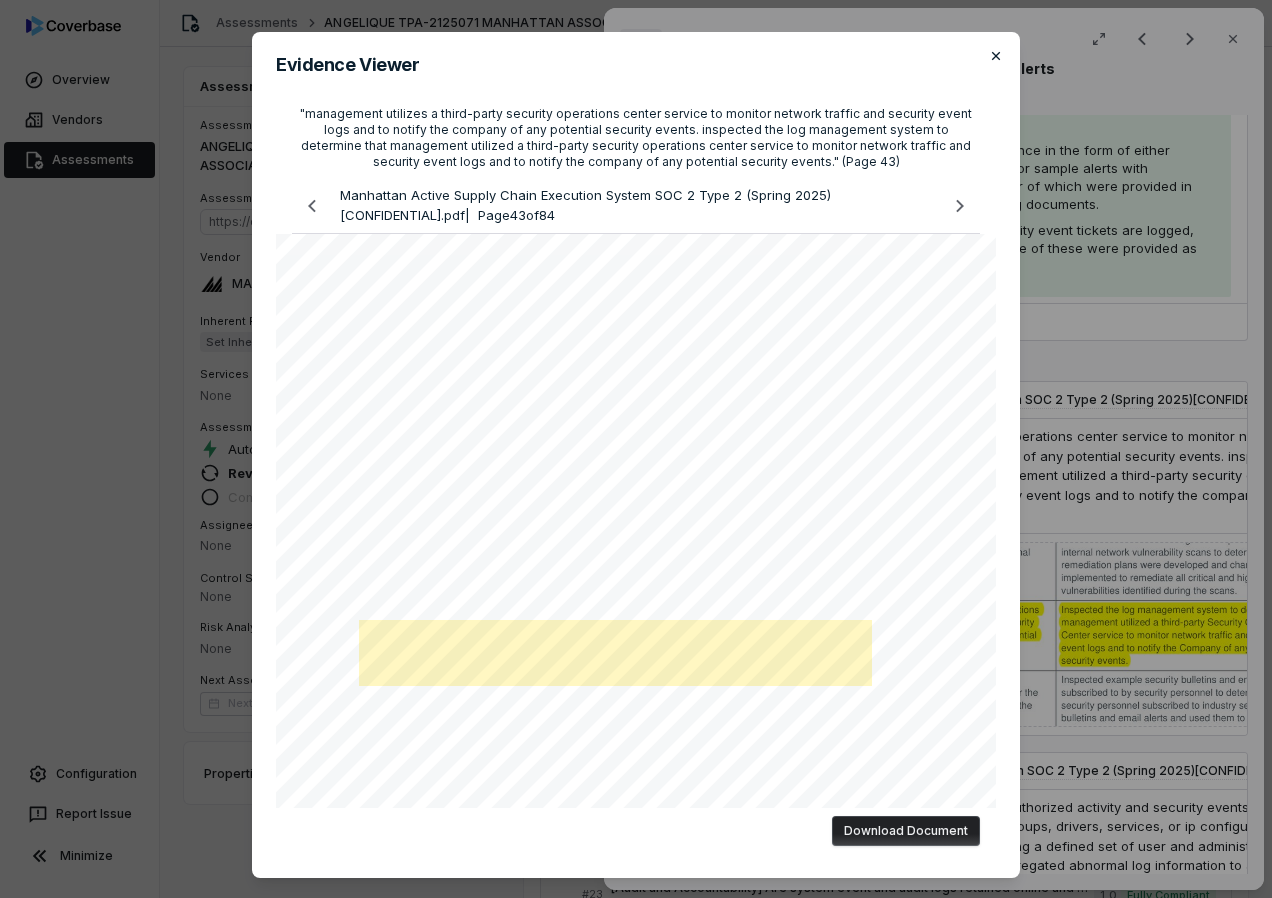 click 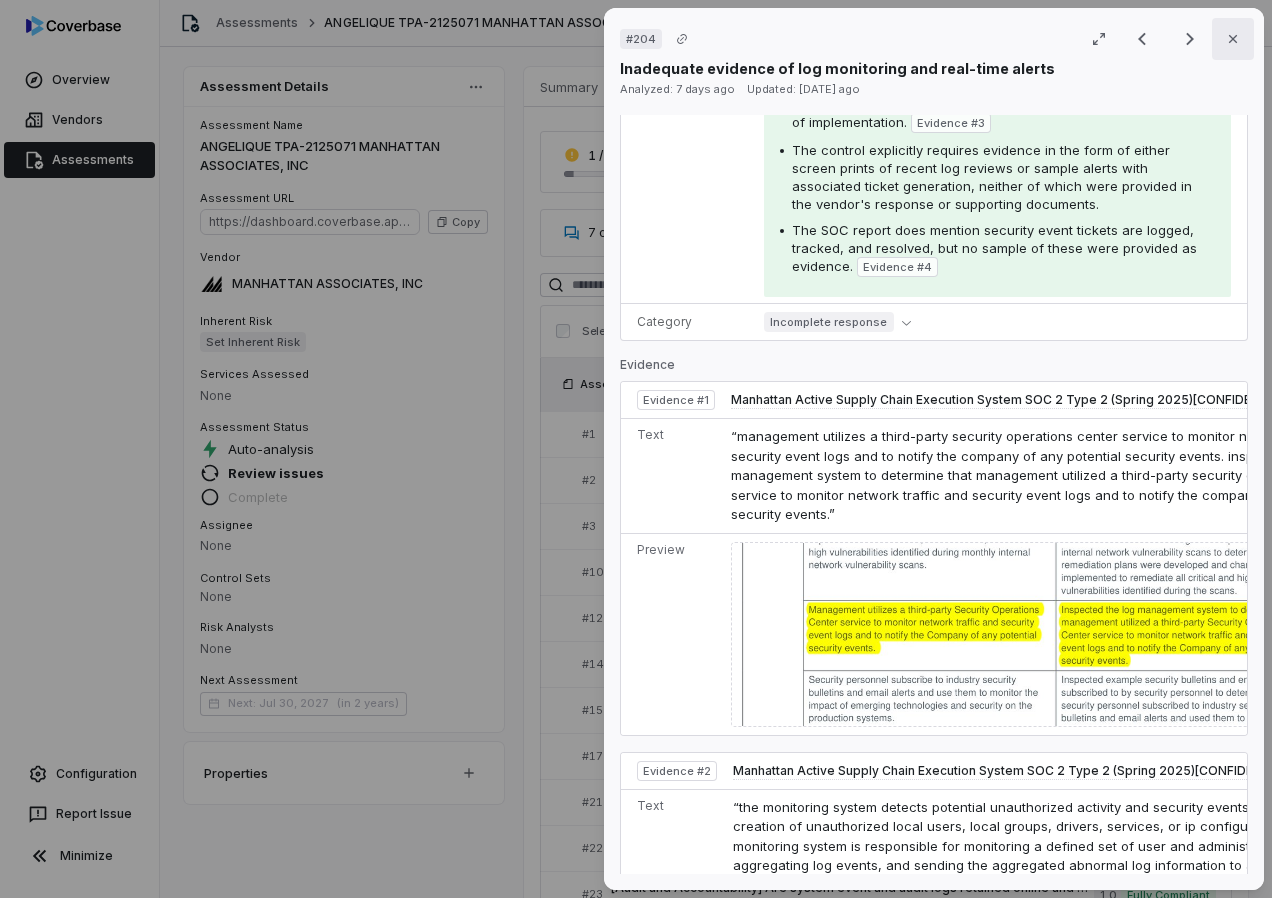 click 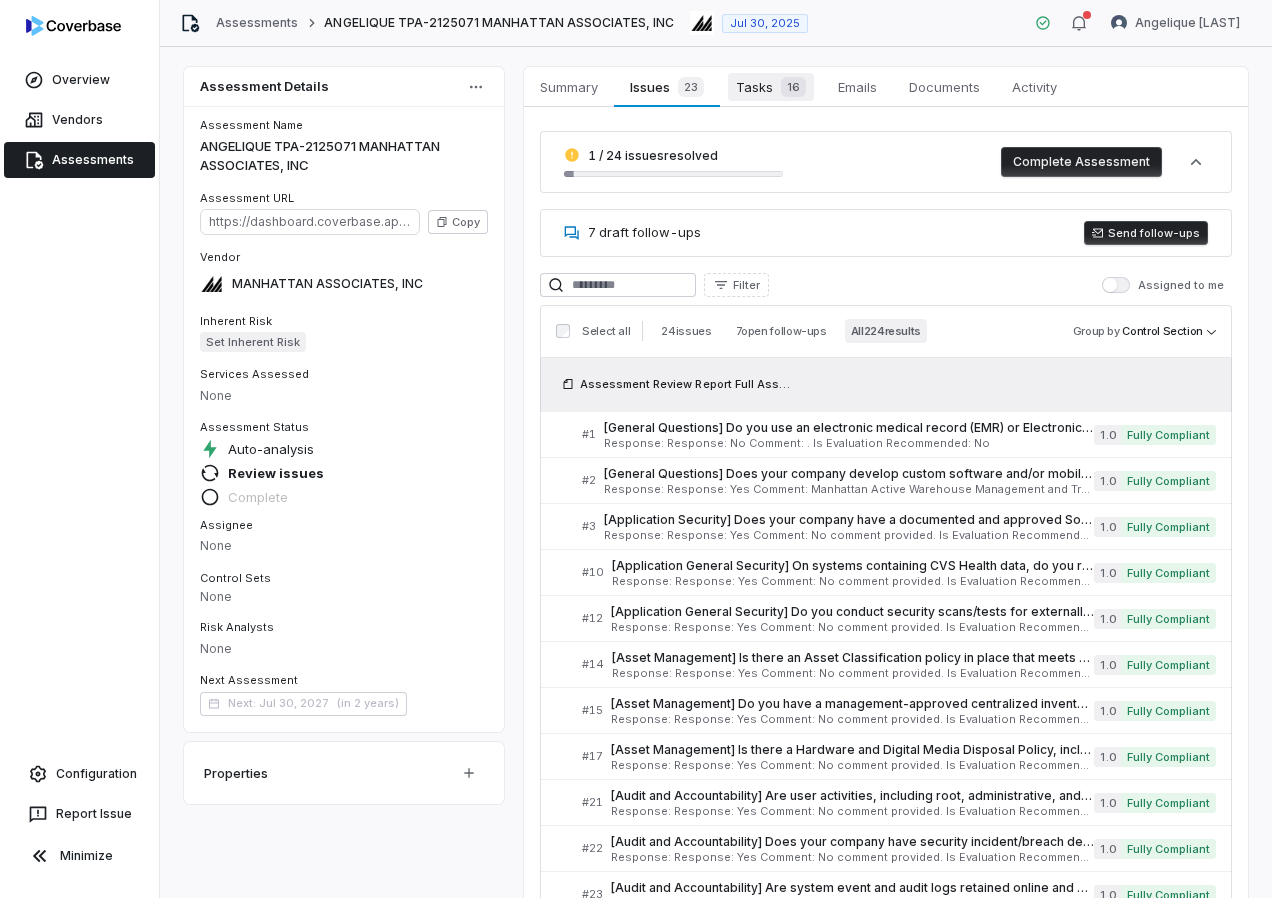 scroll, scrollTop: 8564, scrollLeft: 0, axis: vertical 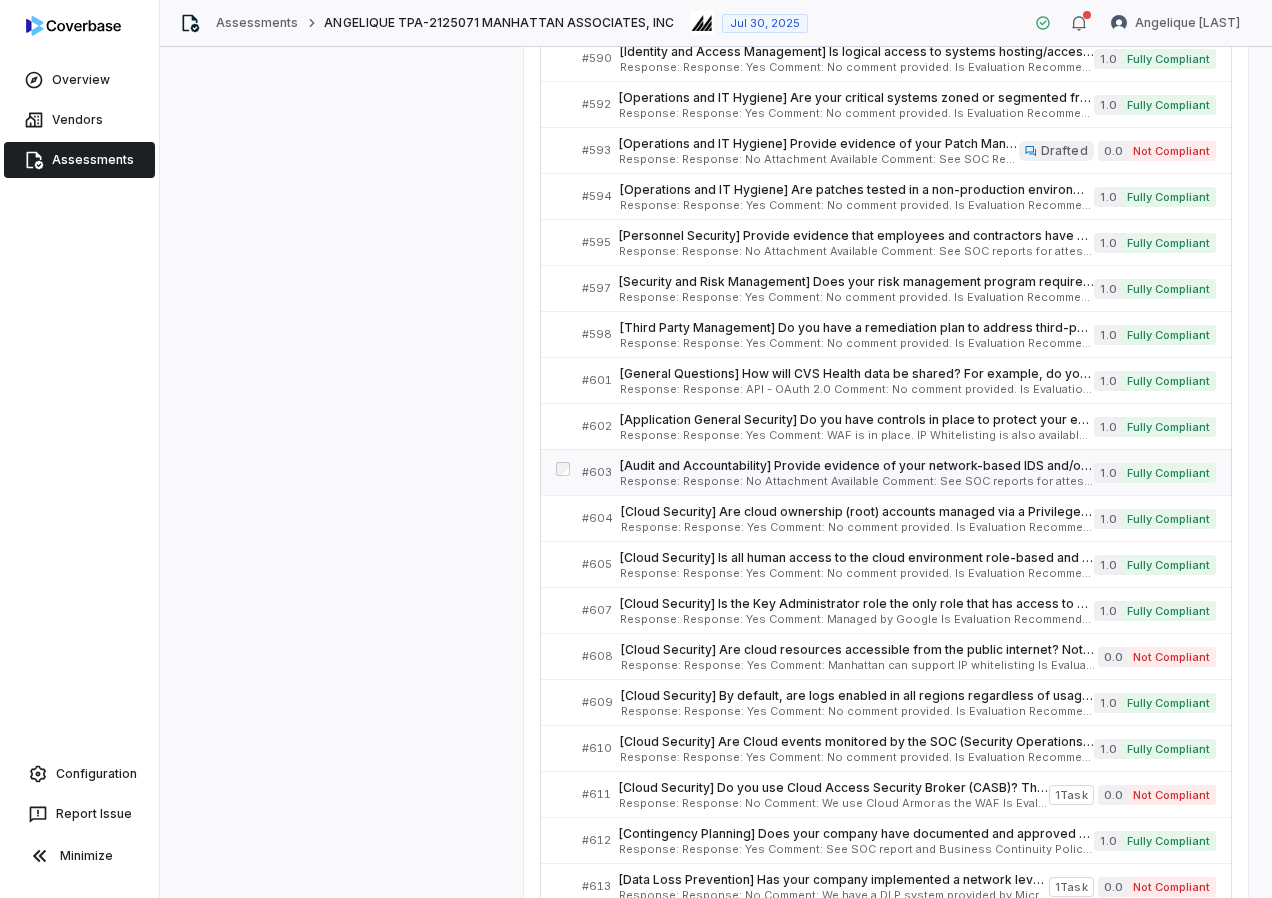 click on "Response: Response: No Attachment Available
Comment: See SOC reports for attestation
Is Evaluation Recommended: Yes" at bounding box center (857, 481) 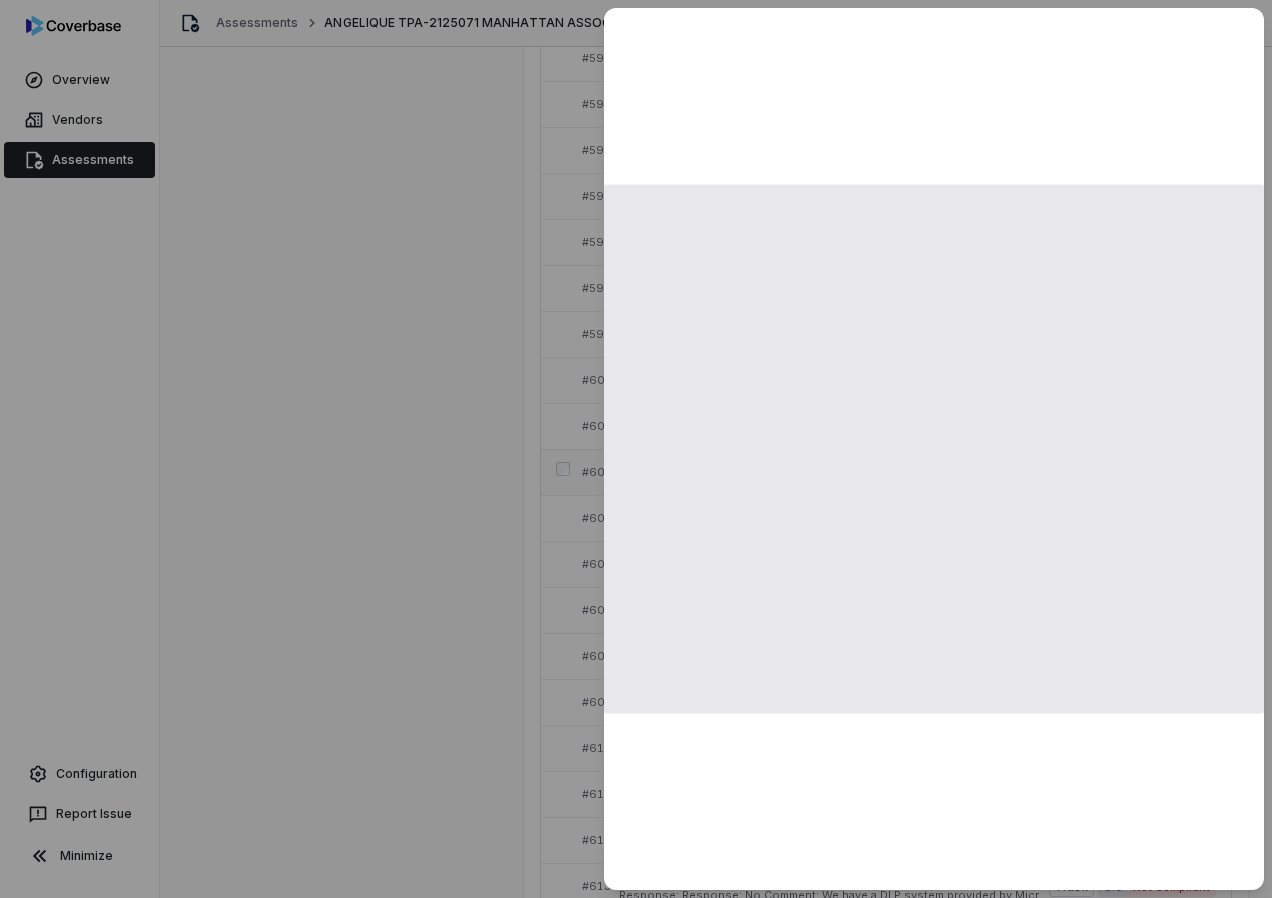 scroll, scrollTop: 0, scrollLeft: 0, axis: both 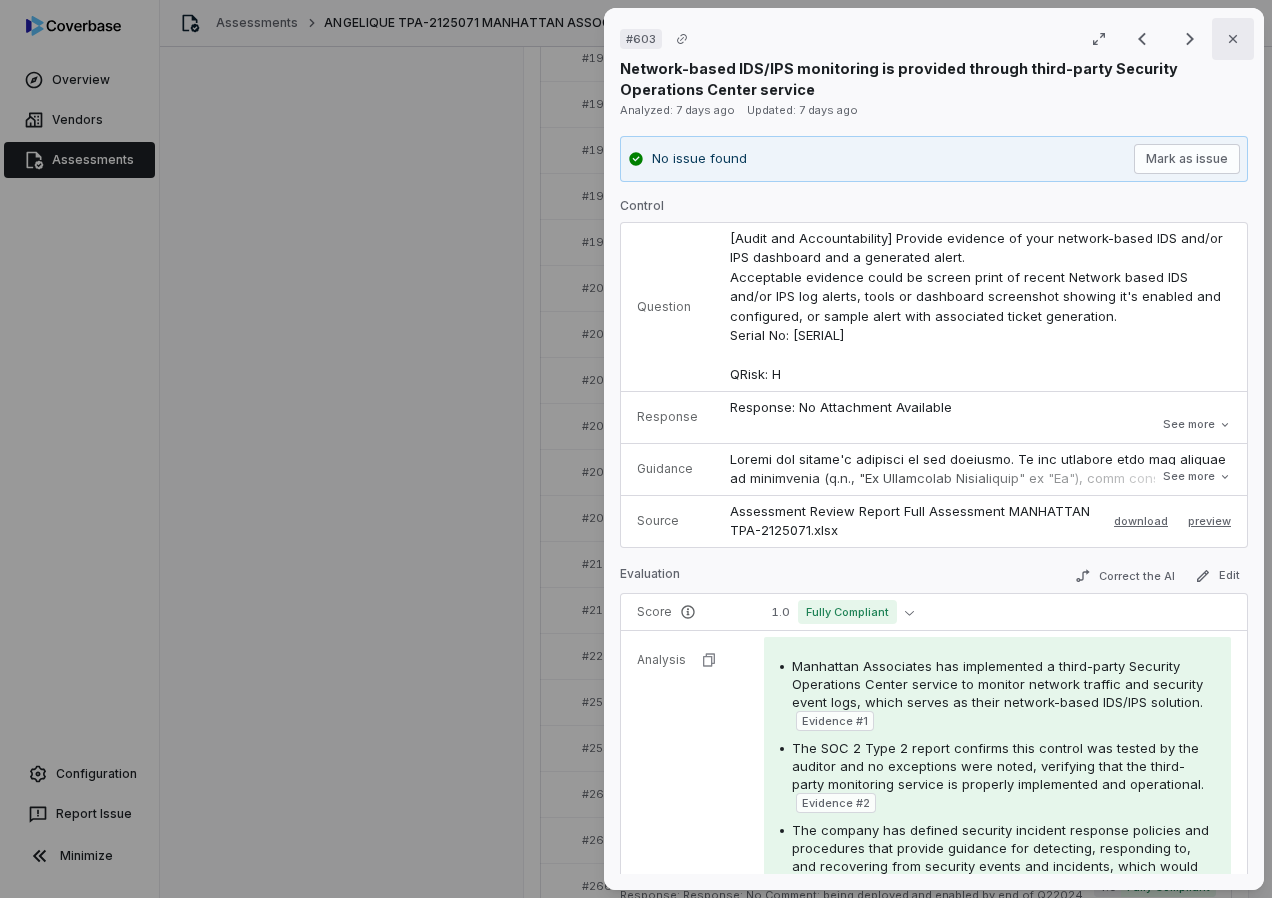 click 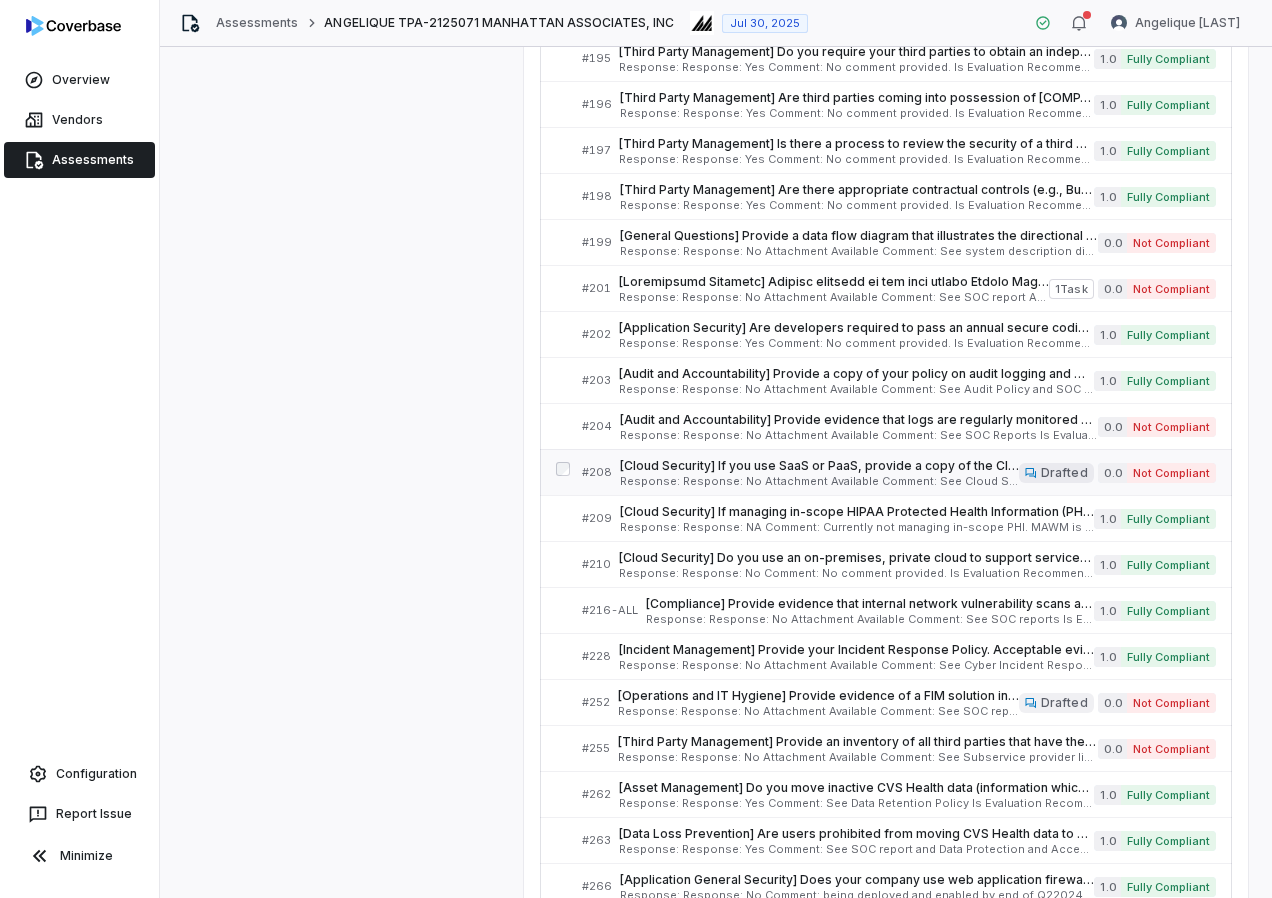 click on "# 208 [Cloud Security] If you use SaaS or PaaS, provide a copy of the Cloud Security Shared Responsibility matrices for services consumed from the CSP.
Acceptable evidence for private cloud, provide a copy of your shared responsibility matrix outlining your responsibility vs your customer's responsibility. For public cloud, provide a link to your CSP responsibility matrix.
Serial No: 208
QRisk: C Response: Response: No Attachment Available
Comment: See Cloud Security Configuration Standards - Google document
Is Evaluation Recommended: Yes Drafted 0.0 Not Compliant" at bounding box center (899, 472) 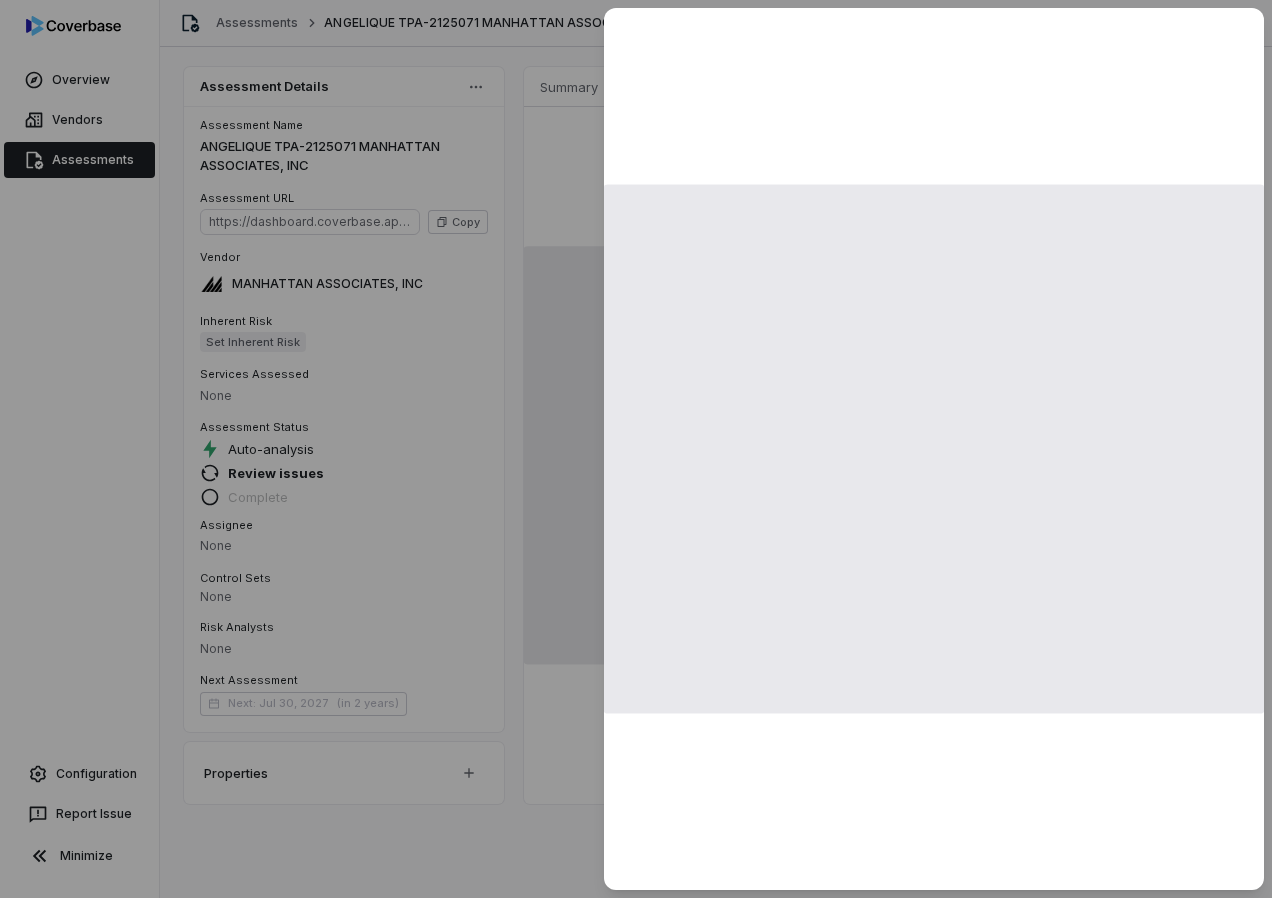 scroll, scrollTop: 0, scrollLeft: 0, axis: both 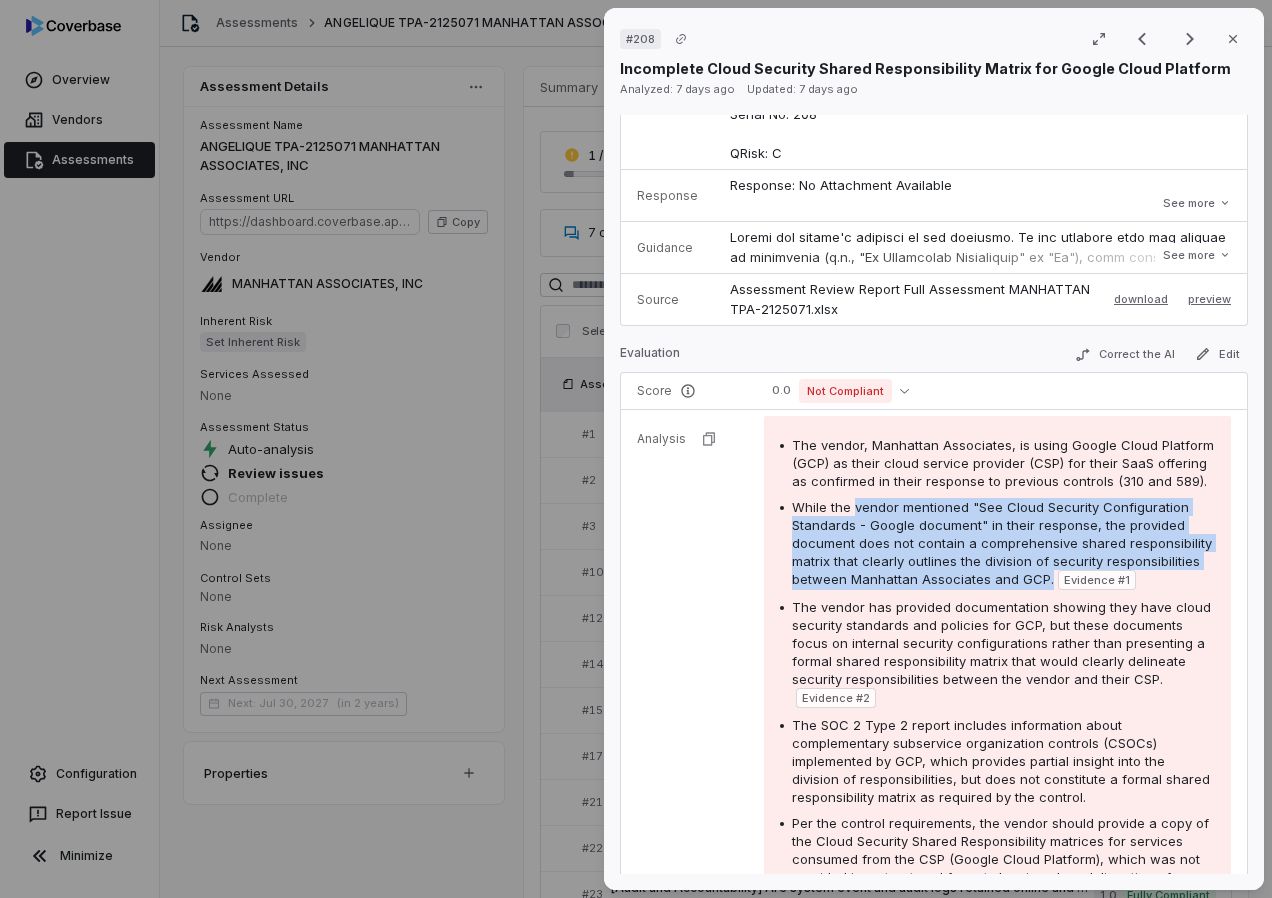 drag, startPoint x: 850, startPoint y: 526, endPoint x: 1144, endPoint y: 600, distance: 303.16992 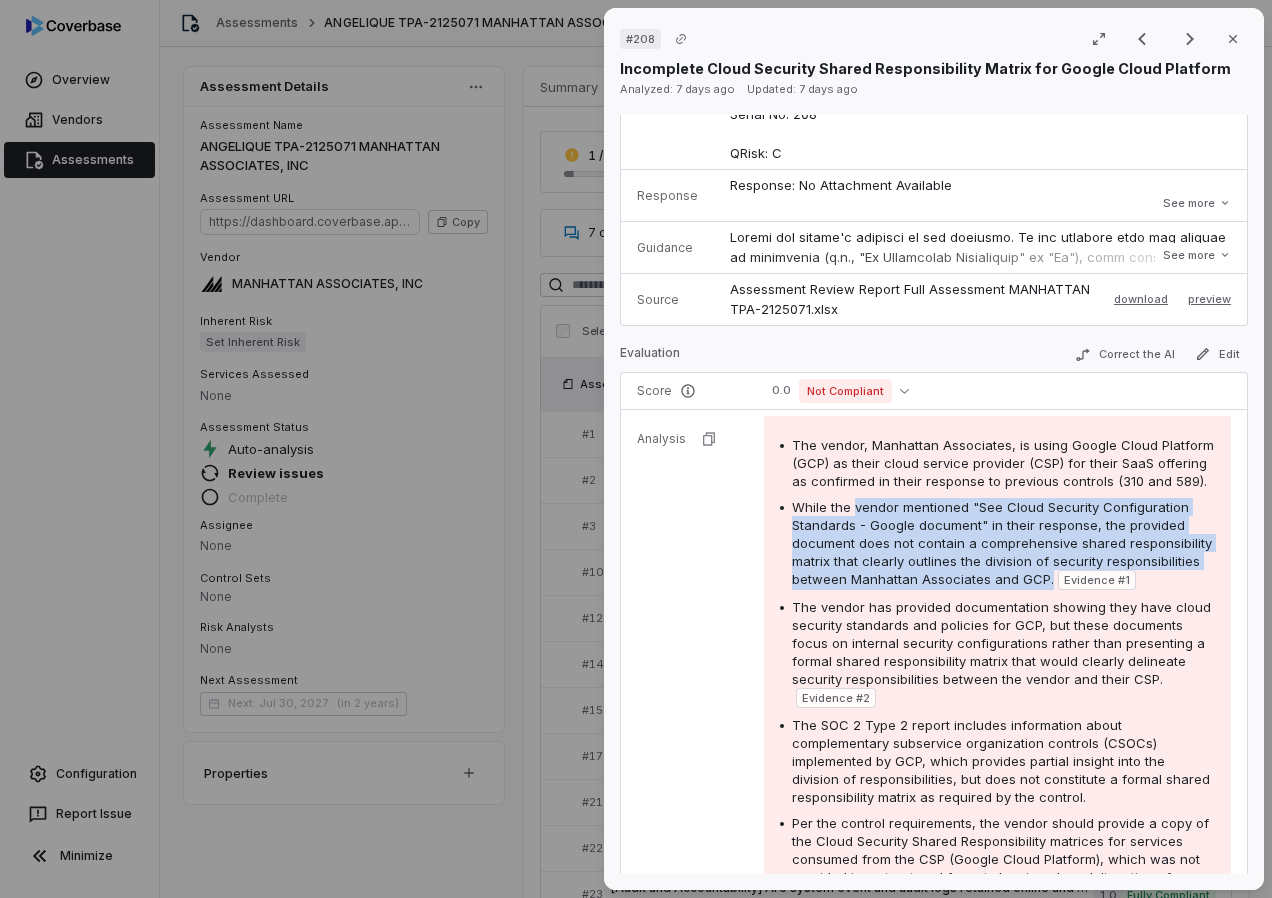scroll, scrollTop: 0, scrollLeft: 0, axis: both 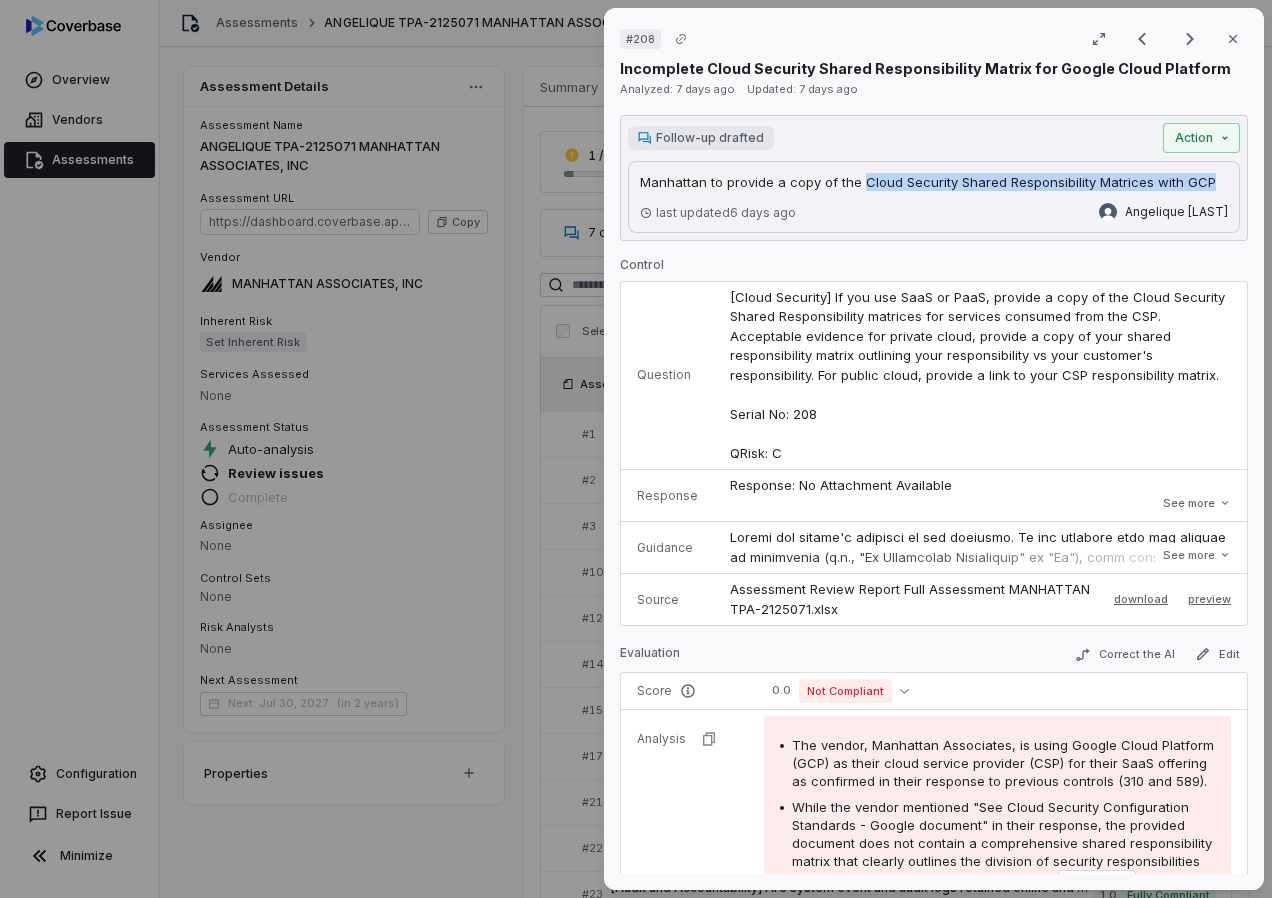 drag, startPoint x: 859, startPoint y: 178, endPoint x: 1200, endPoint y: 179, distance: 341.00146 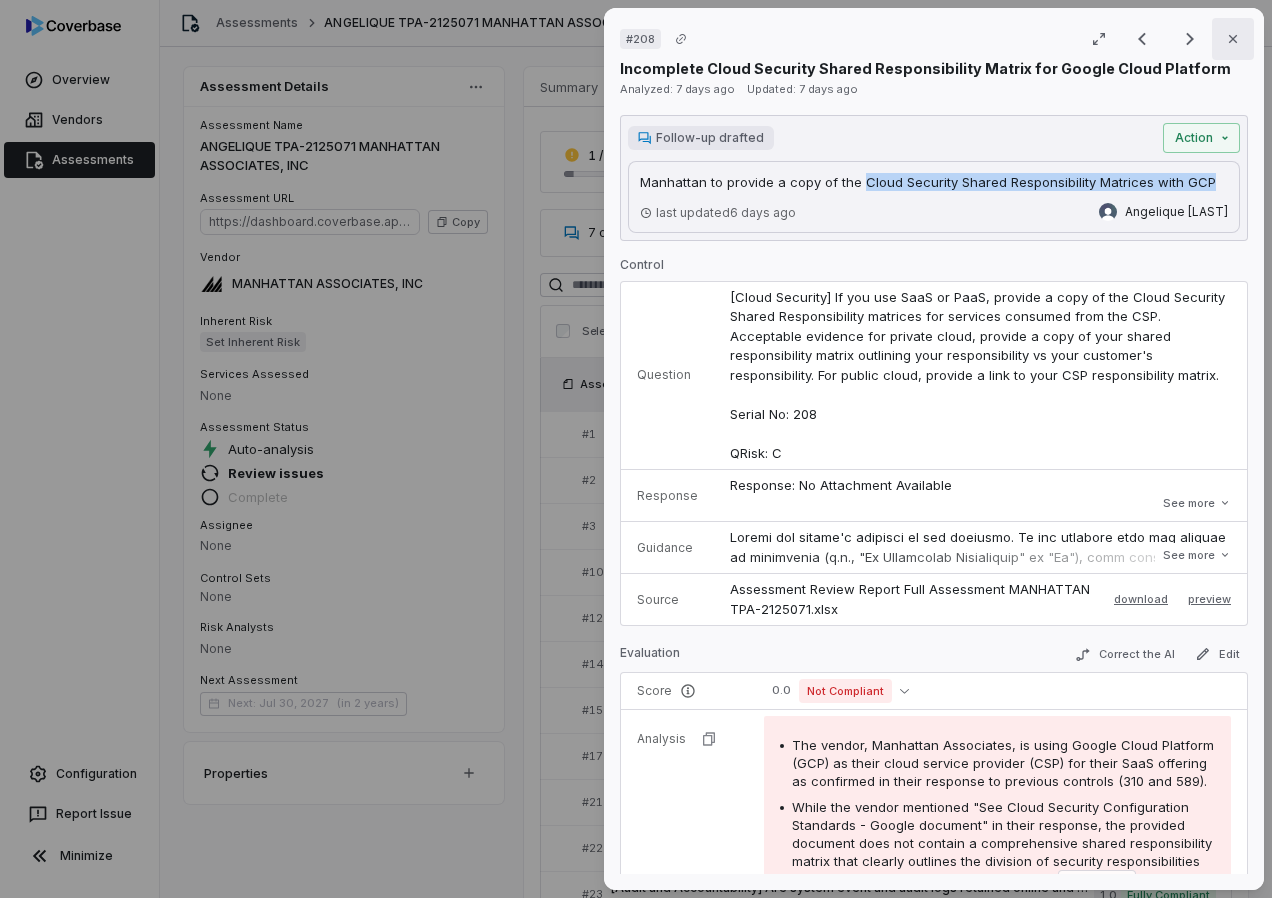 drag, startPoint x: 1220, startPoint y: 44, endPoint x: 382, endPoint y: 536, distance: 971.7551 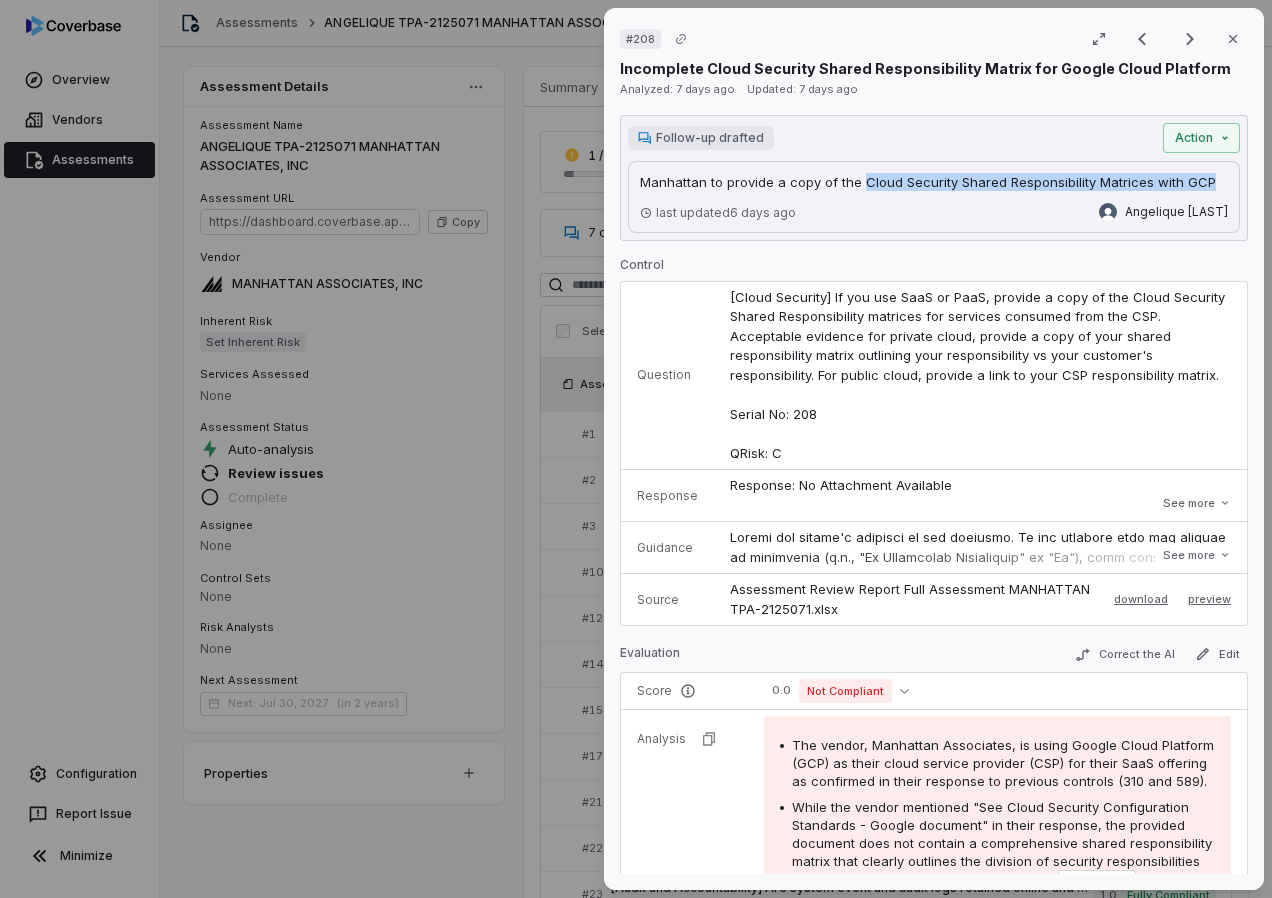 click 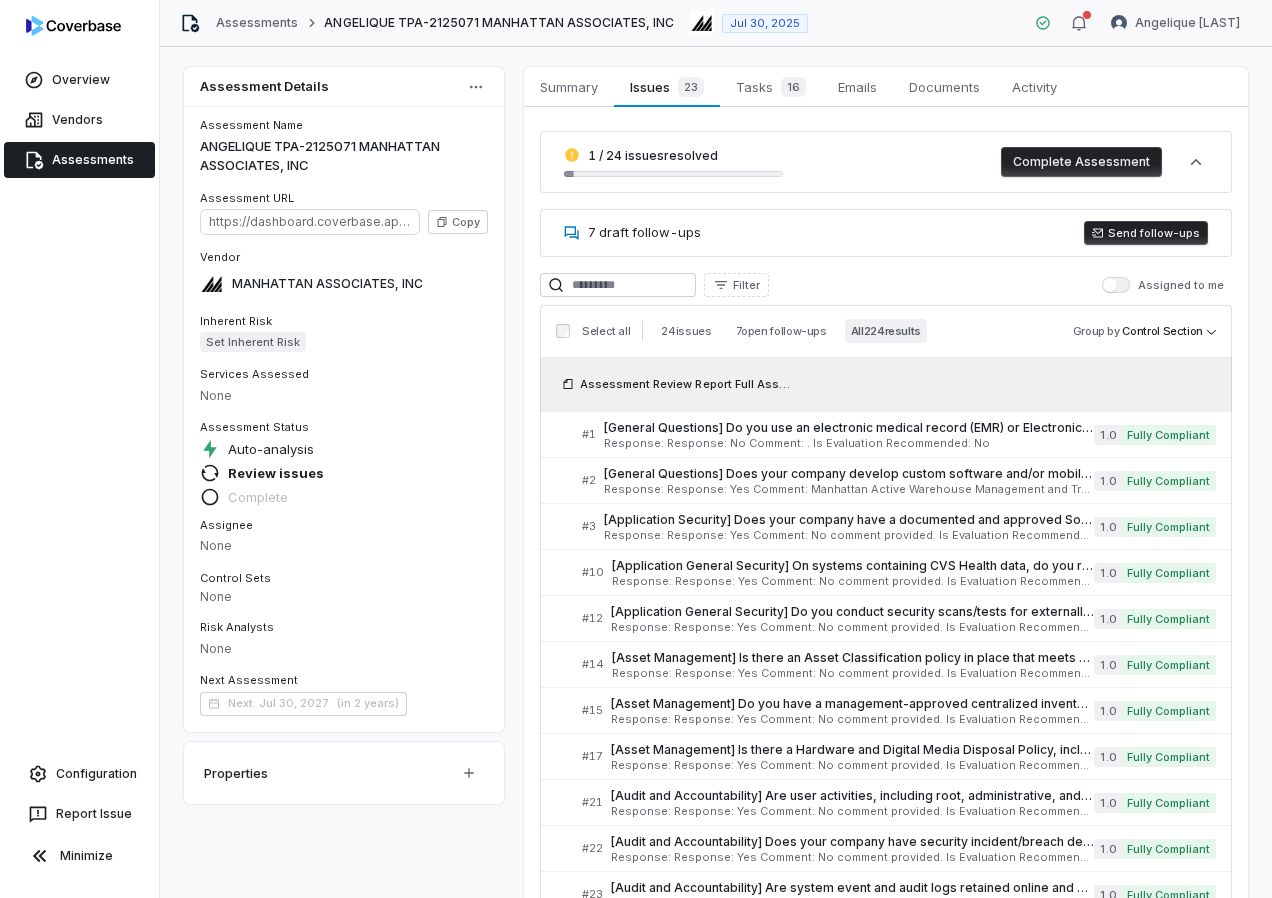 scroll, scrollTop: 9162, scrollLeft: 0, axis: vertical 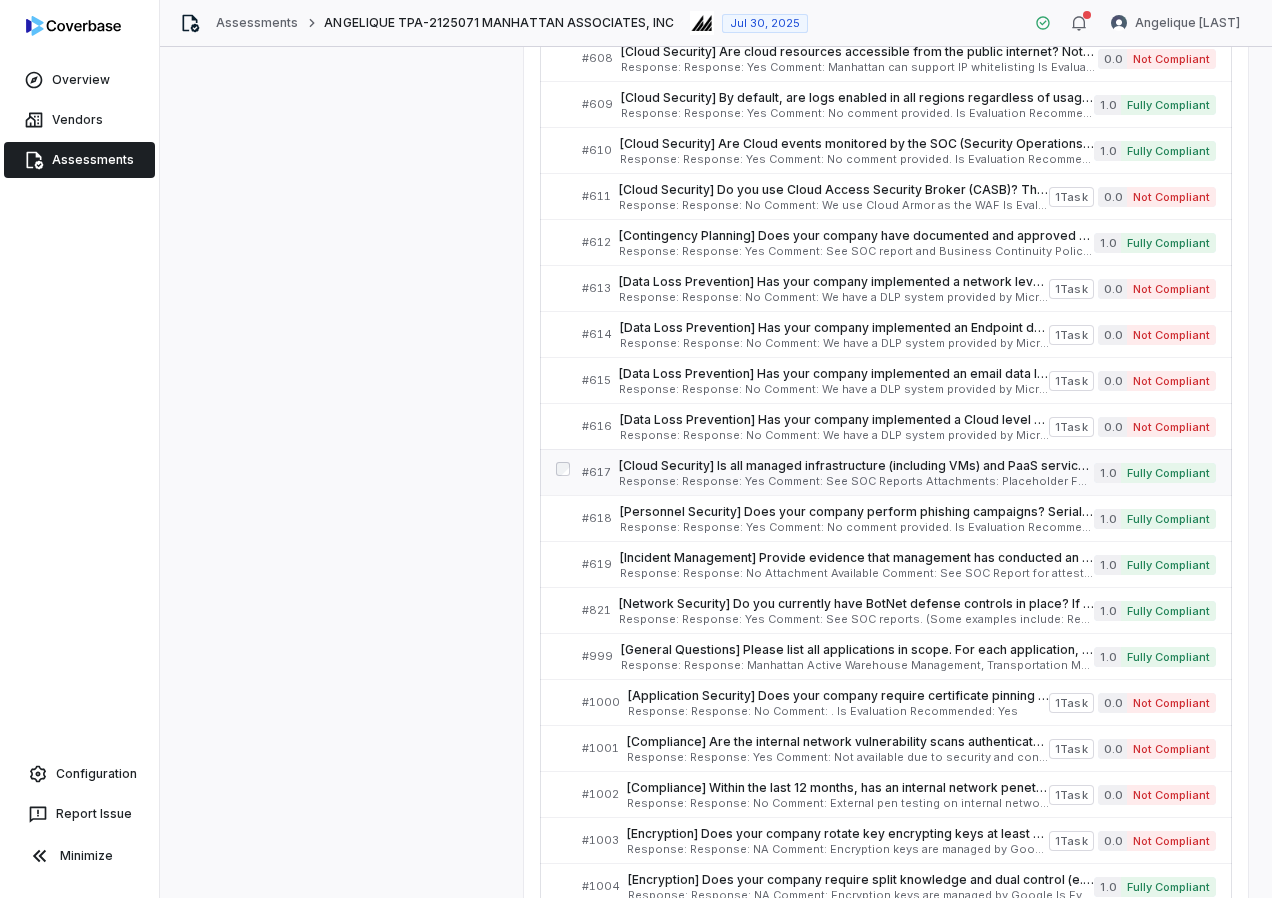 click on "[Cloud Security] Is all managed infrastructure (including VMs) and PaaS services encrypting data-at-rest with KMS/CMK (customer managed keys) specific to the application?
If yes, provide evidence your implementation of CMK meets all the below listed requirements:
CVS requires:
KMS/CMK encryption must be implemented at time of creation.
KMS/CMK Encryption keys must be created for all applications onboarded into the cloud.
KMS/CMK keys are required to be rotated per the cloud native configuration.
KMS/CMK keys are required to be configured as “HSM” backed.
No human roles will have decrypt/encrypt access to KMS keys.
Serial No 617
QRisk: C" at bounding box center (856, 466) 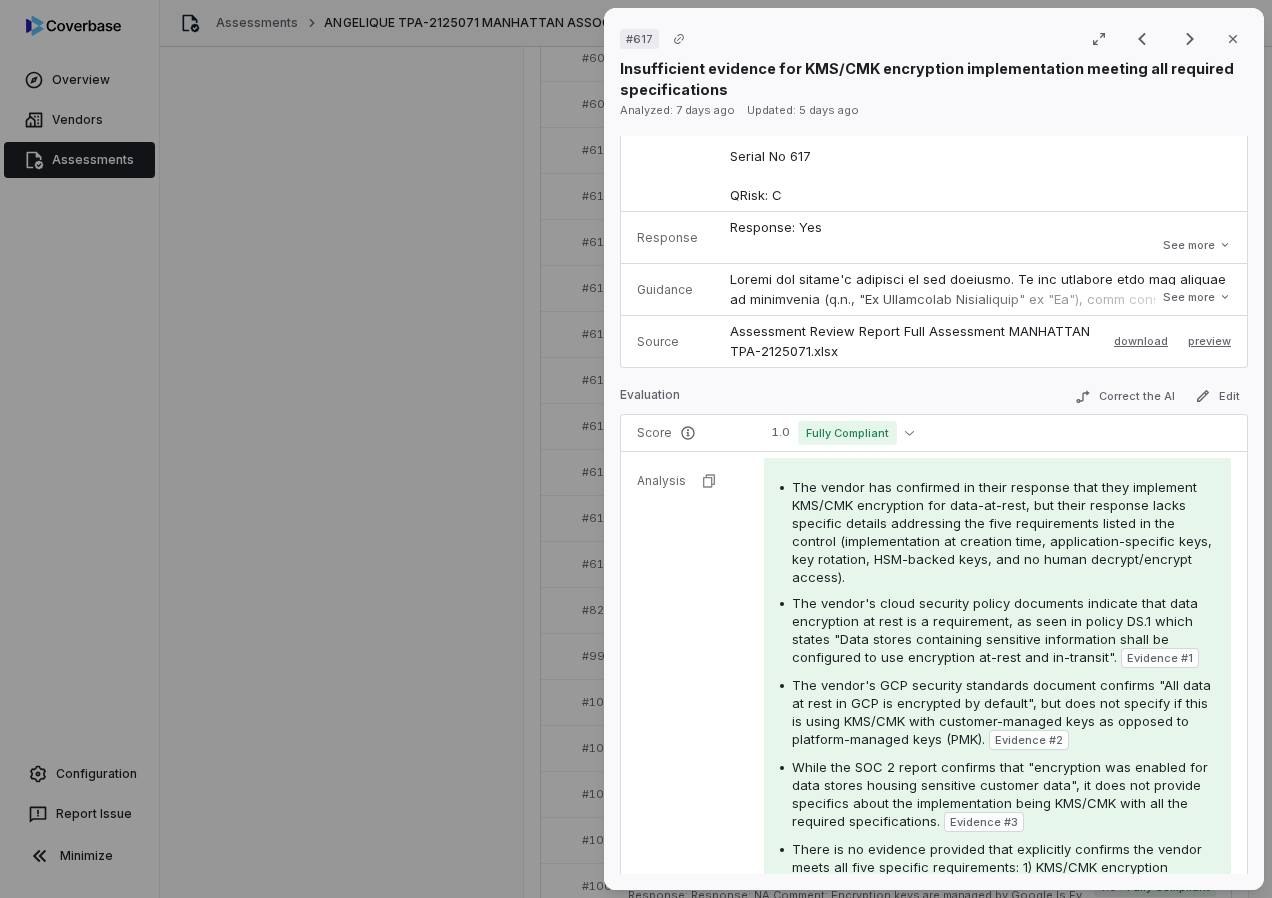 scroll, scrollTop: 400, scrollLeft: 0, axis: vertical 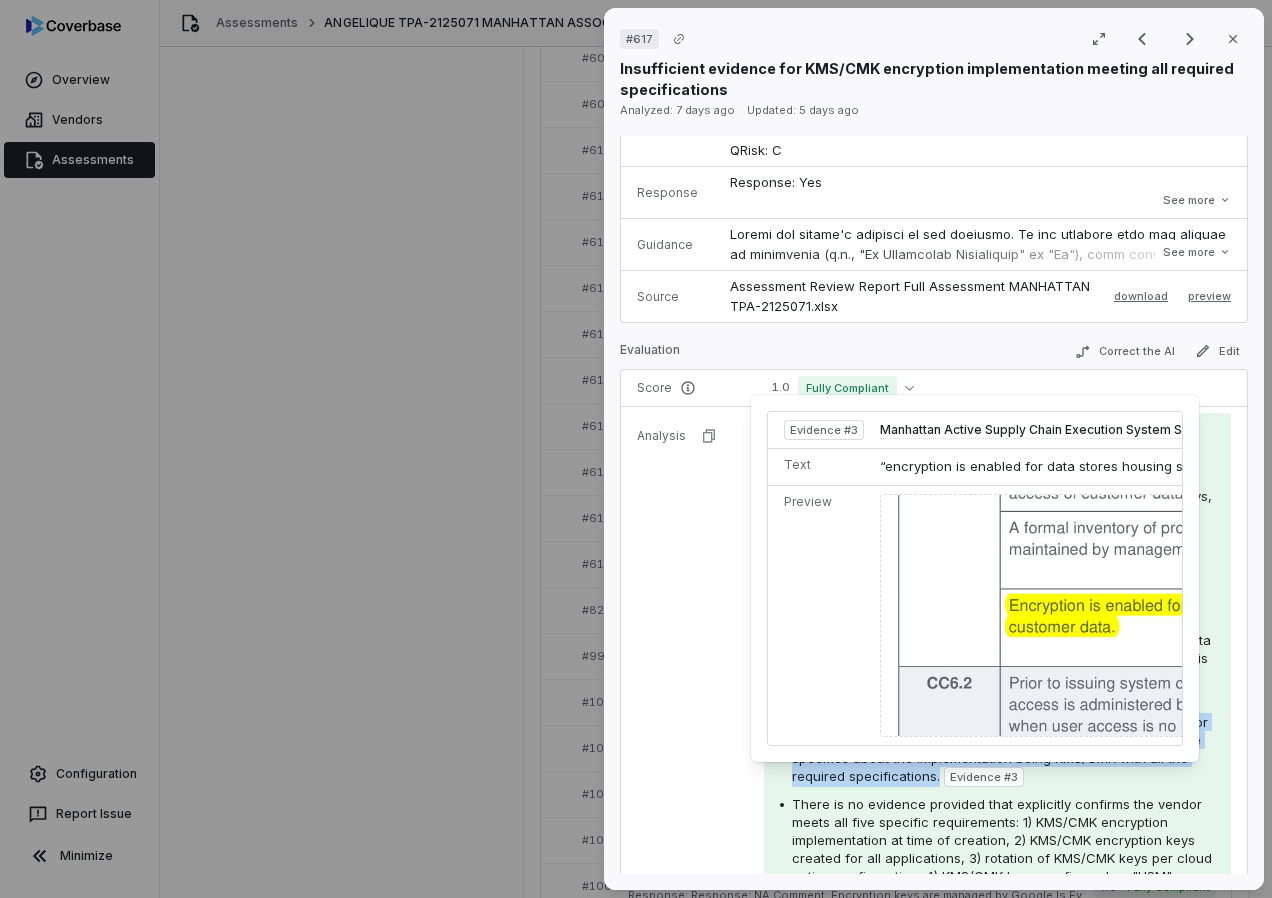 drag, startPoint x: 827, startPoint y: 718, endPoint x: 937, endPoint y: 779, distance: 125.781555 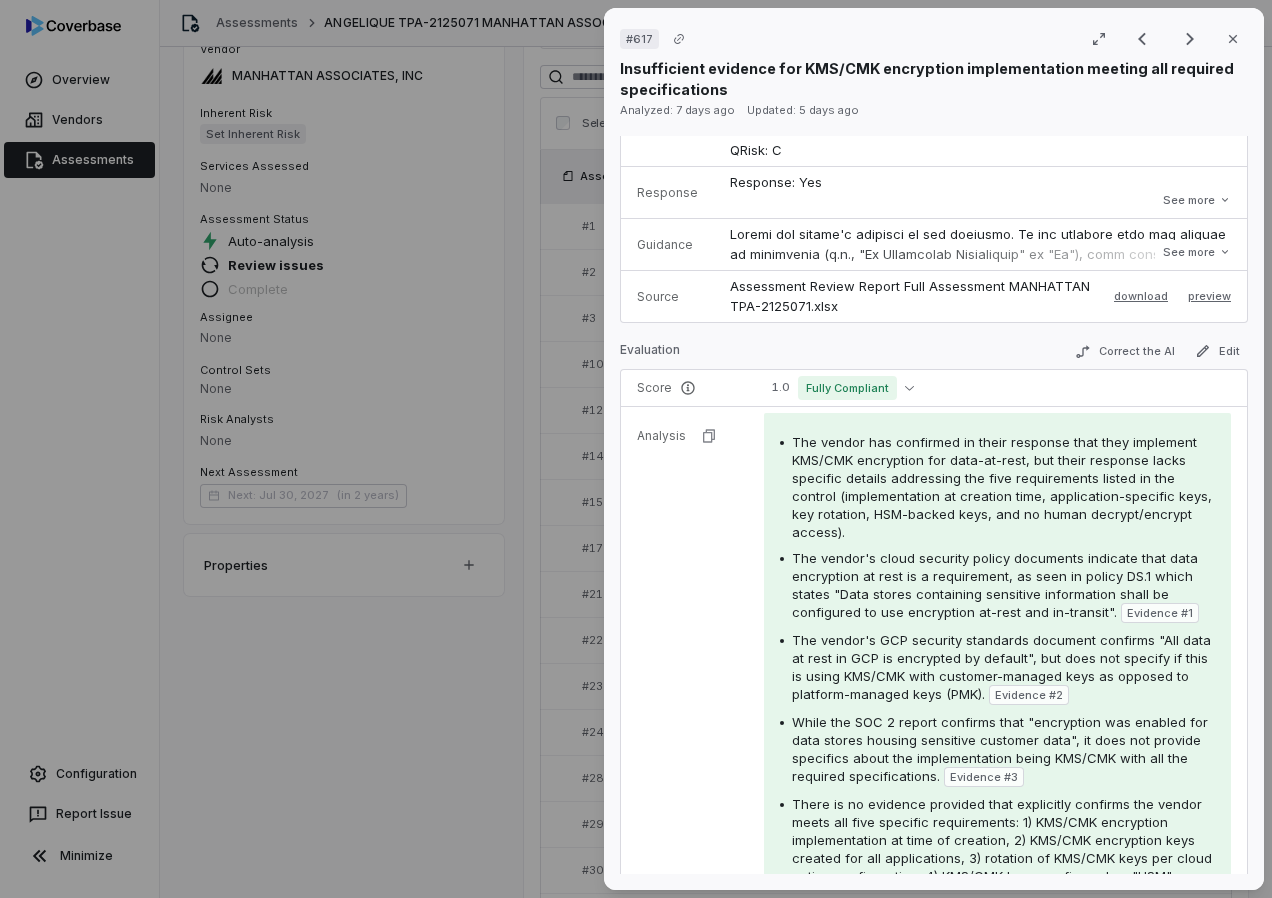 scroll, scrollTop: 1335, scrollLeft: 0, axis: vertical 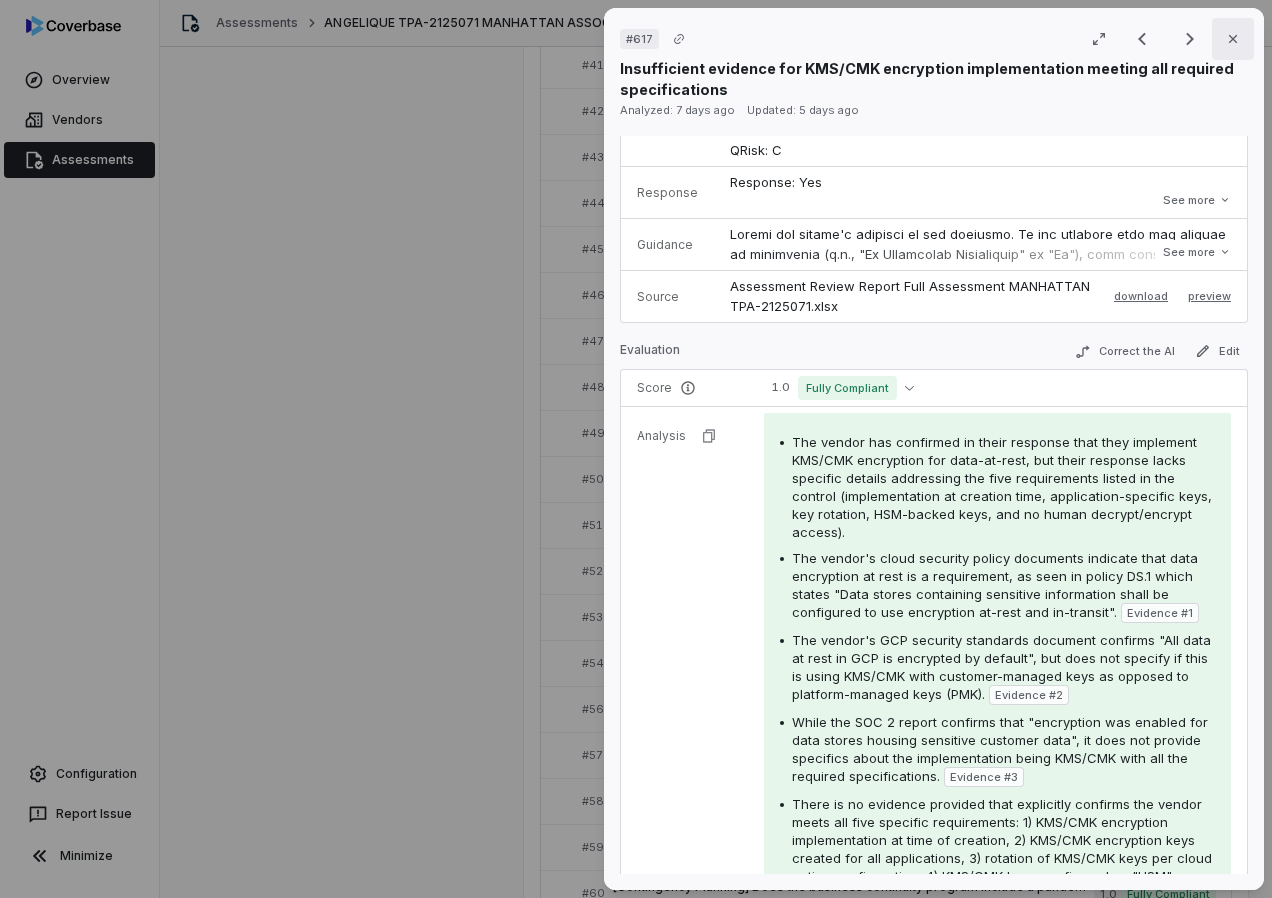 click 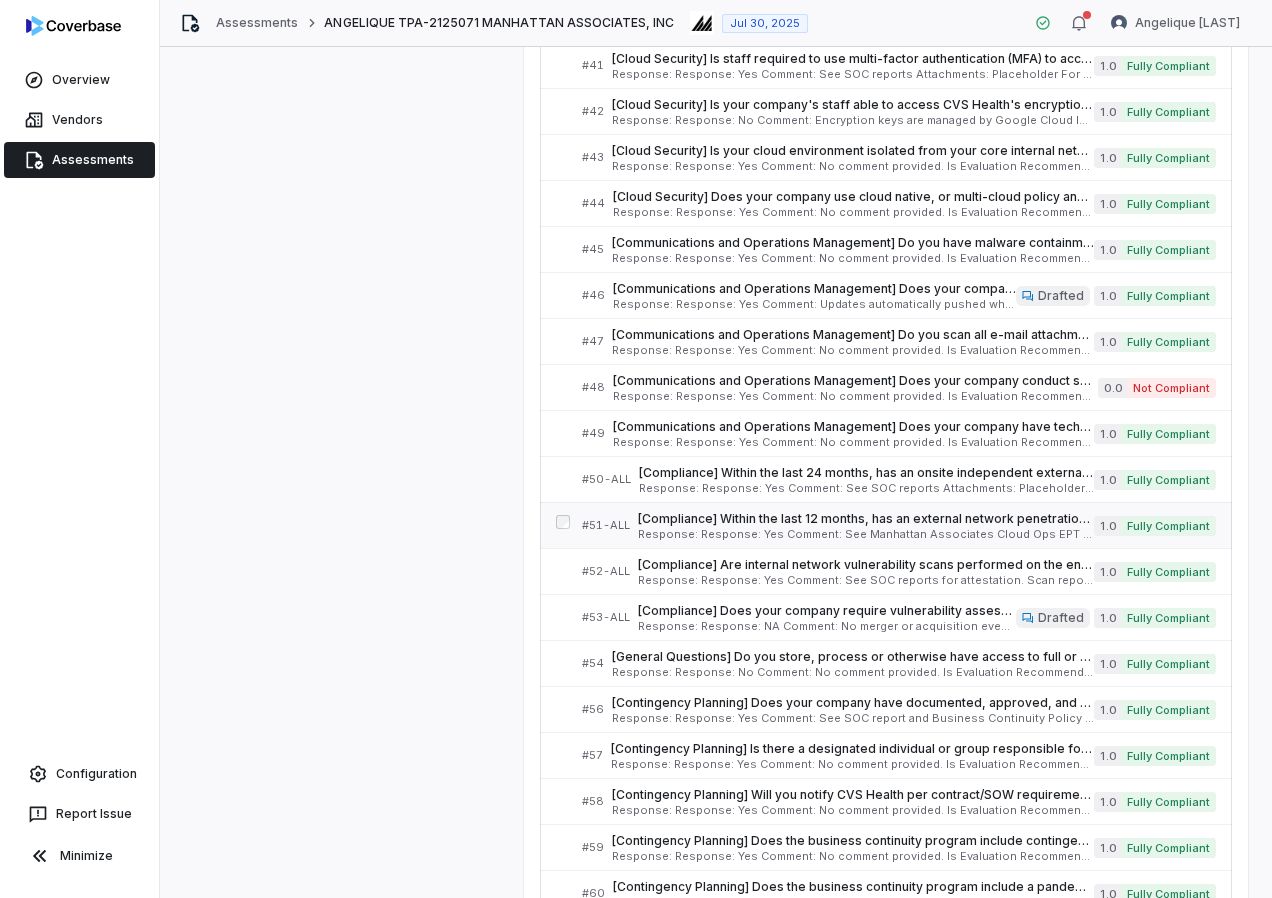 click on "[Compliance] Within the last 12 months, has an external network penetration test been conducted by an independent party?
If yes, provide a summary of the most recent external network penetration test.
Executive level summary is acceptable, but needs to include date, scope and number of issues by severity. Date of penetration test should be within the last 12 months and if high or above items were identified - remediation evidence is required.
Serial No: 51-ALL
QRisk: C" at bounding box center (866, 519) 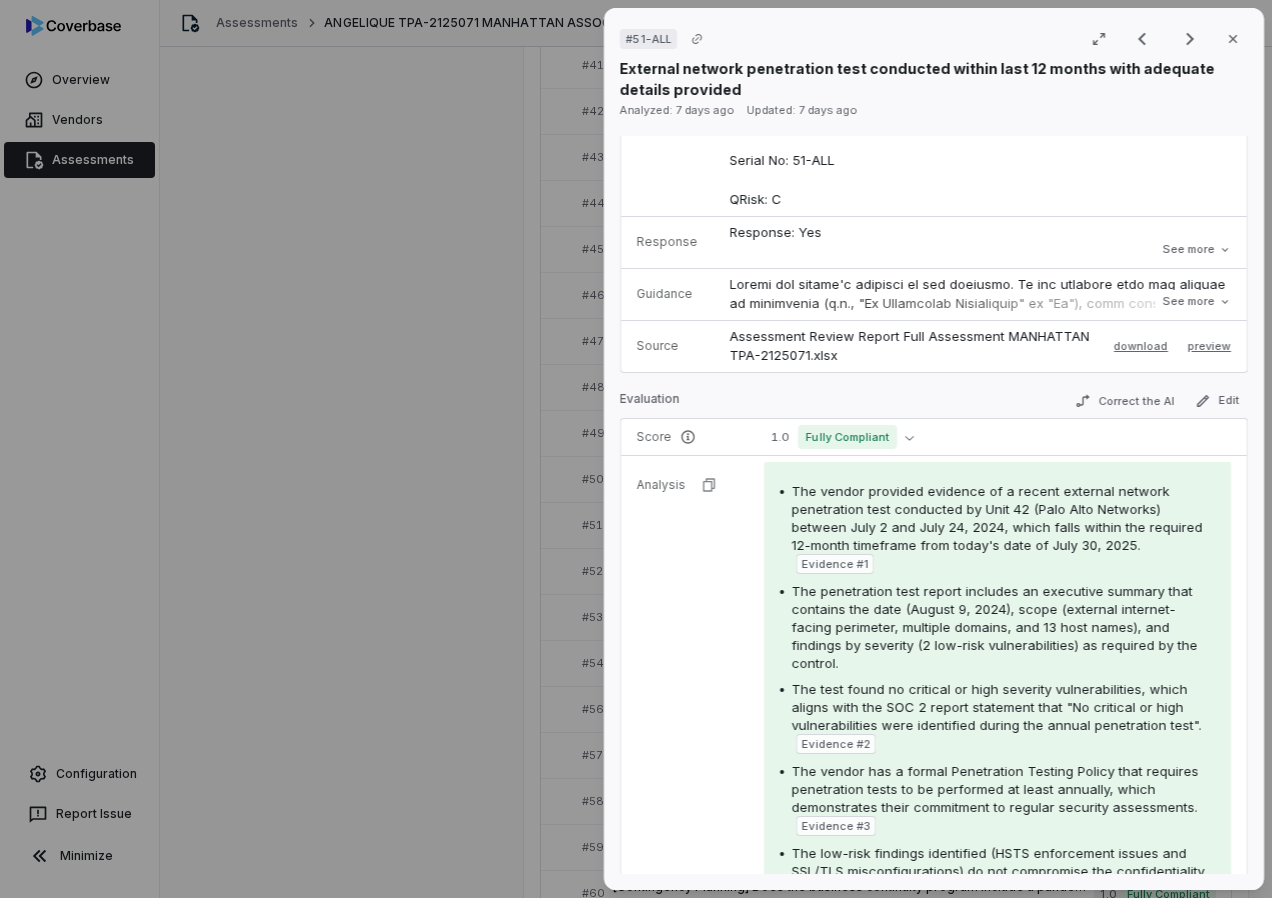 scroll, scrollTop: 300, scrollLeft: 0, axis: vertical 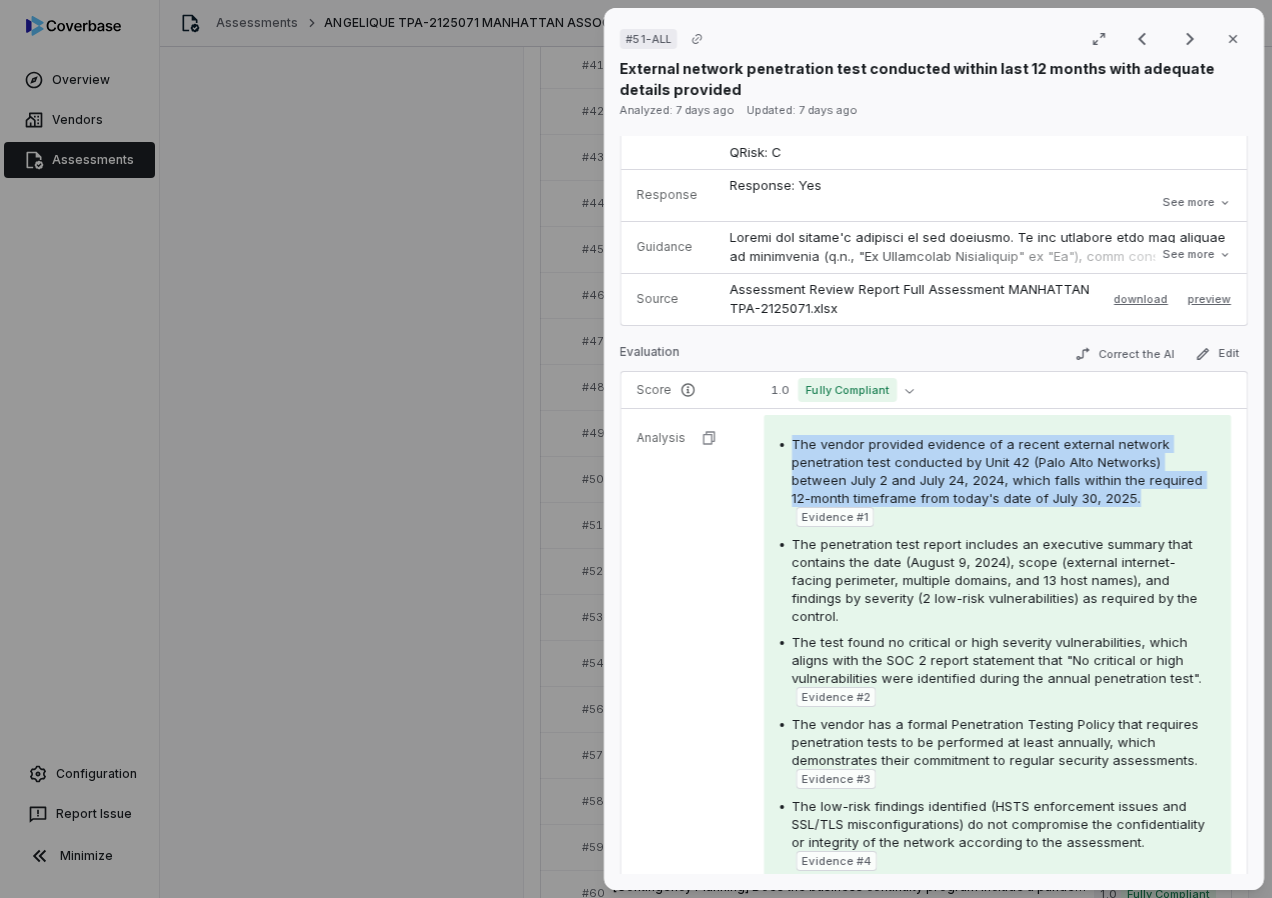 drag, startPoint x: 787, startPoint y: 444, endPoint x: 1144, endPoint y: 500, distance: 361.36548 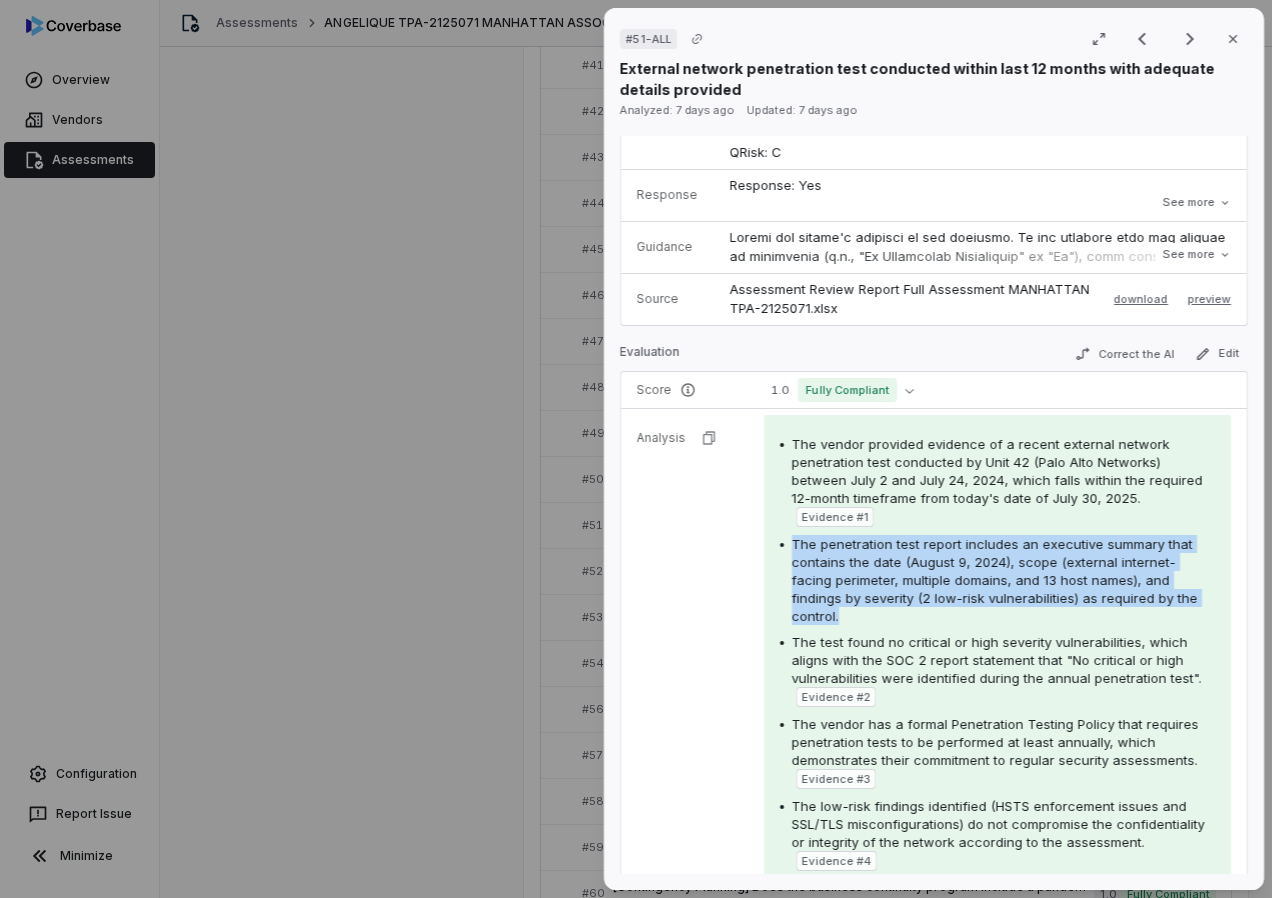 drag, startPoint x: 790, startPoint y: 541, endPoint x: 845, endPoint y: 622, distance: 97.90812 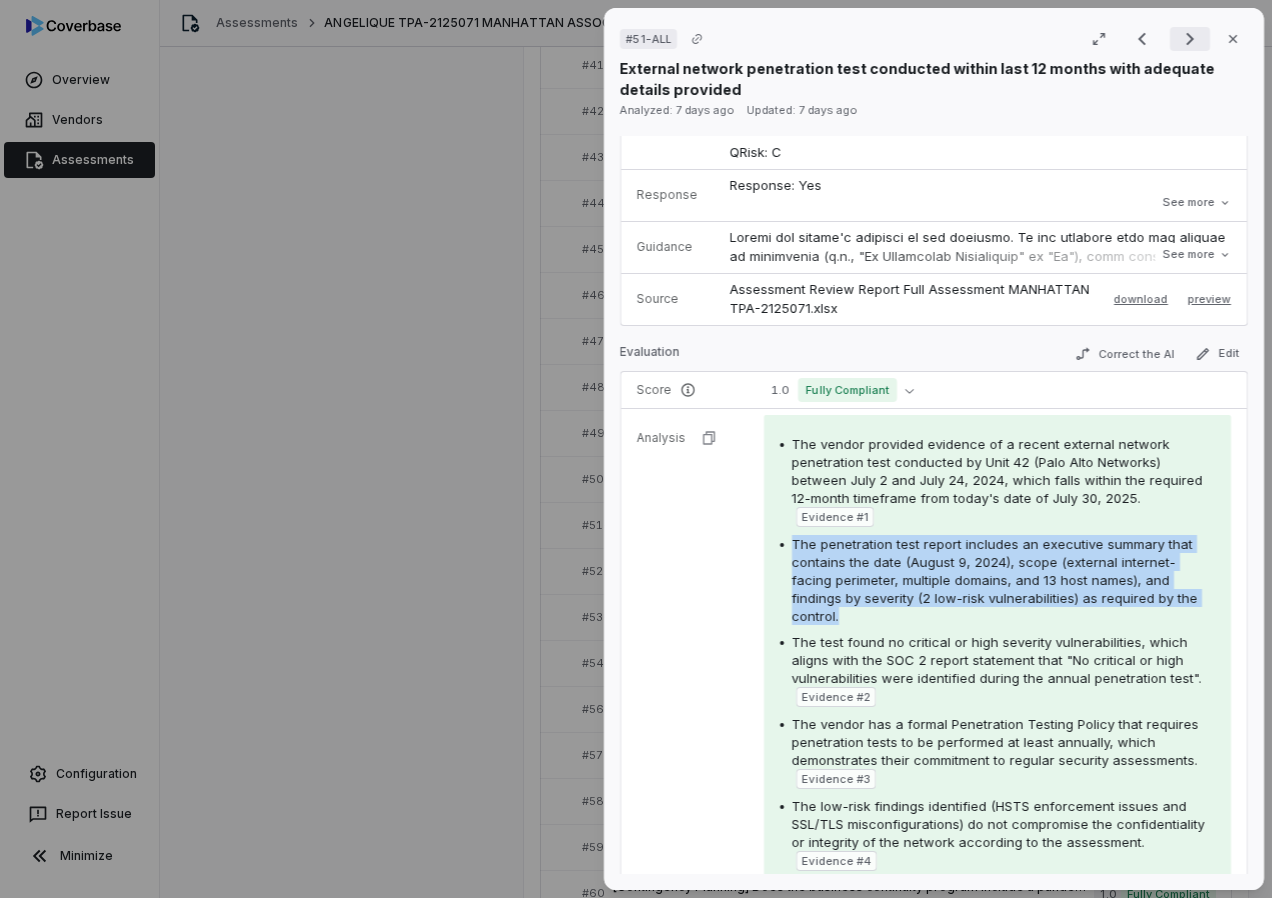click 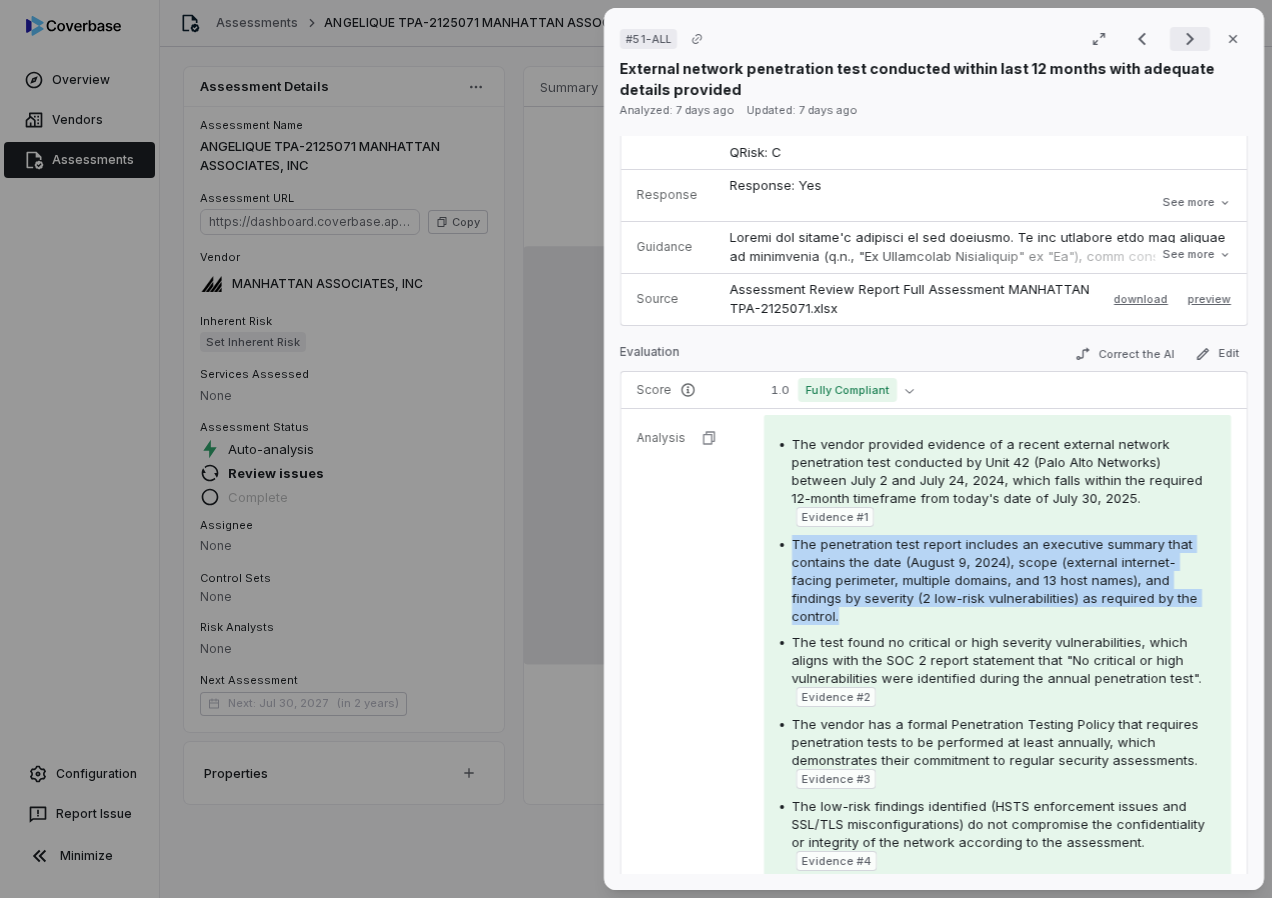 scroll, scrollTop: 0, scrollLeft: 0, axis: both 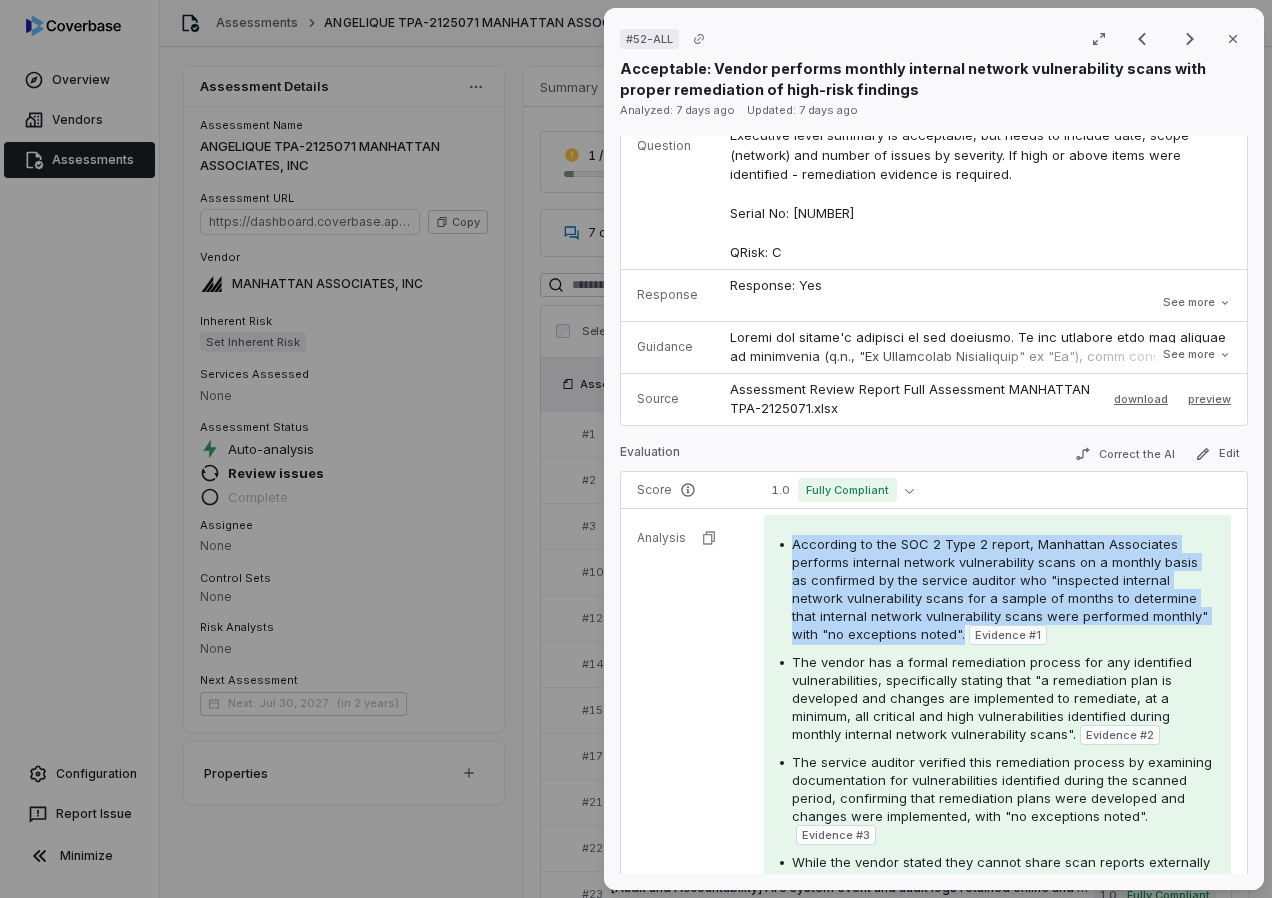 drag, startPoint x: 790, startPoint y: 550, endPoint x: 1017, endPoint y: 639, distance: 243.8237 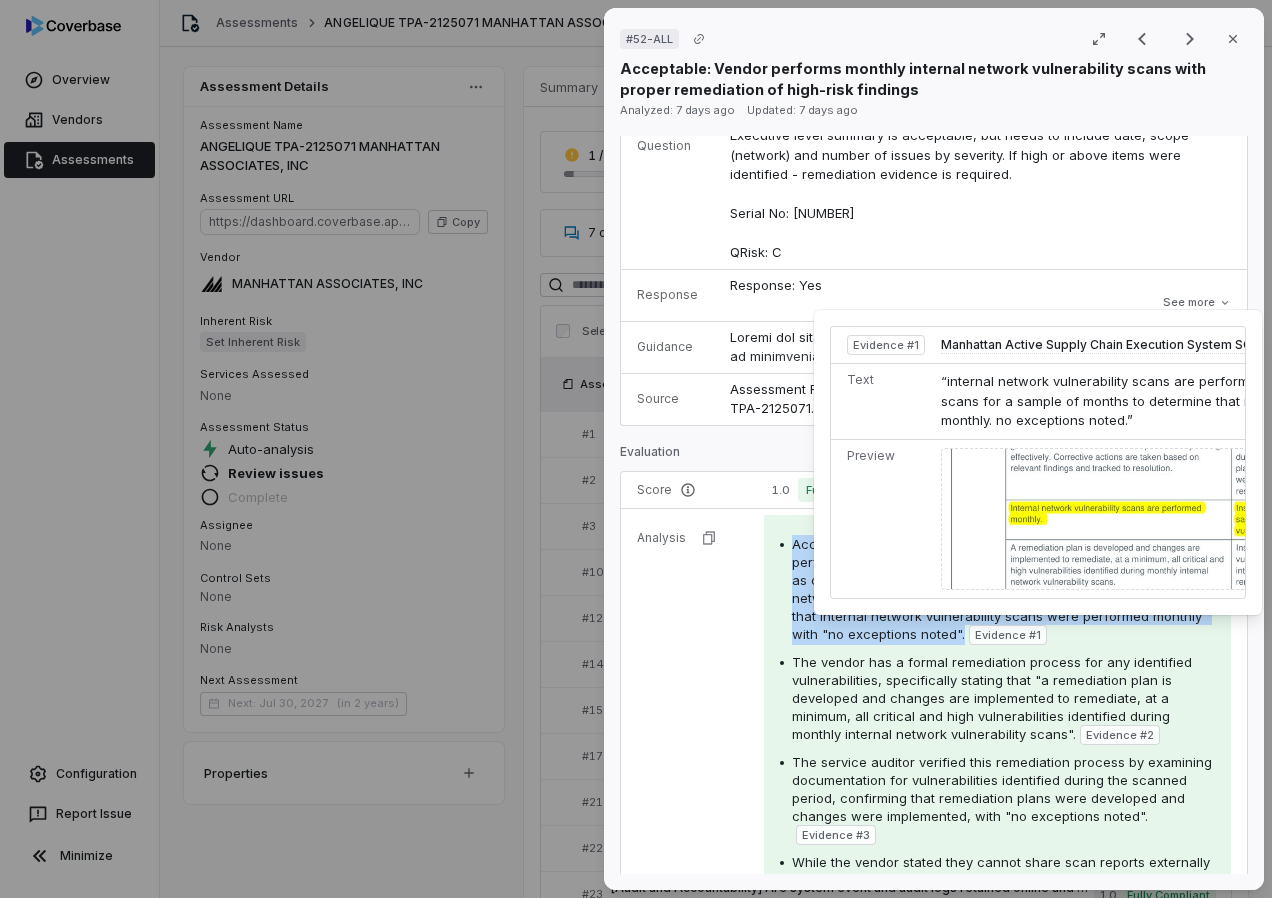 drag, startPoint x: 1067, startPoint y: 500, endPoint x: 1047, endPoint y: 588, distance: 90.24411 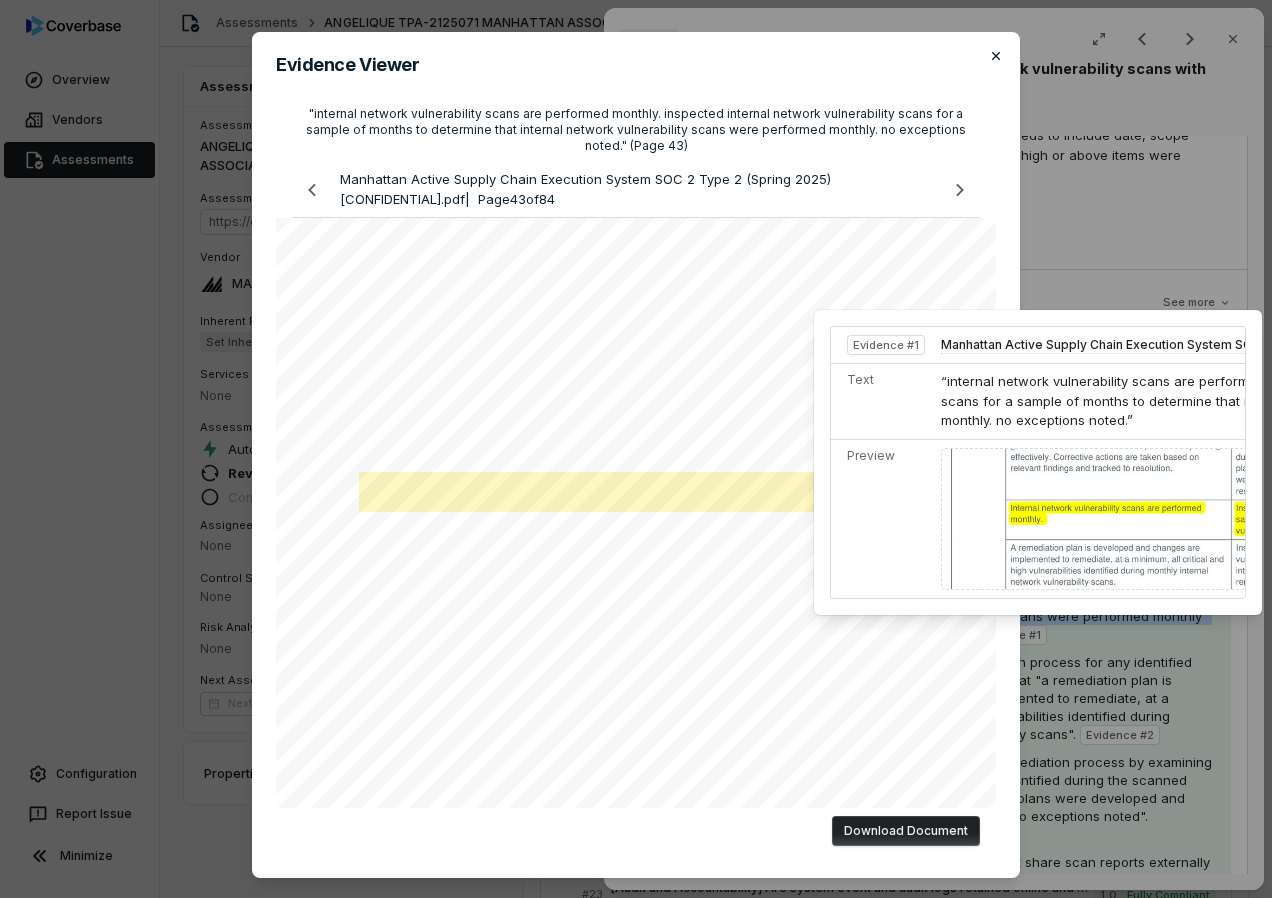 drag, startPoint x: 988, startPoint y: 58, endPoint x: 878, endPoint y: 66, distance: 110.29053 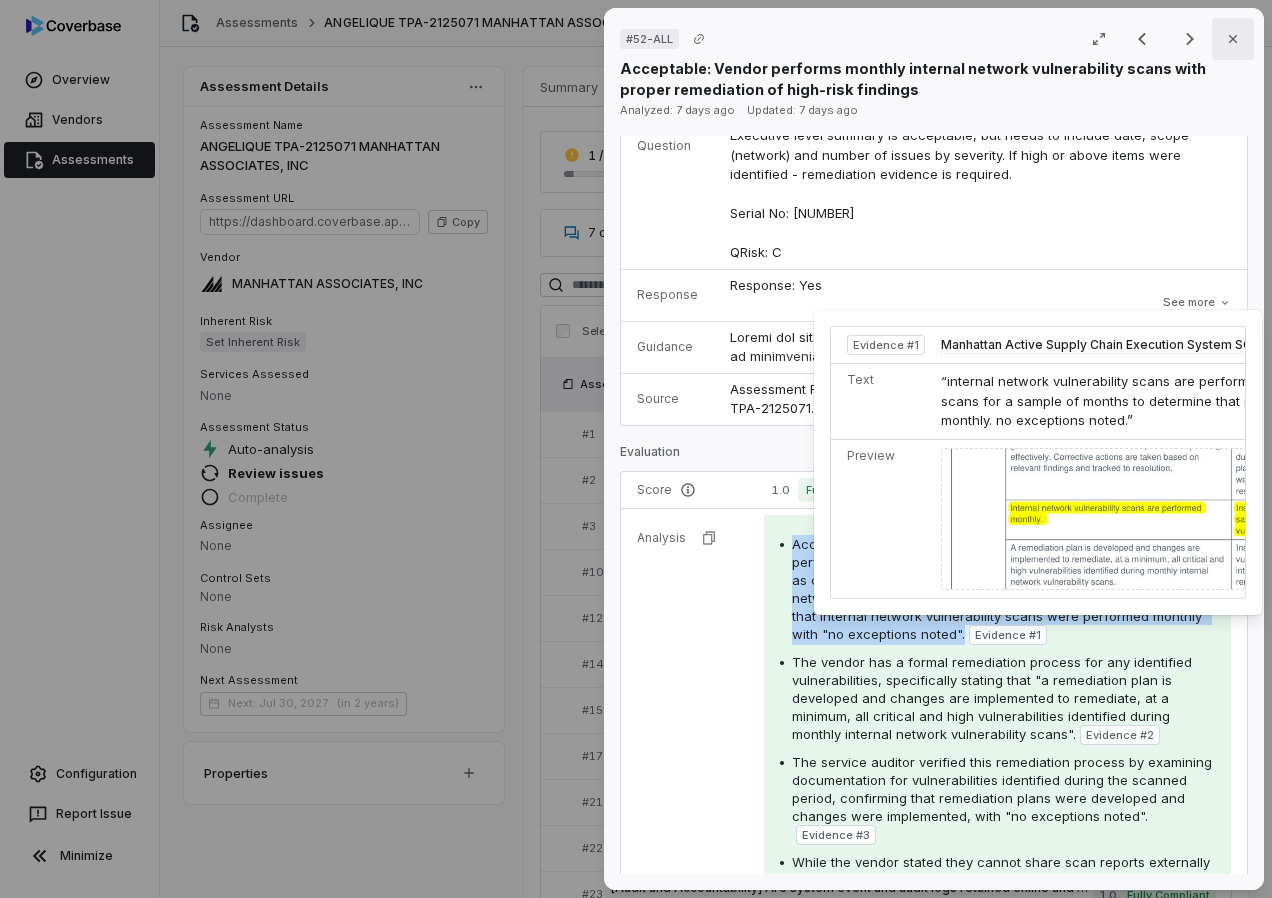 click 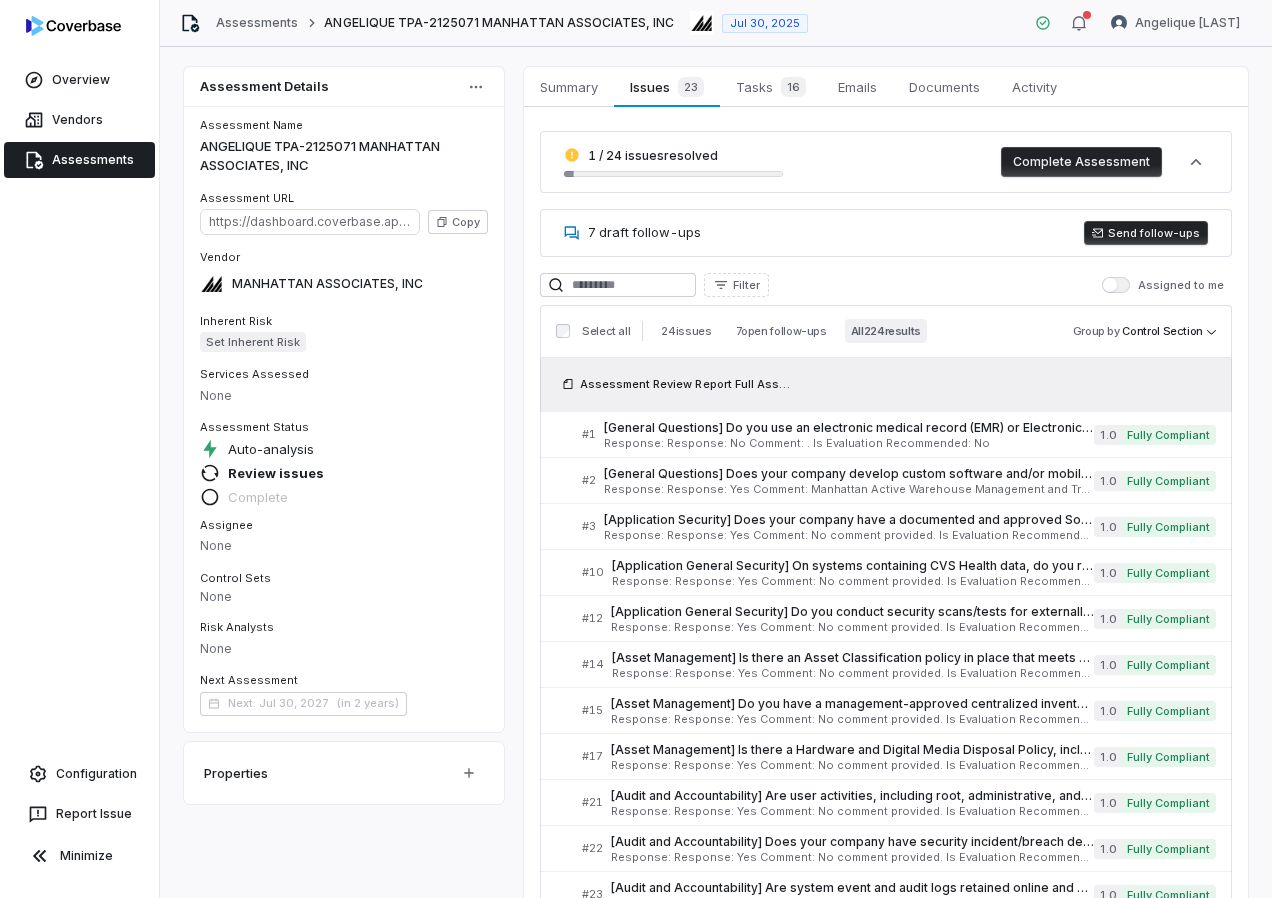 scroll, scrollTop: 9438, scrollLeft: 0, axis: vertical 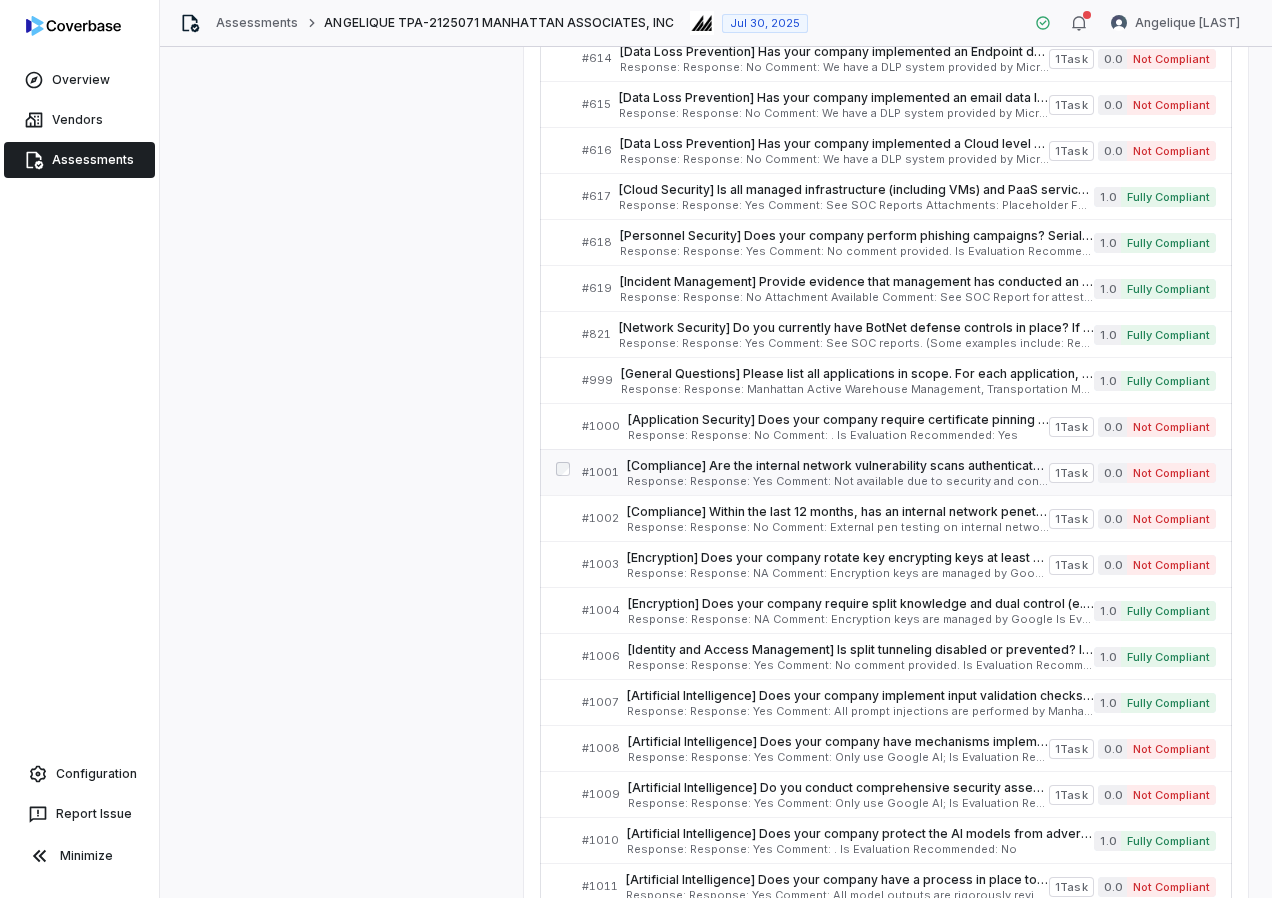 click on "Response: Response: Yes
Comment: Not available due to security and confidentiality policy and practices
Attachments: Placeholder For Evidences - Please refer to specific evidence noted in comments.pdf
Is Evaluation Recommended: Yes" at bounding box center (838, 481) 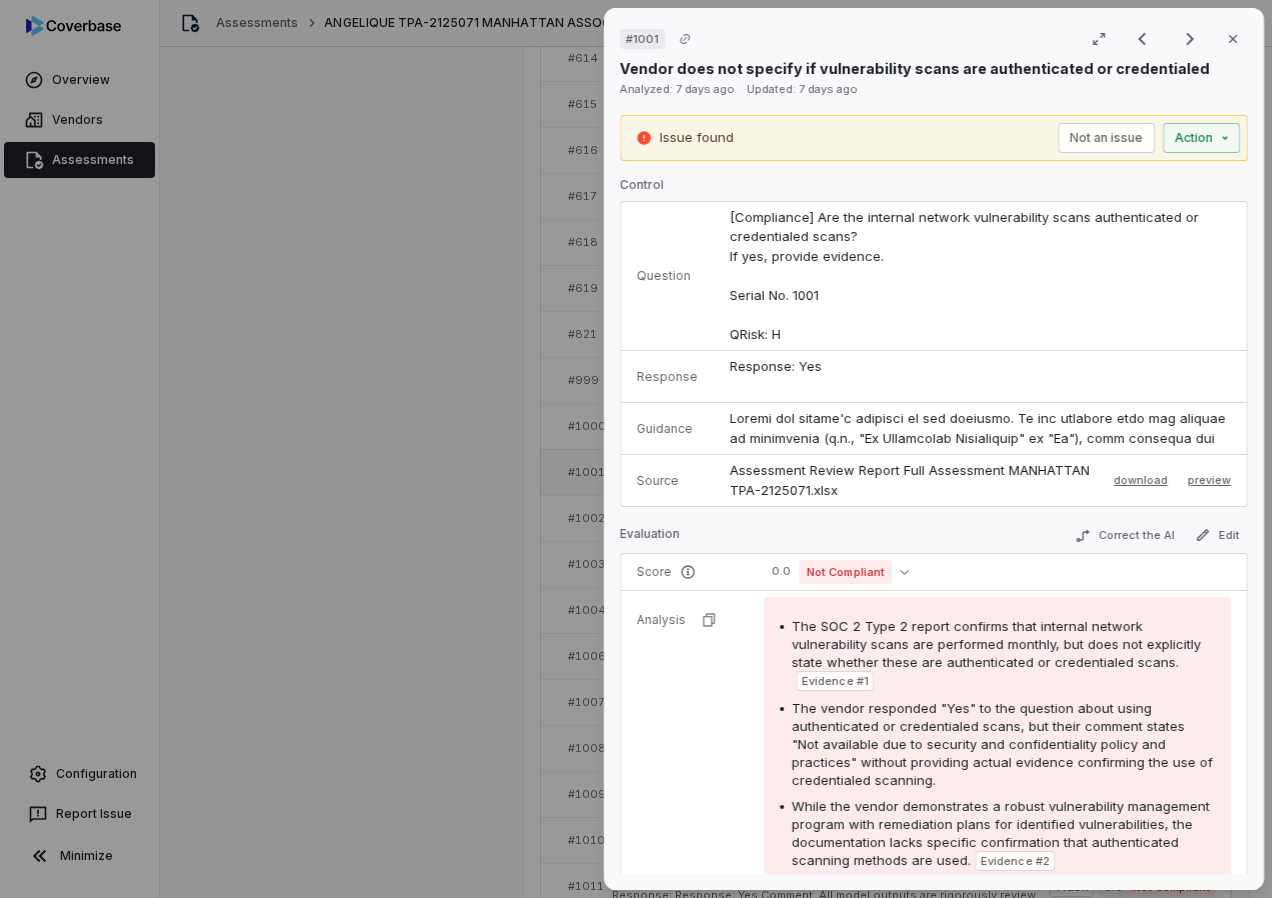 scroll, scrollTop: 0, scrollLeft: 0, axis: both 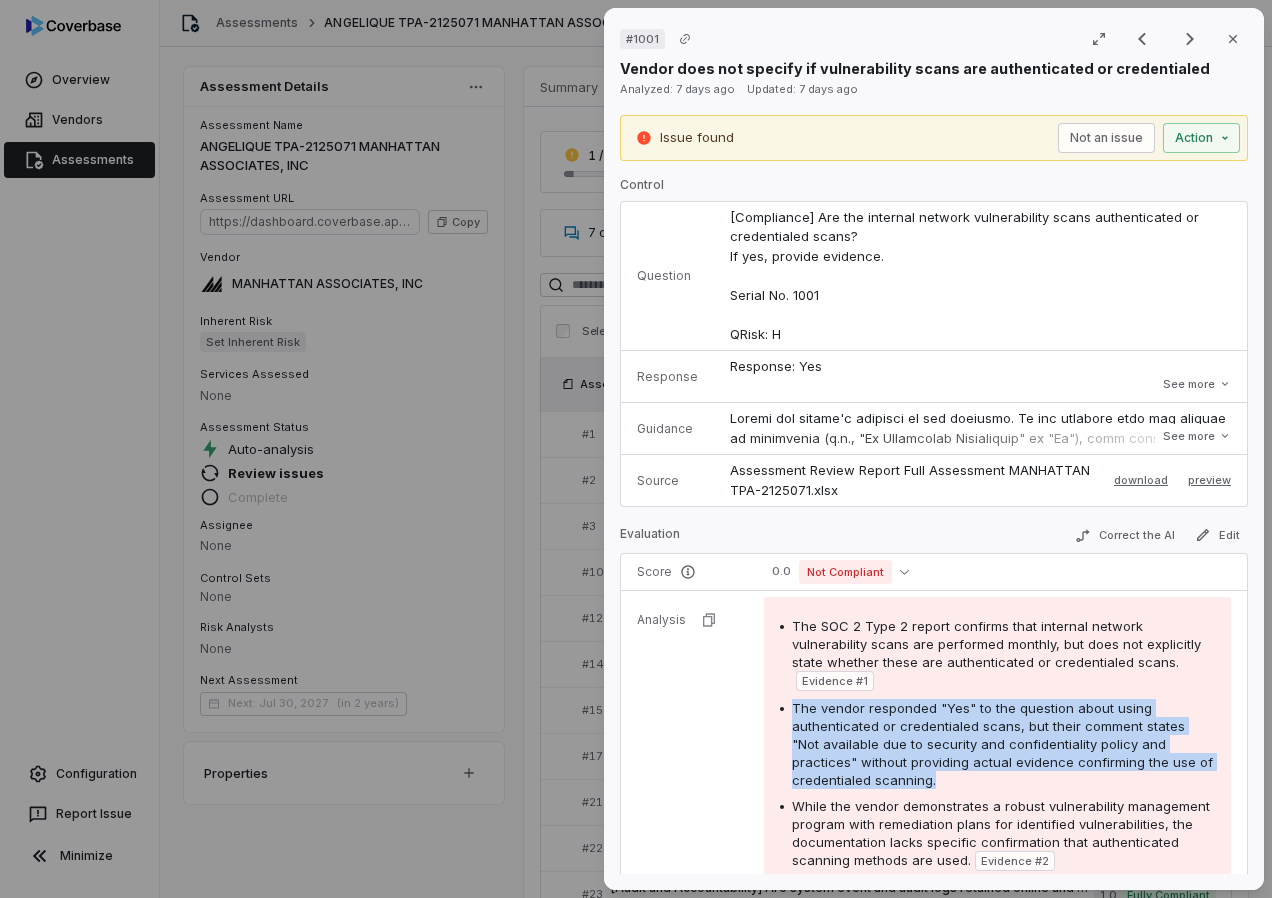 drag, startPoint x: 946, startPoint y: 781, endPoint x: 787, endPoint y: 714, distance: 172.53986 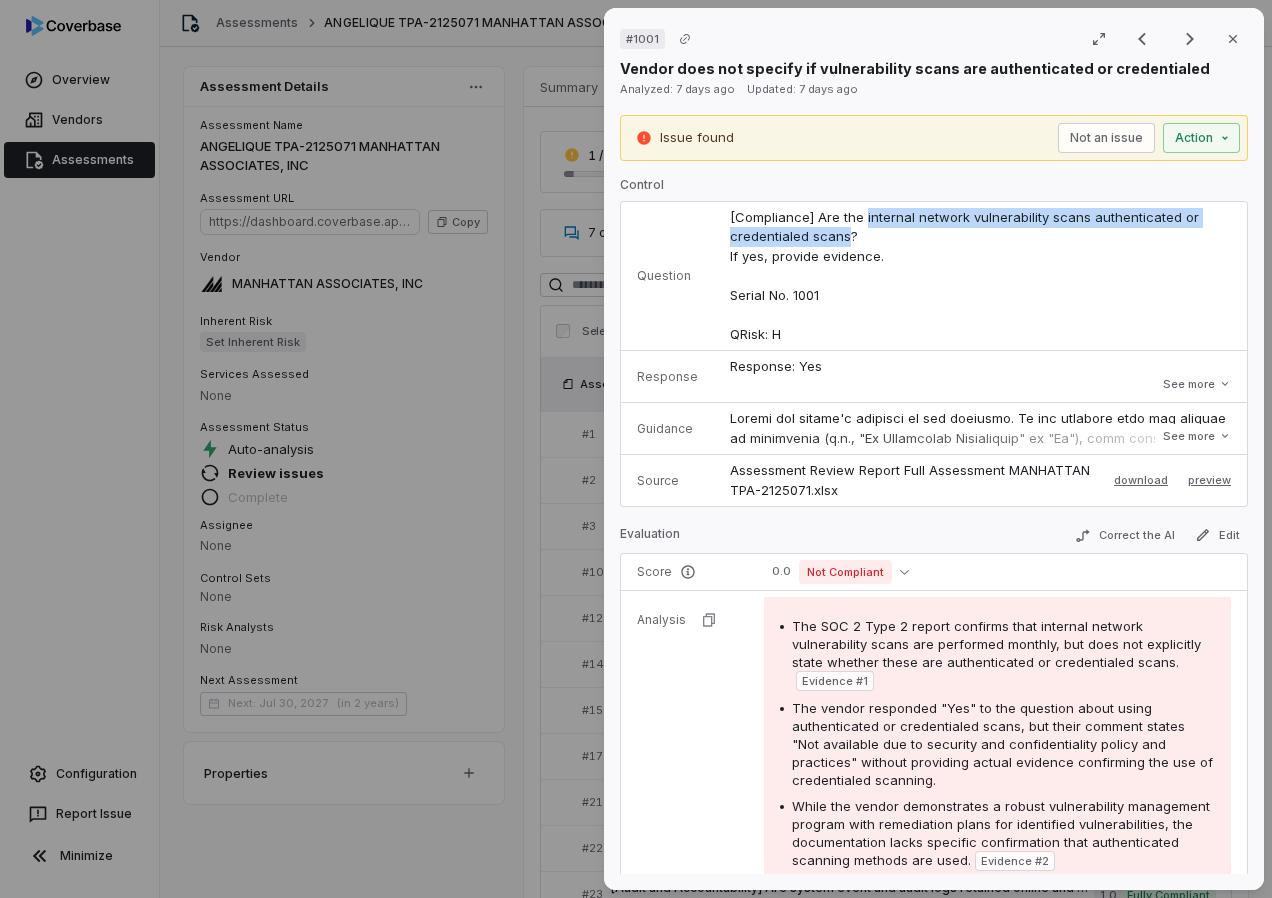 drag, startPoint x: 859, startPoint y: 219, endPoint x: 838, endPoint y: 231, distance: 24.186773 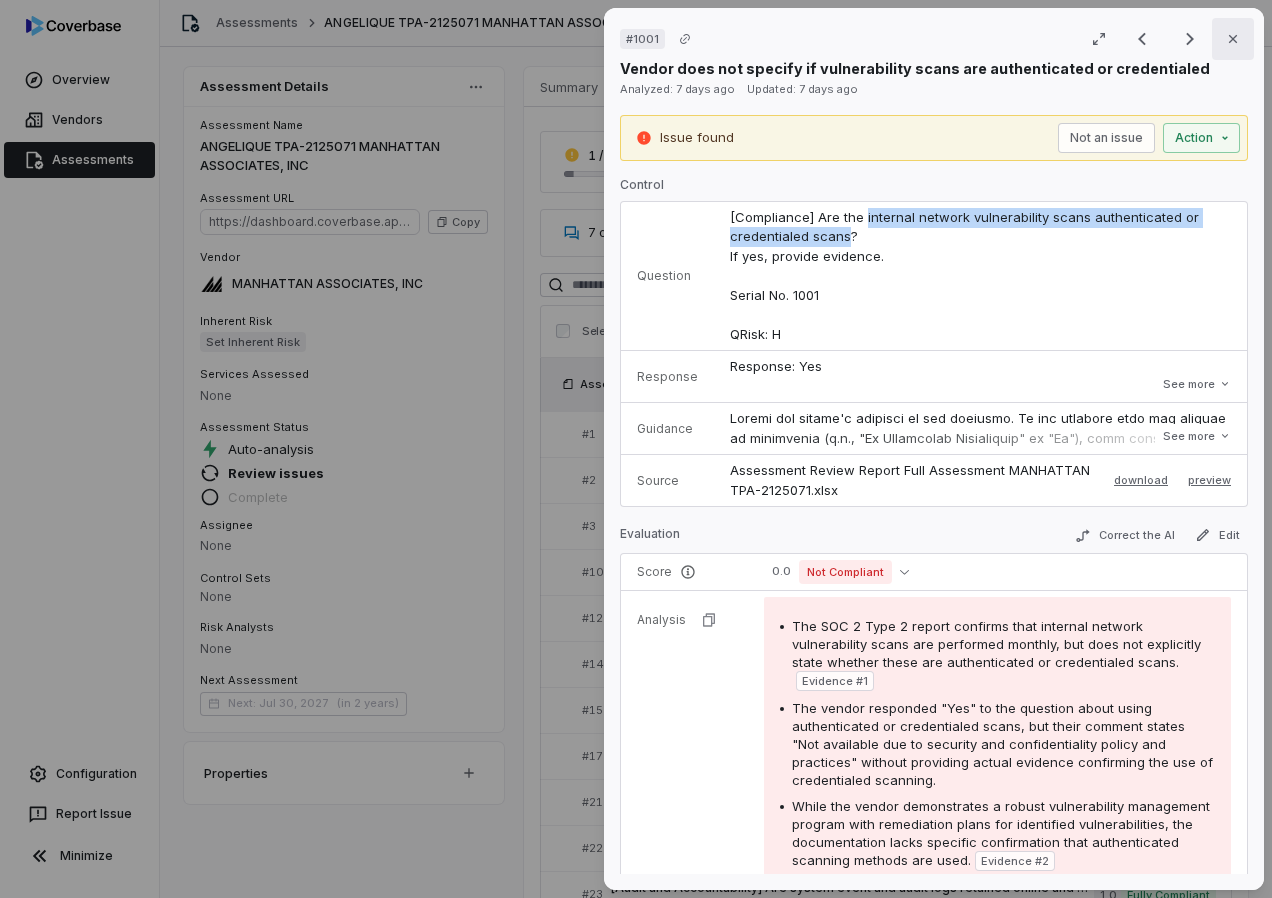 drag, startPoint x: 1230, startPoint y: 39, endPoint x: 857, endPoint y: 183, distance: 399.8312 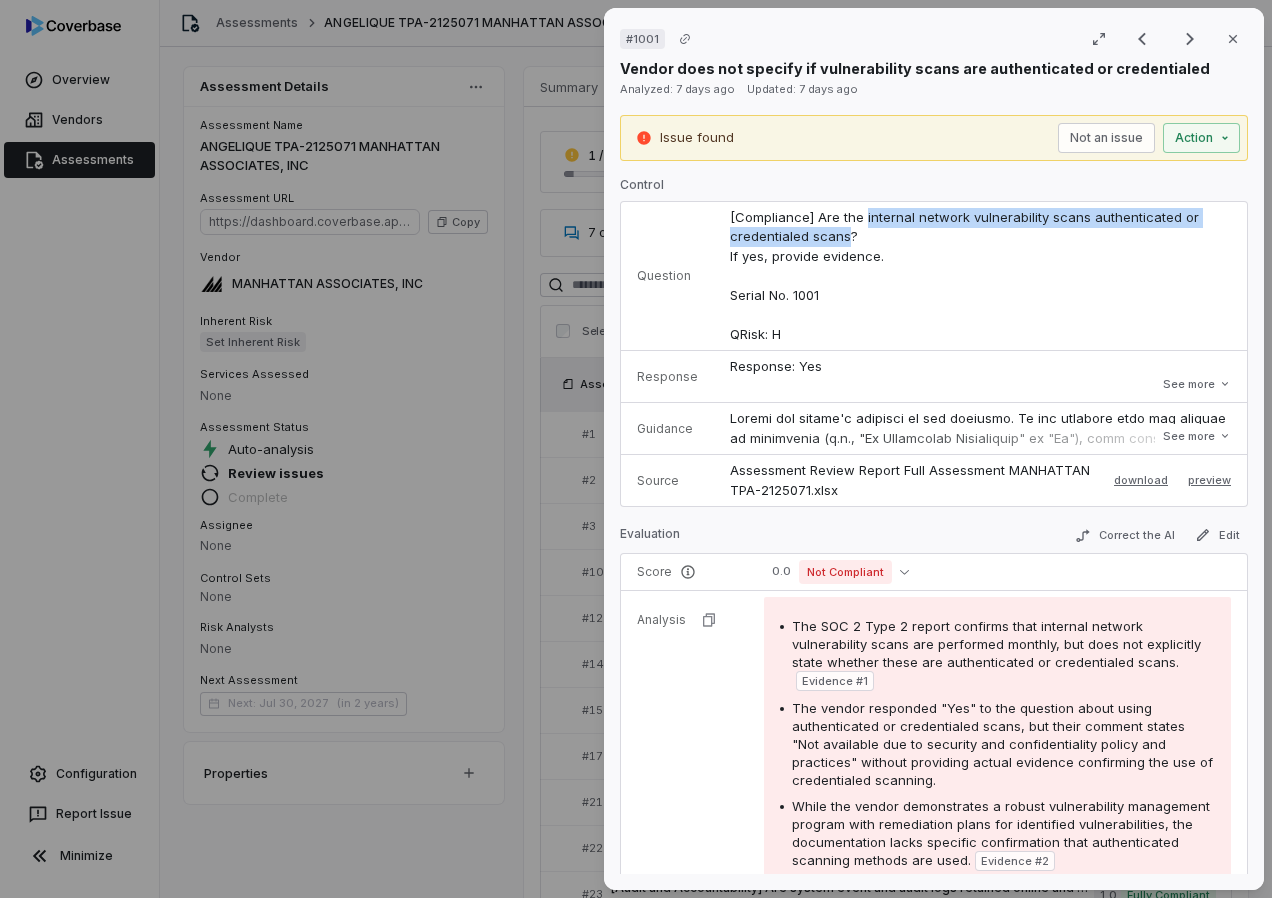 click 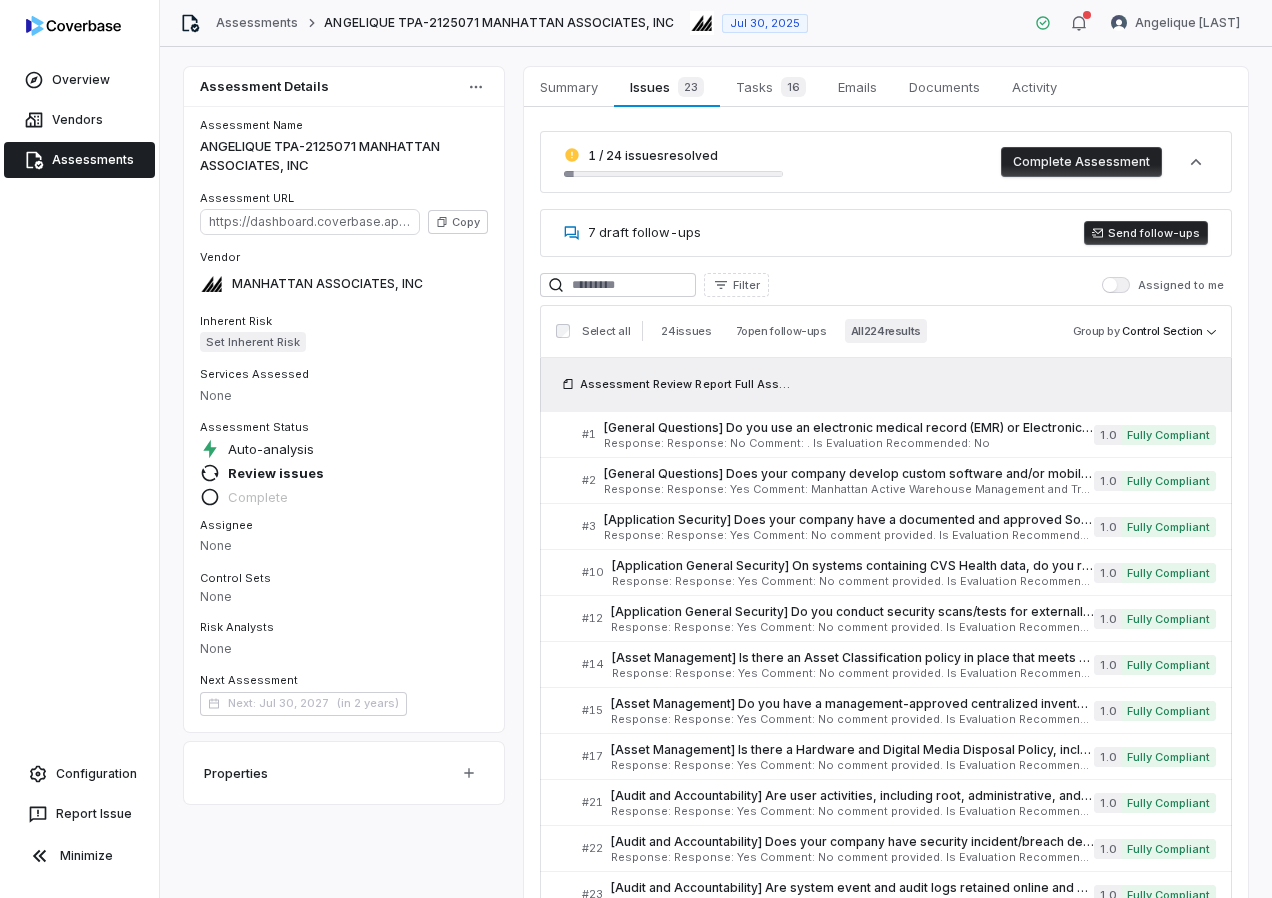 scroll, scrollTop: 9484, scrollLeft: 0, axis: vertical 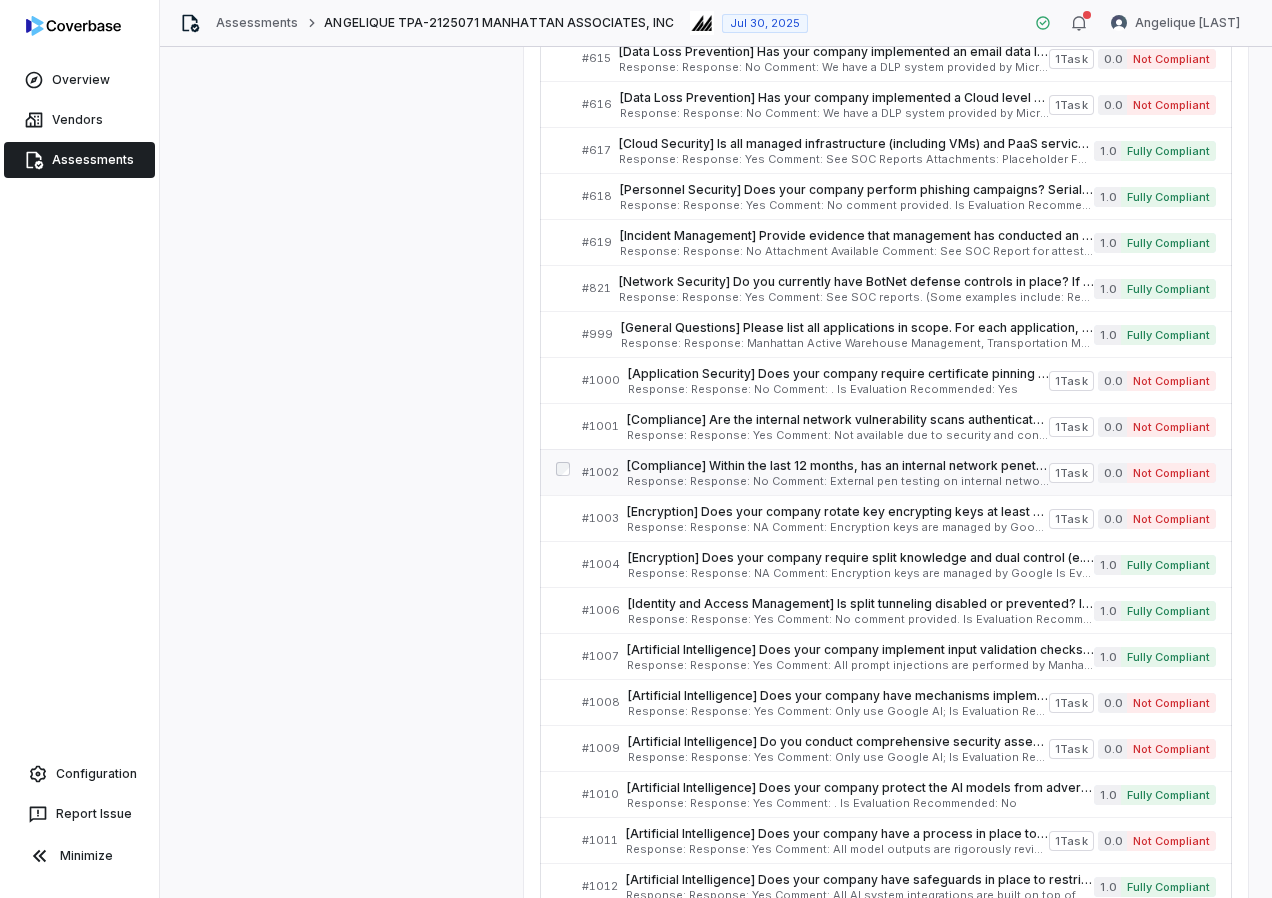 click on "[Compliance] Within the last 12 months, has an internal network penetration test been conducted by an independent party?
If yes, provide a summary of the most recent internal network penetration test.
Executive level summary is acceptable, but needs to include date, scope and number of issues by severity. Date of penetration test should be within the last 12 months and if high or above items were identified - remediation evidence is required.
Serial No. 1002
QRisk: C" at bounding box center [838, 466] 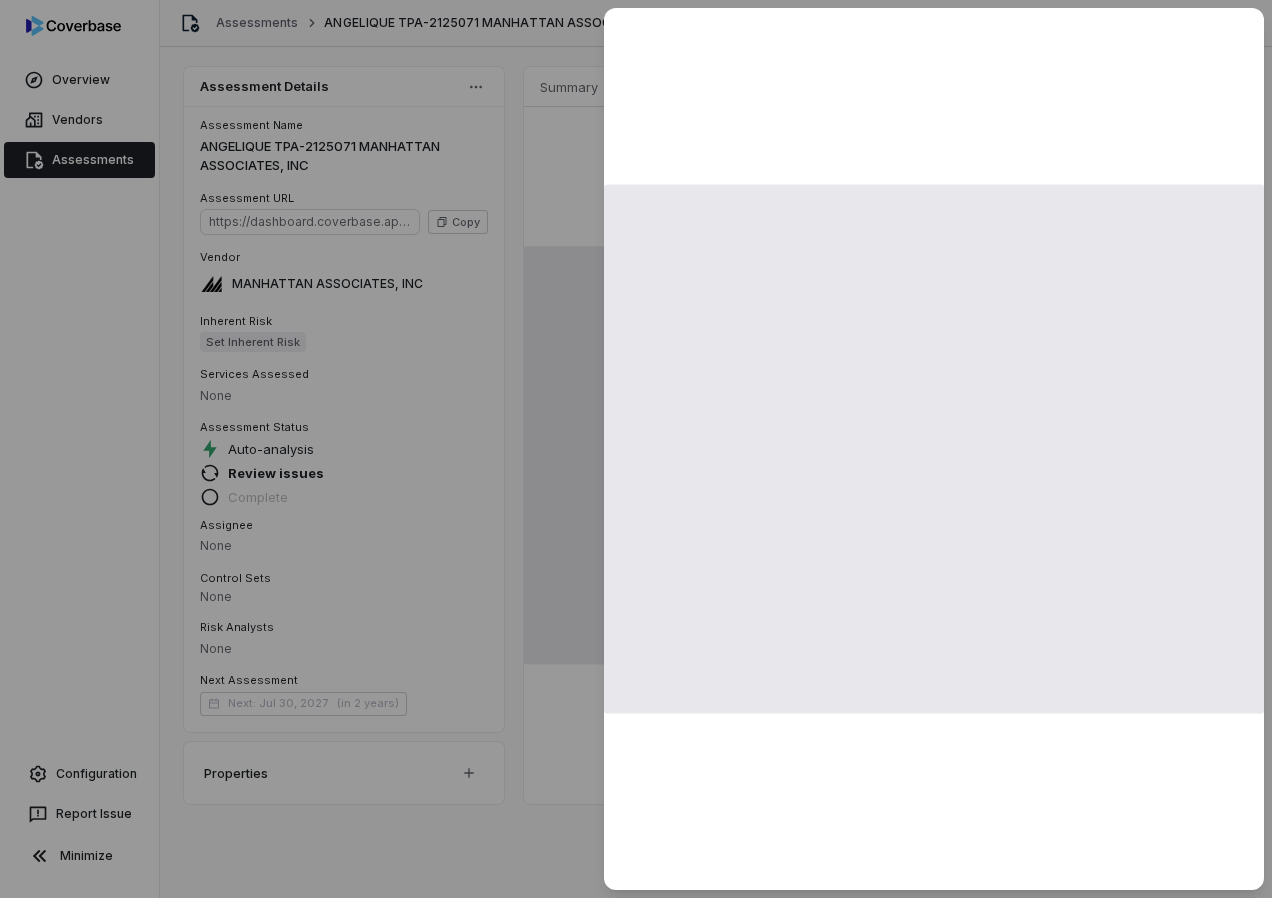 scroll, scrollTop: 0, scrollLeft: 0, axis: both 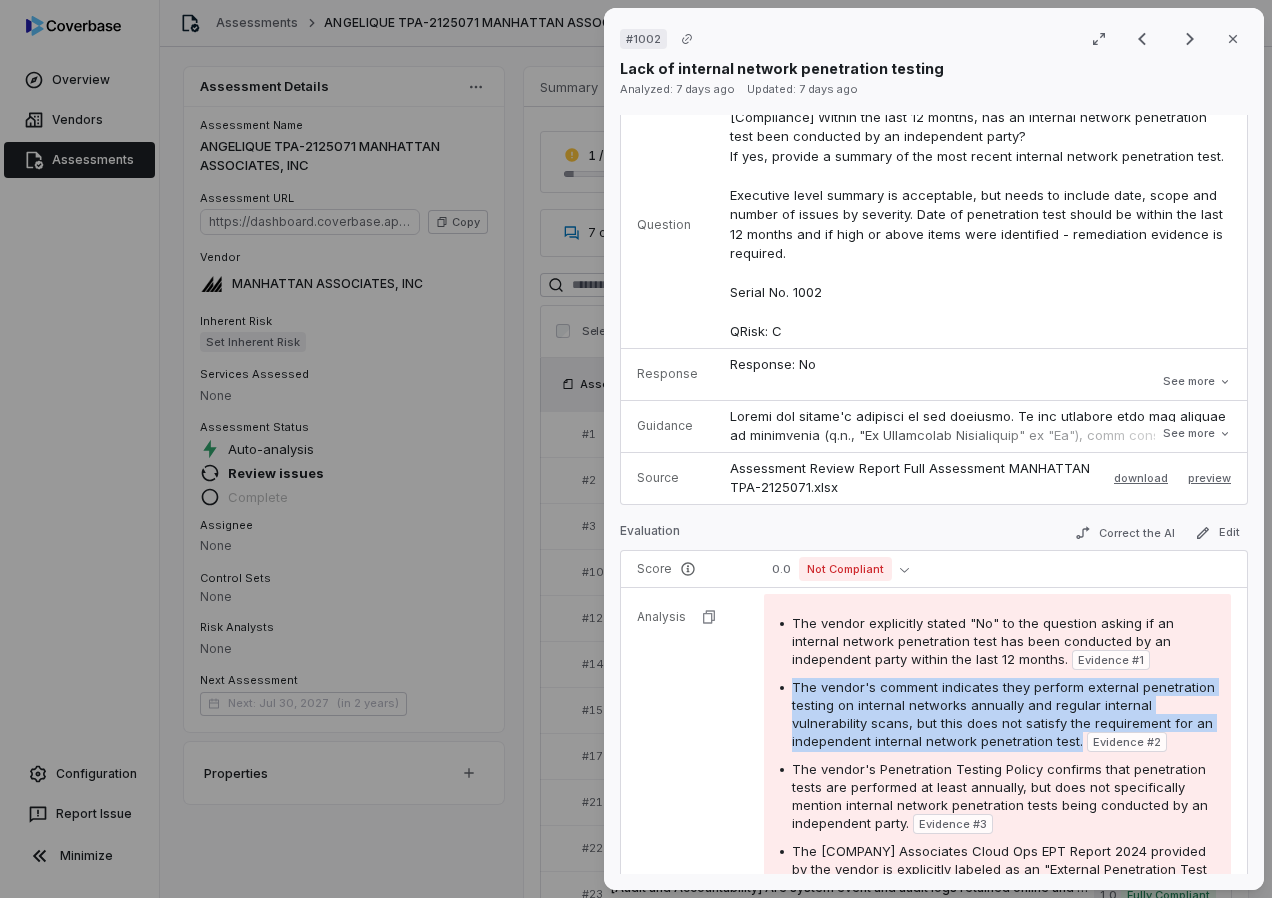 drag, startPoint x: 790, startPoint y: 684, endPoint x: 1200, endPoint y: 738, distance: 413.5408 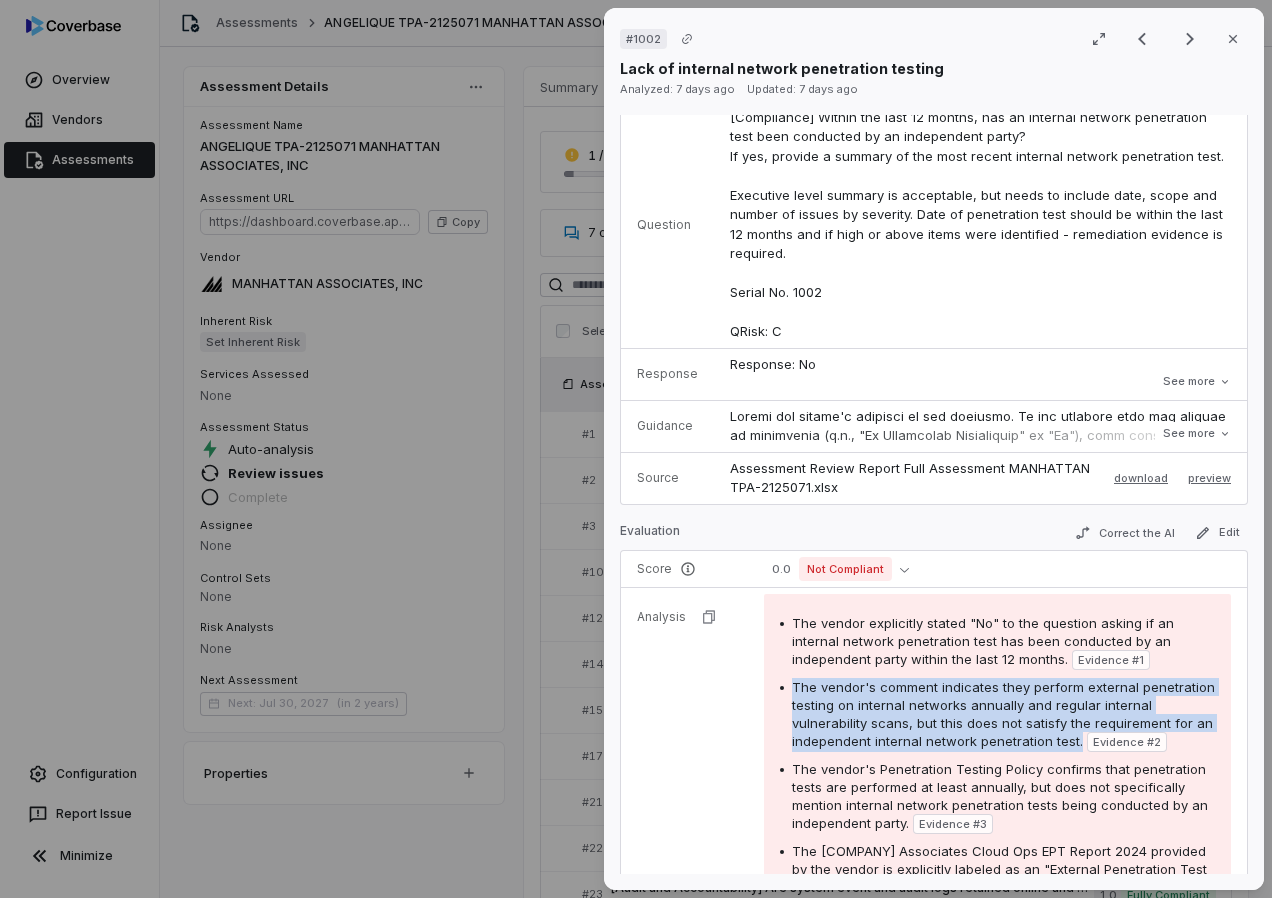 scroll, scrollTop: 0, scrollLeft: 0, axis: both 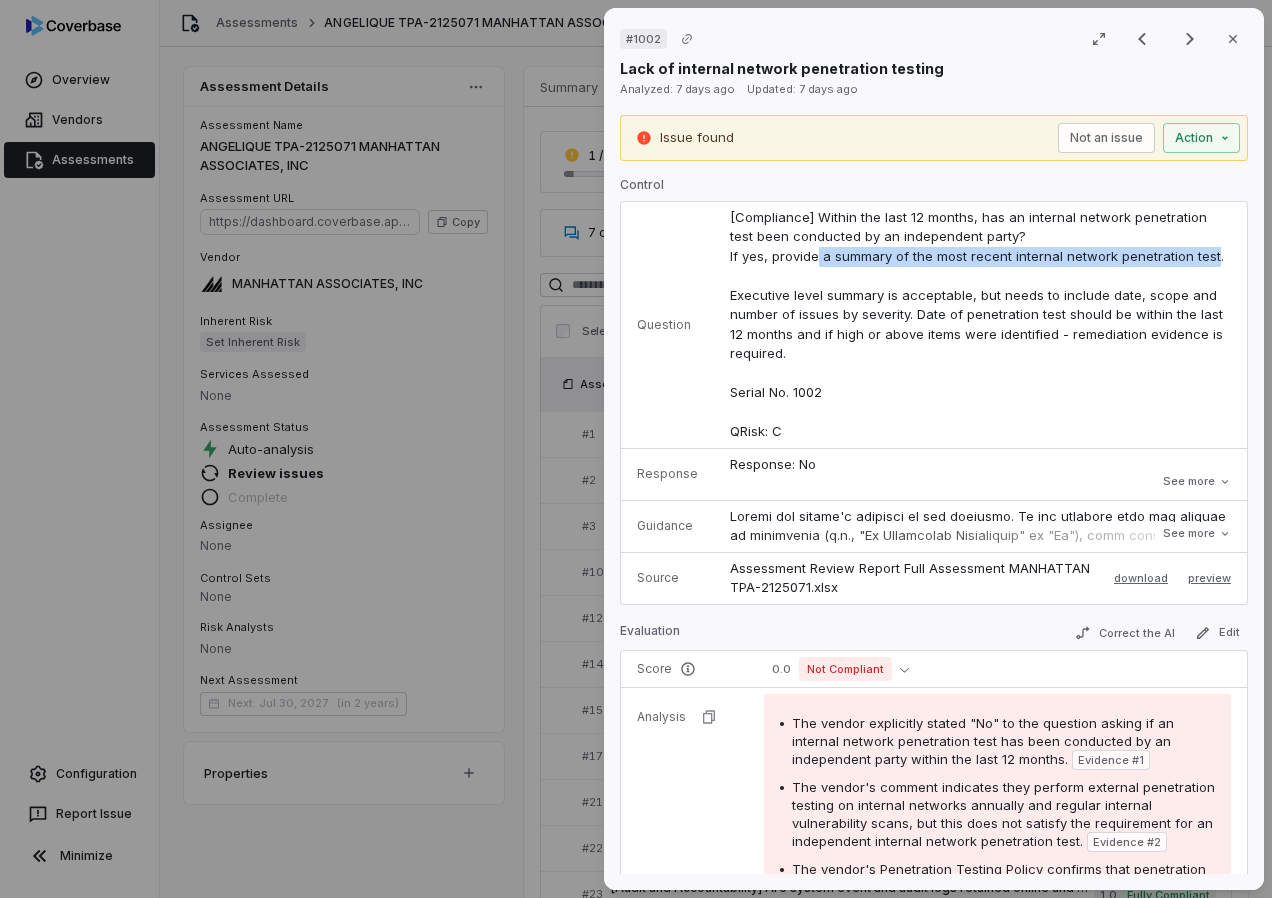 drag, startPoint x: 813, startPoint y: 258, endPoint x: 1202, endPoint y: 262, distance: 389.02057 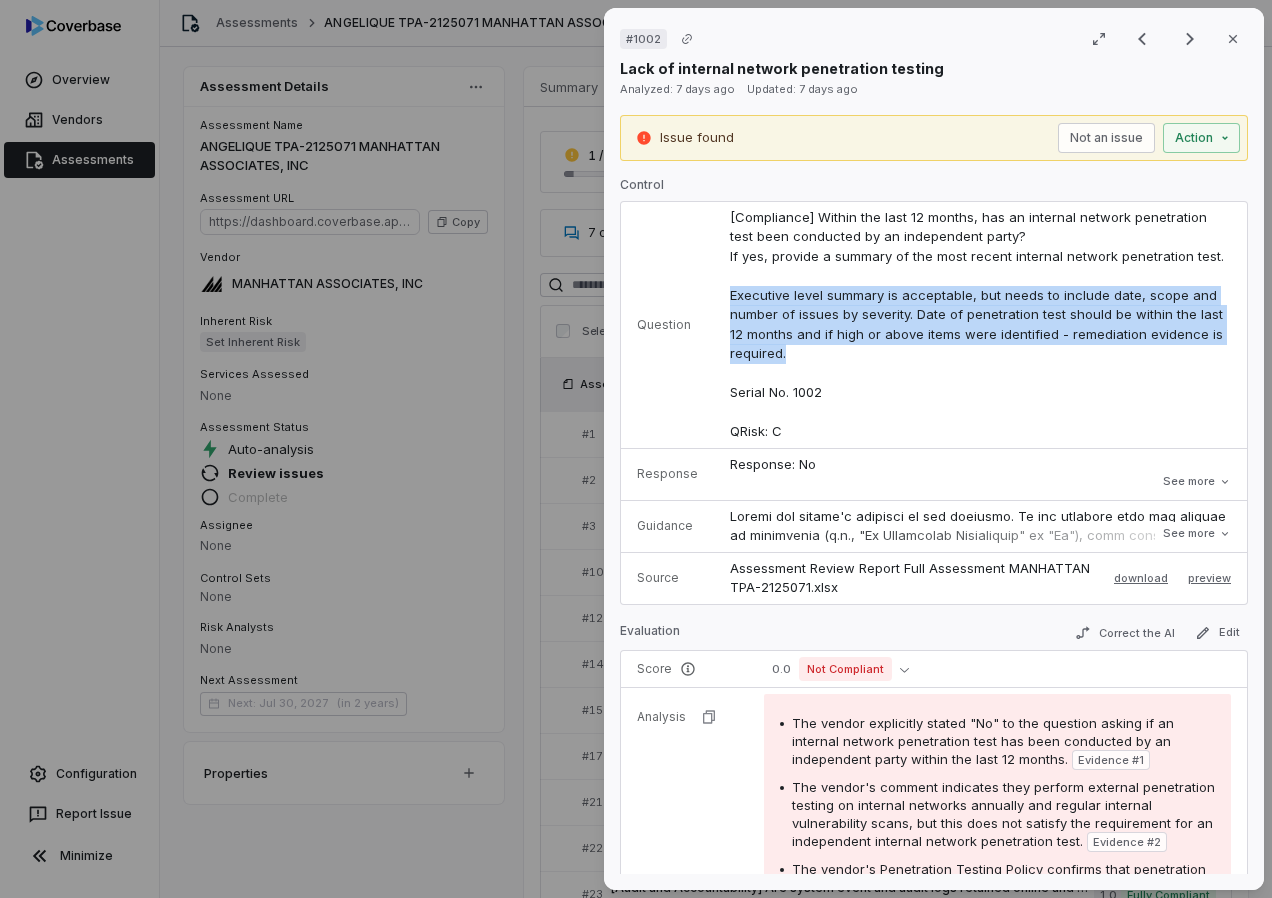 drag, startPoint x: 725, startPoint y: 296, endPoint x: 802, endPoint y: 363, distance: 102.0686 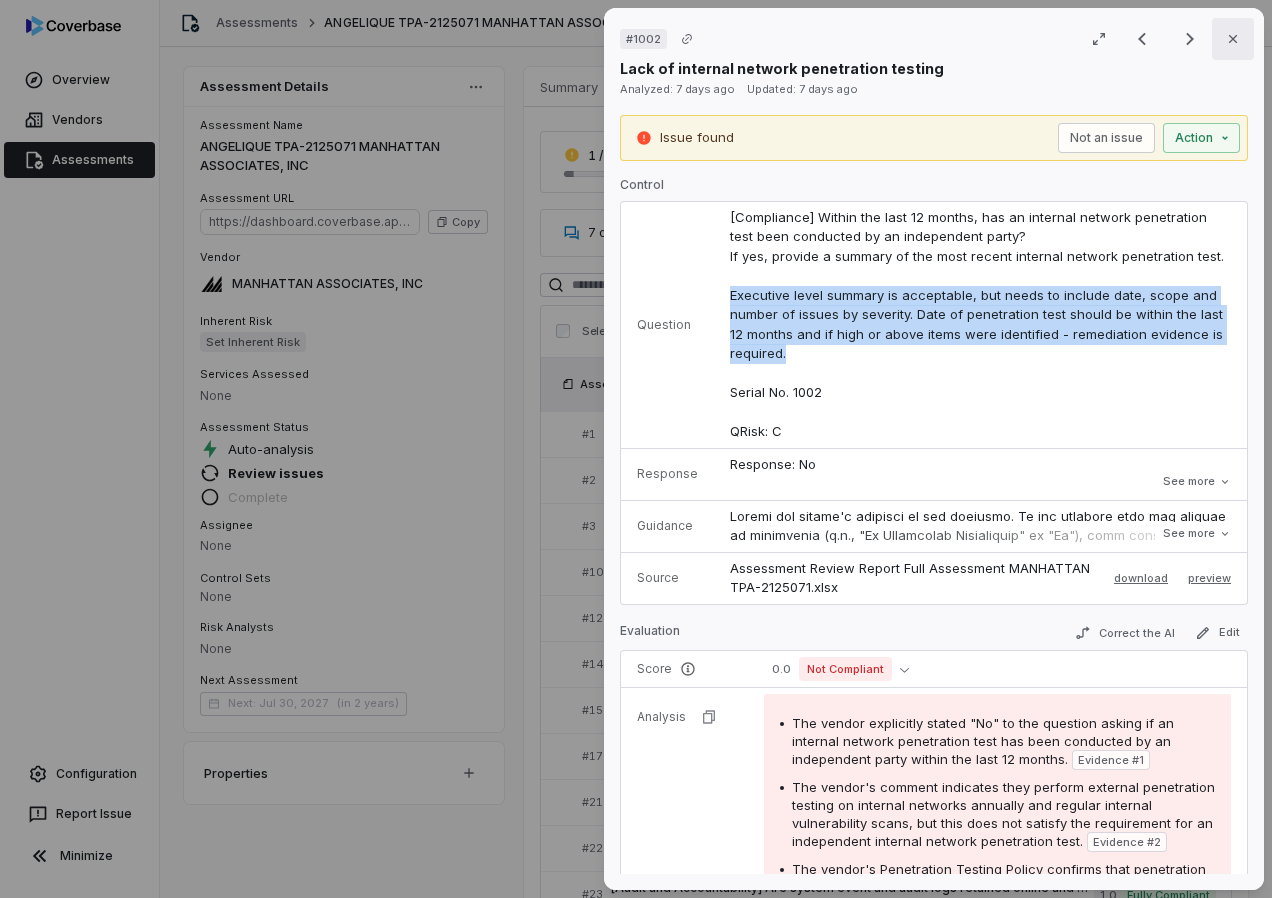 drag, startPoint x: 1225, startPoint y: 30, endPoint x: 915, endPoint y: 554, distance: 608.83167 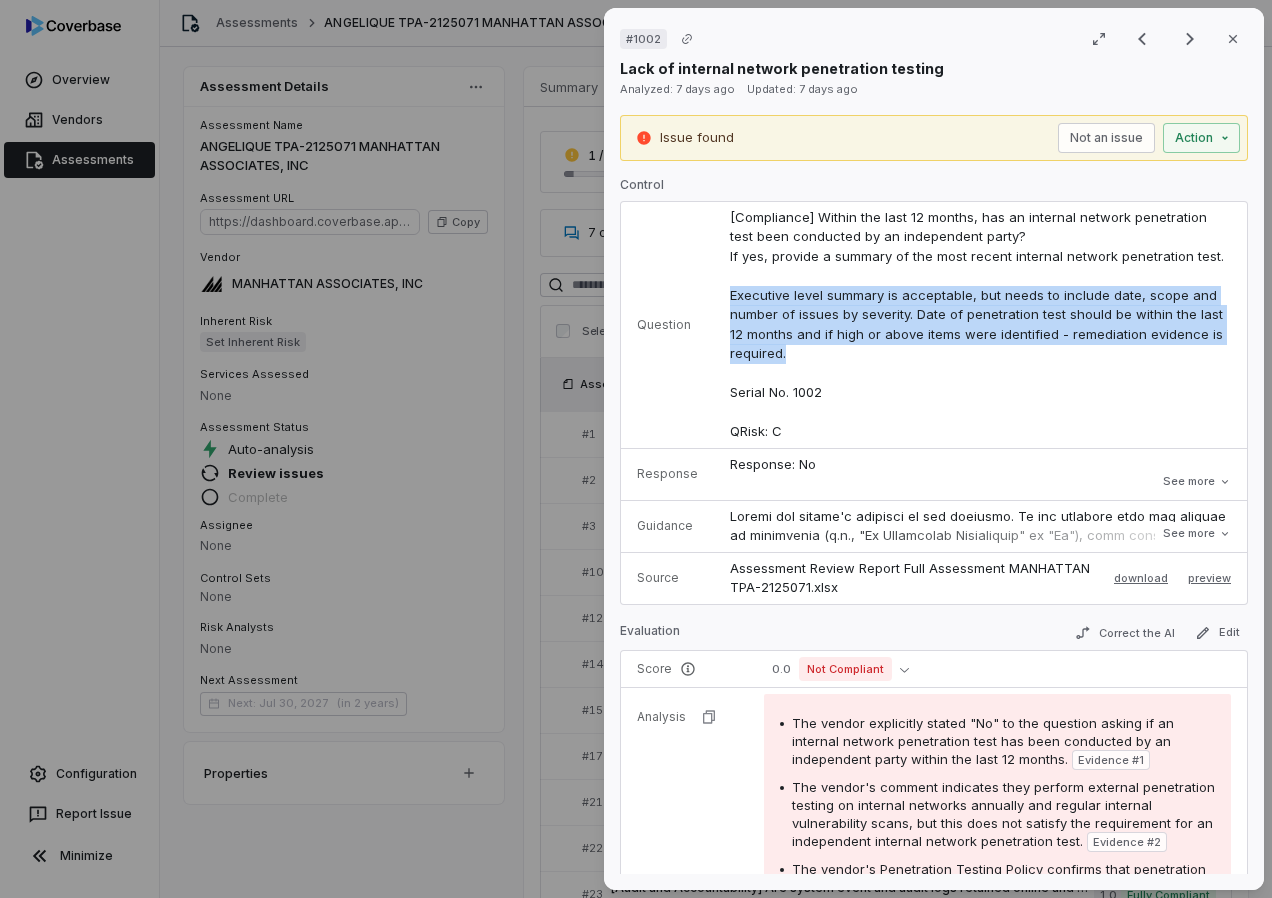 click on "Close" at bounding box center (1233, 39) 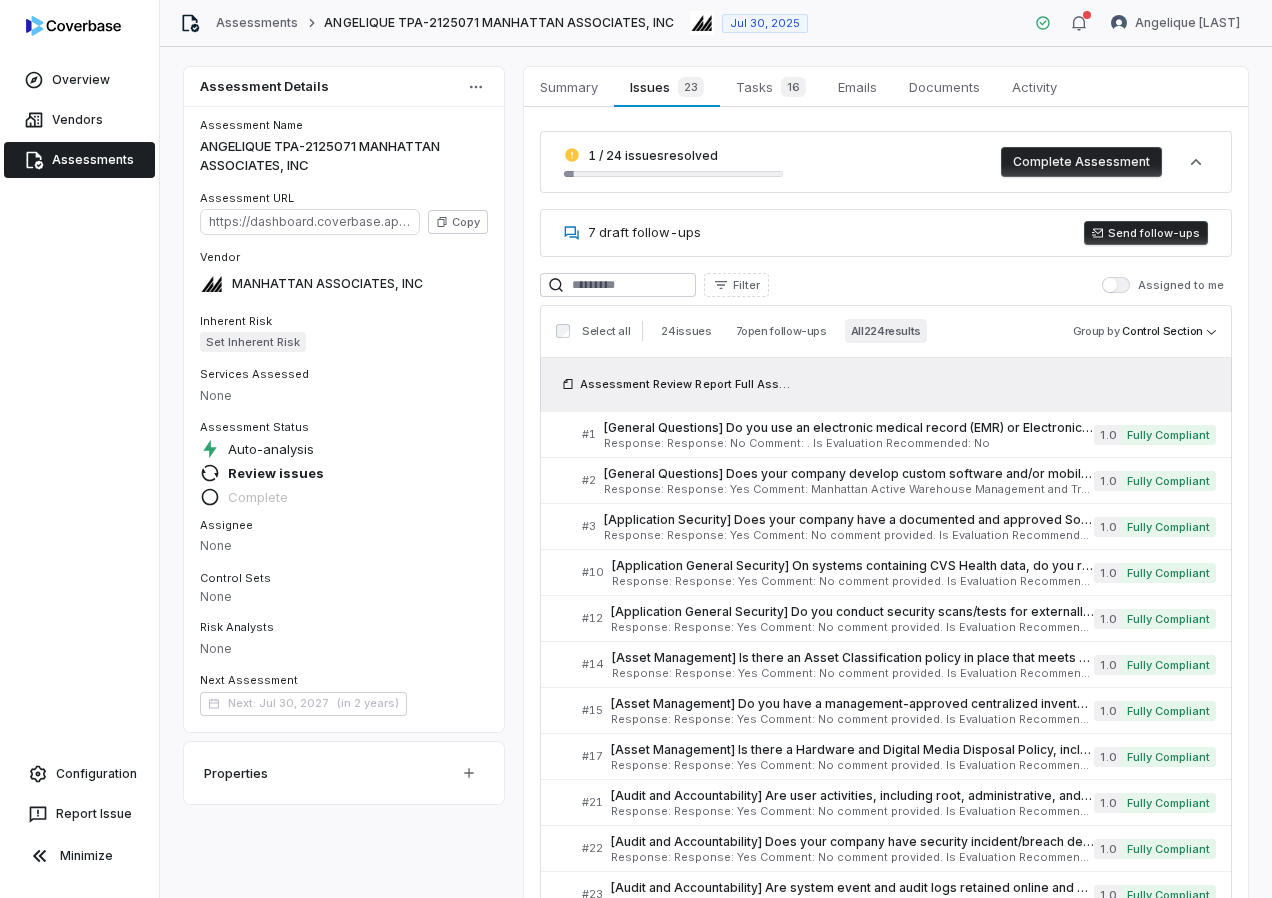 scroll, scrollTop: 1572, scrollLeft: 0, axis: vertical 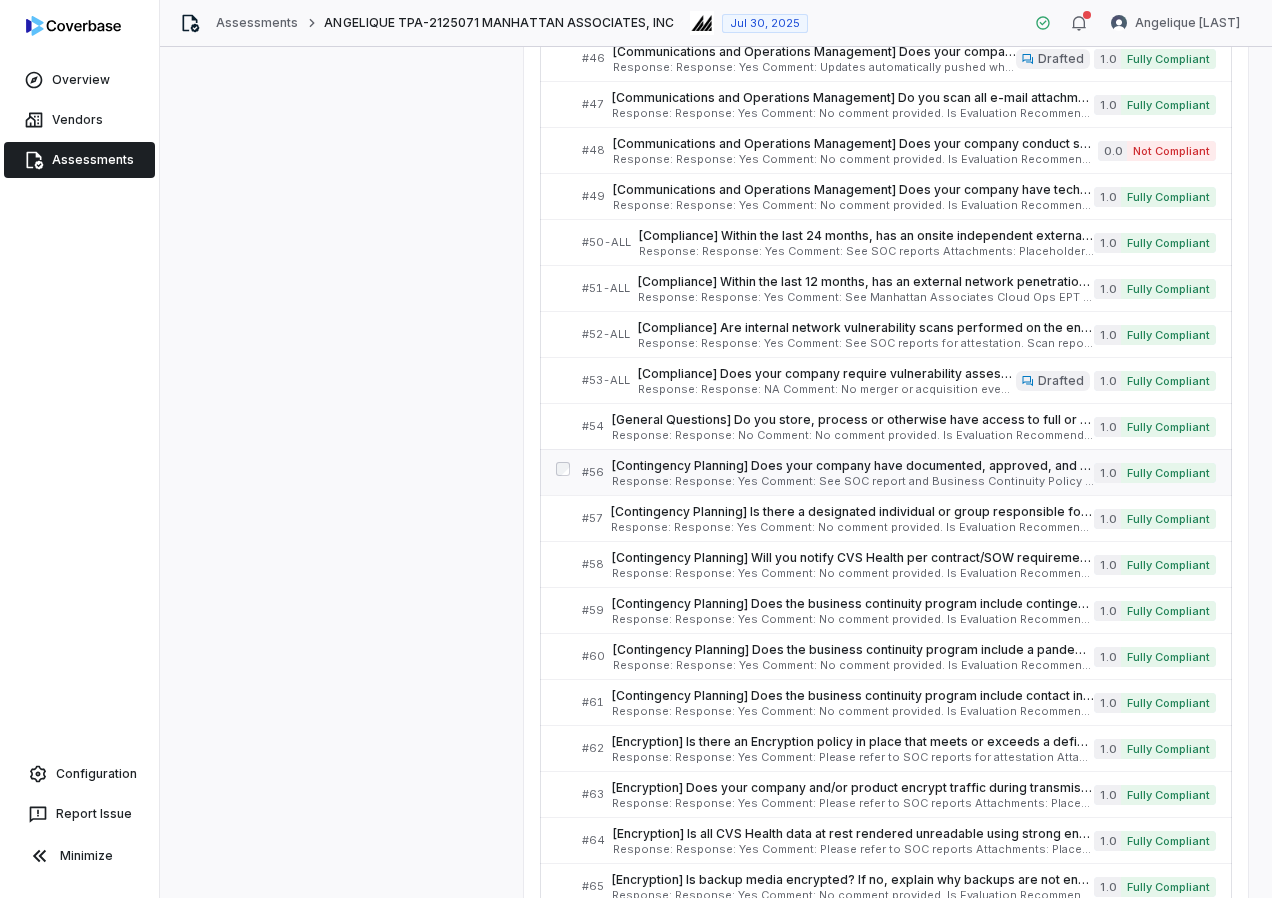 click on "# [NUMBER] [Contingency Planning] Does your company have documented, approved, and established Business Continuity and Disaster Recovery (BCDR) programs that have been approved by management and communicated to appropriate constituents?
If yes, provide evidence of your Business Continuity Policy/Plan.  Also provide evidence that the policy is reviewed/updated annually.
Serial No: [NUMBER]
QRisk: C Response: Response: Yes
Comment: See SOC report and Business Continuity Policy
Attachments: Placeholder For Evidences - Please refer to specific evidence noted in comments.pdf
Is Evaluation Recommended: Yes [NUMBER] Fully Compliant" at bounding box center (899, 472) 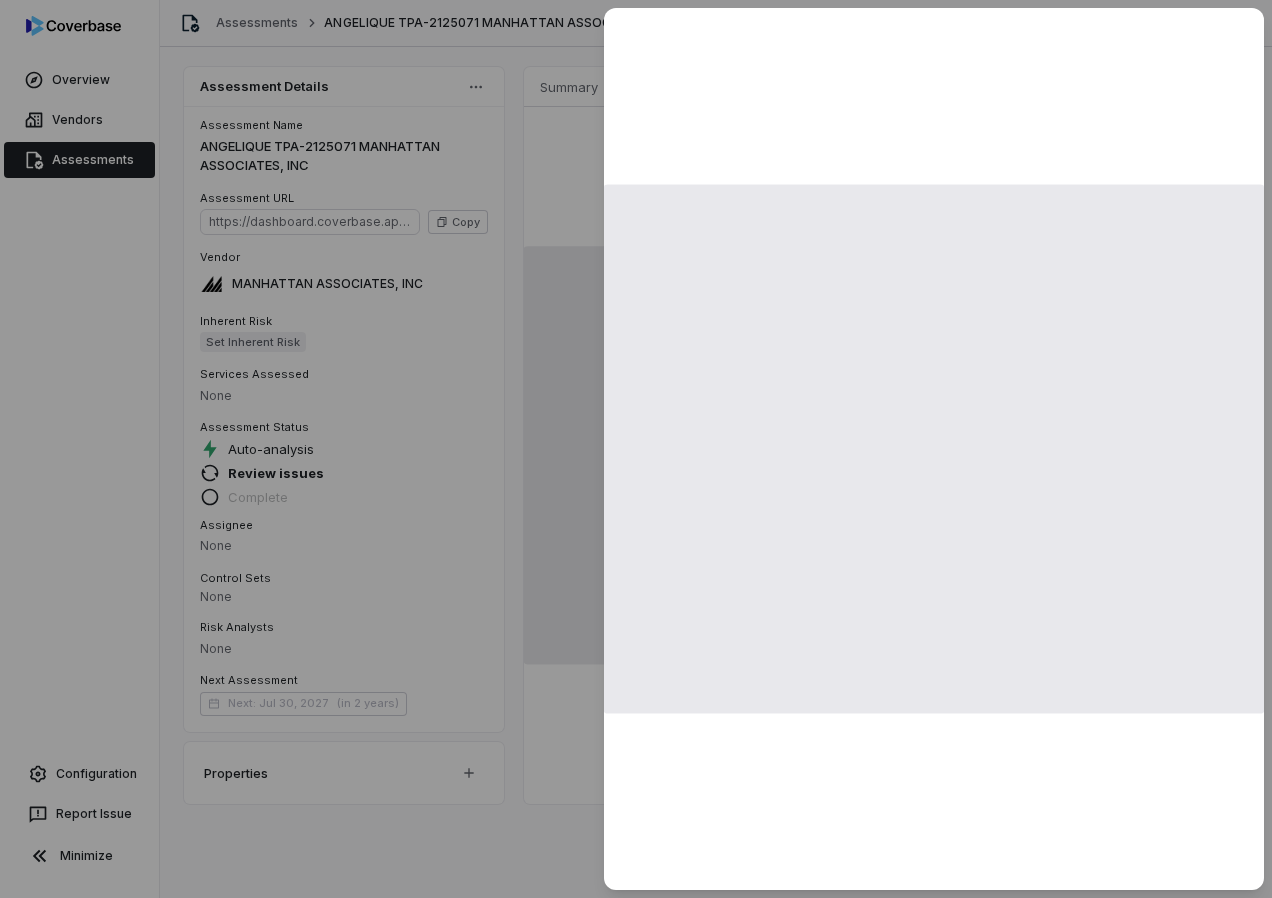 scroll, scrollTop: 0, scrollLeft: 0, axis: both 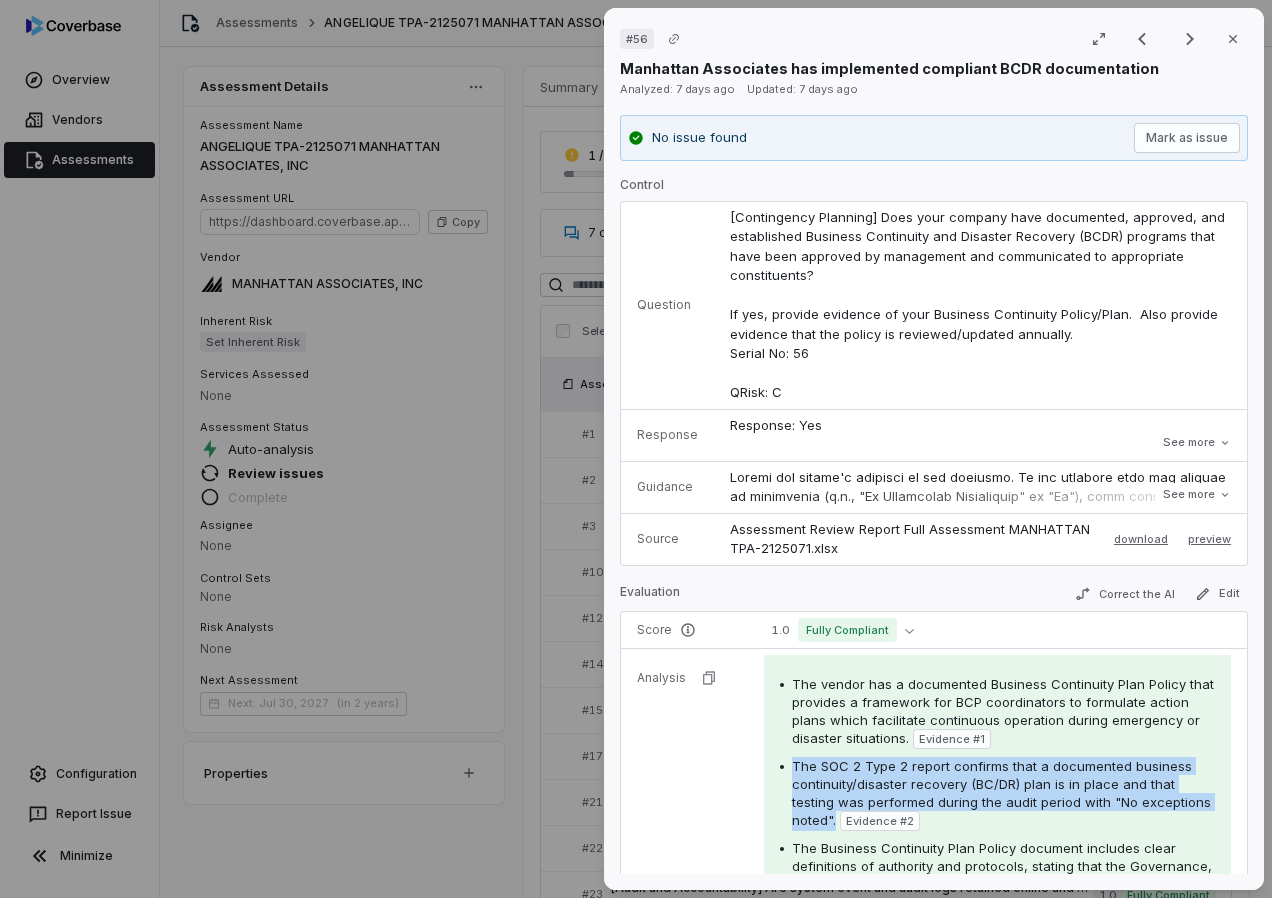 drag, startPoint x: 782, startPoint y: 764, endPoint x: 903, endPoint y: 818, distance: 132.50282 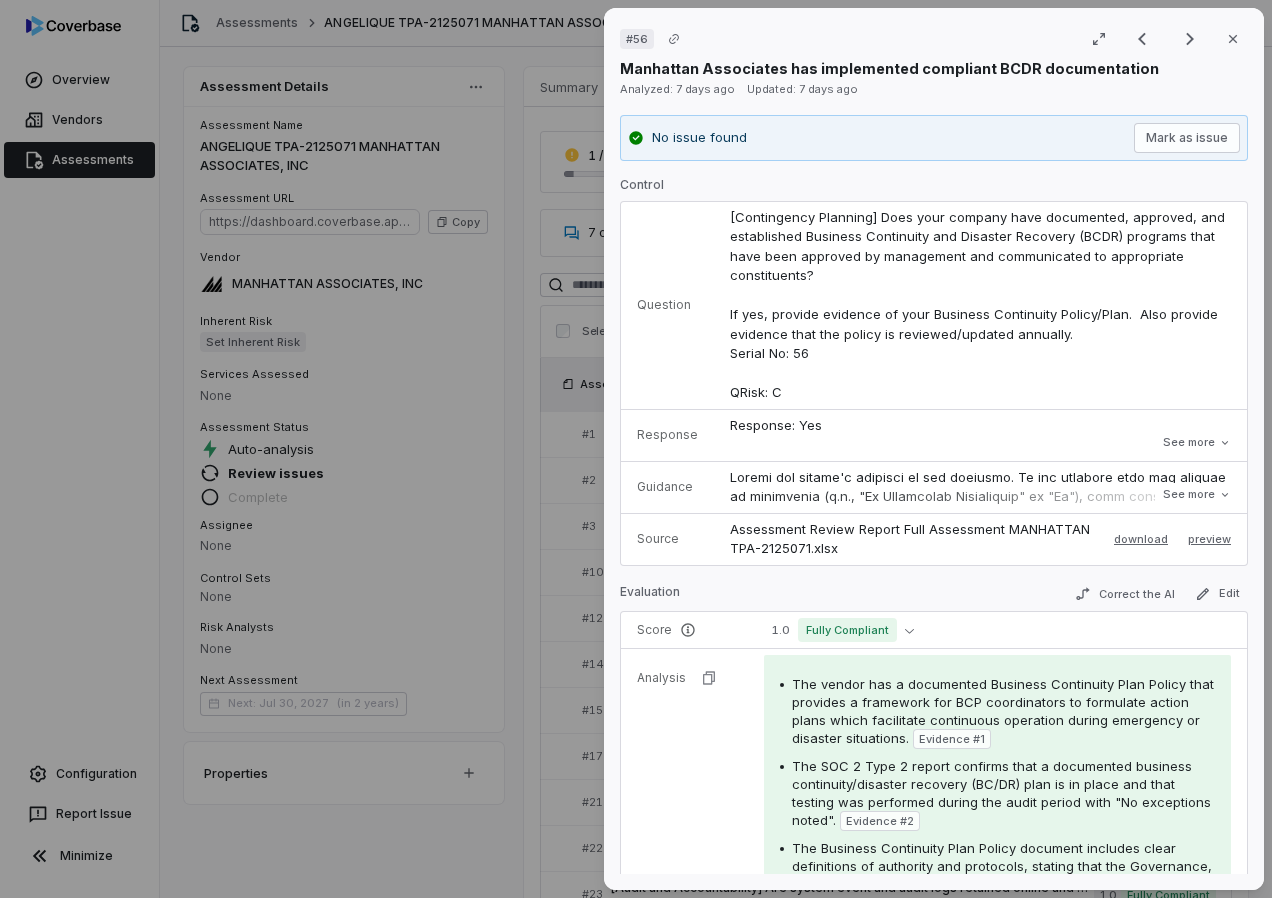 click on "Evidence # 2" at bounding box center [880, 821] 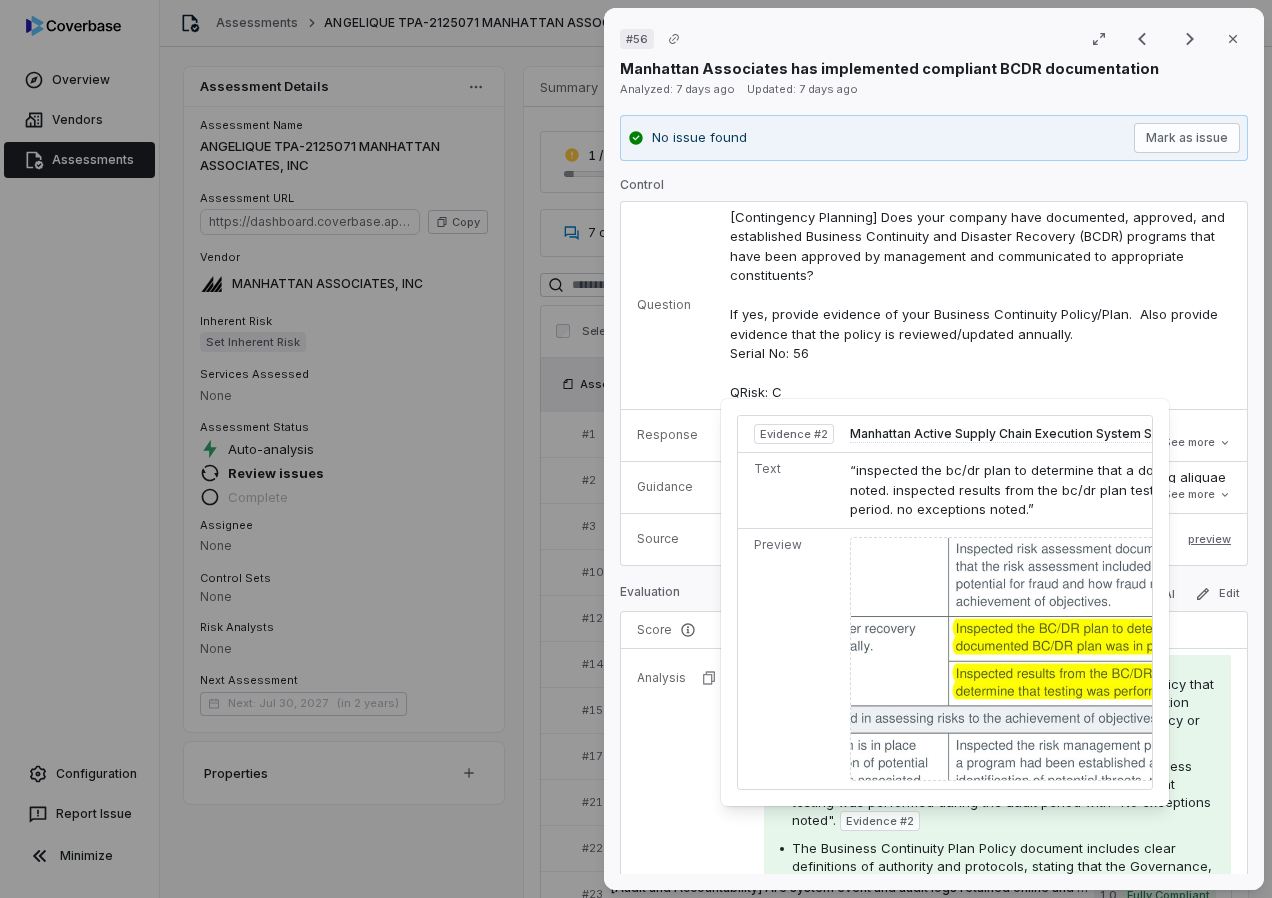 click at bounding box center (1176, 659) 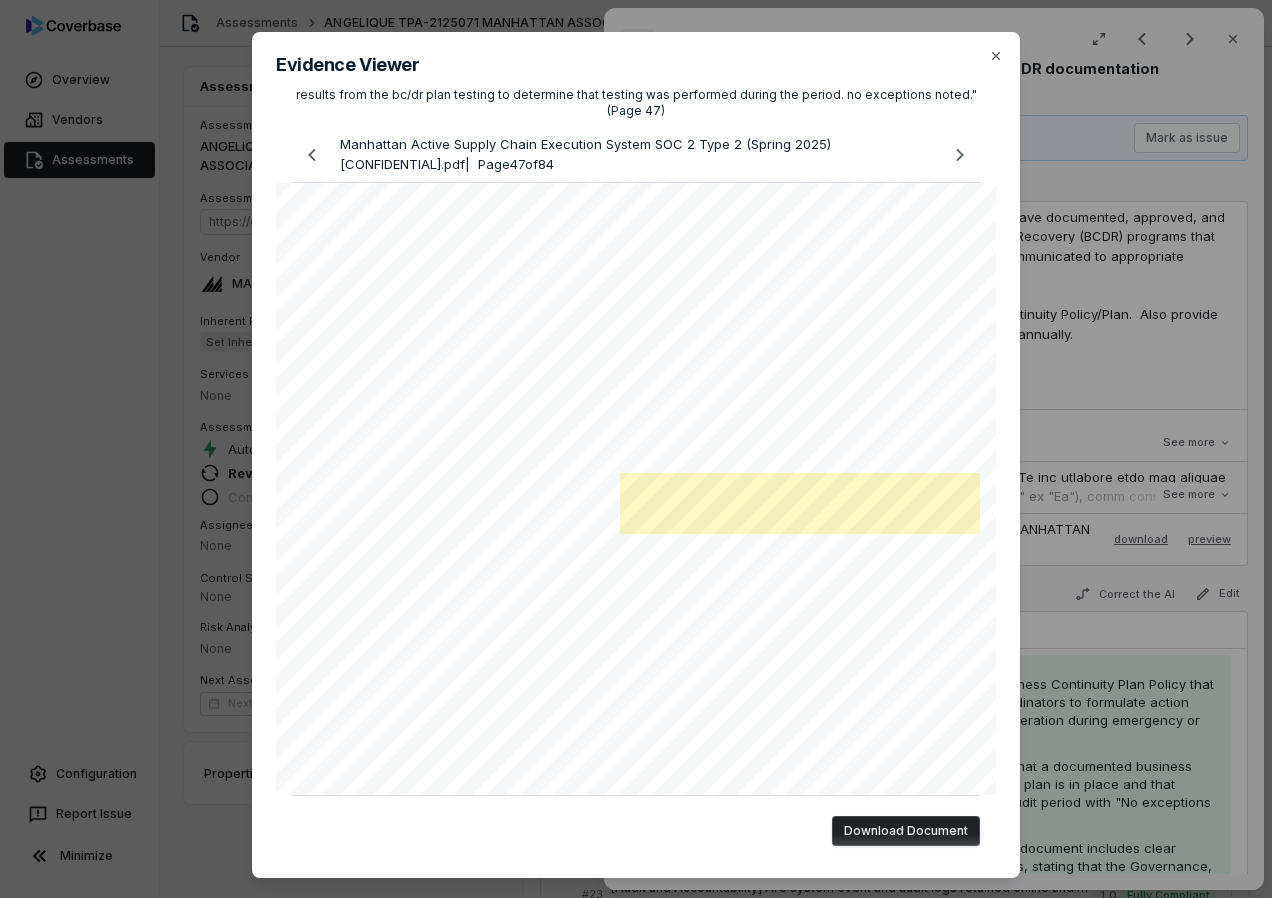 scroll, scrollTop: 49, scrollLeft: 0, axis: vertical 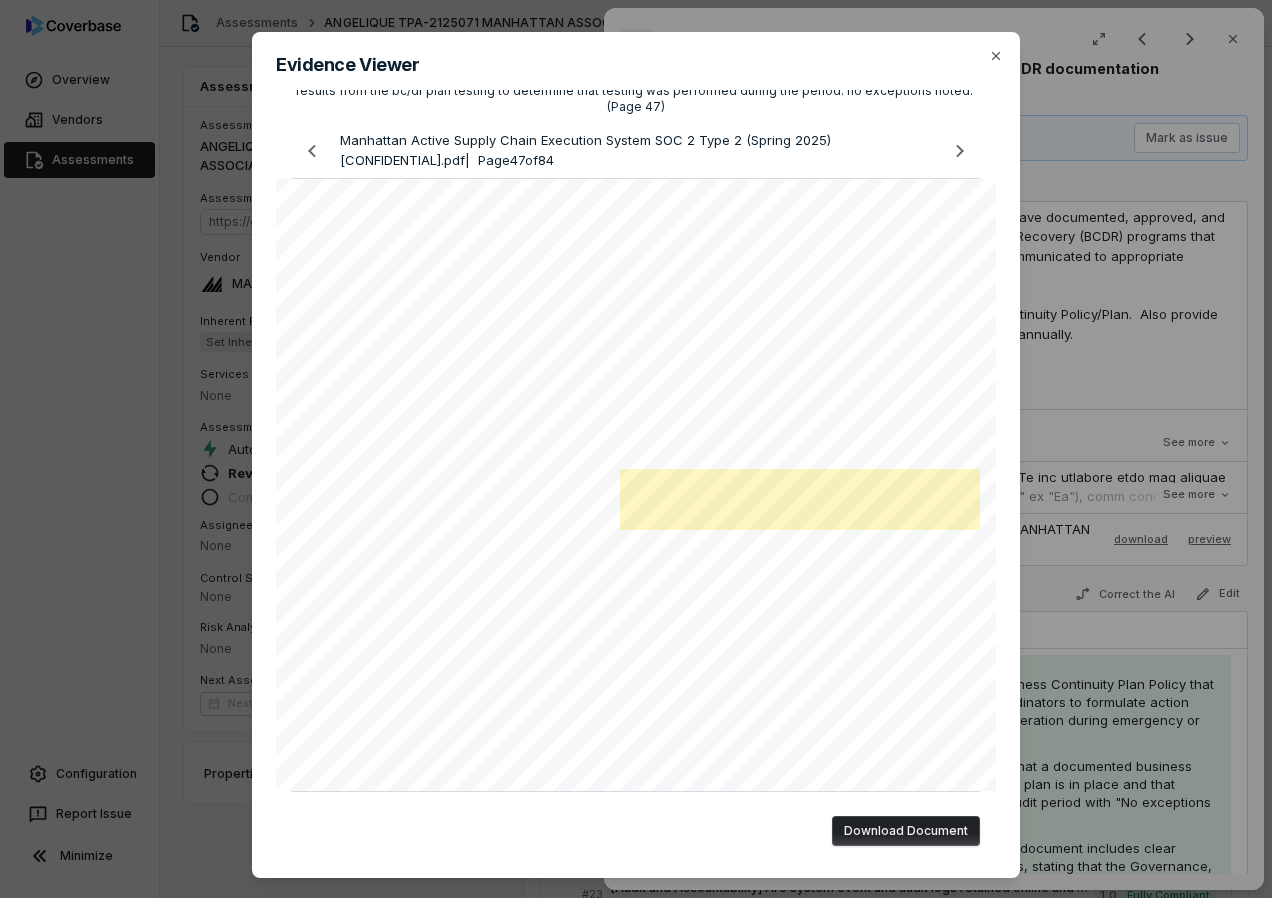 drag, startPoint x: 987, startPoint y: 56, endPoint x: 983, endPoint y: 188, distance: 132.0606 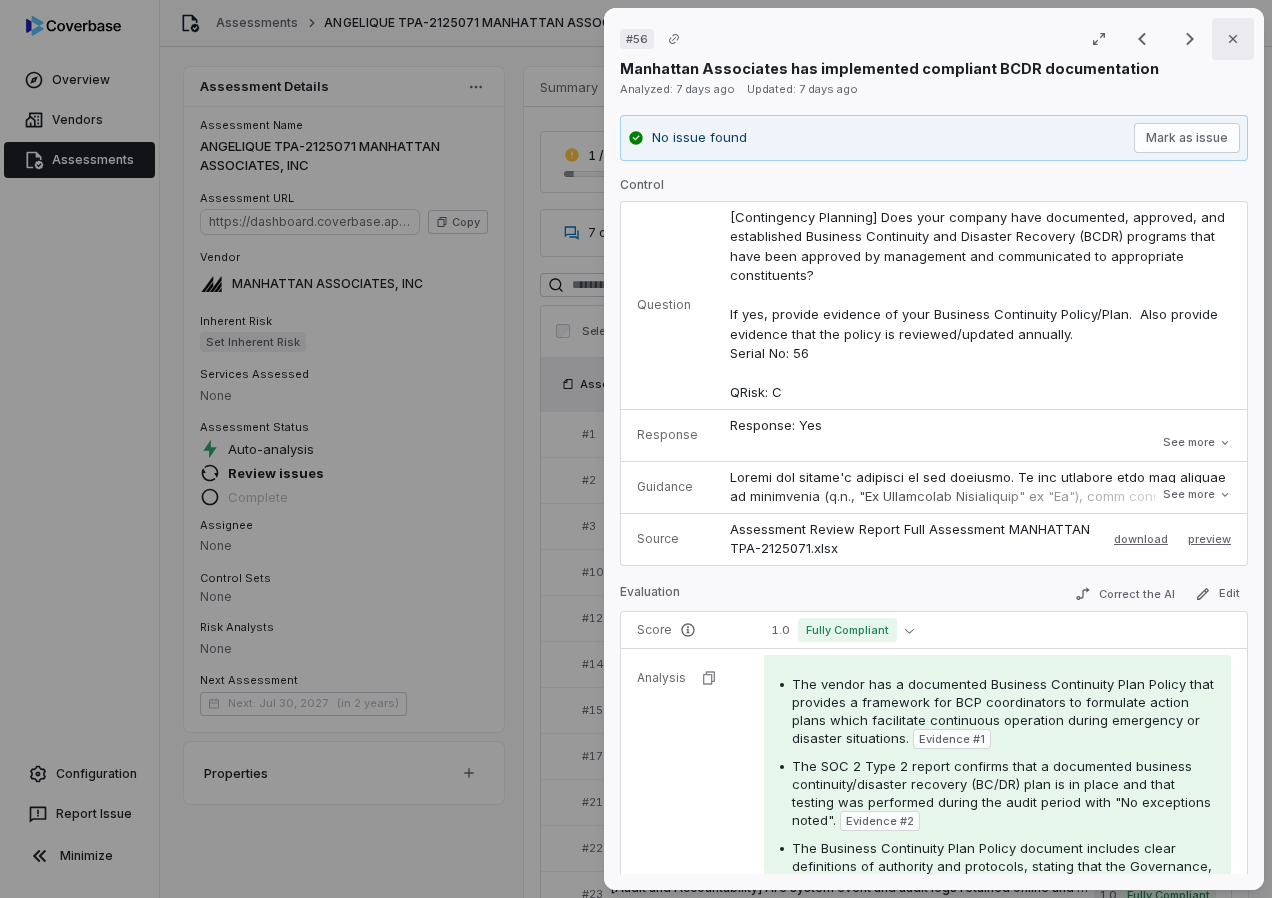 click 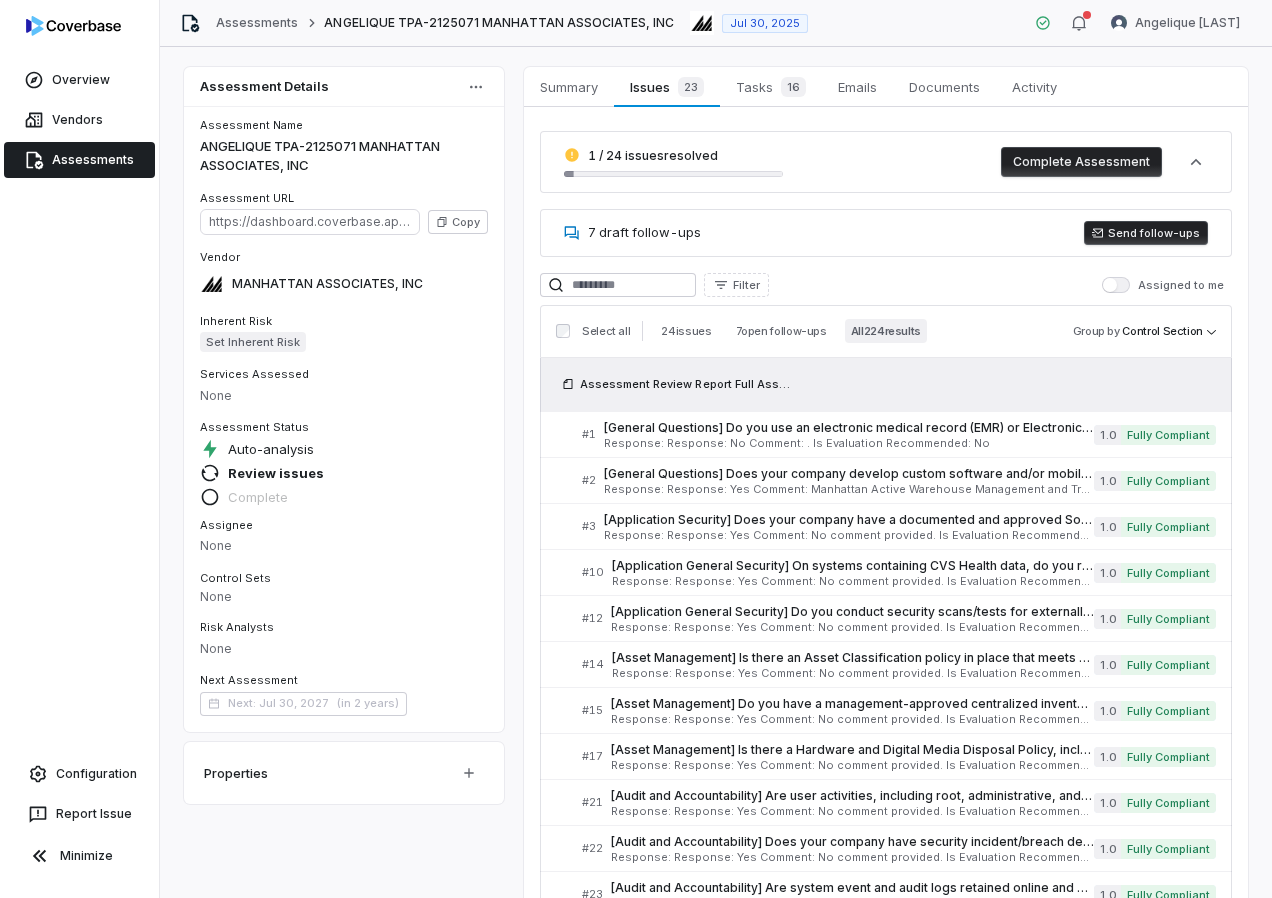 scroll, scrollTop: 8932, scrollLeft: 0, axis: vertical 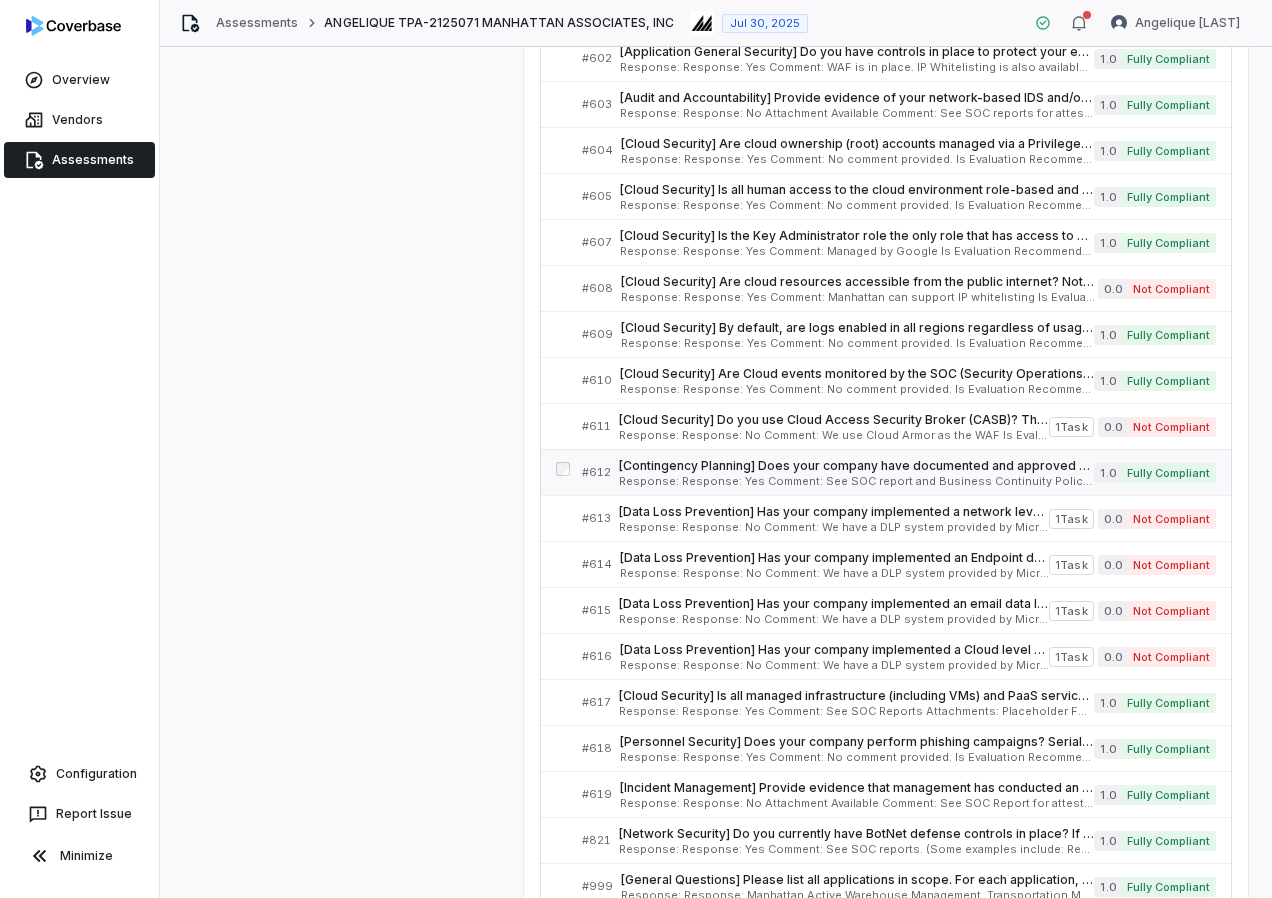 click on "[Contingency Planning] Does your company have documented and approved processes and procedures for system, application, and data backup that are reviewed and approved at least annually?
Serial No: 612
QRisk: M" at bounding box center [856, 466] 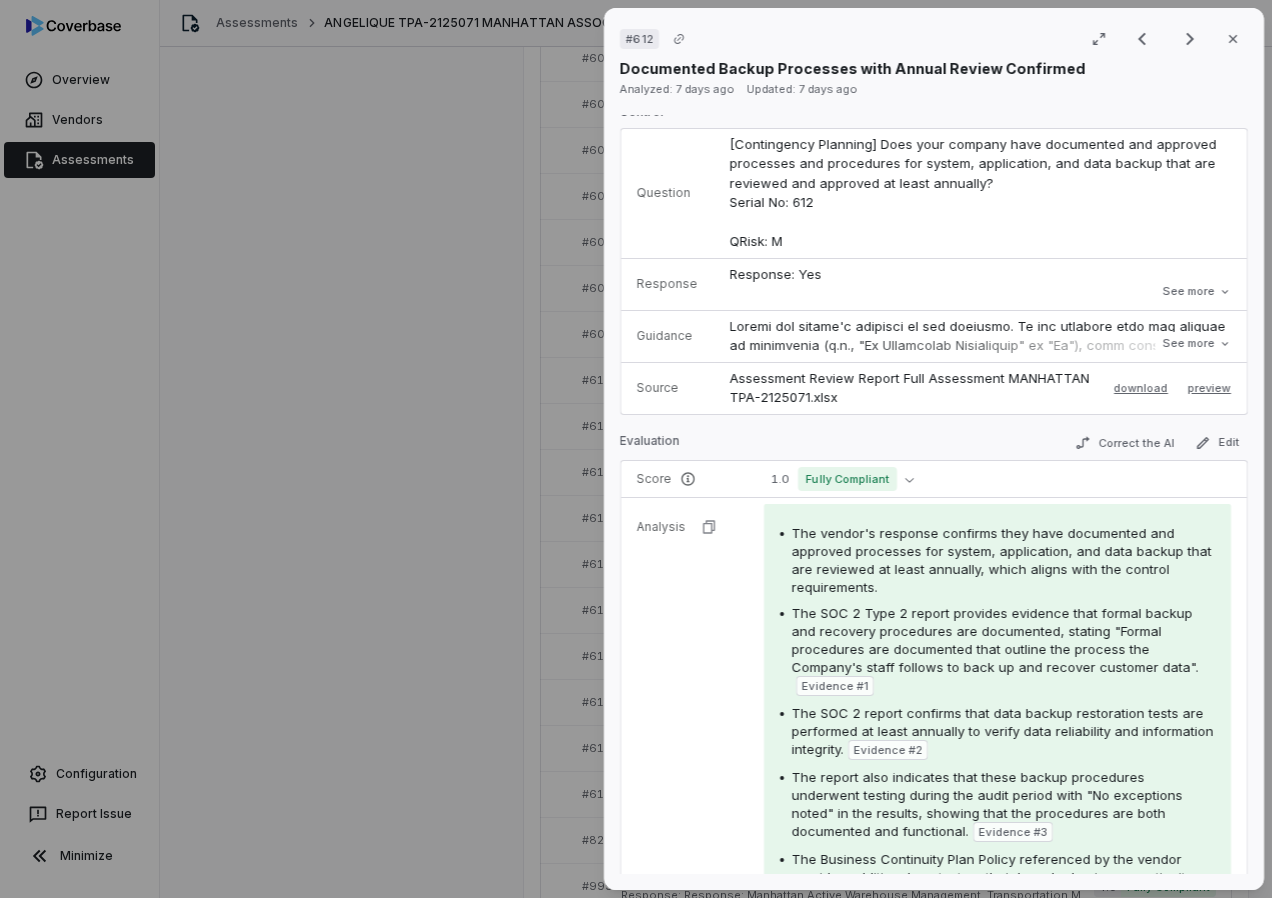 scroll, scrollTop: 100, scrollLeft: 0, axis: vertical 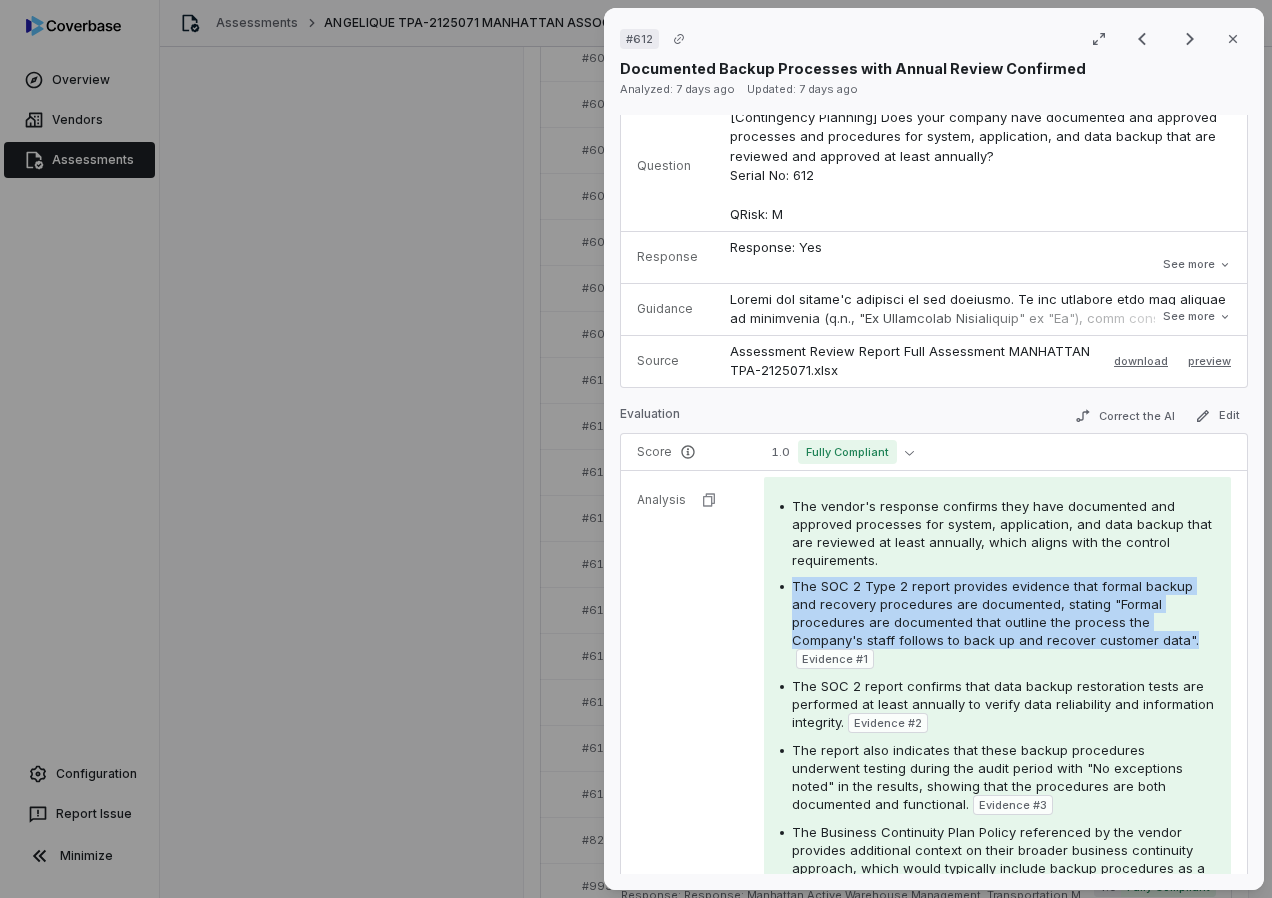 drag, startPoint x: 793, startPoint y: 584, endPoint x: 1185, endPoint y: 646, distance: 396.87277 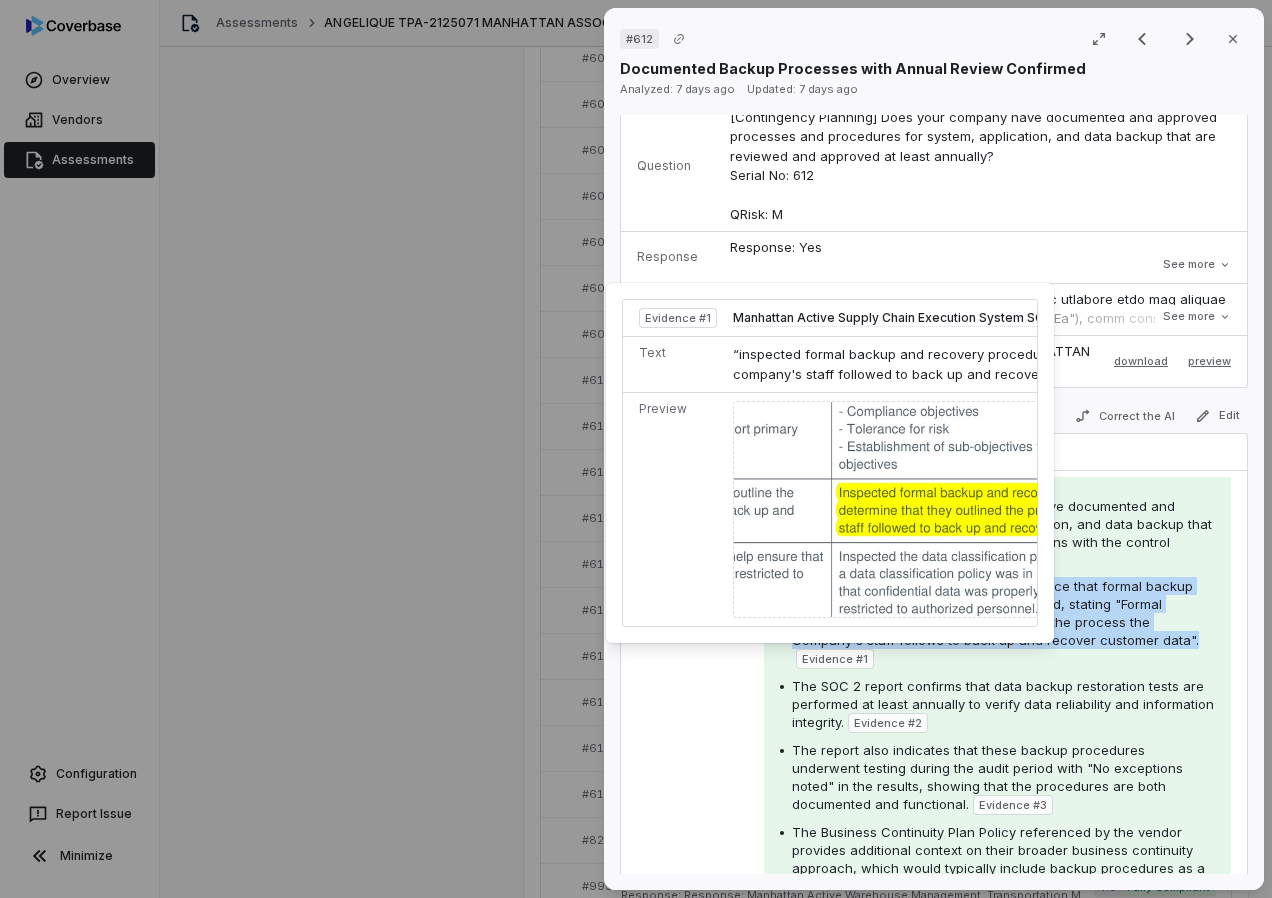 click at bounding box center (1059, 509) 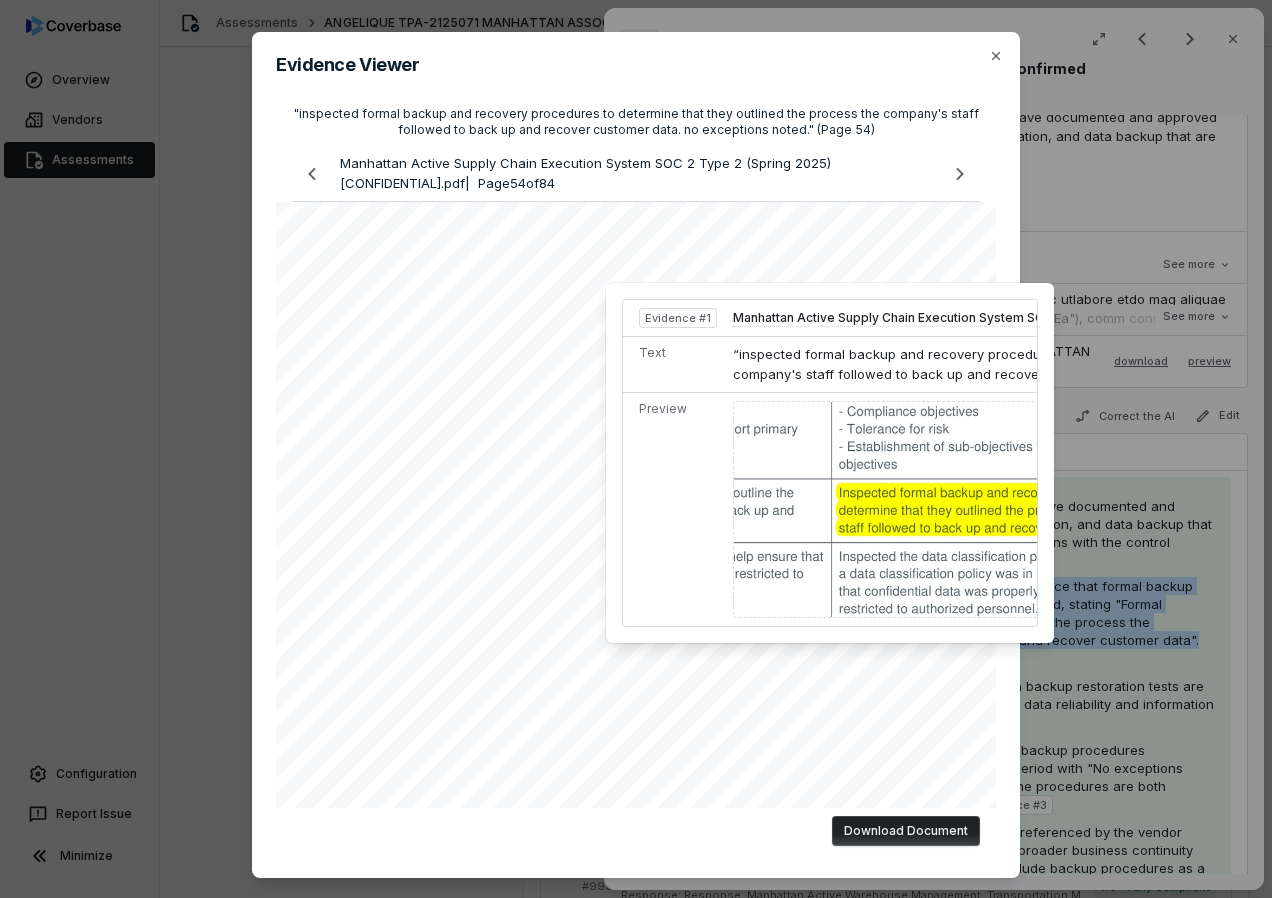 click at bounding box center [1059, 509] 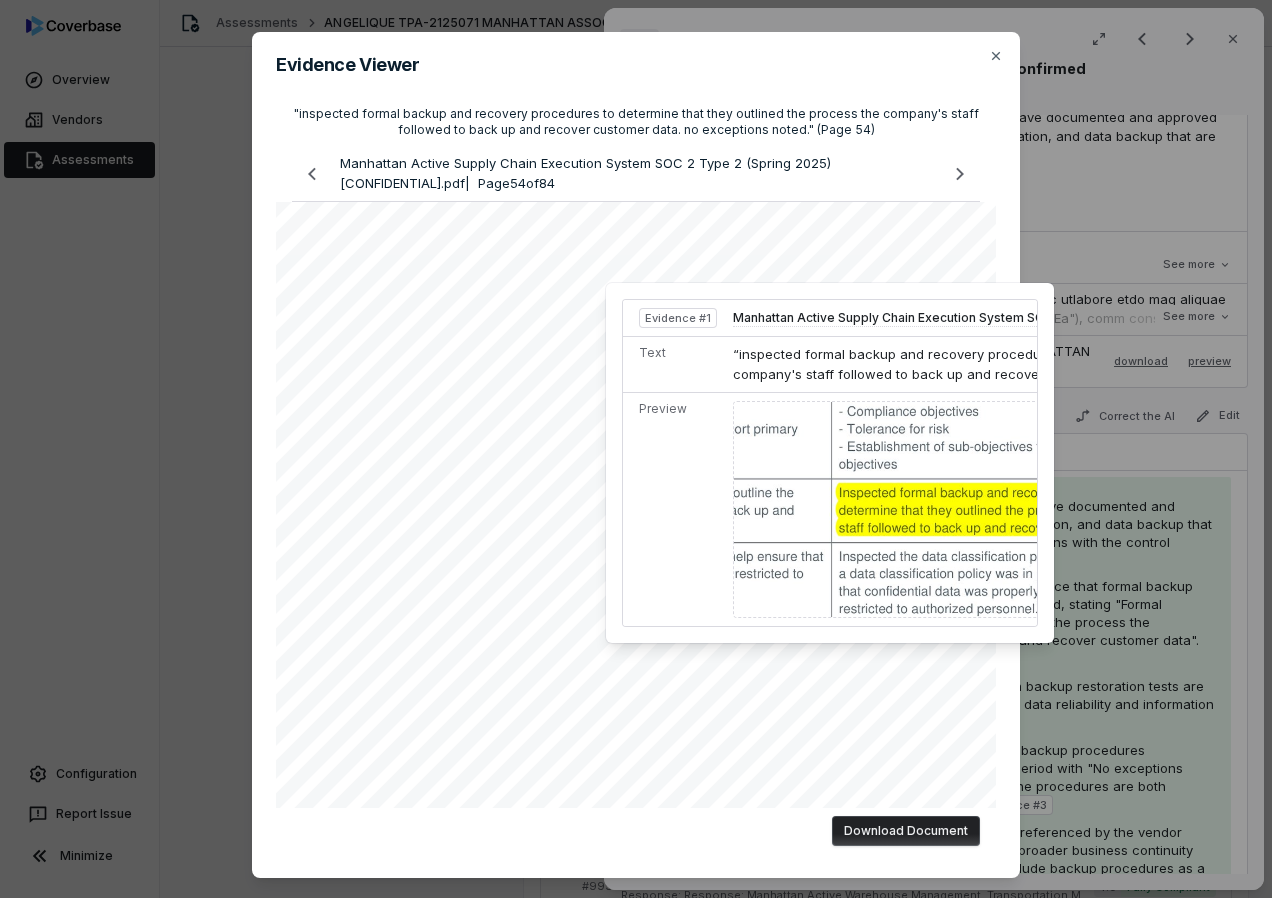 click on "Evidence Viewer "inspected formal backup and recovery procedures to determine that they outlined the process the company's staff followed to back up and recover customer data. no exceptions noted." (Page 54) [COMPANY] Active Supply Chain Execution System SOC 2 Type 2 (Spring 2025)[CONFIDENTIAL].pdf   |  Page  54  of  84 Download Document Close" at bounding box center (636, 455) 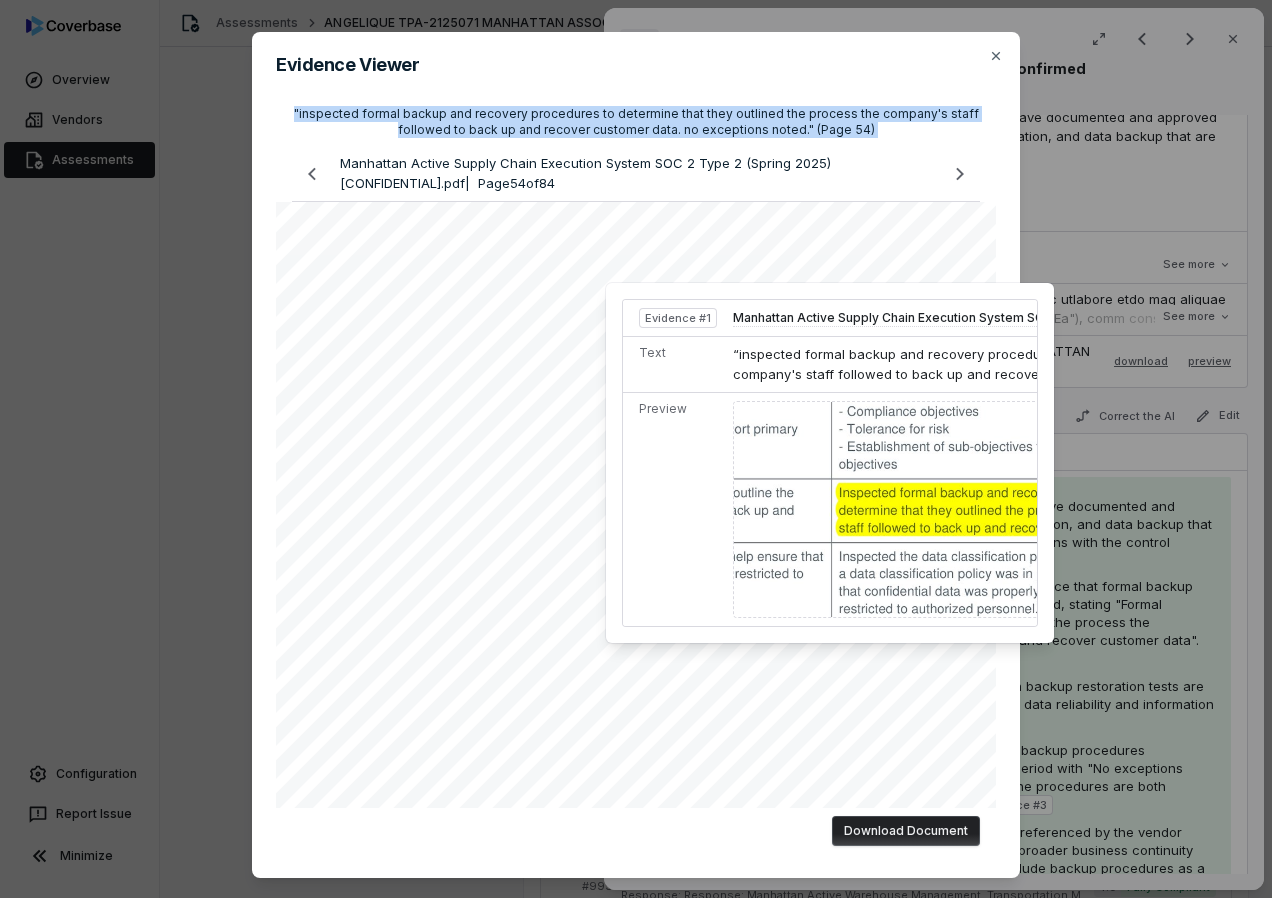 drag, startPoint x: 575, startPoint y: 68, endPoint x: 307, endPoint y: 144, distance: 278.56778 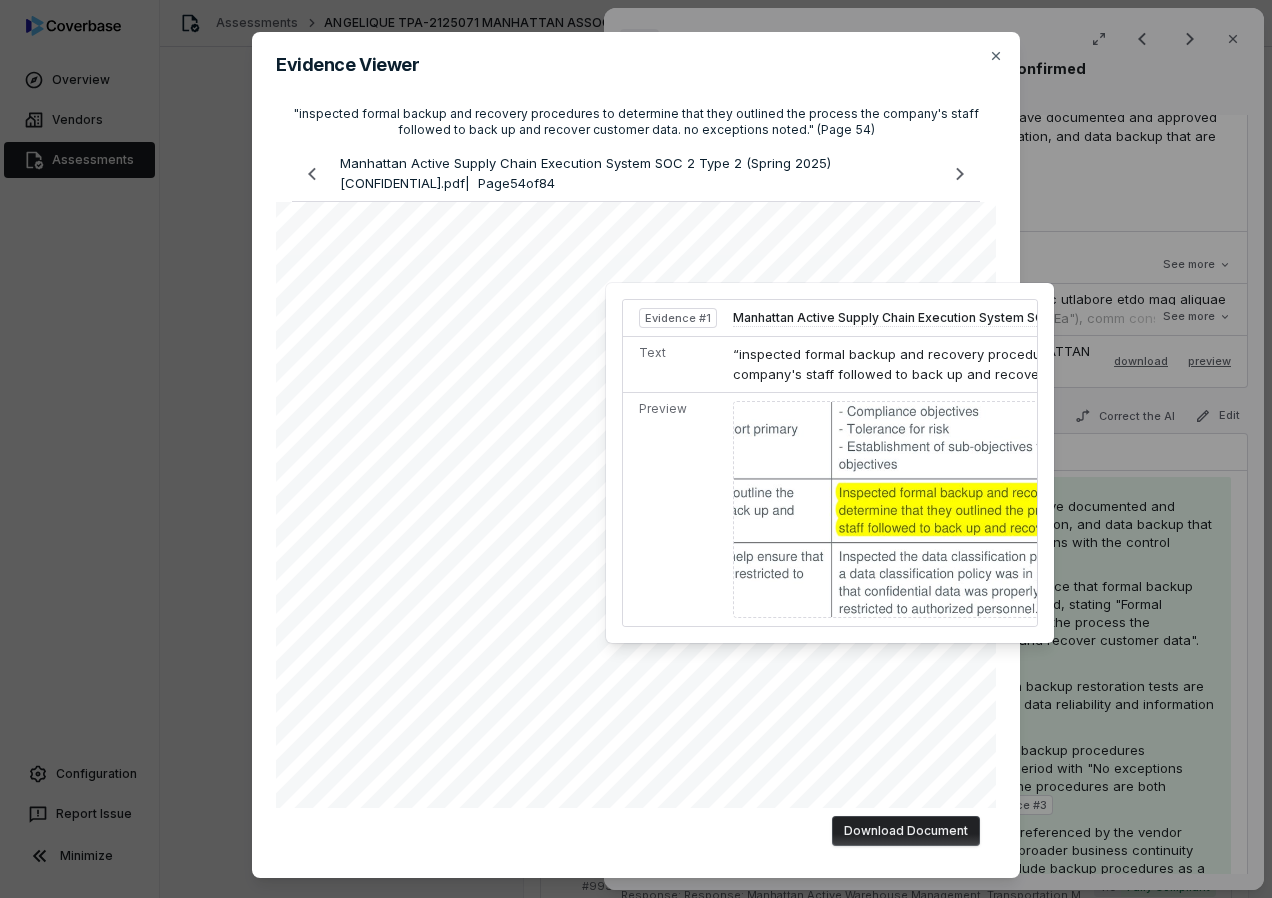 click at bounding box center [1059, 509] 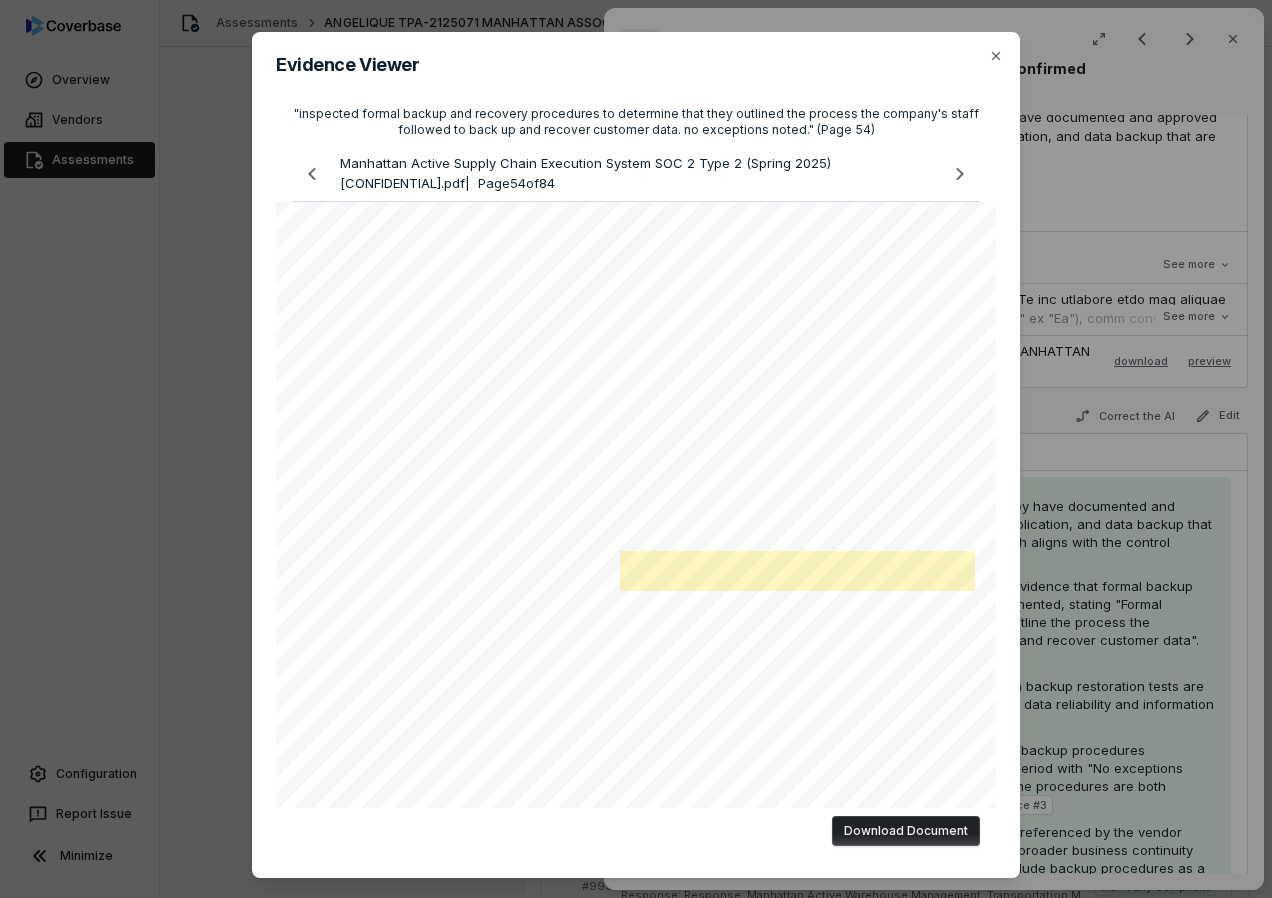 scroll, scrollTop: 33, scrollLeft: 0, axis: vertical 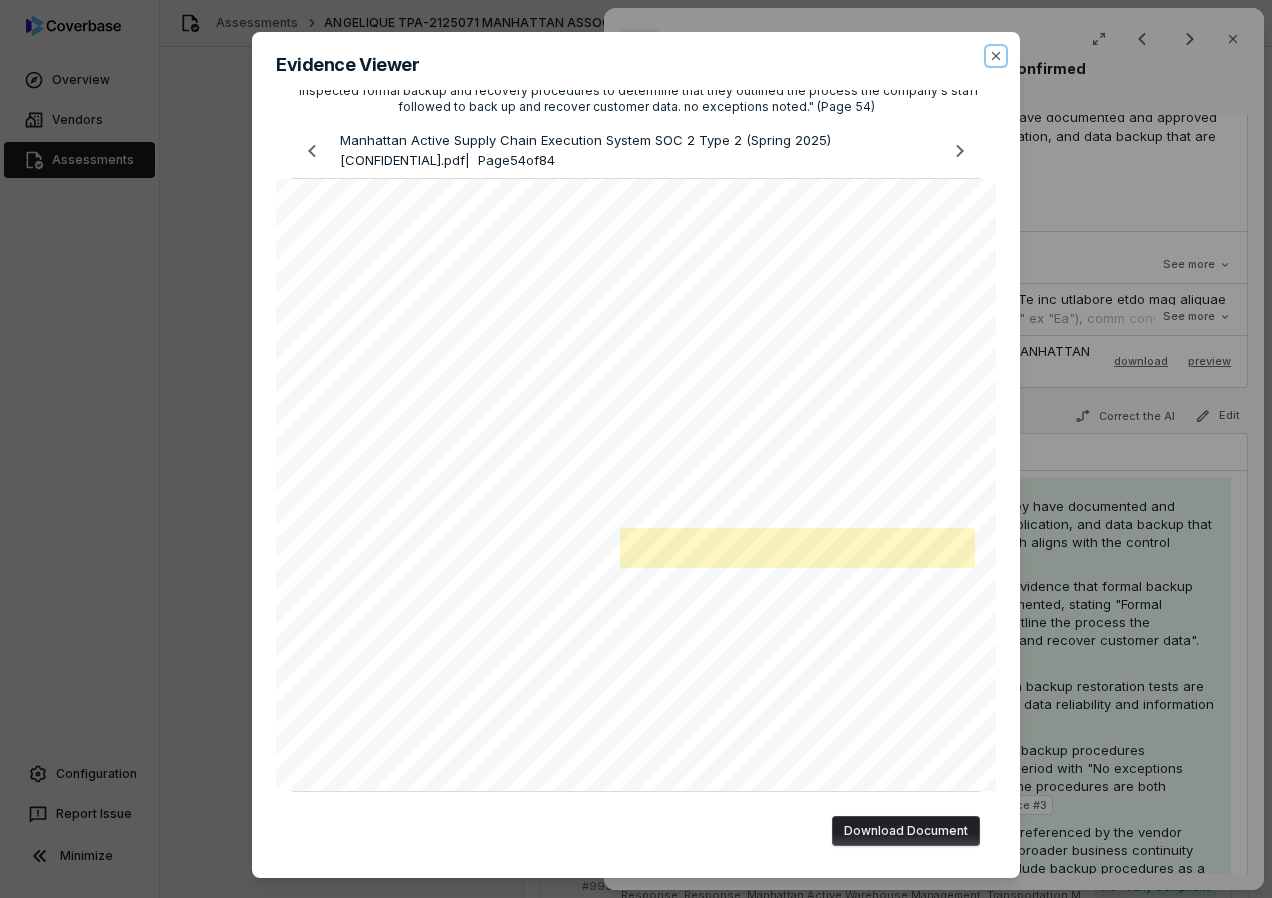 drag, startPoint x: 993, startPoint y: 58, endPoint x: 712, endPoint y: 345, distance: 401.65906 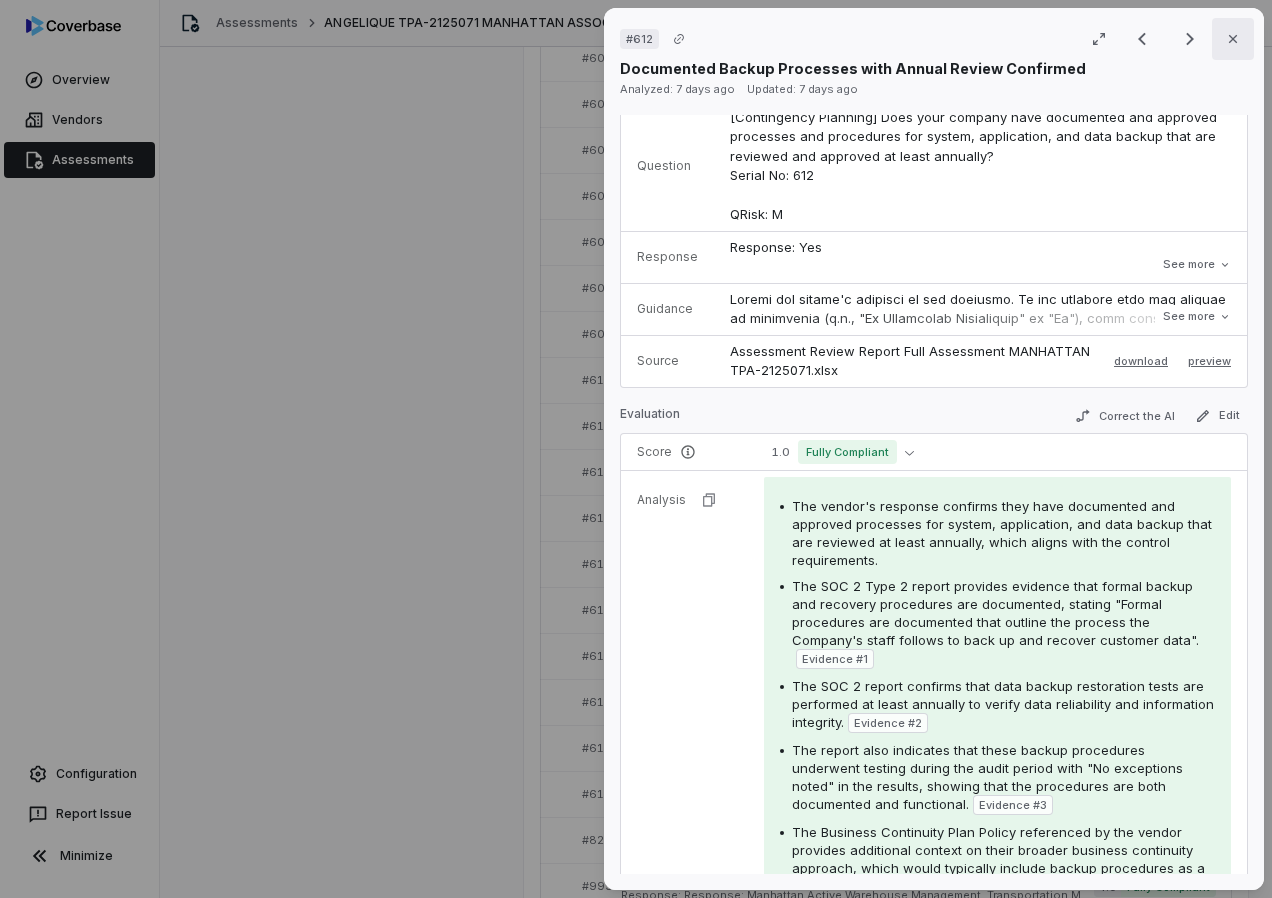 click 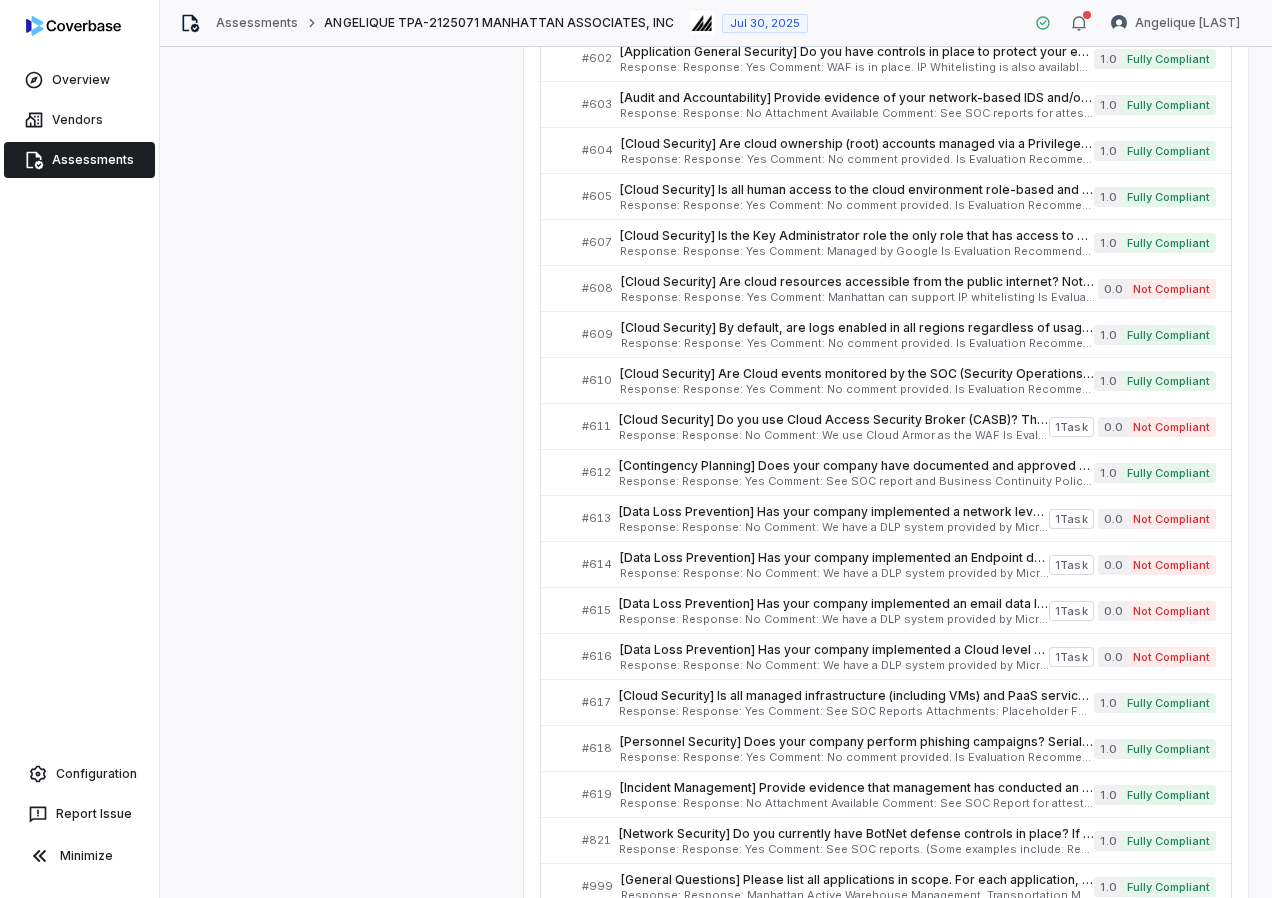 scroll, scrollTop: 1848, scrollLeft: 0, axis: vertical 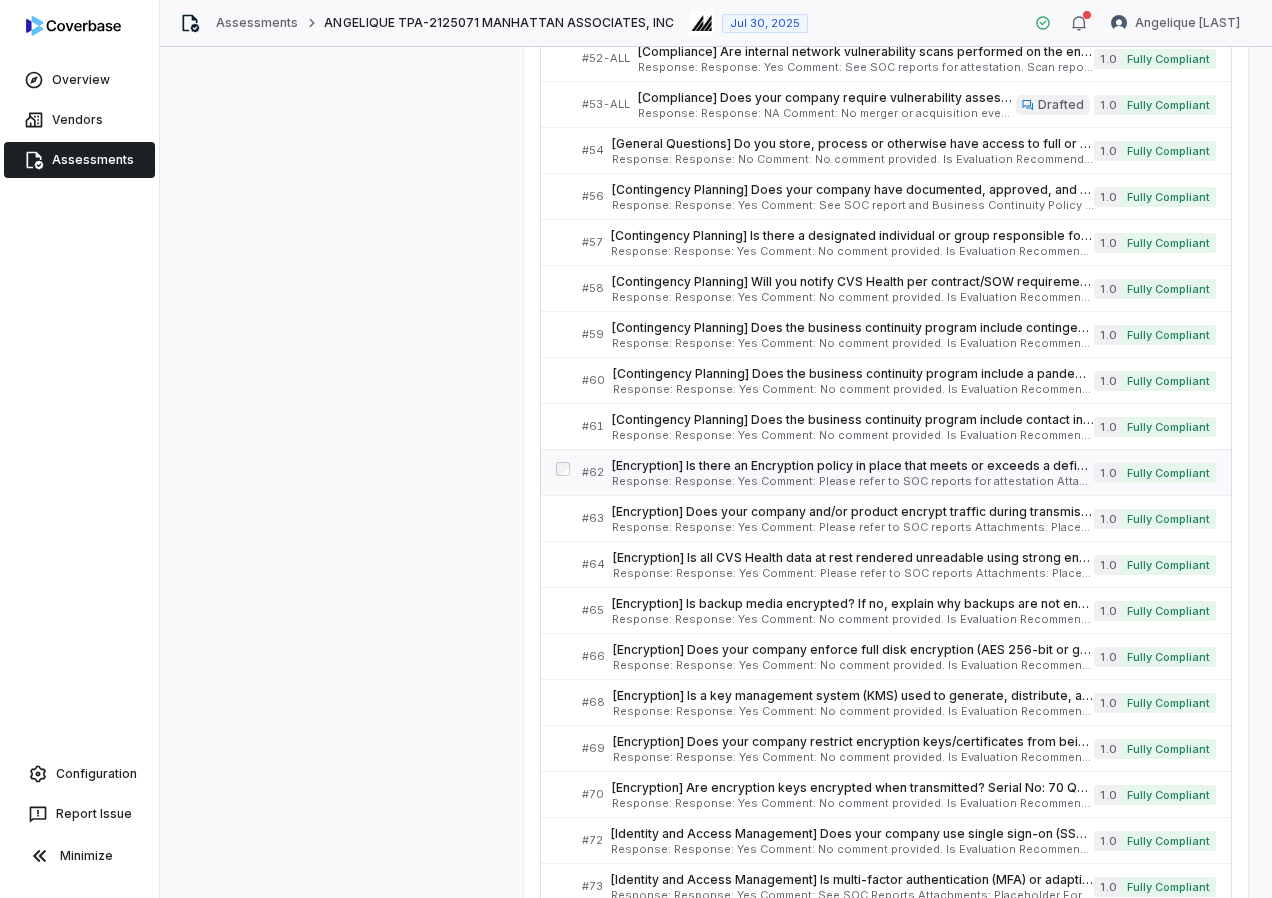 click on "[Encryption] Is there an Encryption policy in place that meets or exceeds a defined industry standard, including meeting FIPS compliant encryption methods and covers key management?
If yes, provide a copy of your company's Encryption Policy covering data in transit, data at rest, and encryption key management.  Also provide evidence that the policy is reviewed/updated annually.
Serial No: 62
QRisk: H" at bounding box center [853, 466] 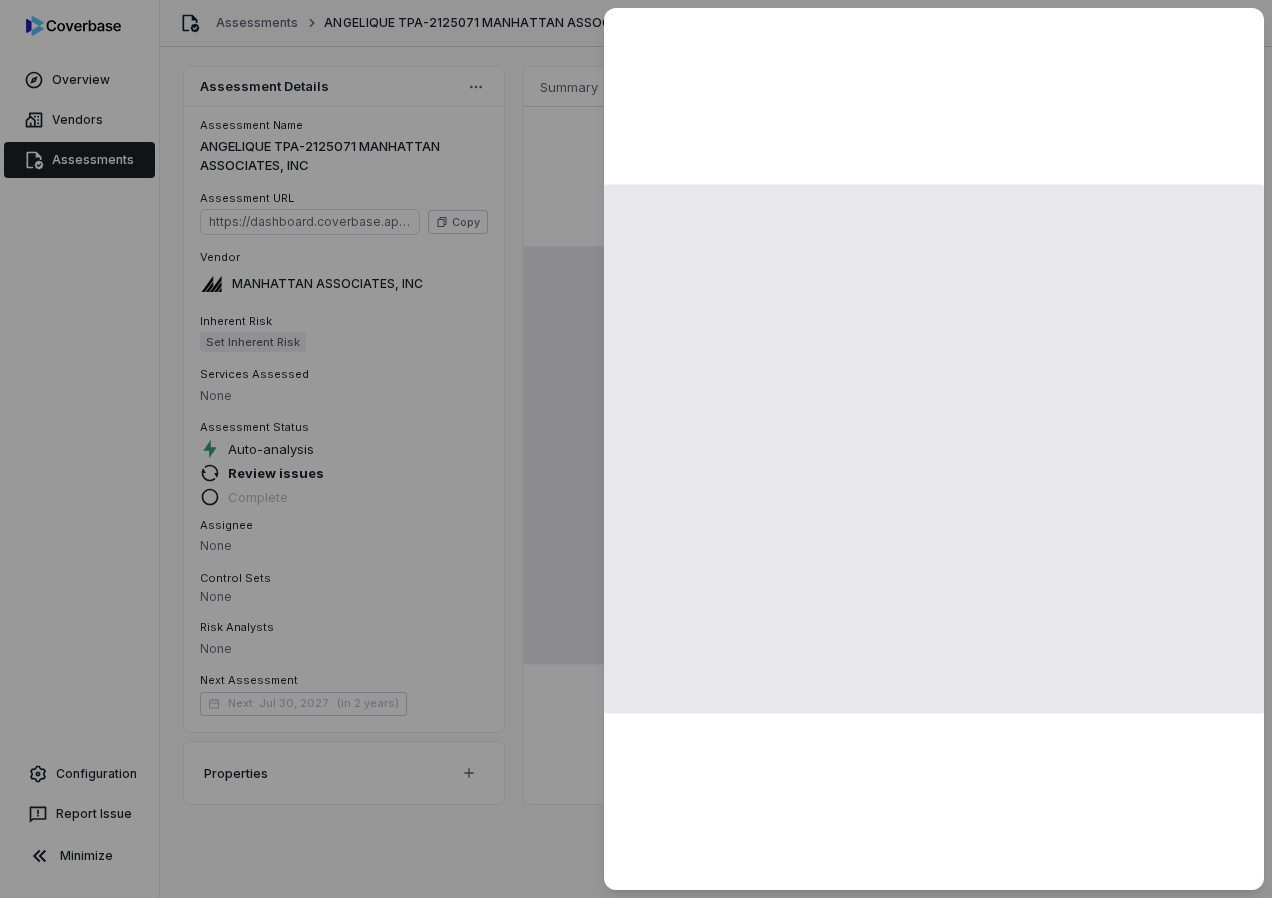 scroll, scrollTop: 0, scrollLeft: 0, axis: both 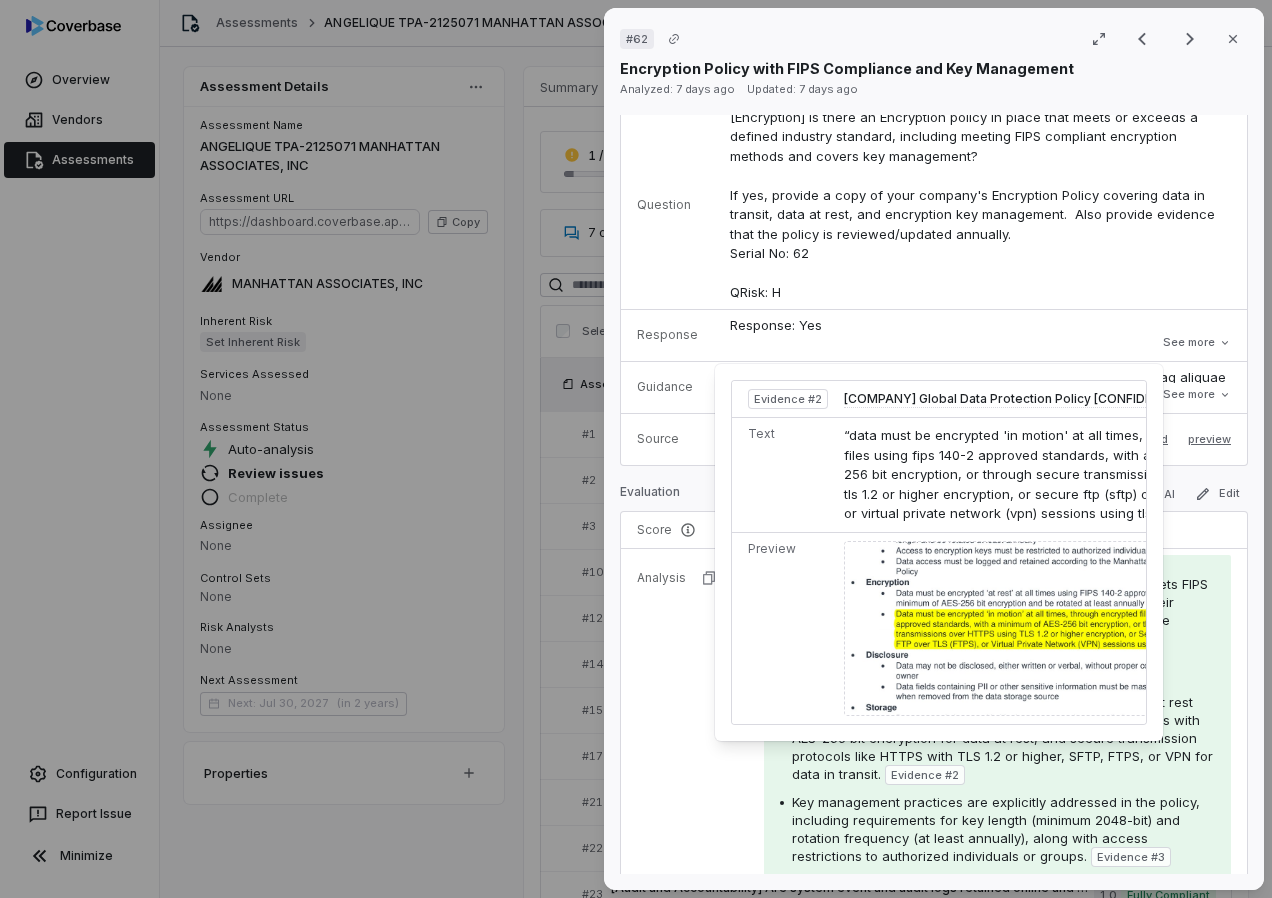 click on "Evidence # 2" at bounding box center [925, 775] 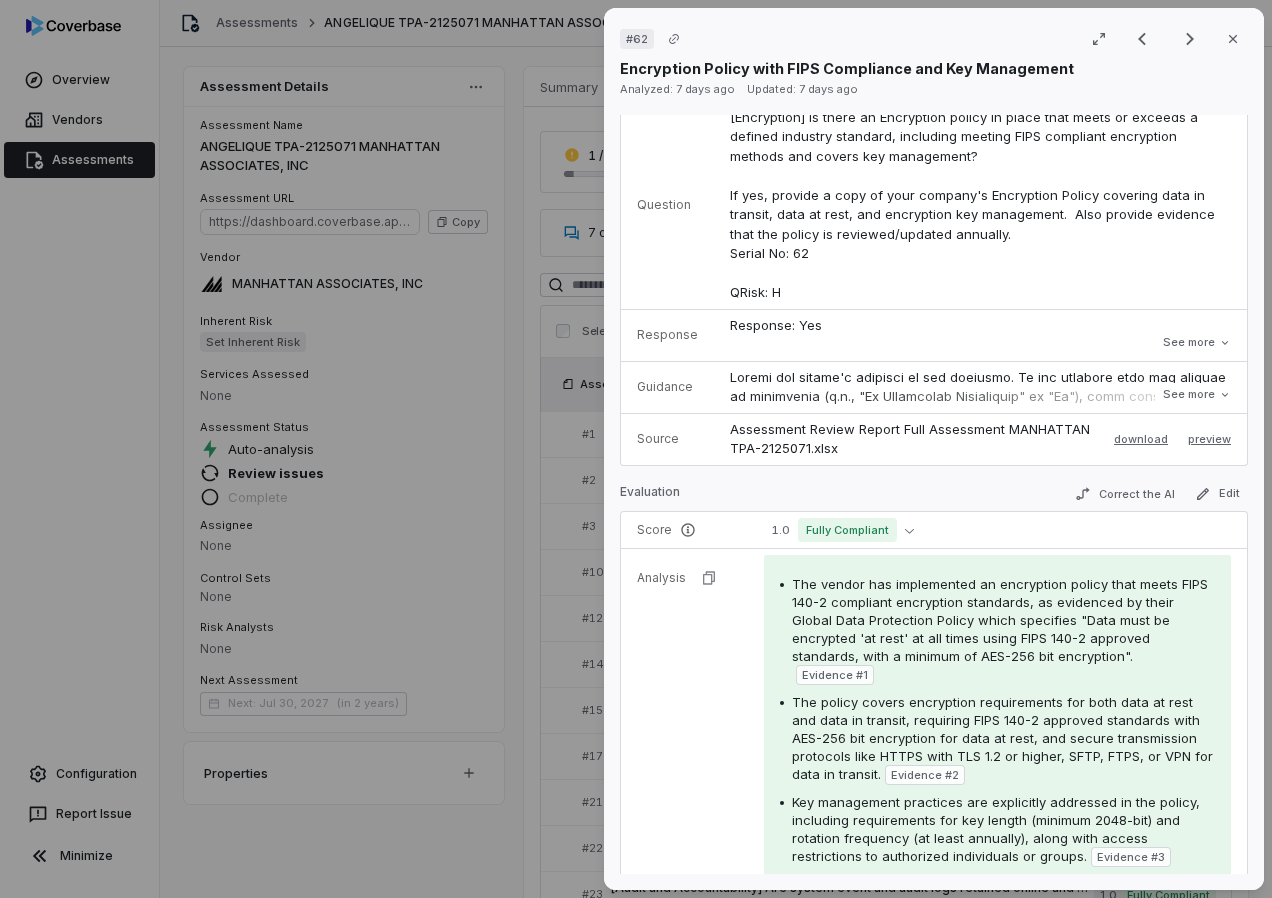 click on "Evidence # 2" at bounding box center (925, 775) 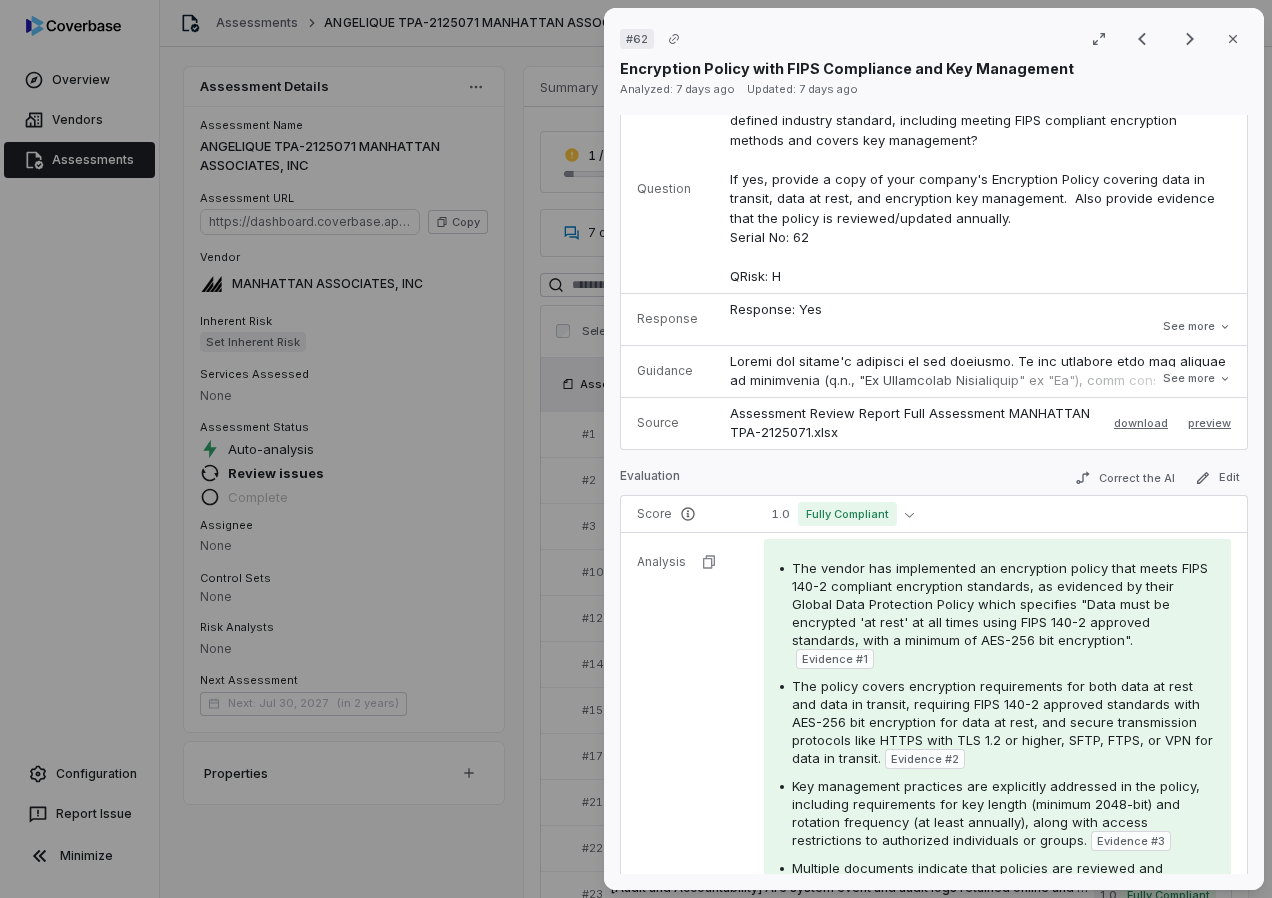 scroll, scrollTop: 300, scrollLeft: 0, axis: vertical 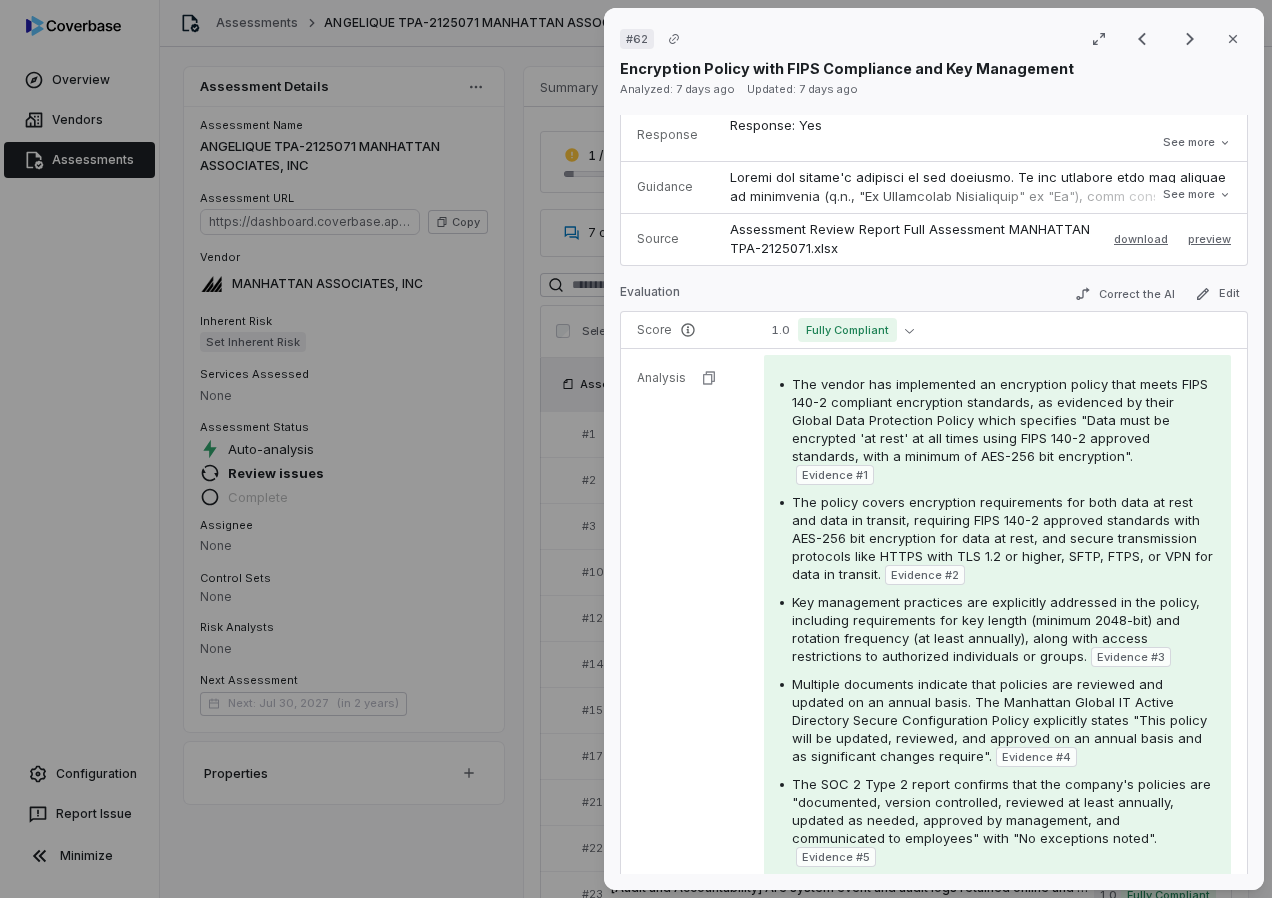 click at bounding box center [980, 480] 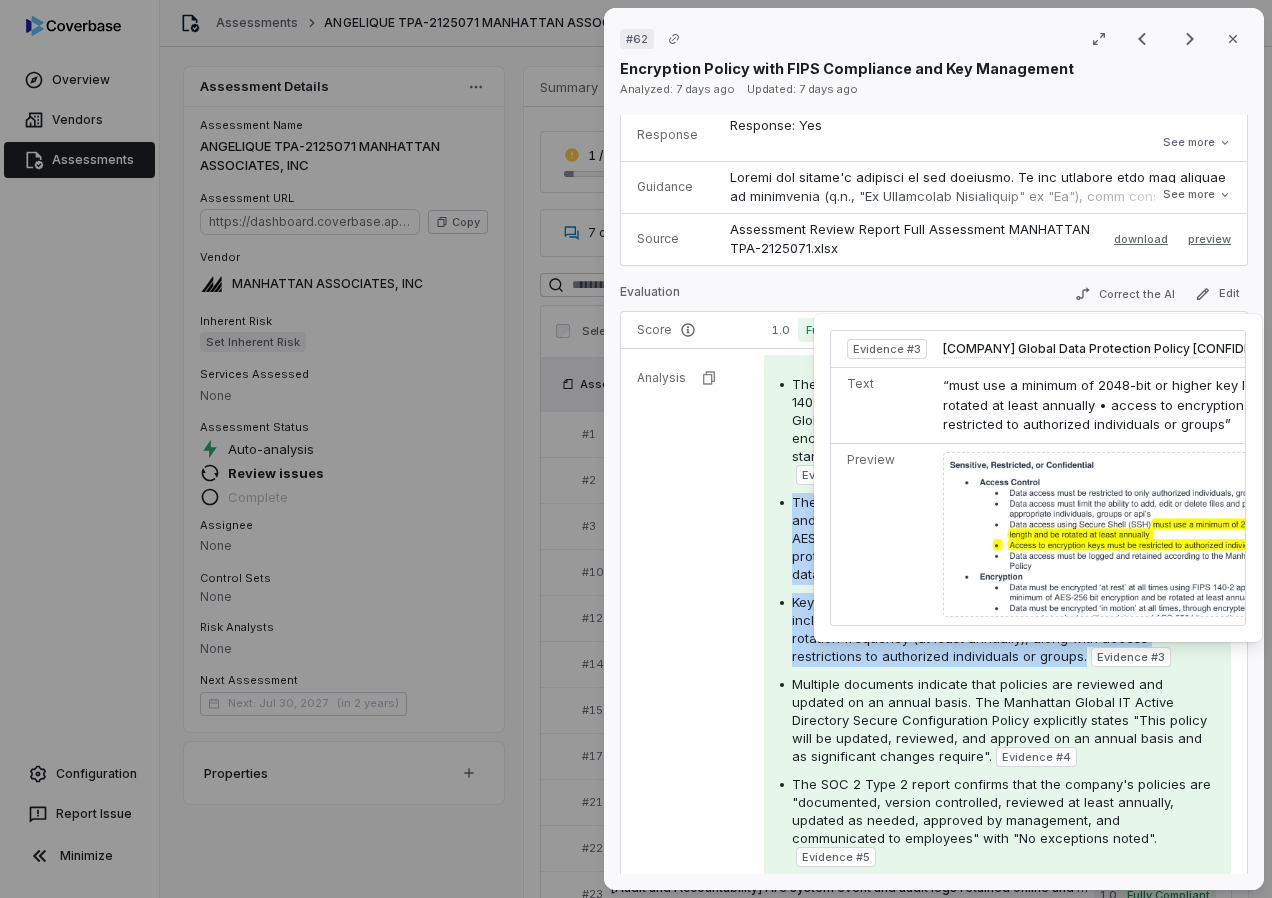 drag, startPoint x: 793, startPoint y: 500, endPoint x: 1081, endPoint y: 662, distance: 330.43607 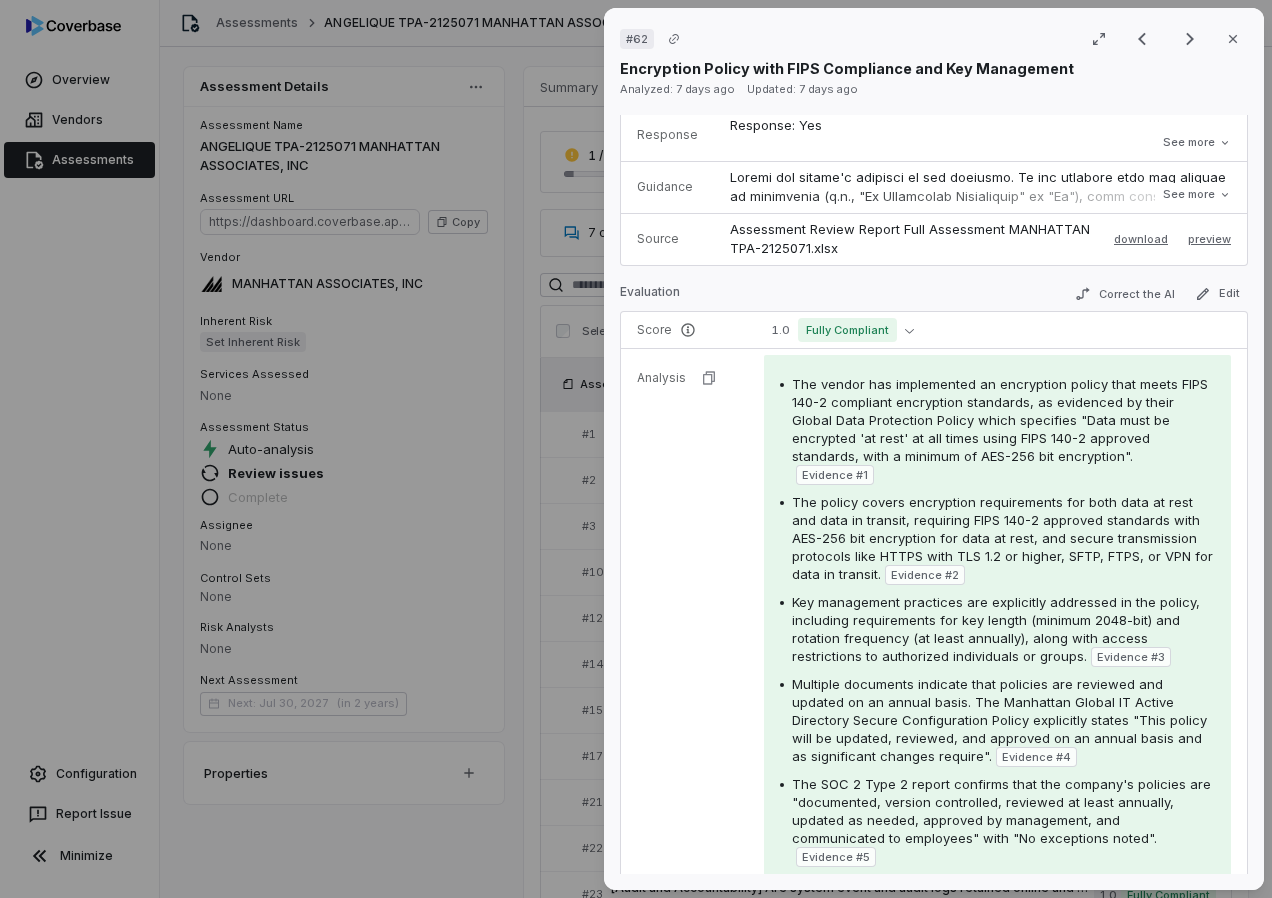 click on "Evidence # 3" at bounding box center (1131, 657) 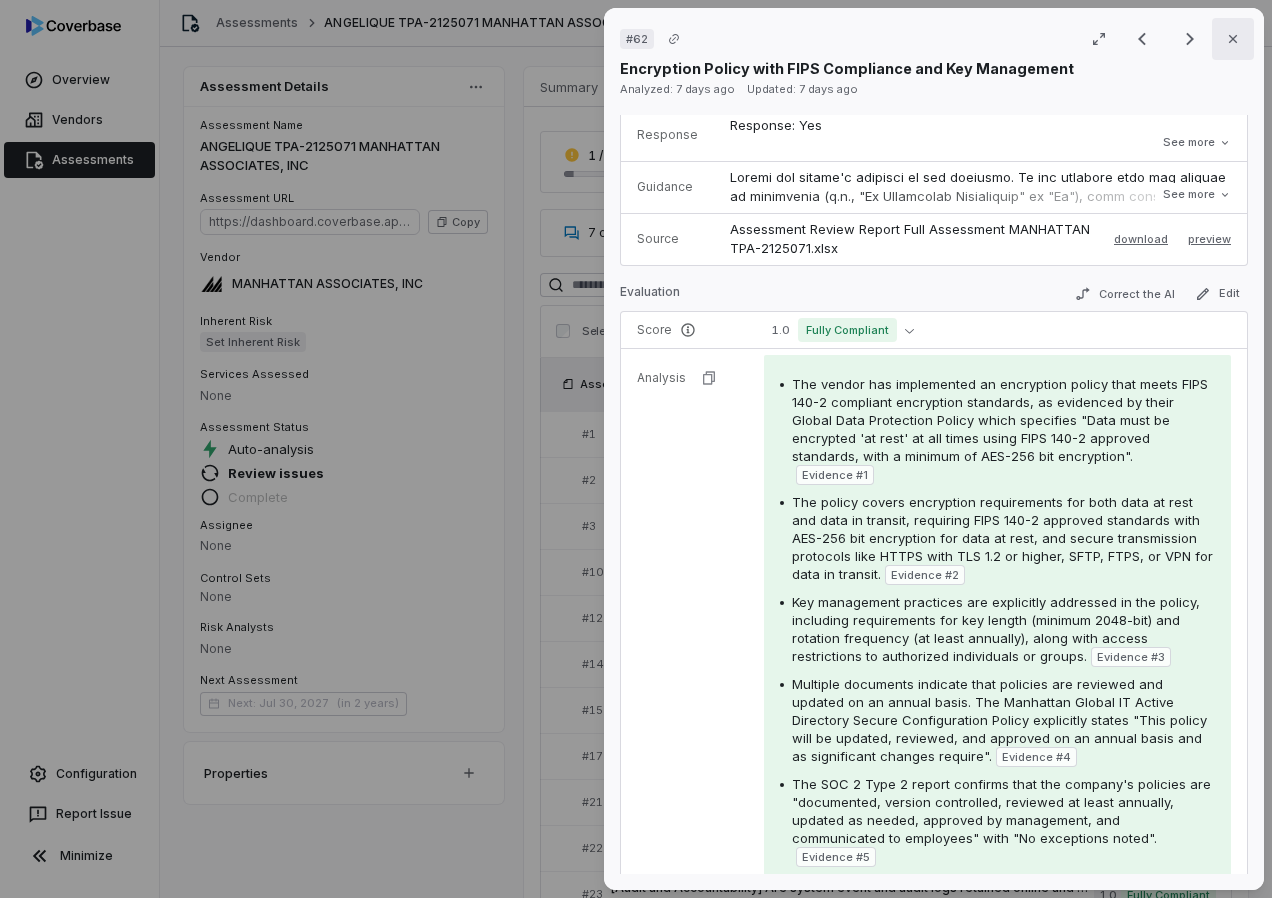 click 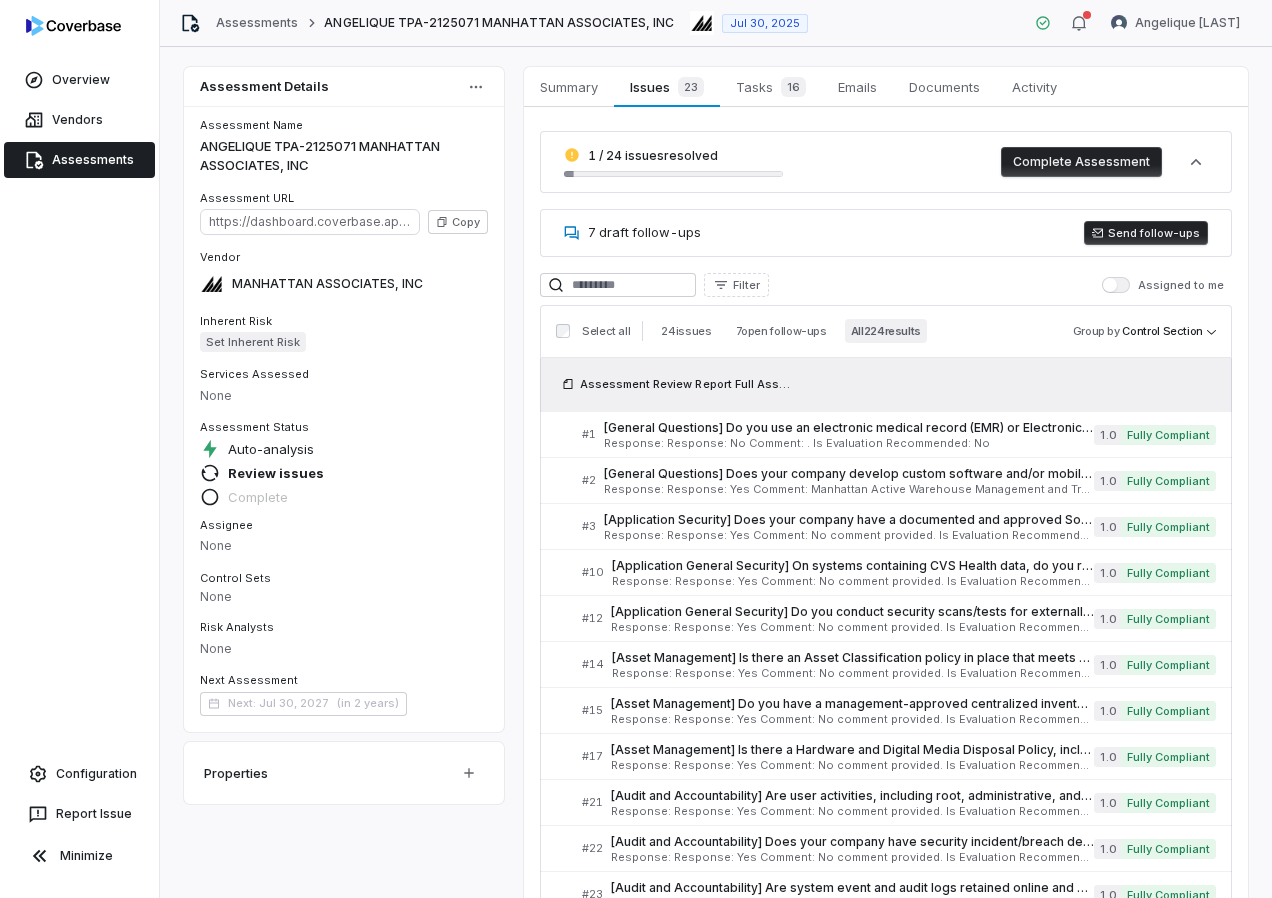 scroll, scrollTop: 2262, scrollLeft: 0, axis: vertical 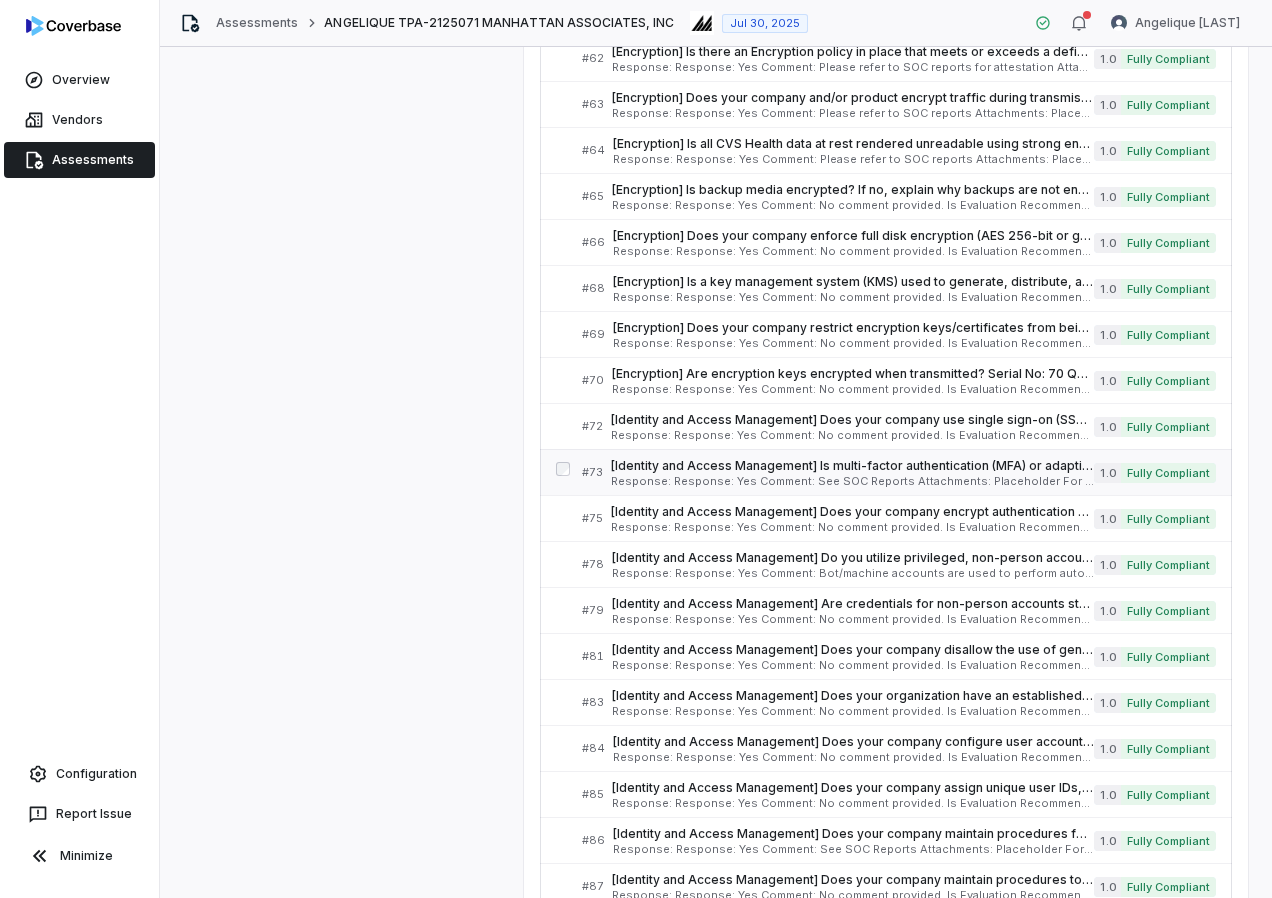 click on "[Identity and Access Management] Is multi-factor authentication (MFA) or adaptive authentication required for remote access into your company's environment?
If yes, provide evidence of multi-factor authentication (MFA) implementation and utilization for remote access to systems/networks used to process or transmit CVS Health data.
If no, explain why this isn't in place in the comments section.
Serial No: 73
QRisk: C Response: Response: Yes
Comment: See SOC Reports
Attachments: Placeholder For Evidences - Please refer to specific evidence noted in comments.pdf
Is Evaluation Recommended: Yes" at bounding box center [852, 472] 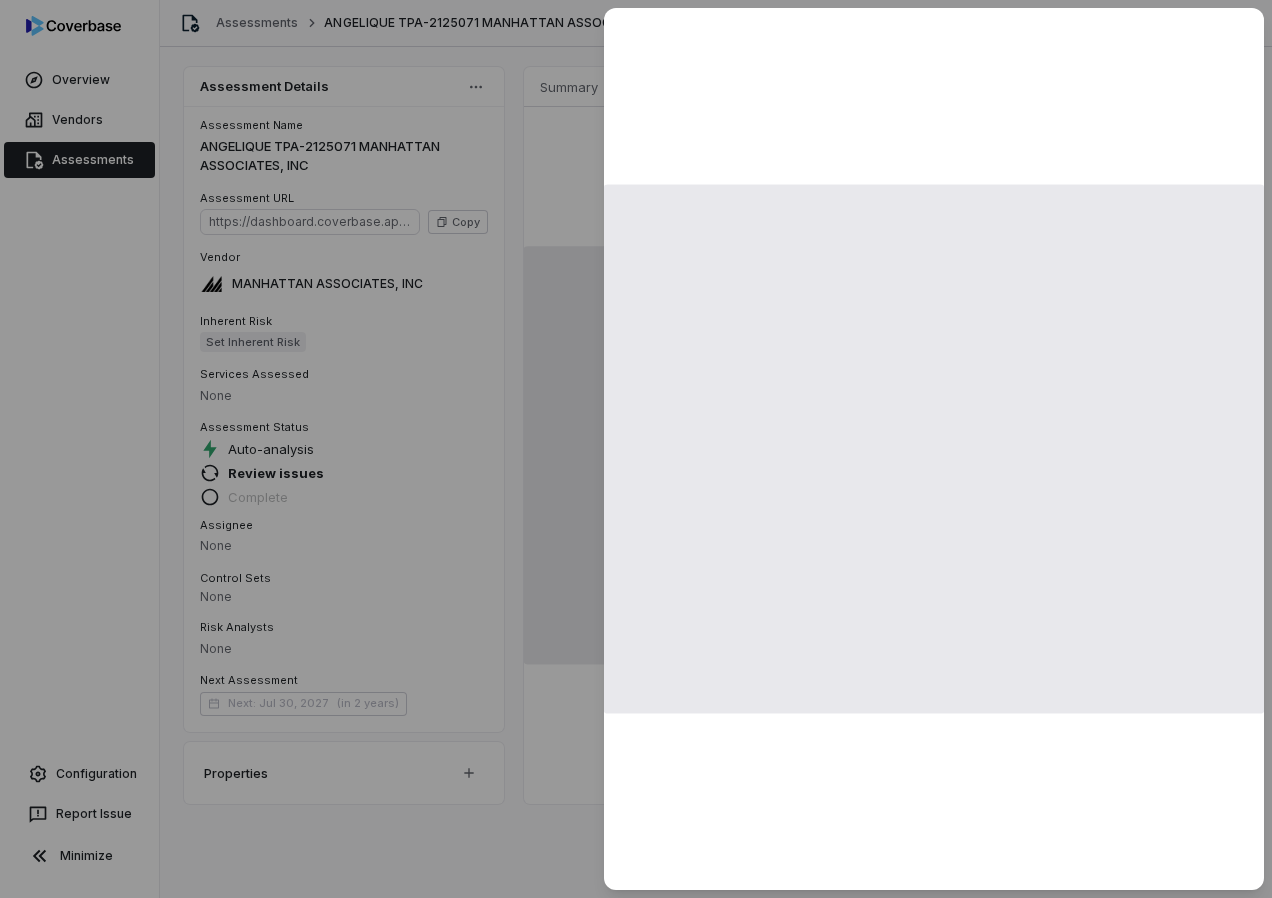 scroll, scrollTop: 0, scrollLeft: 0, axis: both 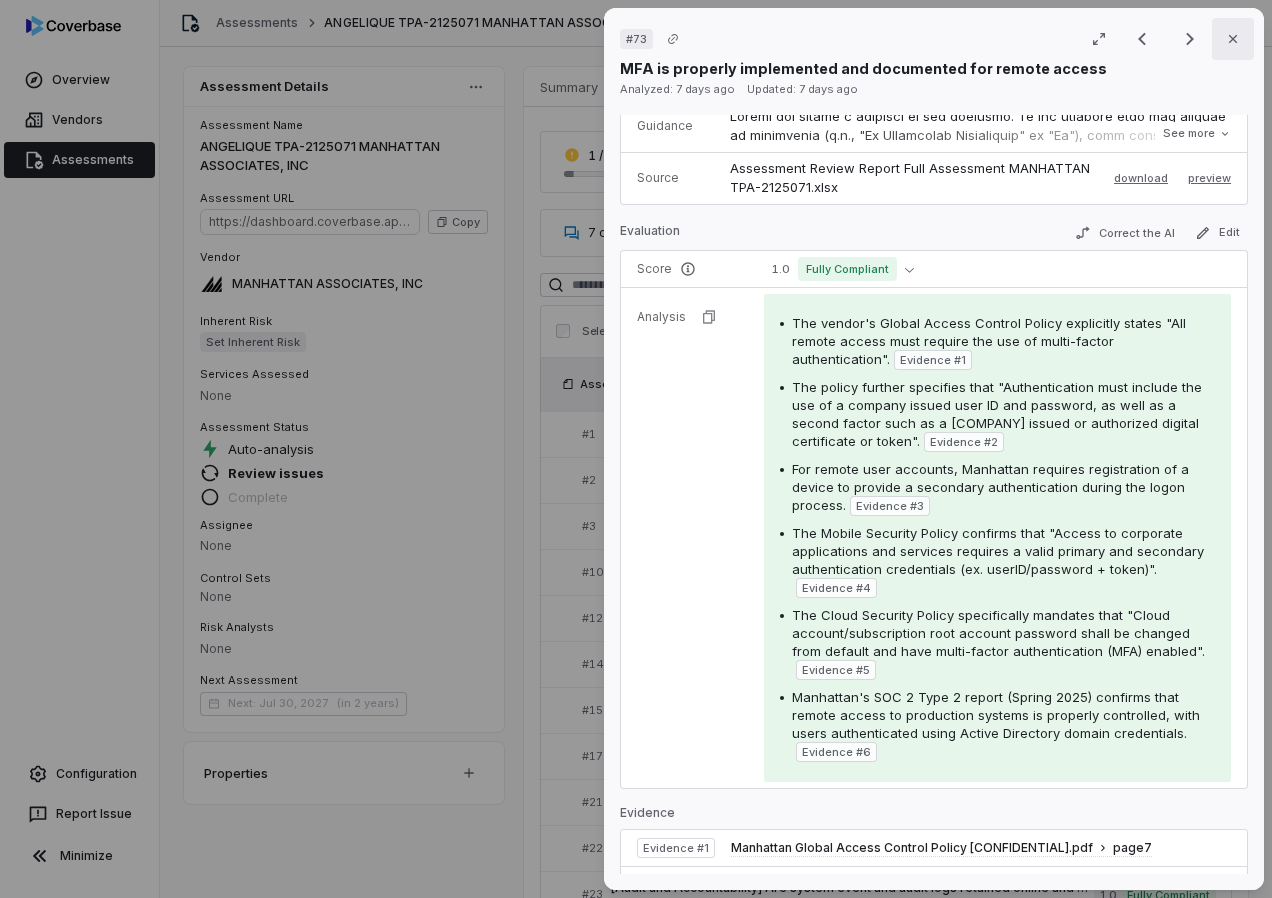 click 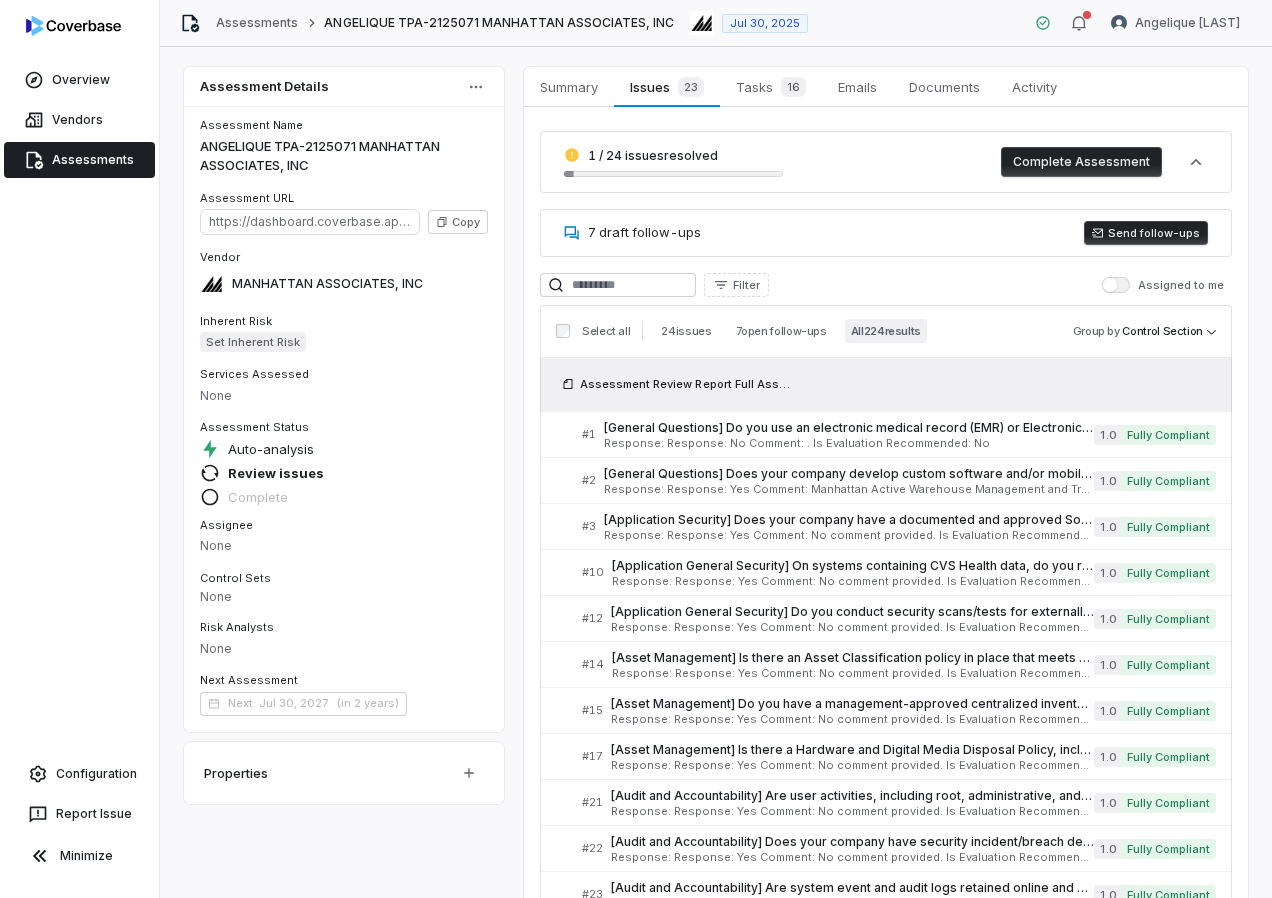 scroll, scrollTop: 2255, scrollLeft: 0, axis: vertical 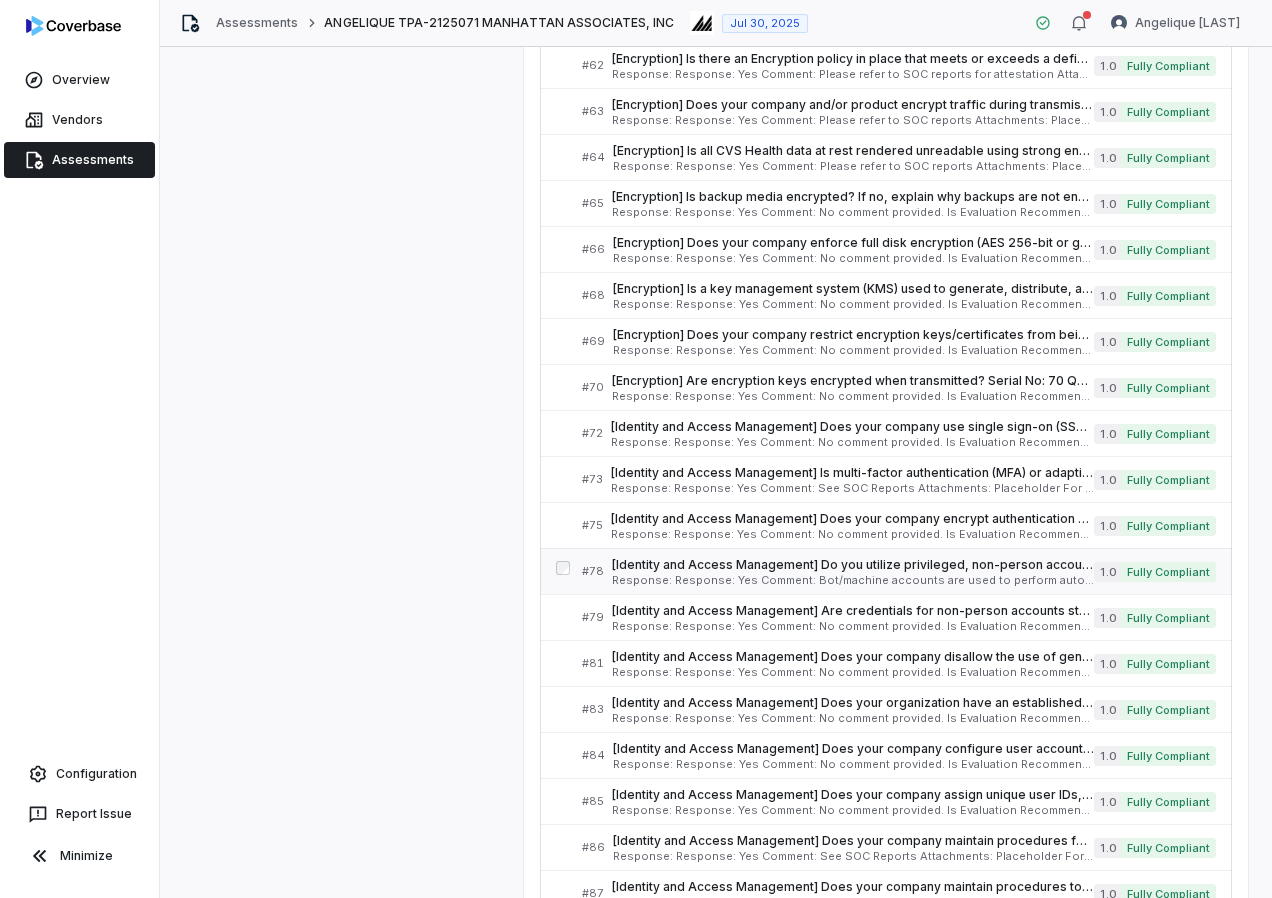 click on "Response: Response: Yes
Comment: Bot/machine accounts are used to perform automated processes.
Is Evaluation Recommended: Yes" at bounding box center (853, 580) 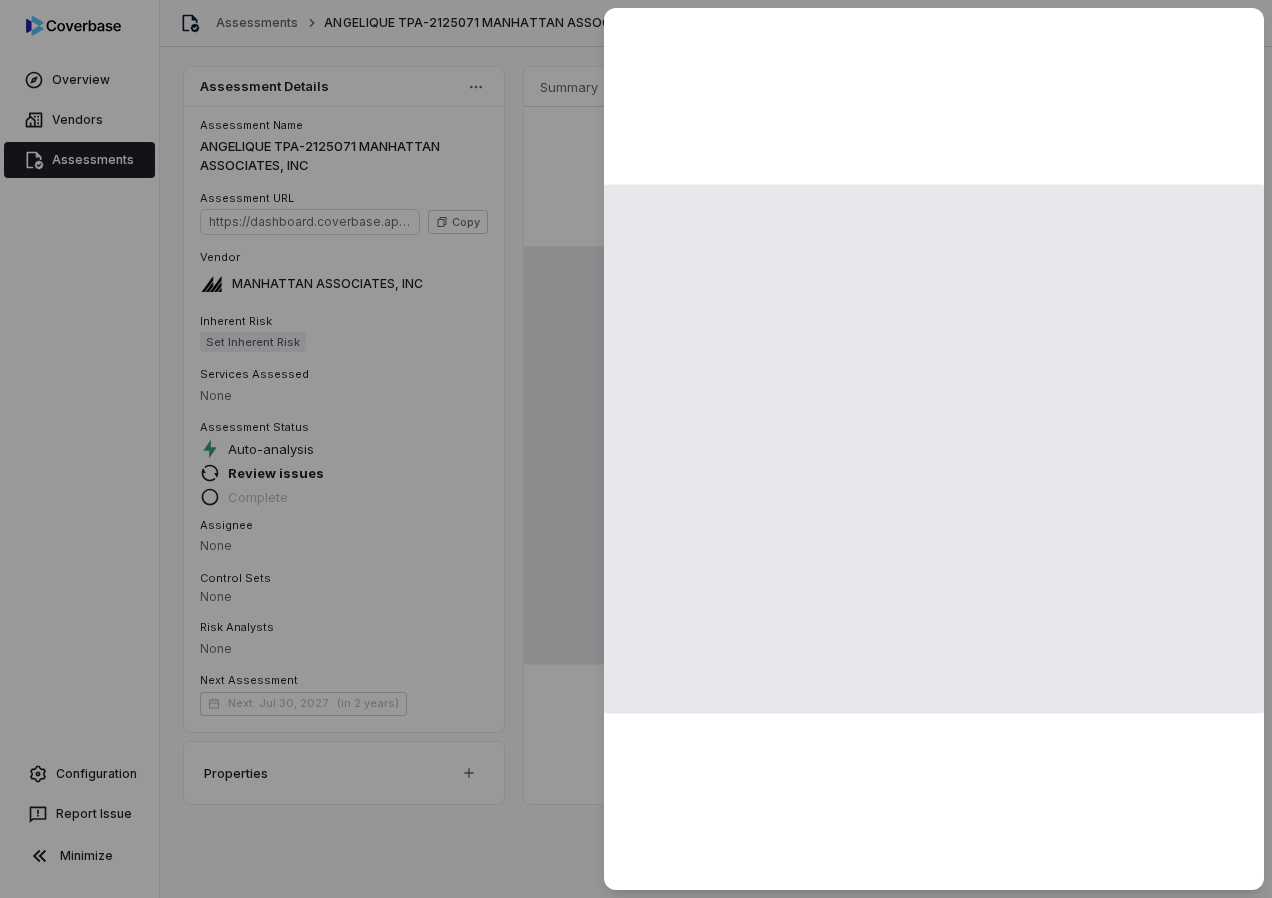 scroll, scrollTop: 0, scrollLeft: 0, axis: both 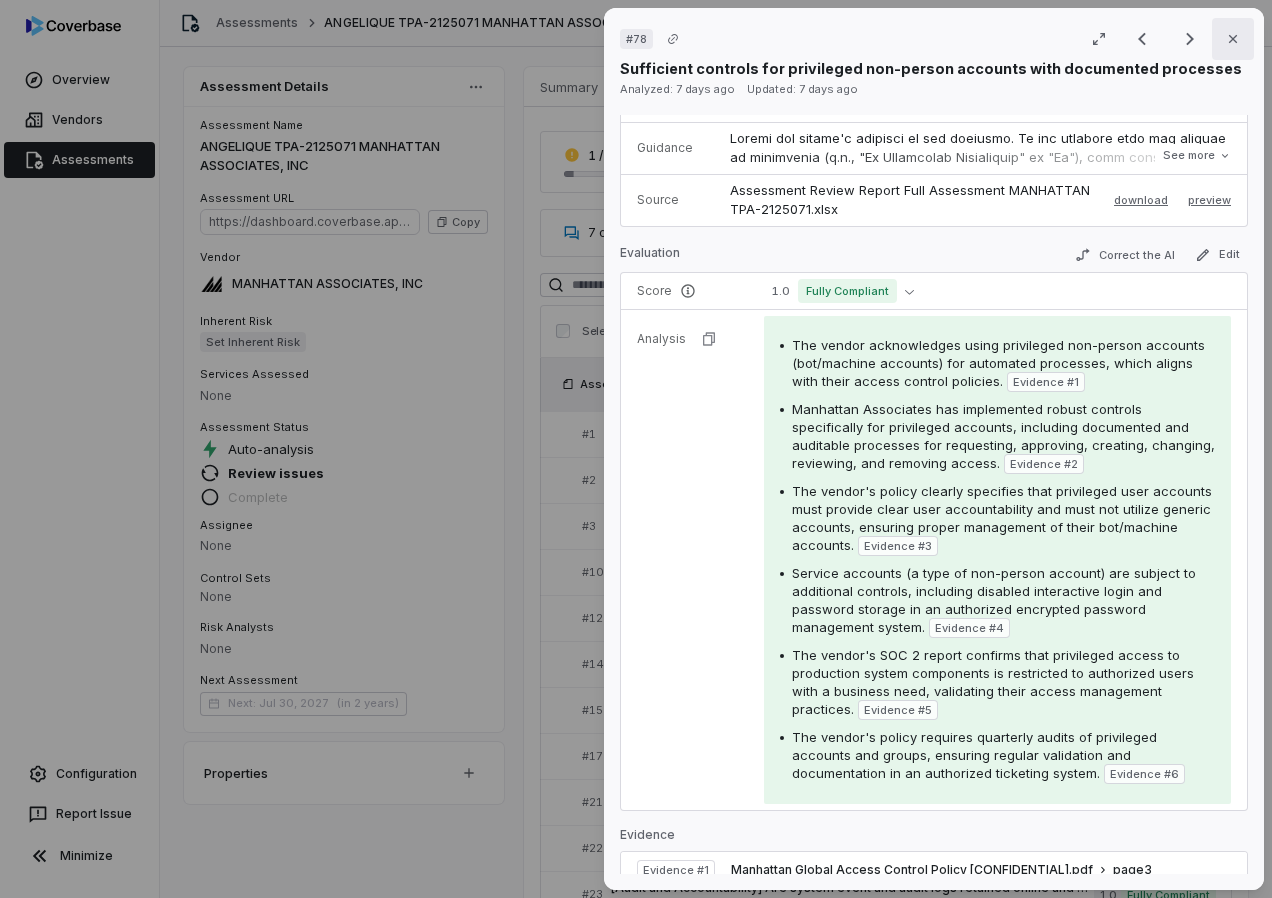 click 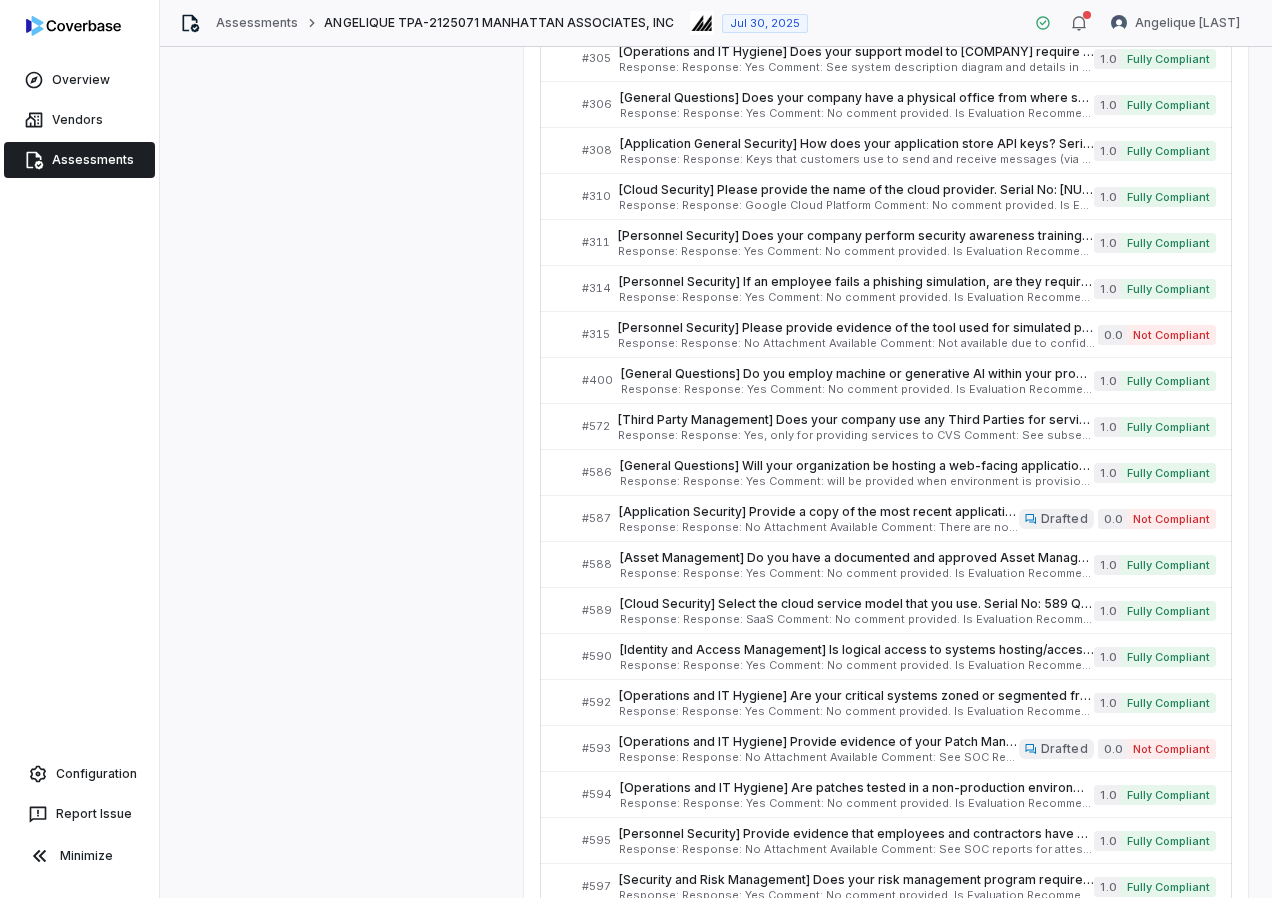 scroll, scrollTop: 2630, scrollLeft: 0, axis: vertical 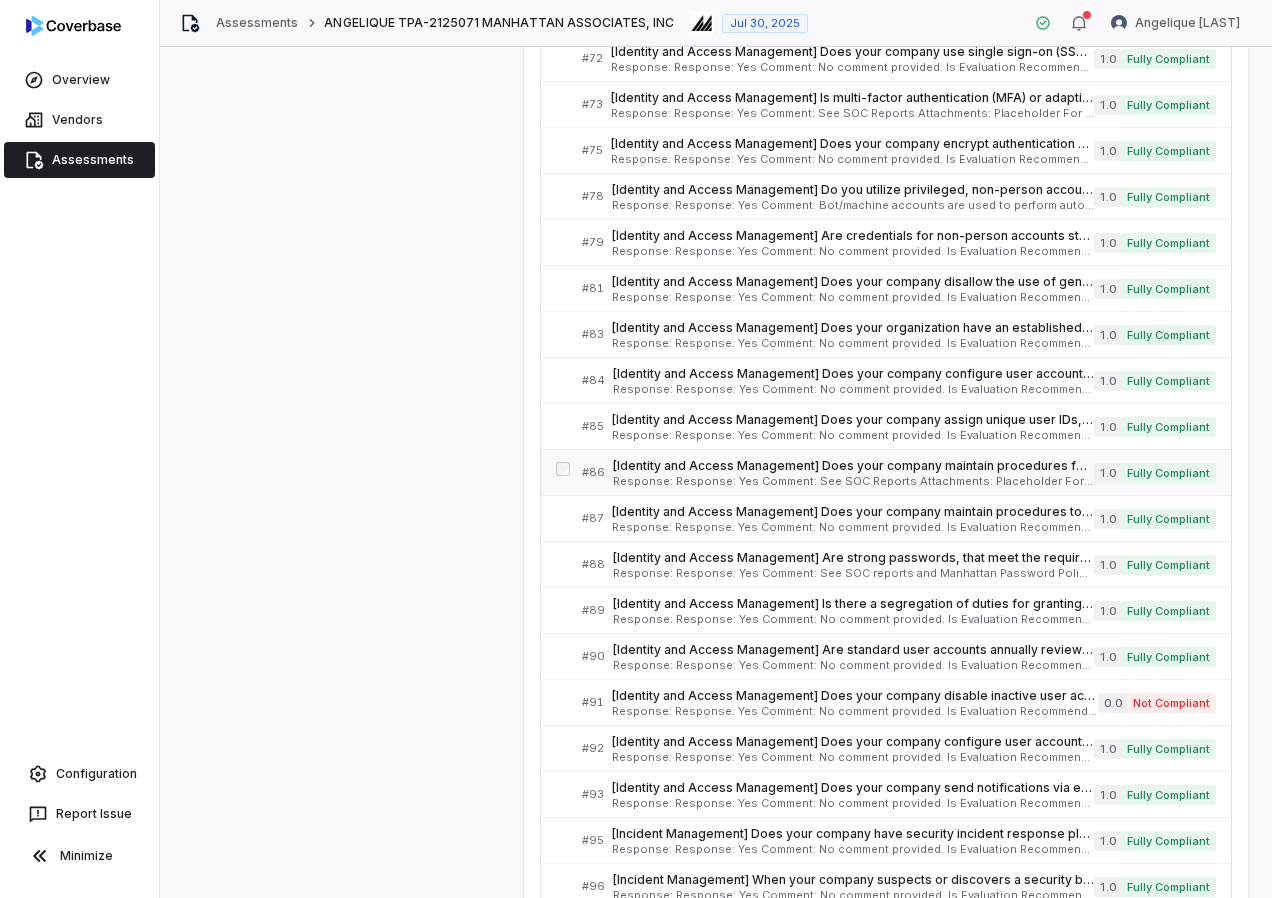 click on "[Identity and Access Management] Does your company maintain procedures for provisioning and tracking privileged accounts that includes, at minimum, quarterly reviews to ensure access is still necessary?
If yes, provide evidence of quarterly access reviews for privileged/administrative accounts.
Serial No: 86
QRisk: M" at bounding box center [853, 466] 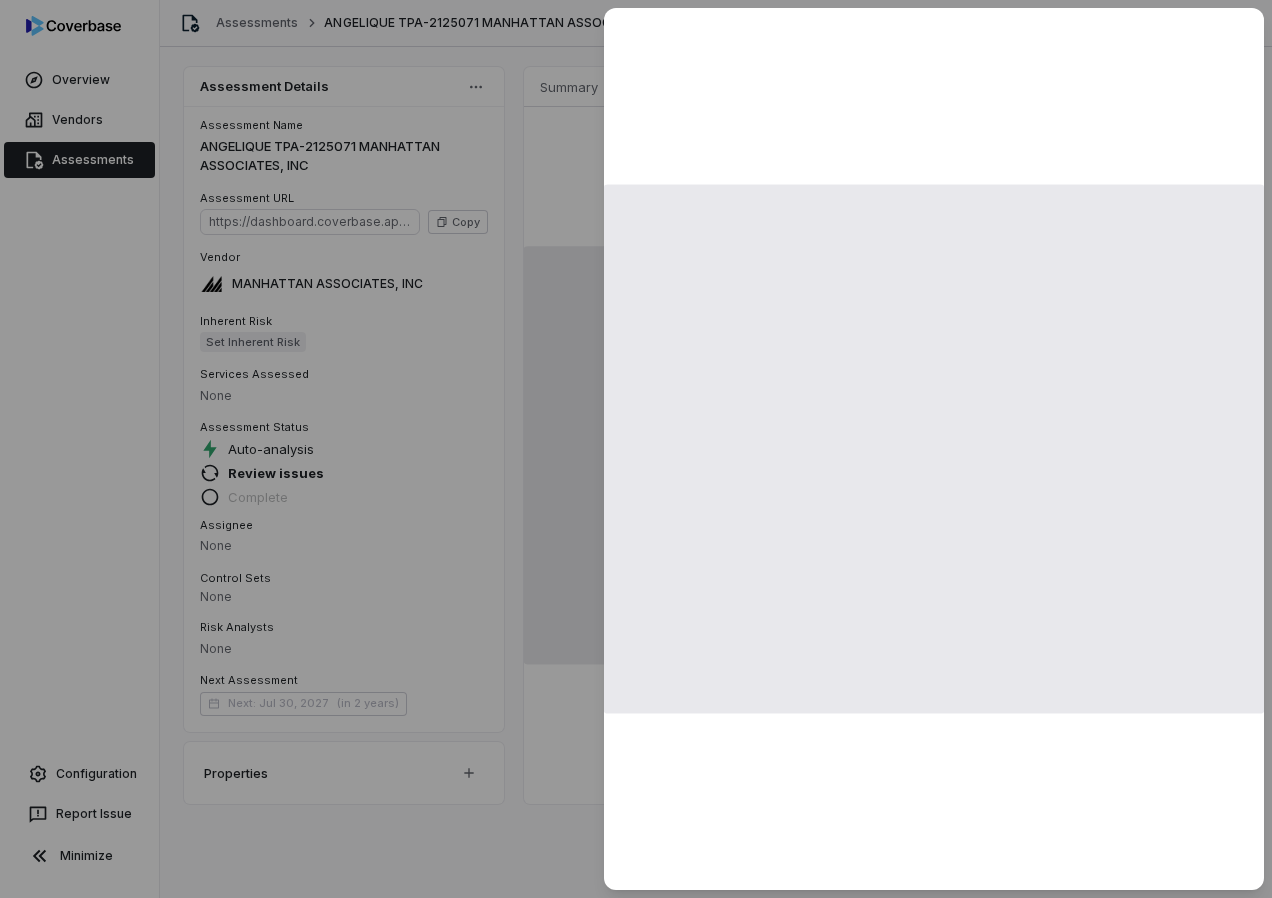 scroll, scrollTop: 0, scrollLeft: 0, axis: both 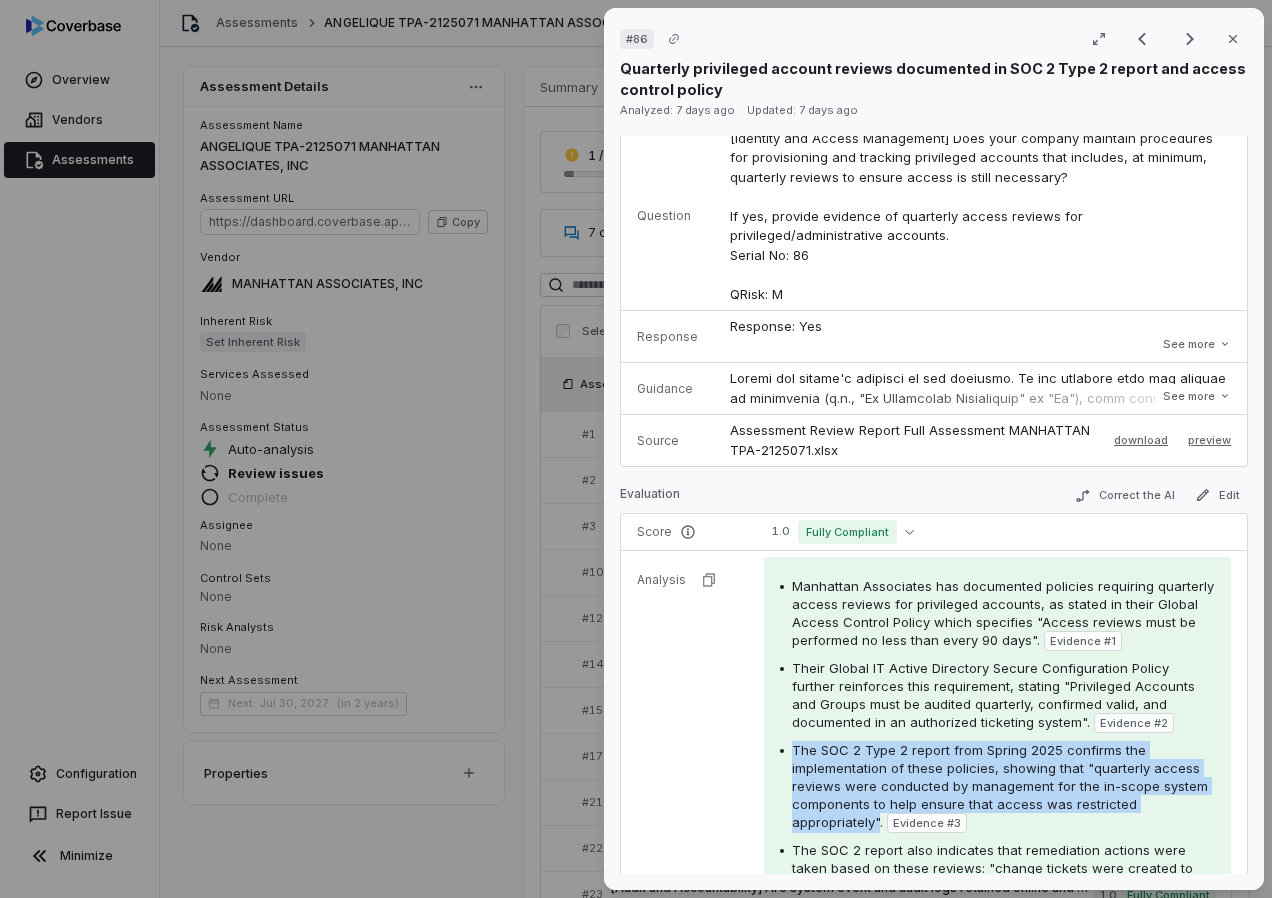 drag, startPoint x: 792, startPoint y: 767, endPoint x: 877, endPoint y: 835, distance: 108.85311 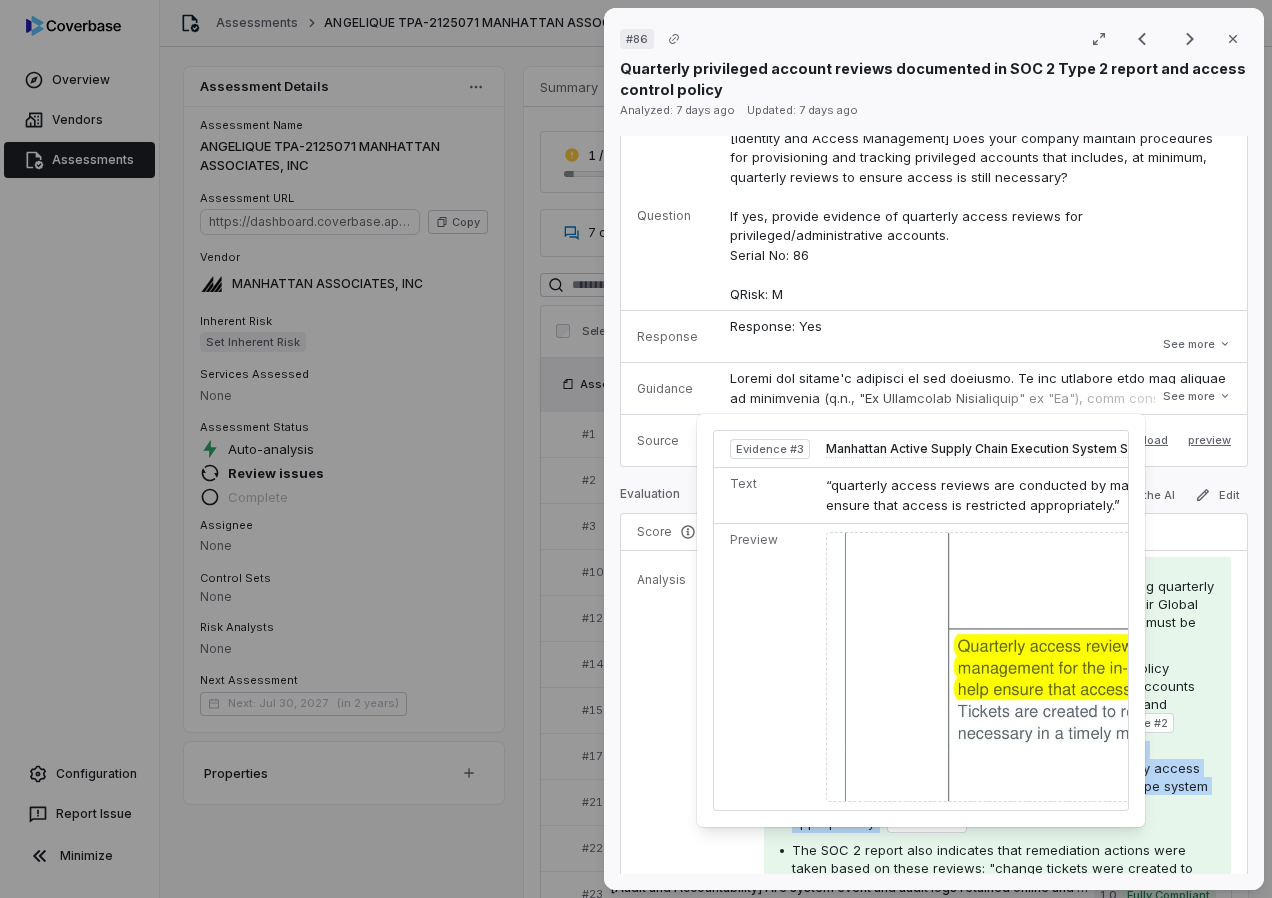 click at bounding box center (1152, 667) 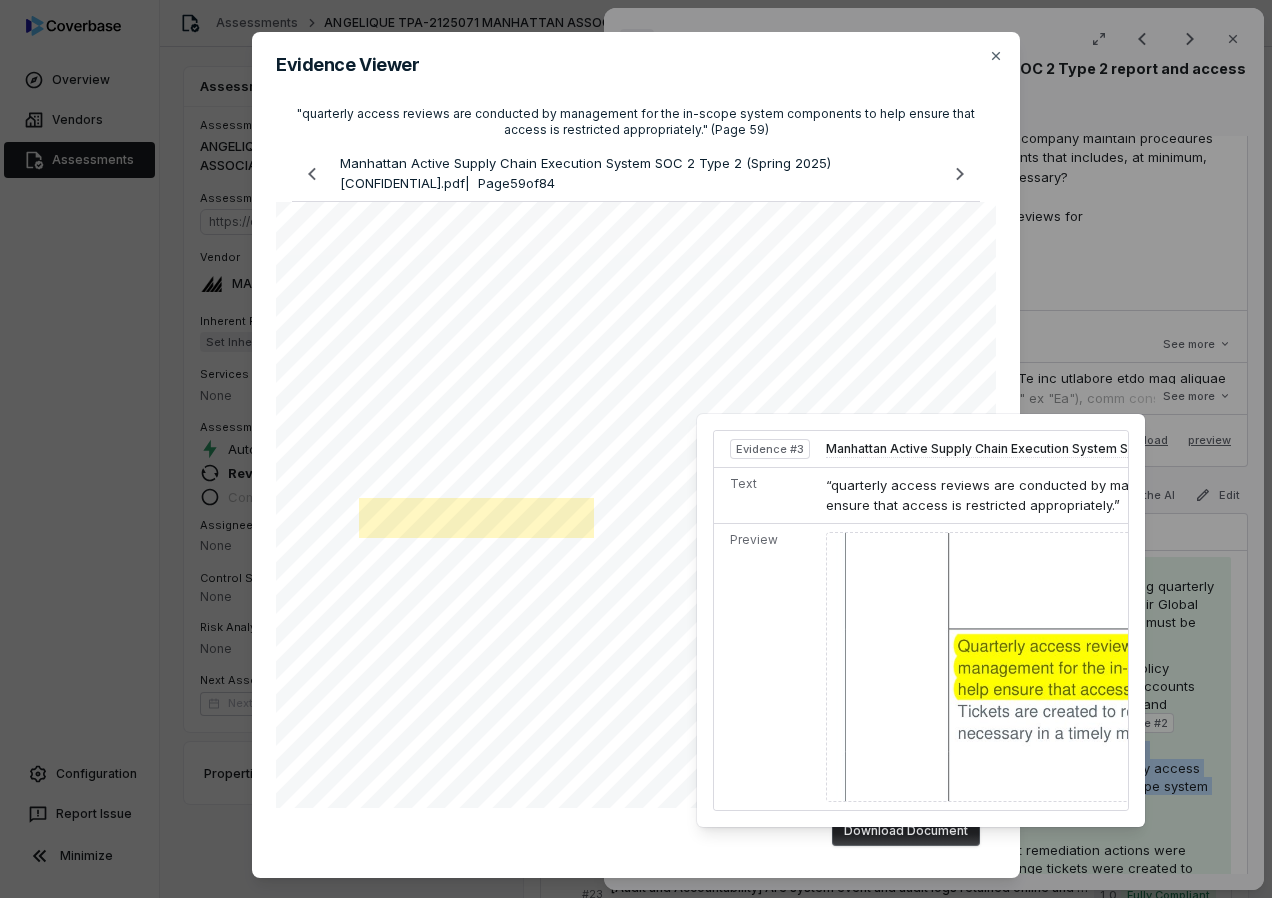 click at bounding box center [1152, 667] 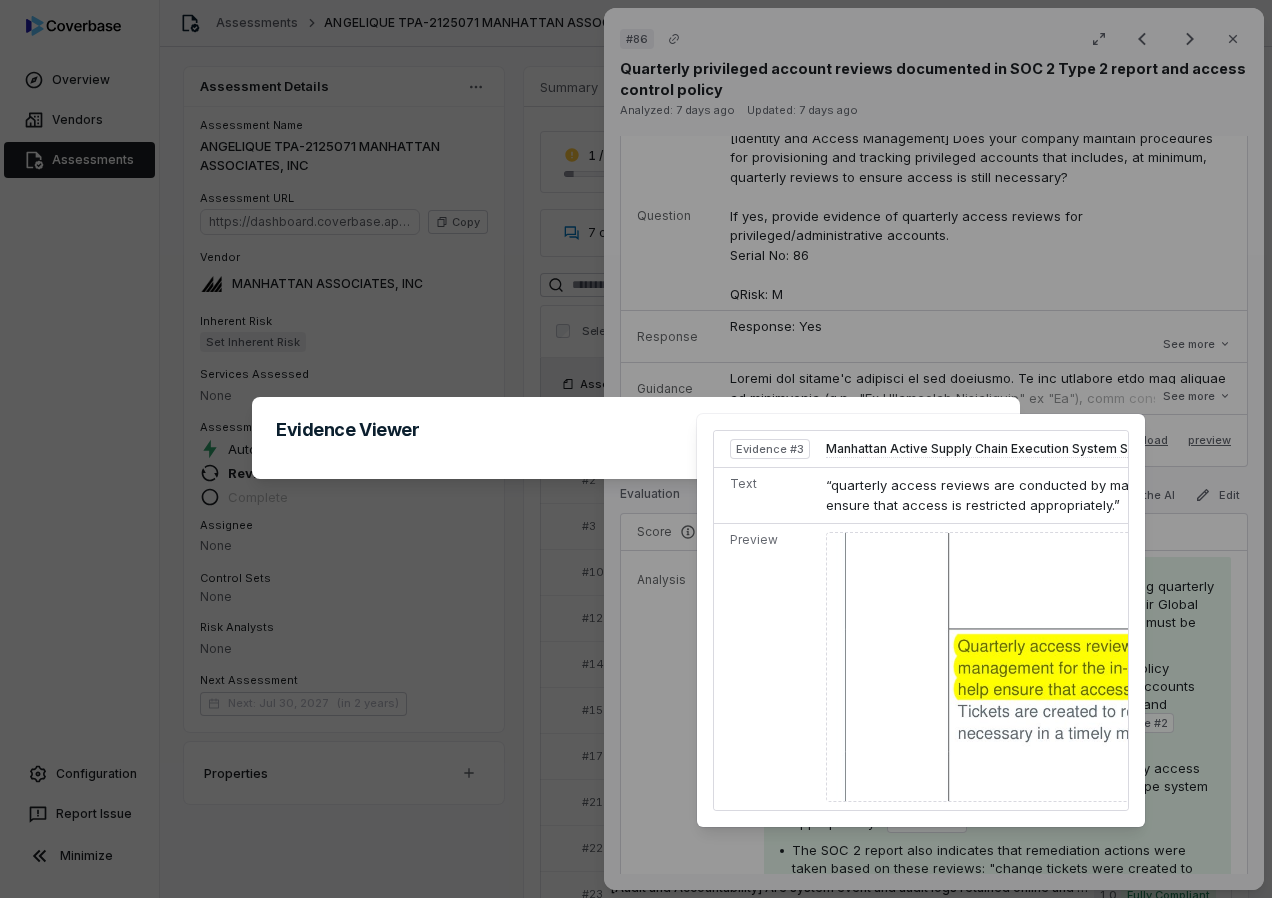 click at bounding box center [1152, 667] 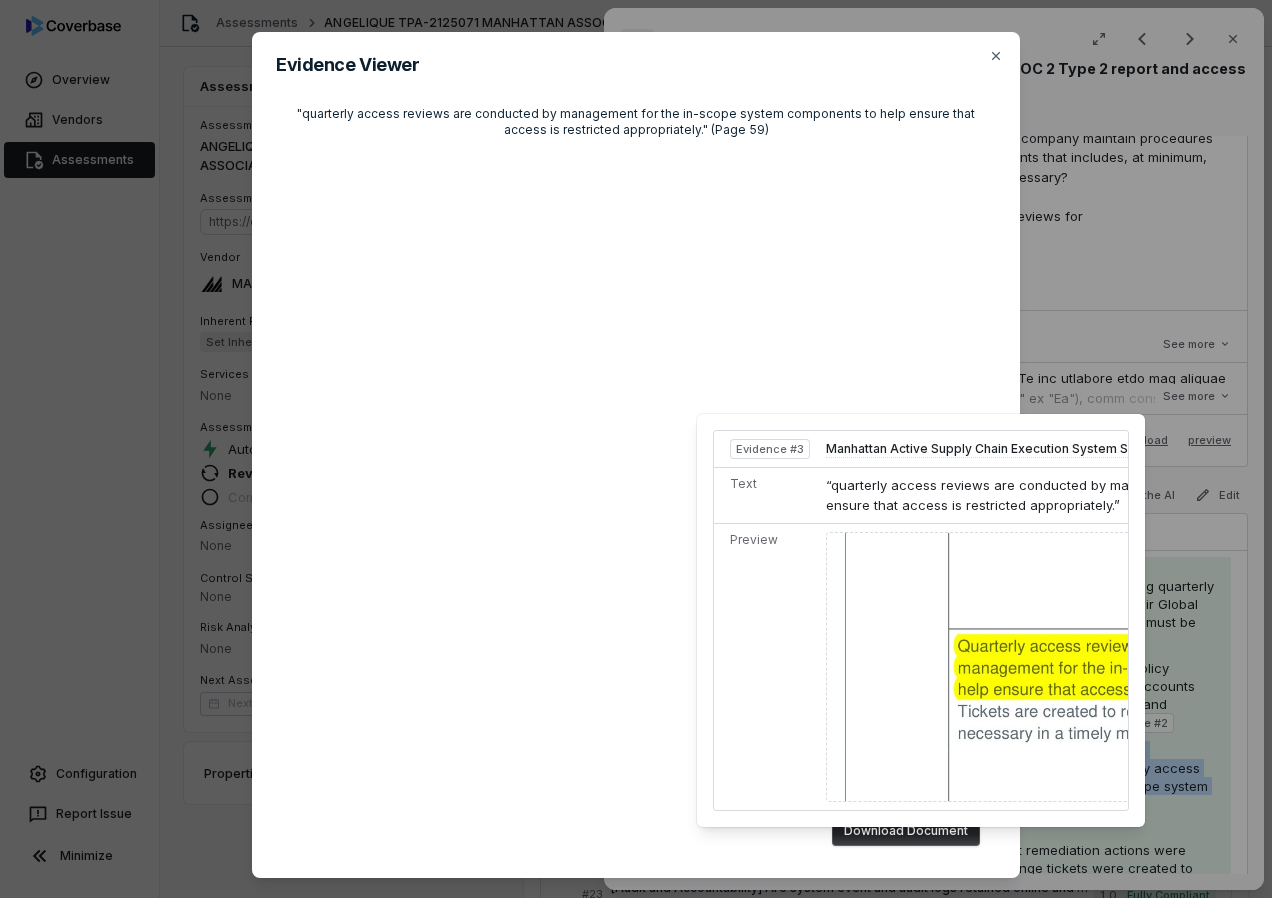 click at bounding box center (636, 513) 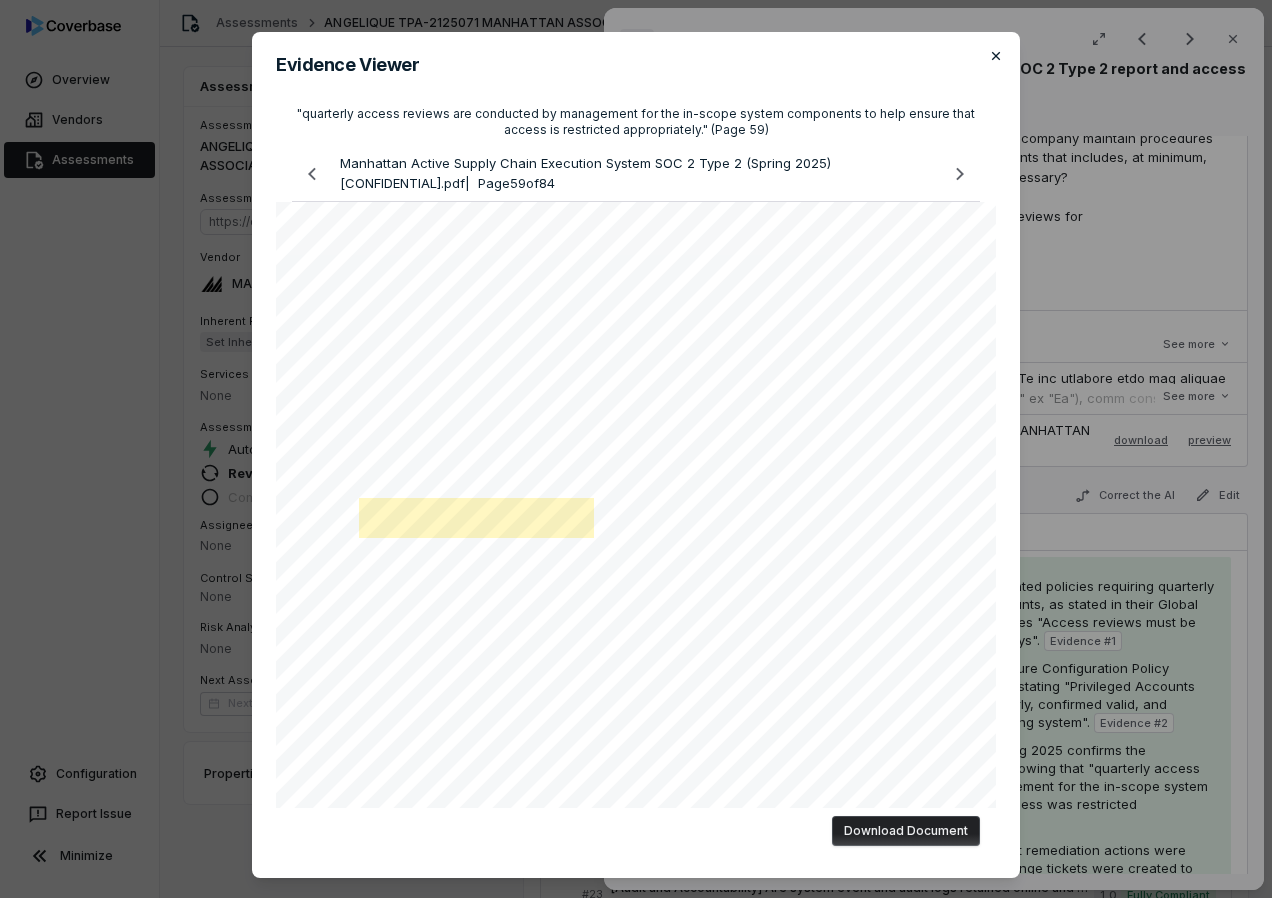 click 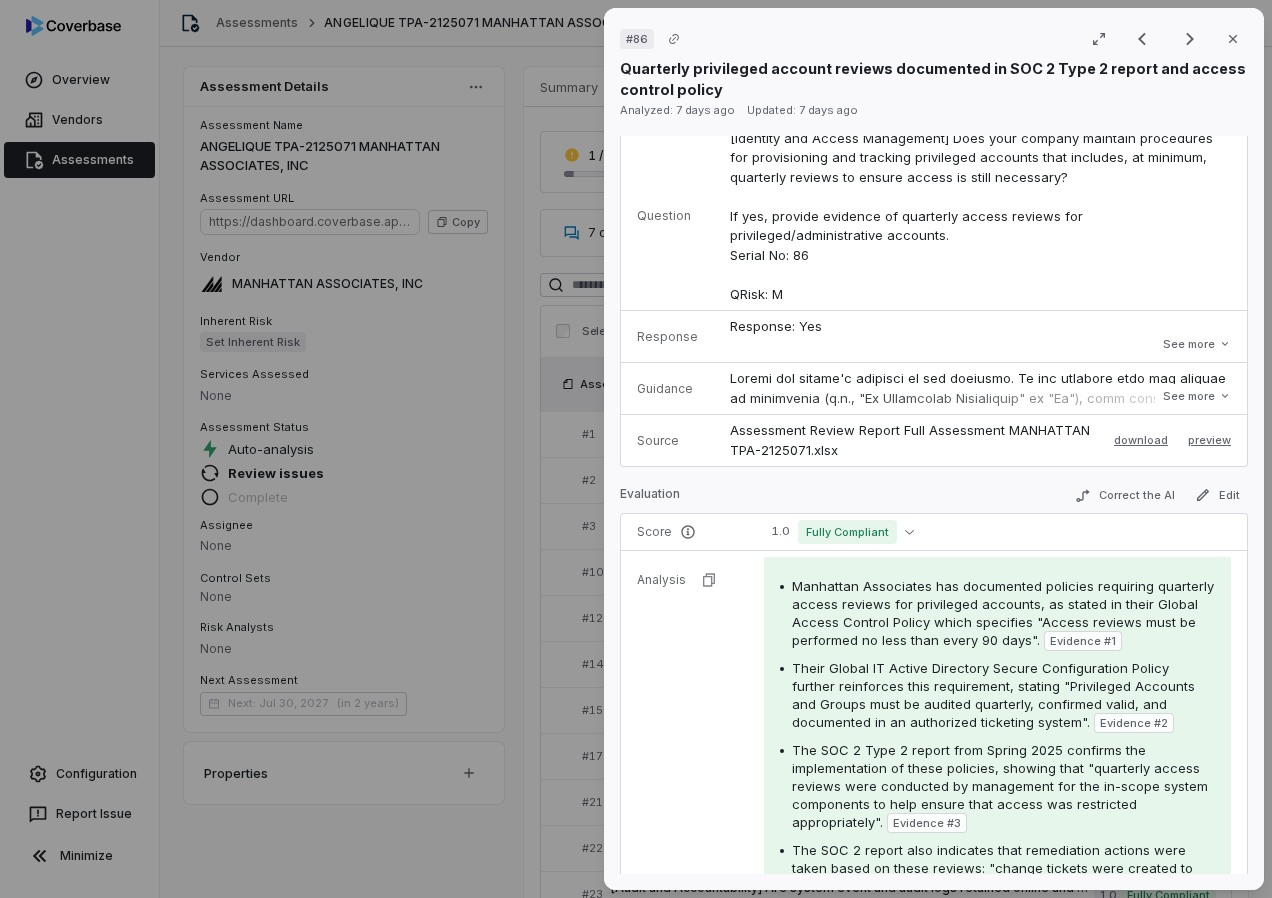 scroll, scrollTop: 5896, scrollLeft: 0, axis: vertical 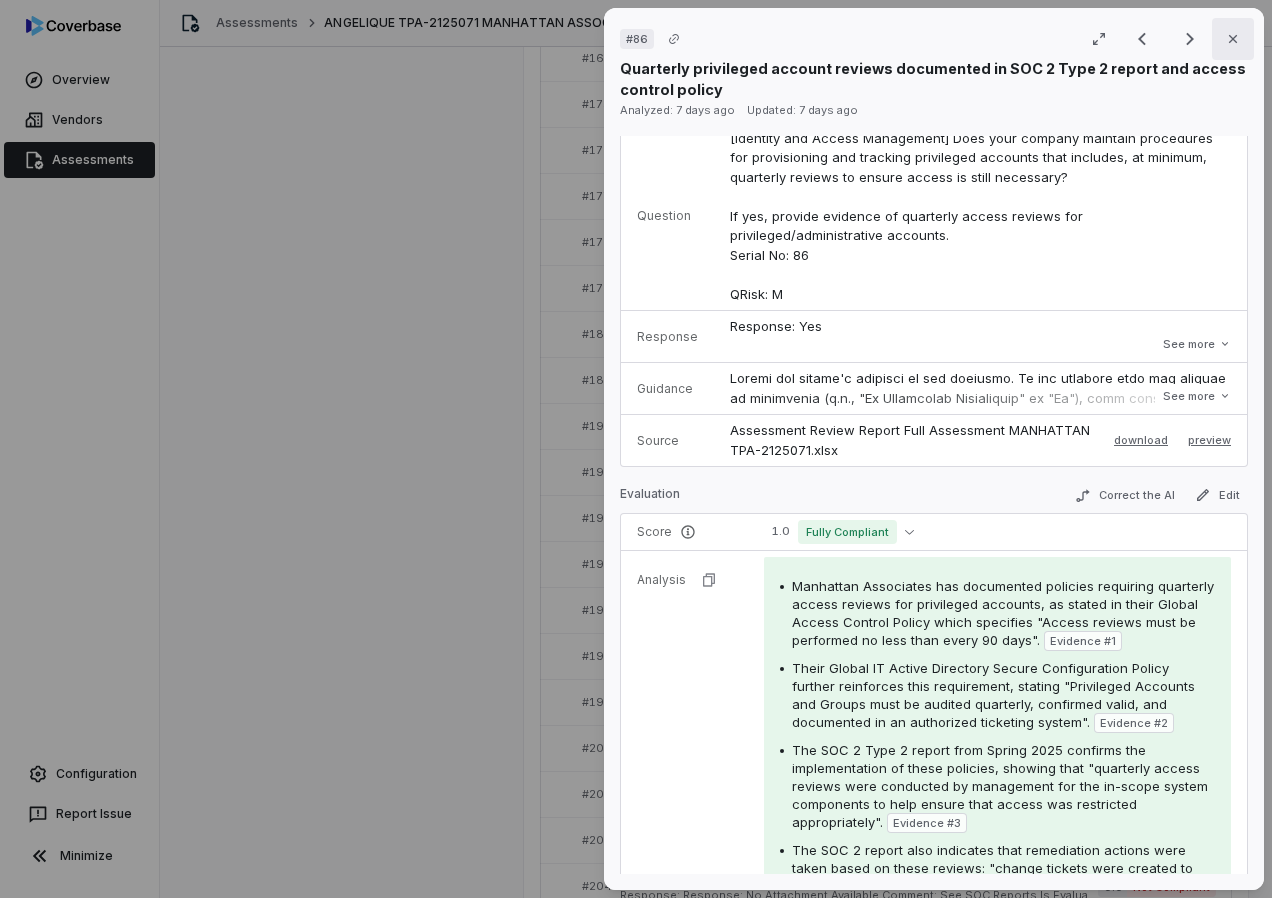 click 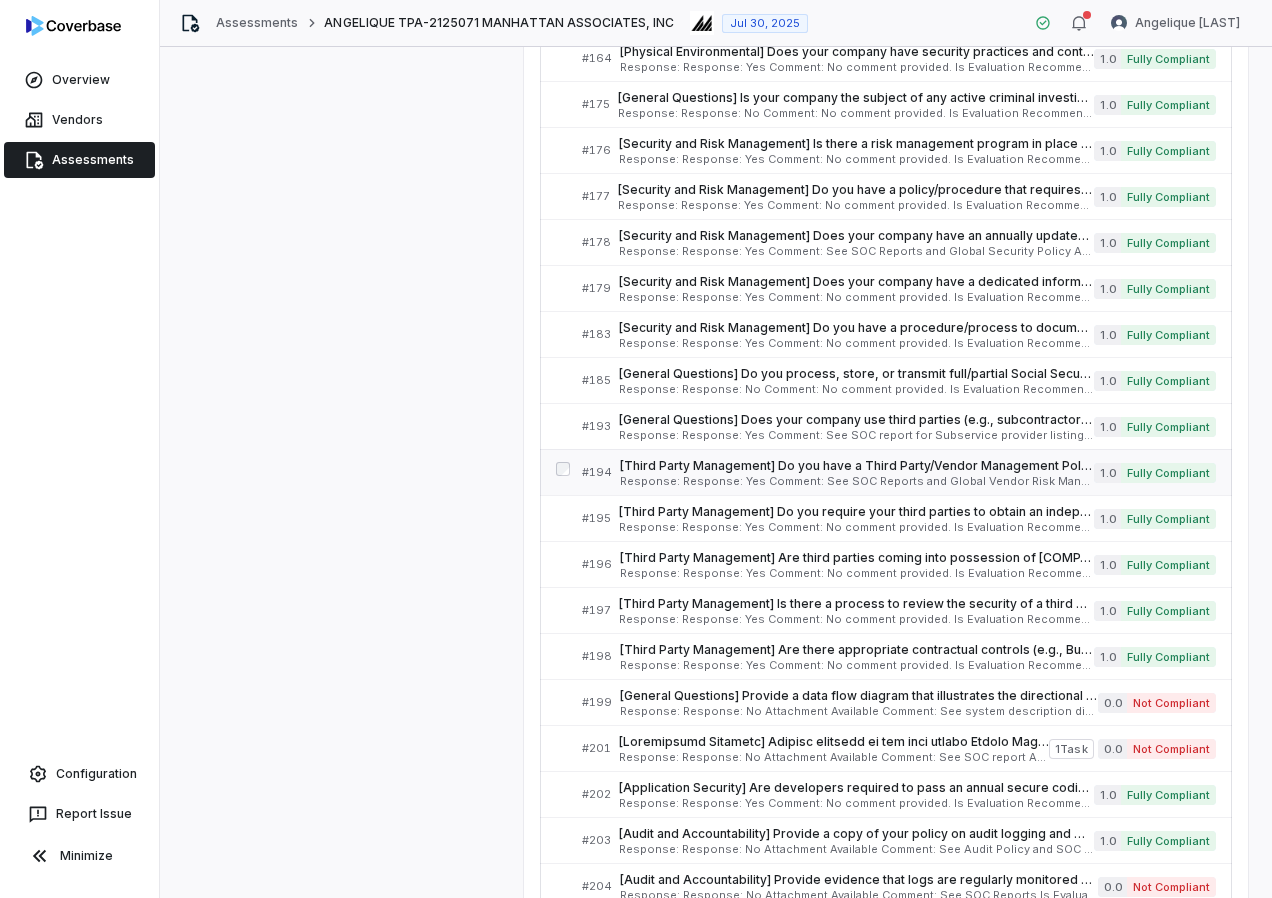 click on "Response: Response: Yes
Comment: See SOC Reports and Global Vendor Risk Management Policy
Attachments: Placeholder For Evidences - Please refer to specific evidence noted in comments.pdf
Is Evaluation Recommended: Yes" at bounding box center (857, 481) 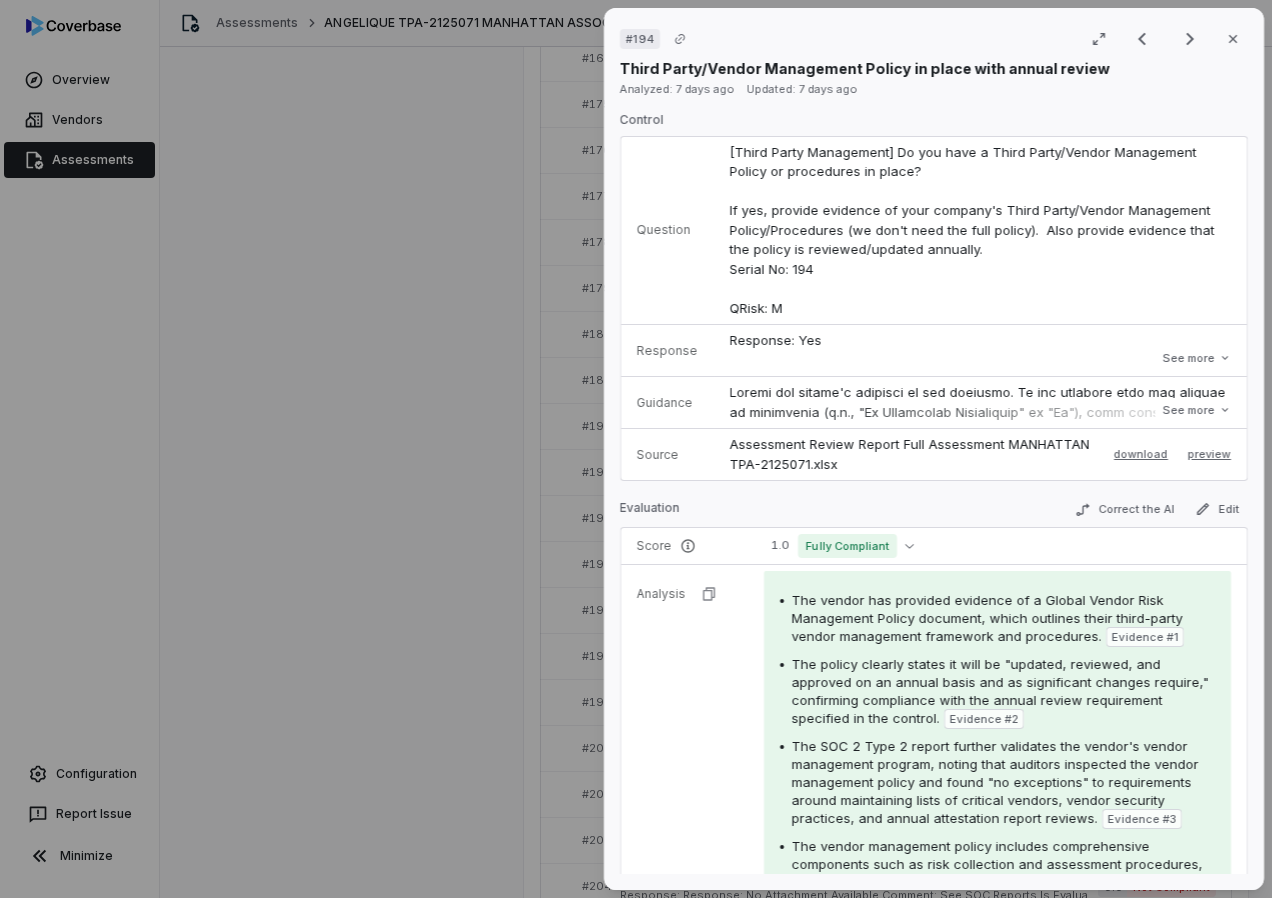 scroll, scrollTop: 300, scrollLeft: 0, axis: vertical 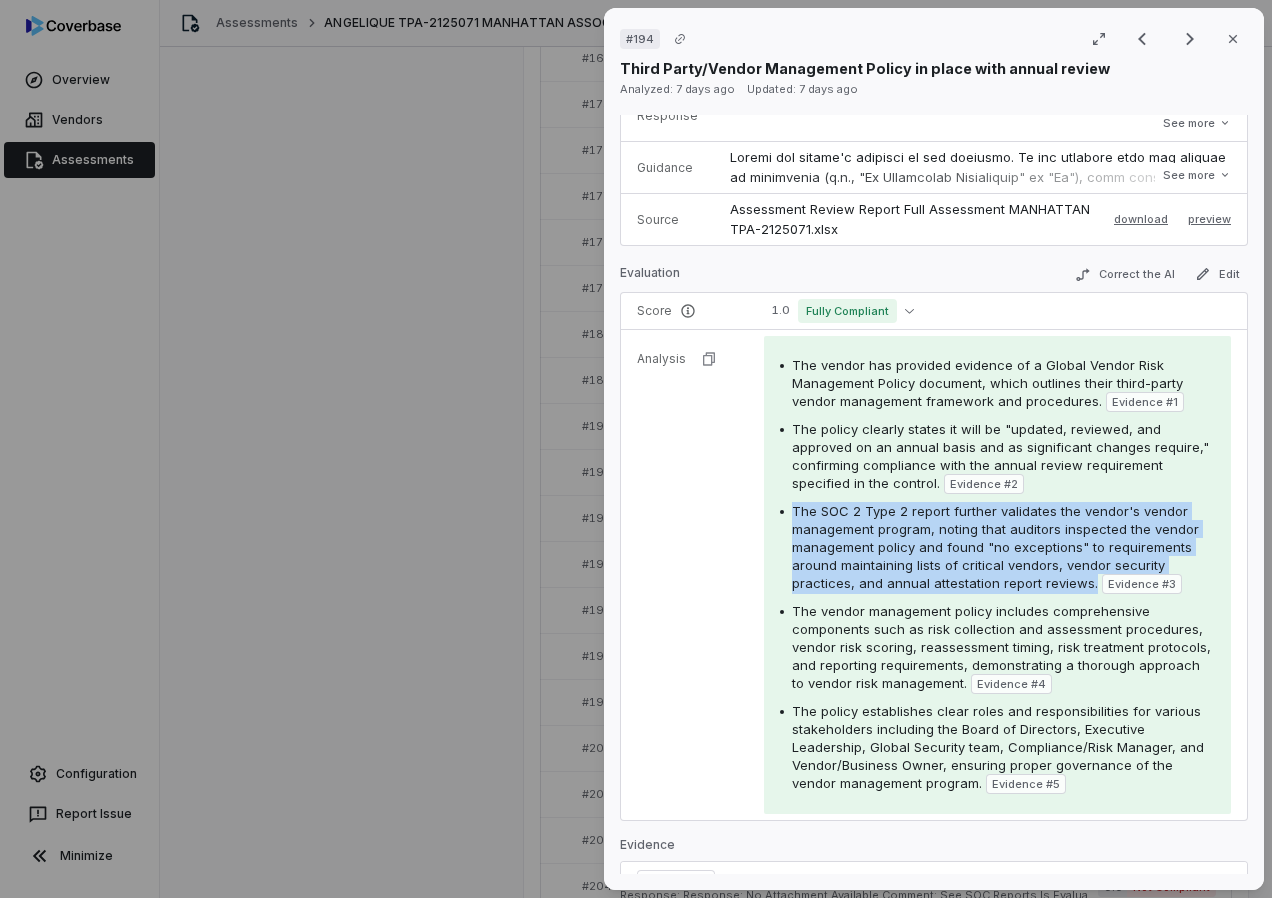 drag, startPoint x: 793, startPoint y: 515, endPoint x: 1085, endPoint y: 588, distance: 300.98672 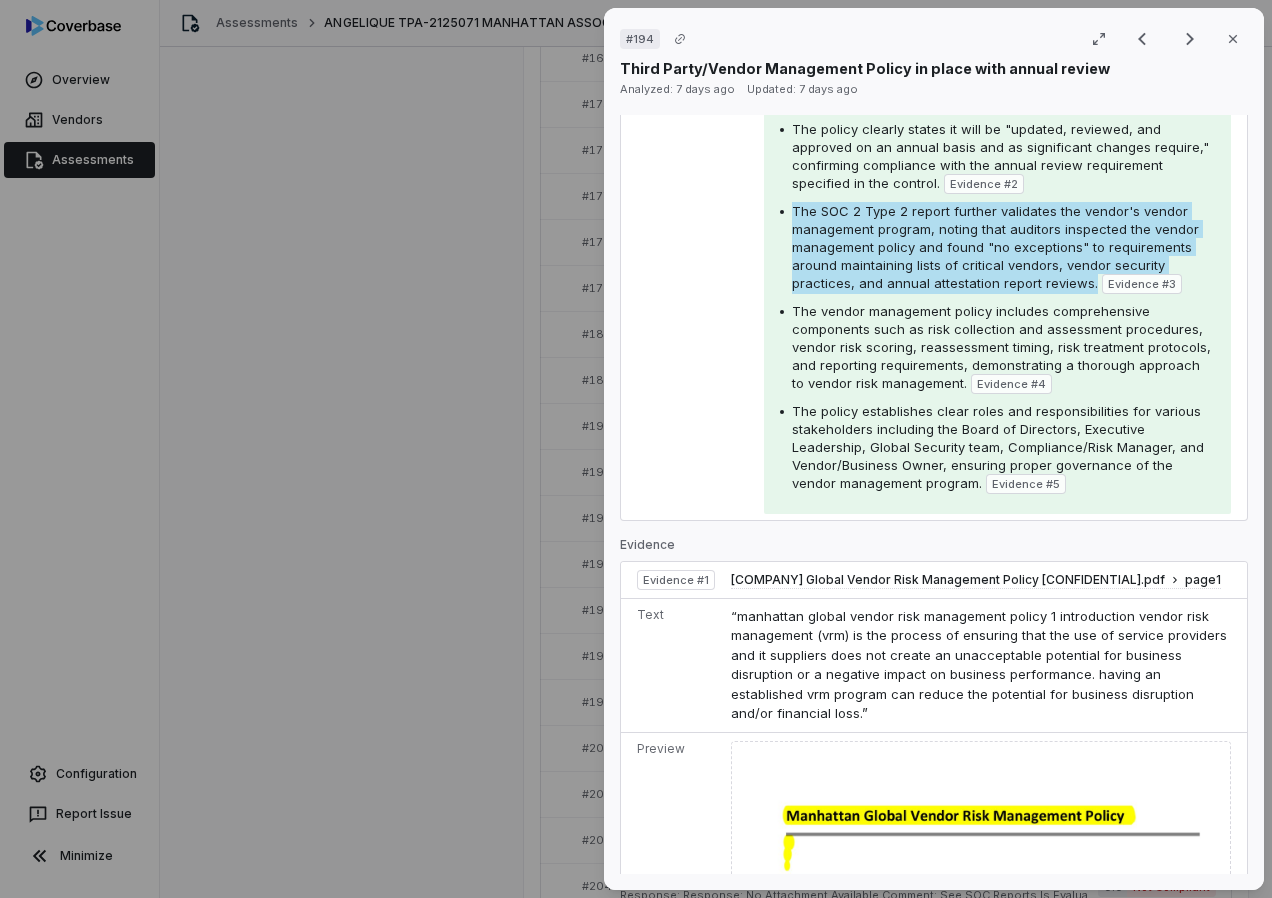 scroll, scrollTop: 300, scrollLeft: 0, axis: vertical 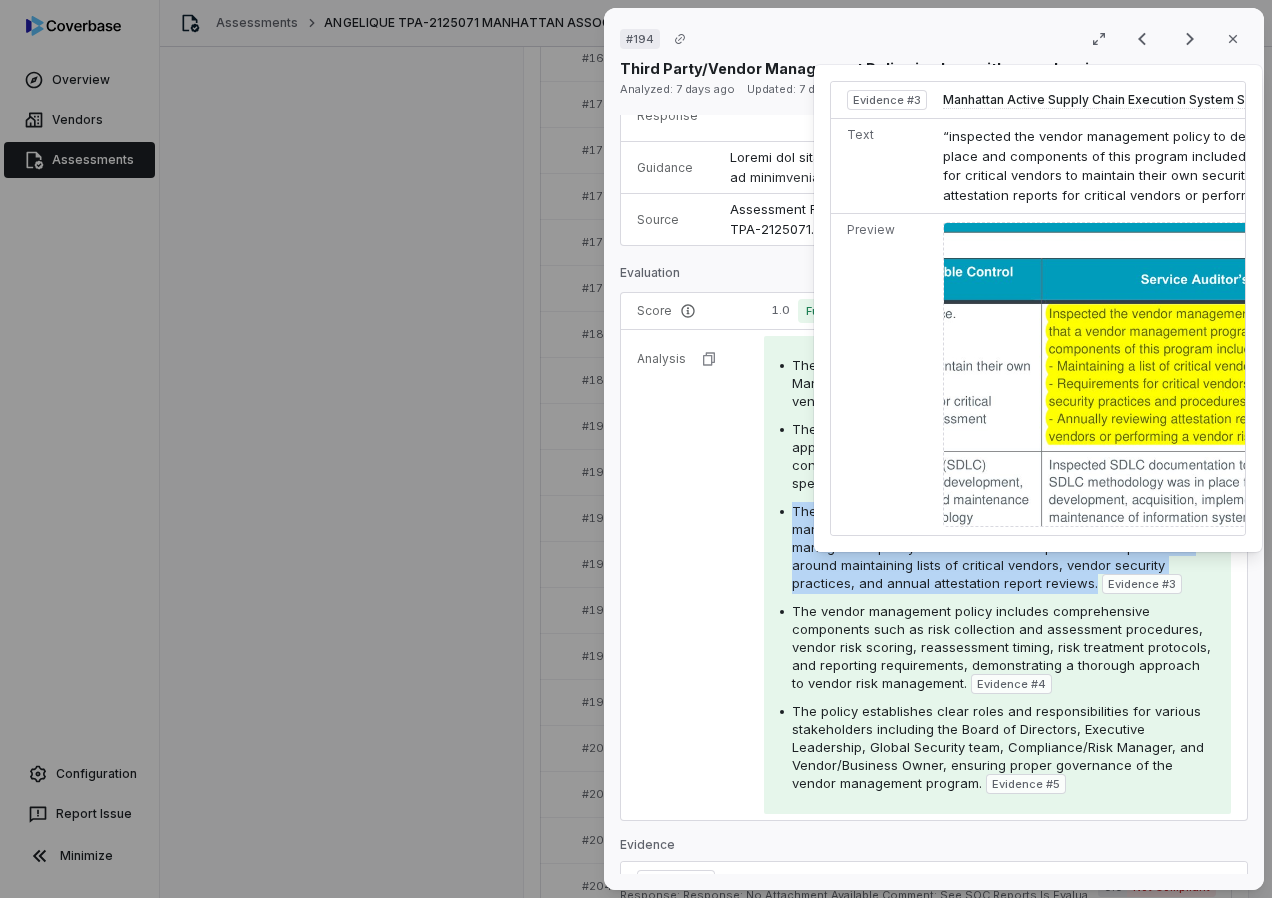 click on "Evidence # 3" at bounding box center [1142, 584] 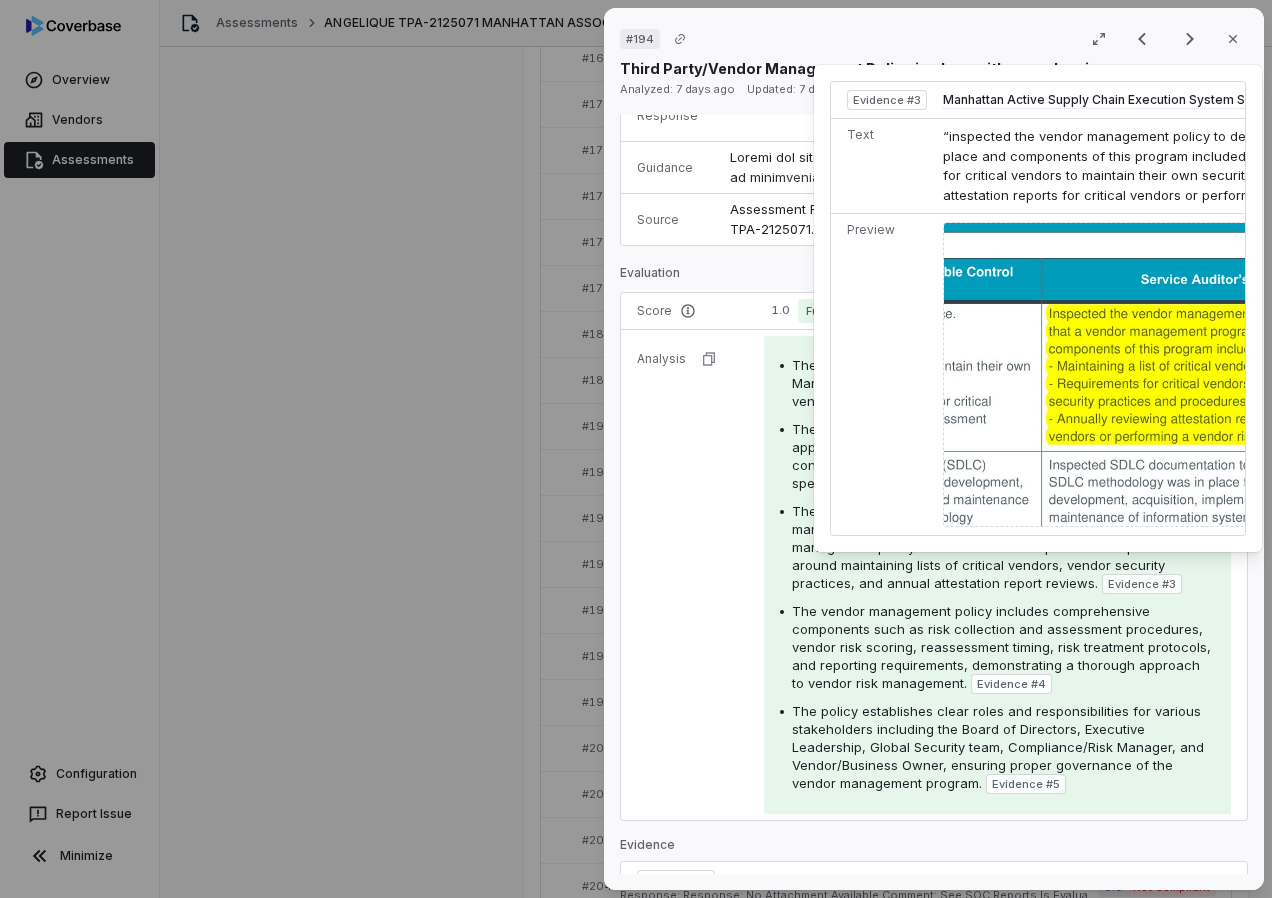 click on "Evidence # 3" at bounding box center [1142, 584] 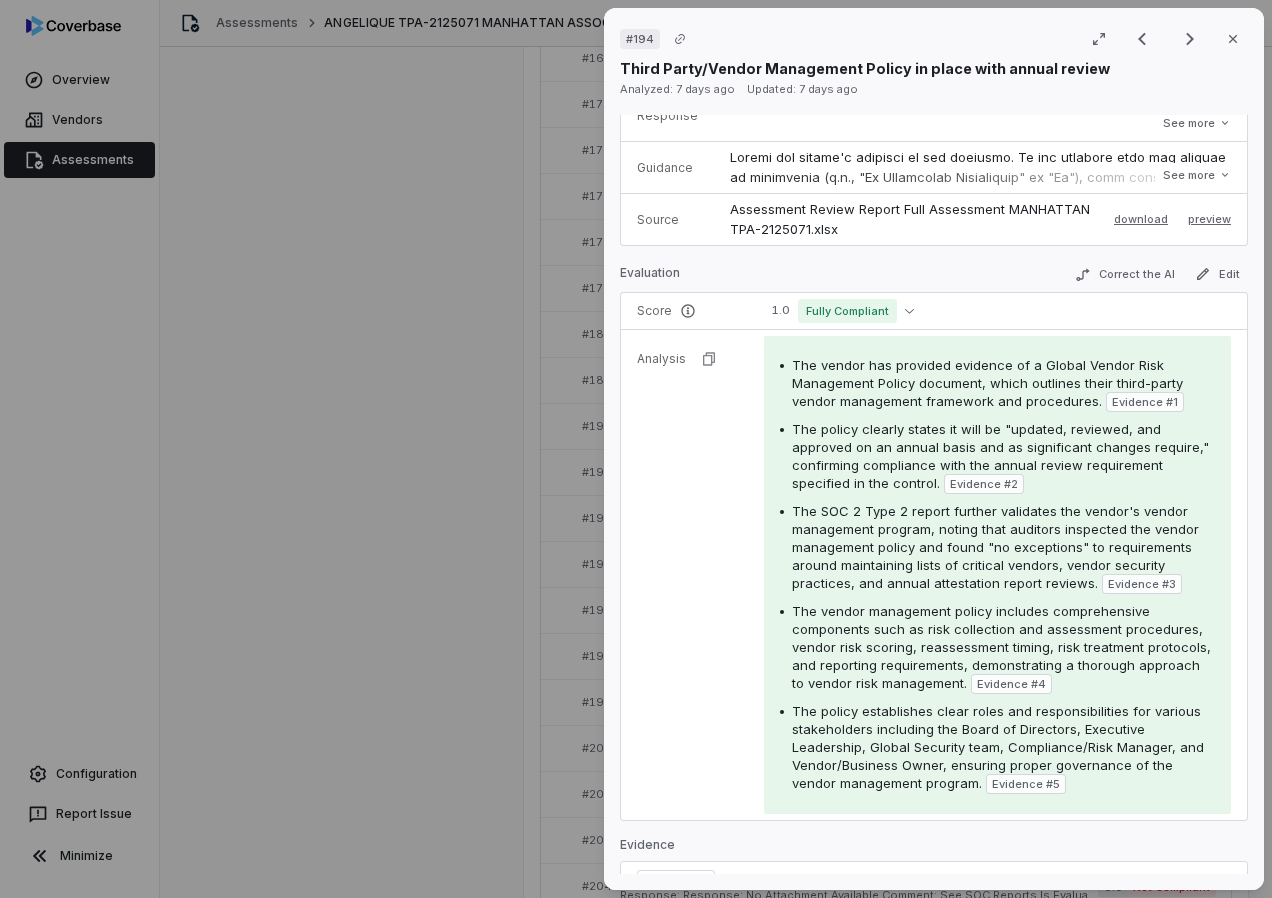 click on "Evidence # 3" at bounding box center [1142, 584] 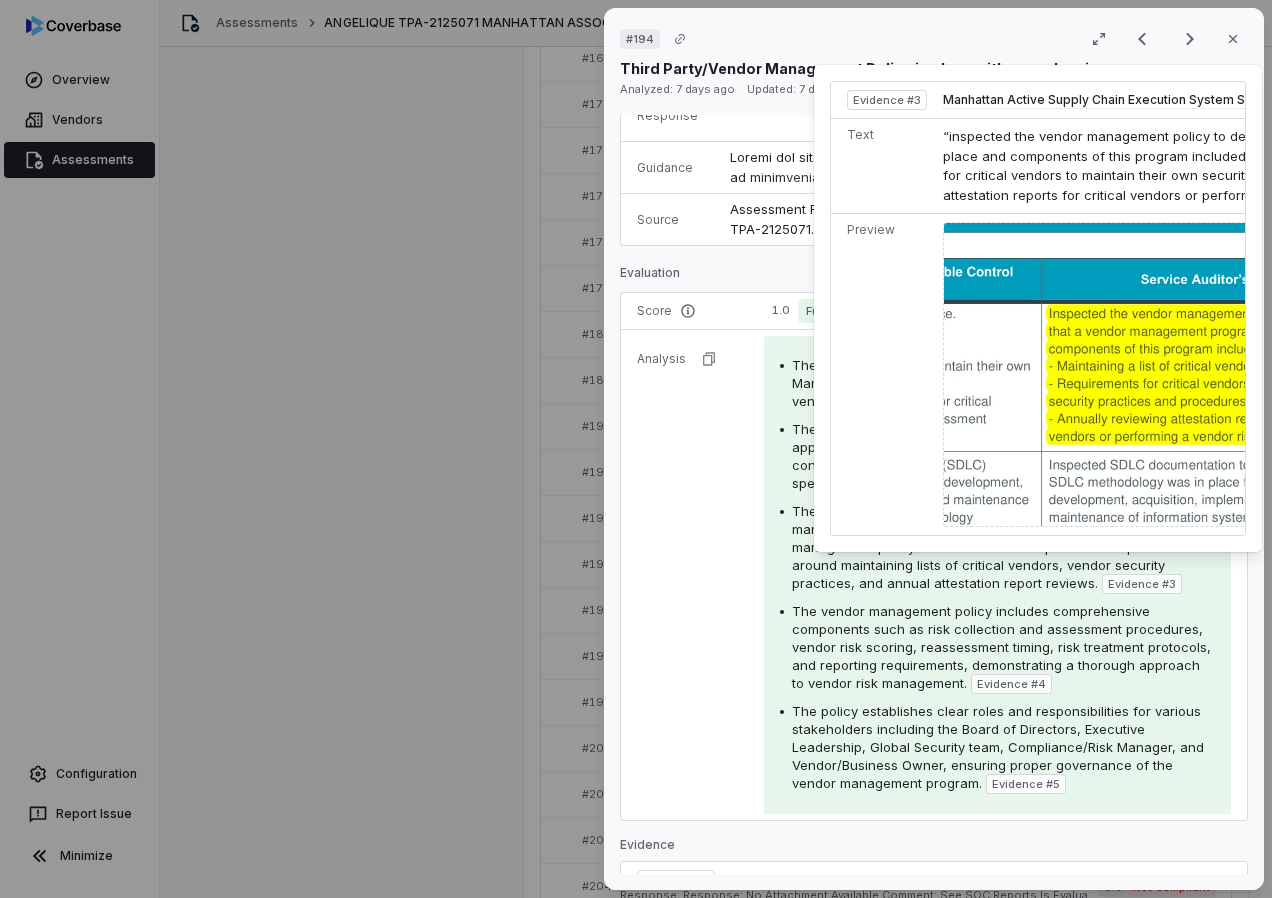 click at bounding box center [1269, 374] 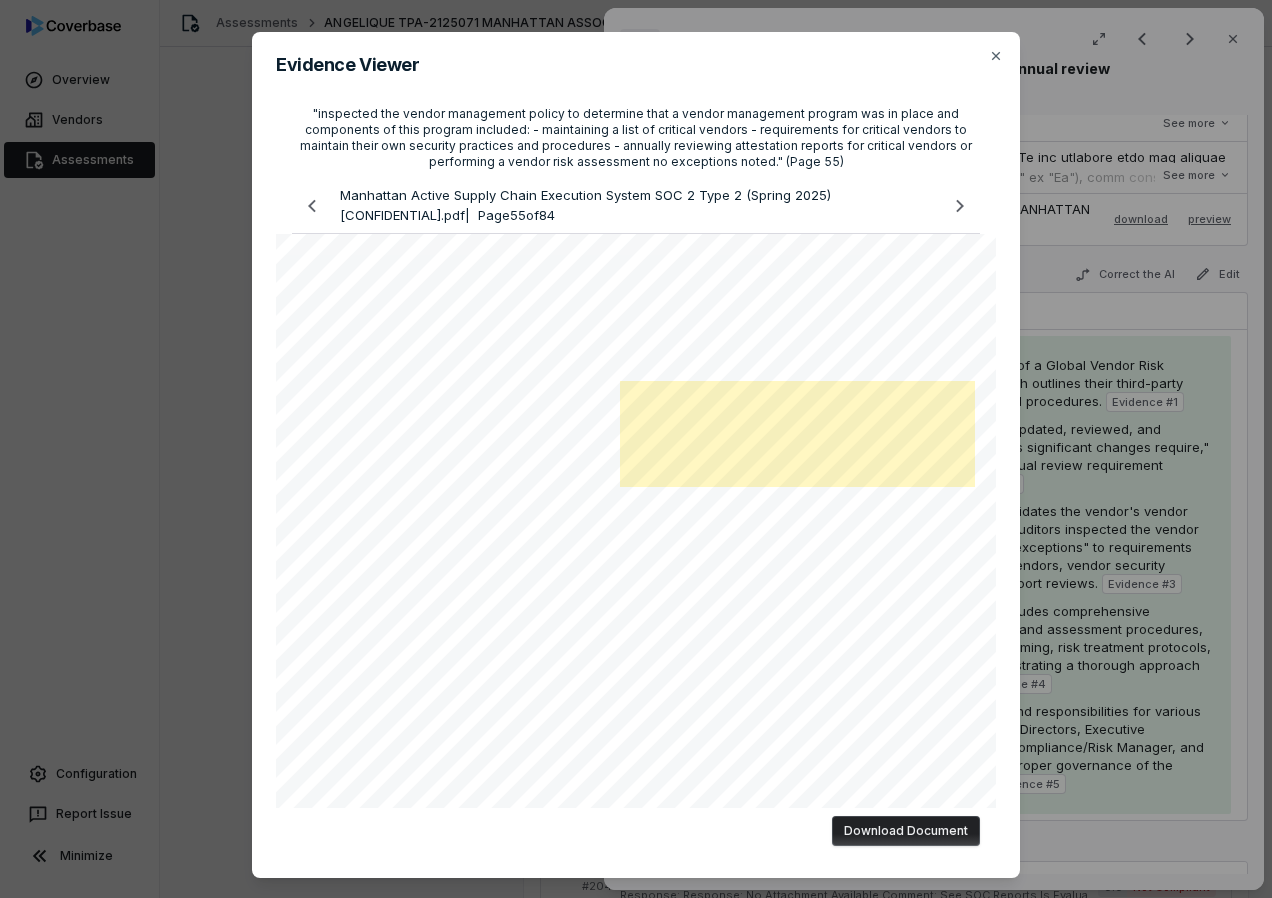 drag, startPoint x: 990, startPoint y: 836, endPoint x: 1000, endPoint y: 784, distance: 52.95281 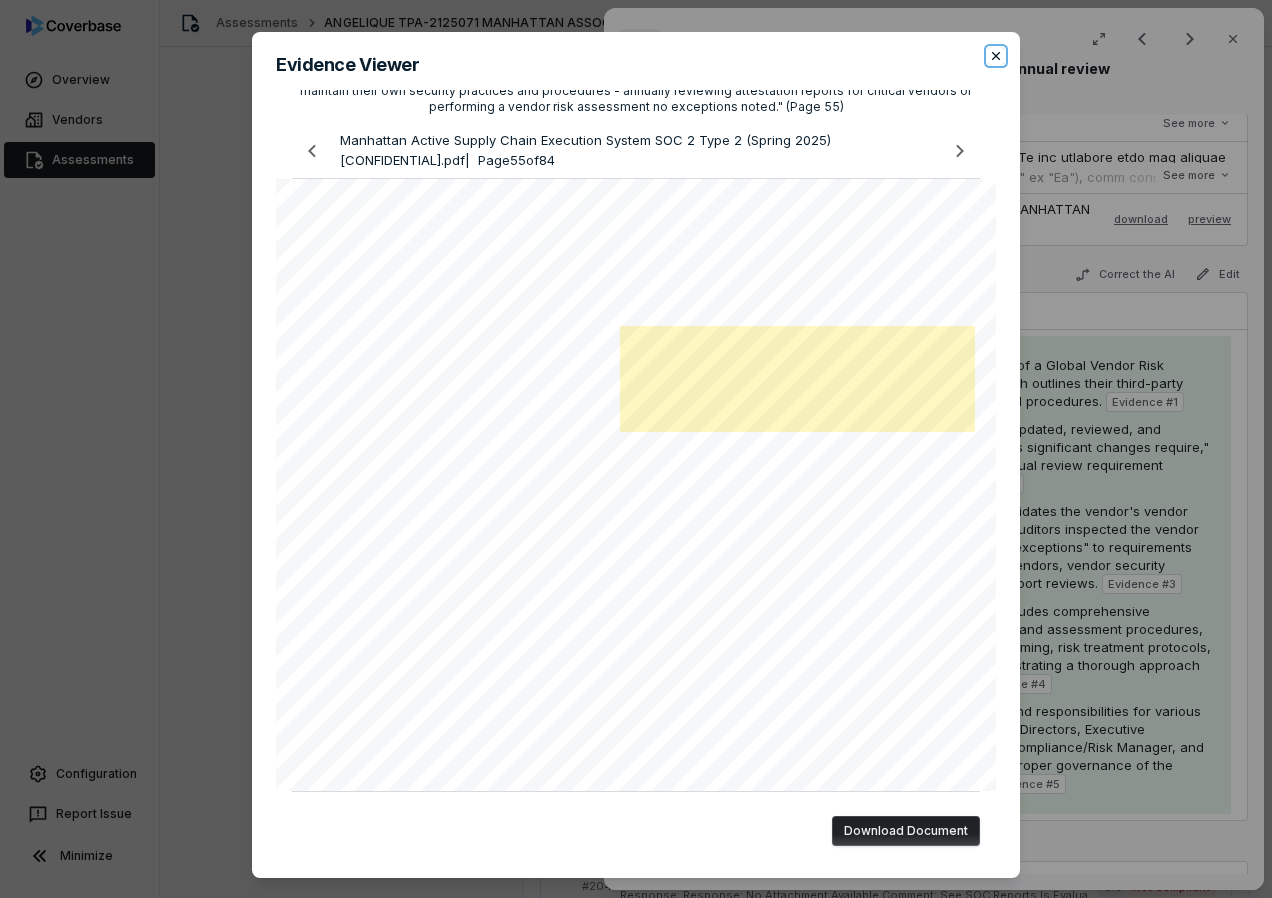 click 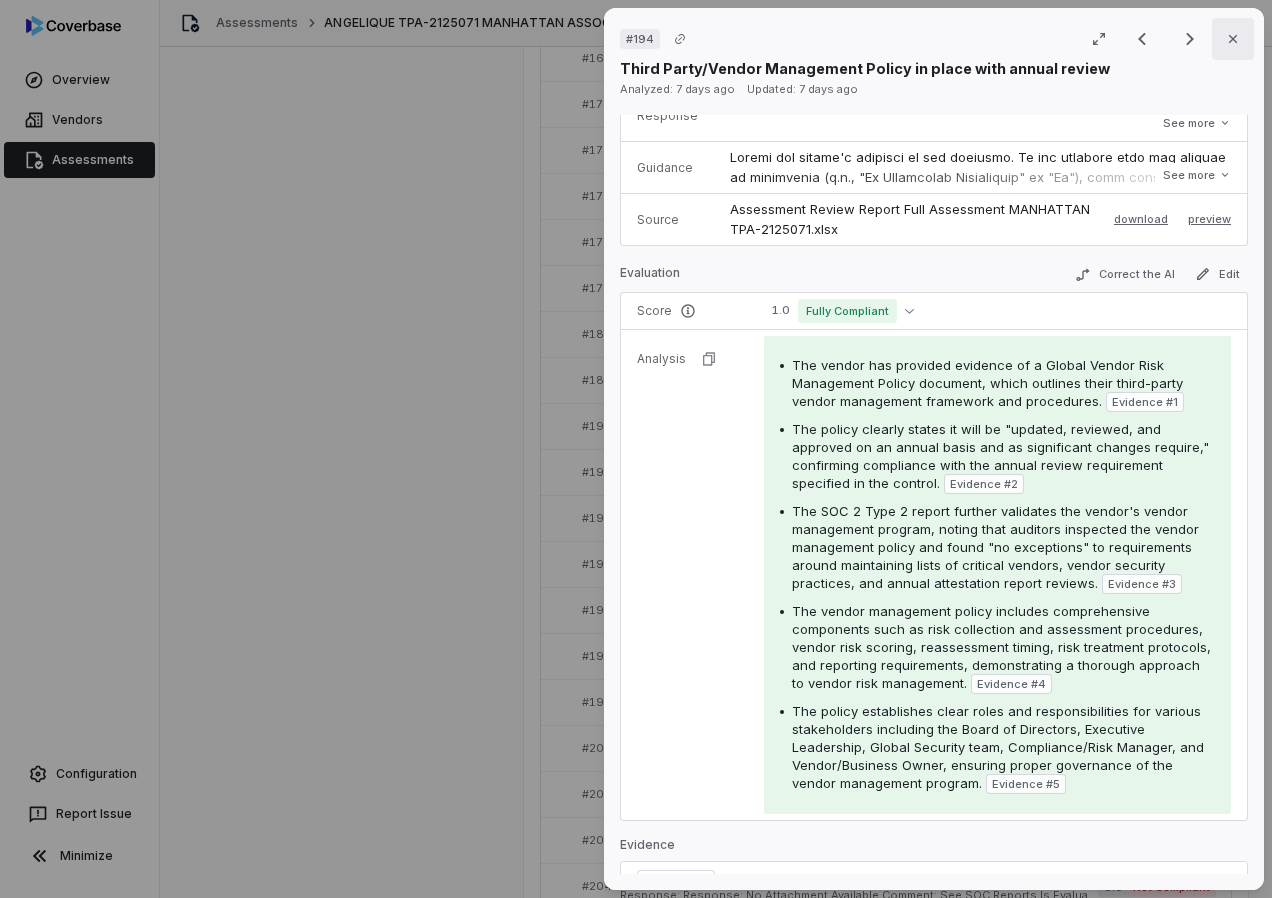 click 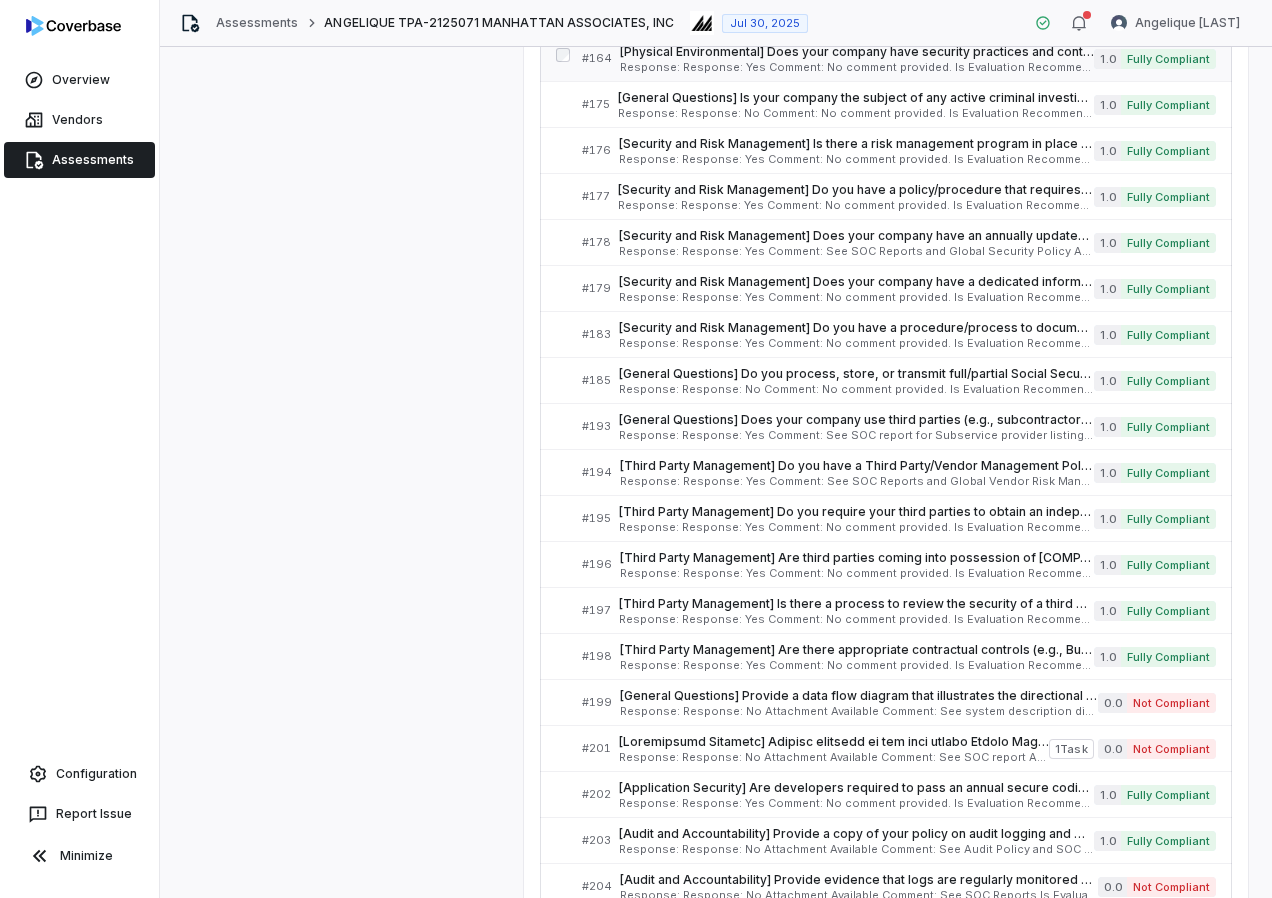 scroll, scrollTop: 6632, scrollLeft: 0, axis: vertical 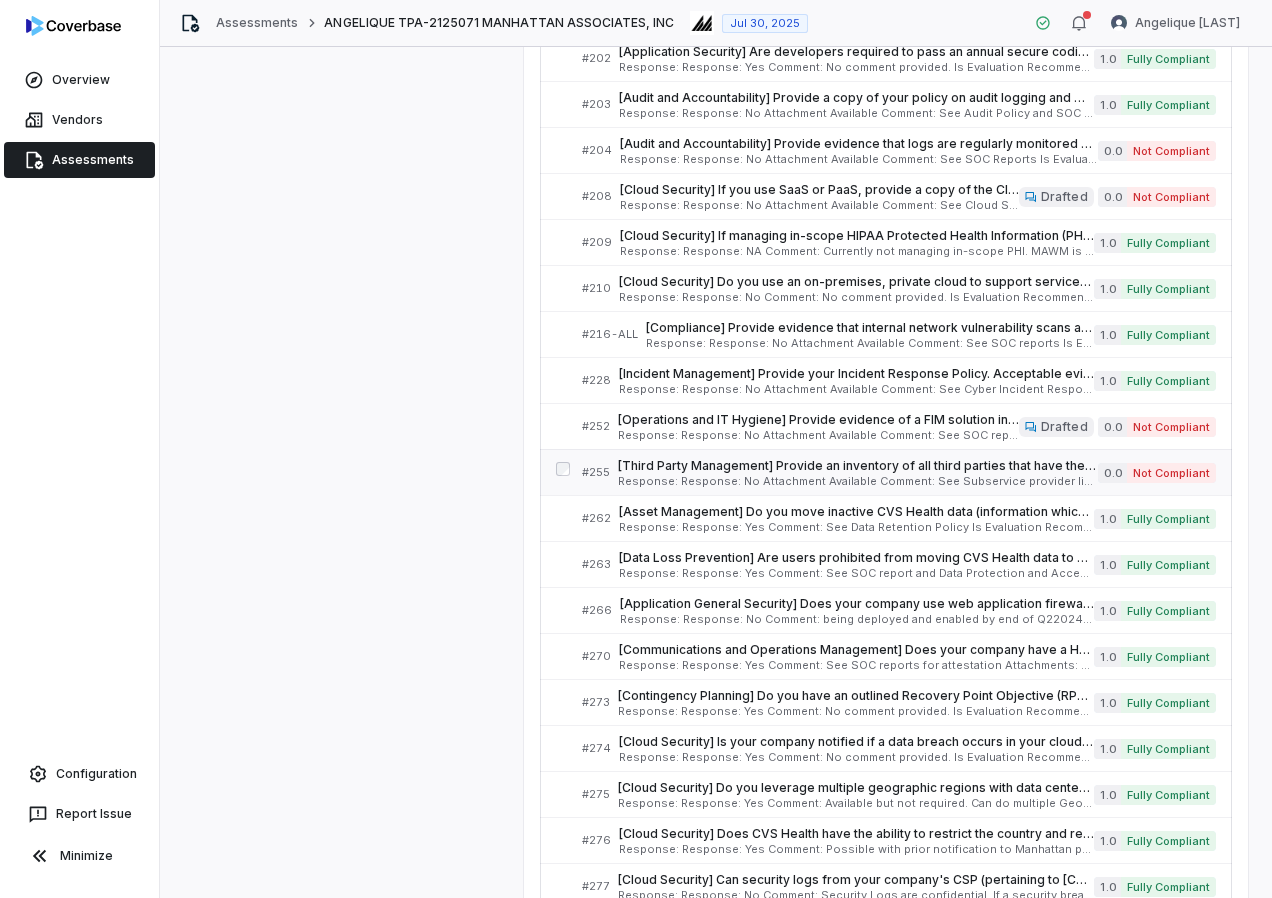click on "[Third Party Management] Provide an inventory of all third parties that have the ability to store, process, access or transmit CVS Health data for the services provided (this would include cloud providers even if the data is encrypted).
This includes any Cloud Service Providers where CVS data is stored, processed, accessed, or transmitted. Include the company name, description of services provided, location(s) where service is provided, and date of the last security risk assessment.
Serial No: 255
QRisk: M" at bounding box center [858, 466] 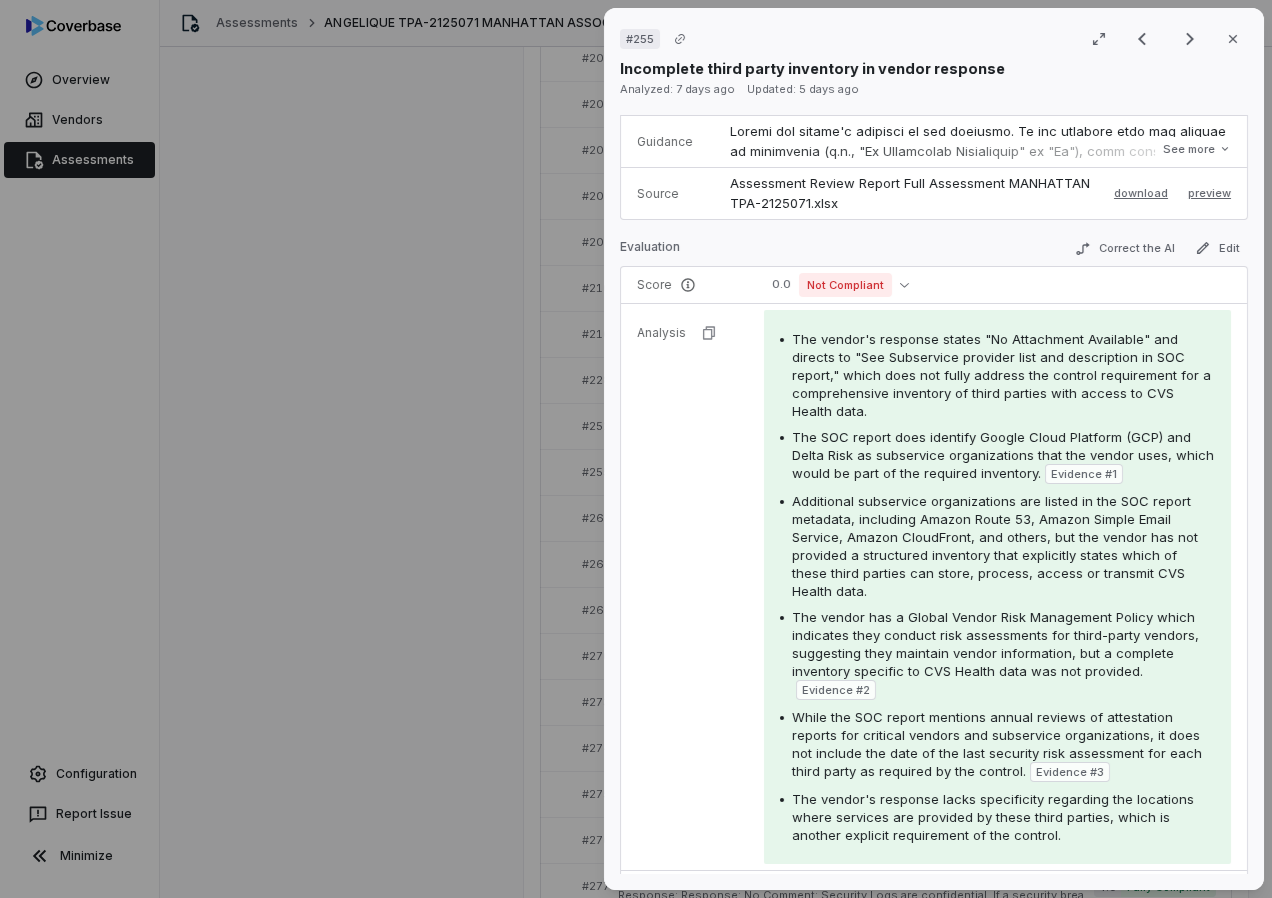 scroll, scrollTop: 400, scrollLeft: 0, axis: vertical 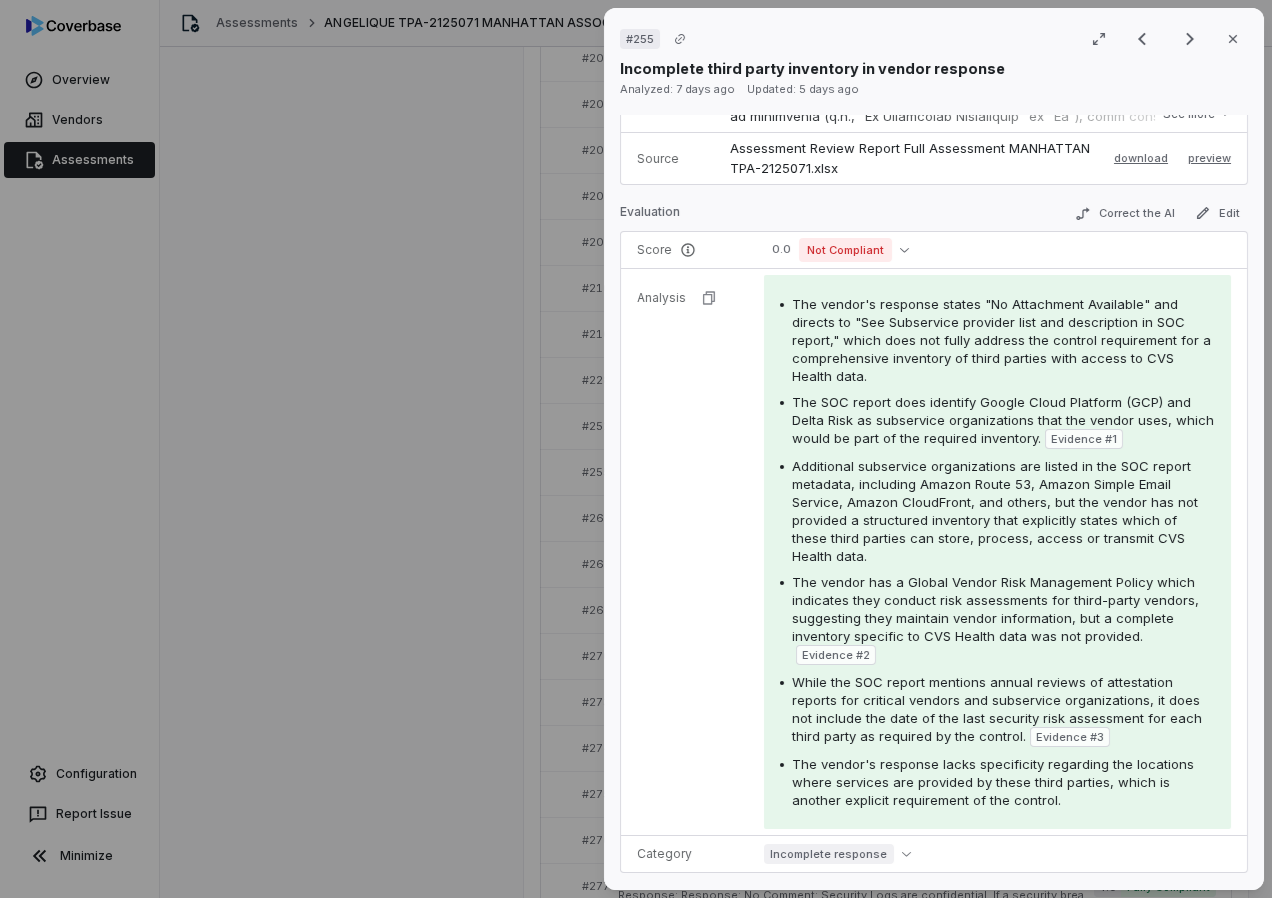 click on "While the SOC report mentions annual reviews of attestation reports for critical vendors and subservice organizations, it does not include the date of the last security risk assessment for each third party as required by the control." at bounding box center [997, 709] 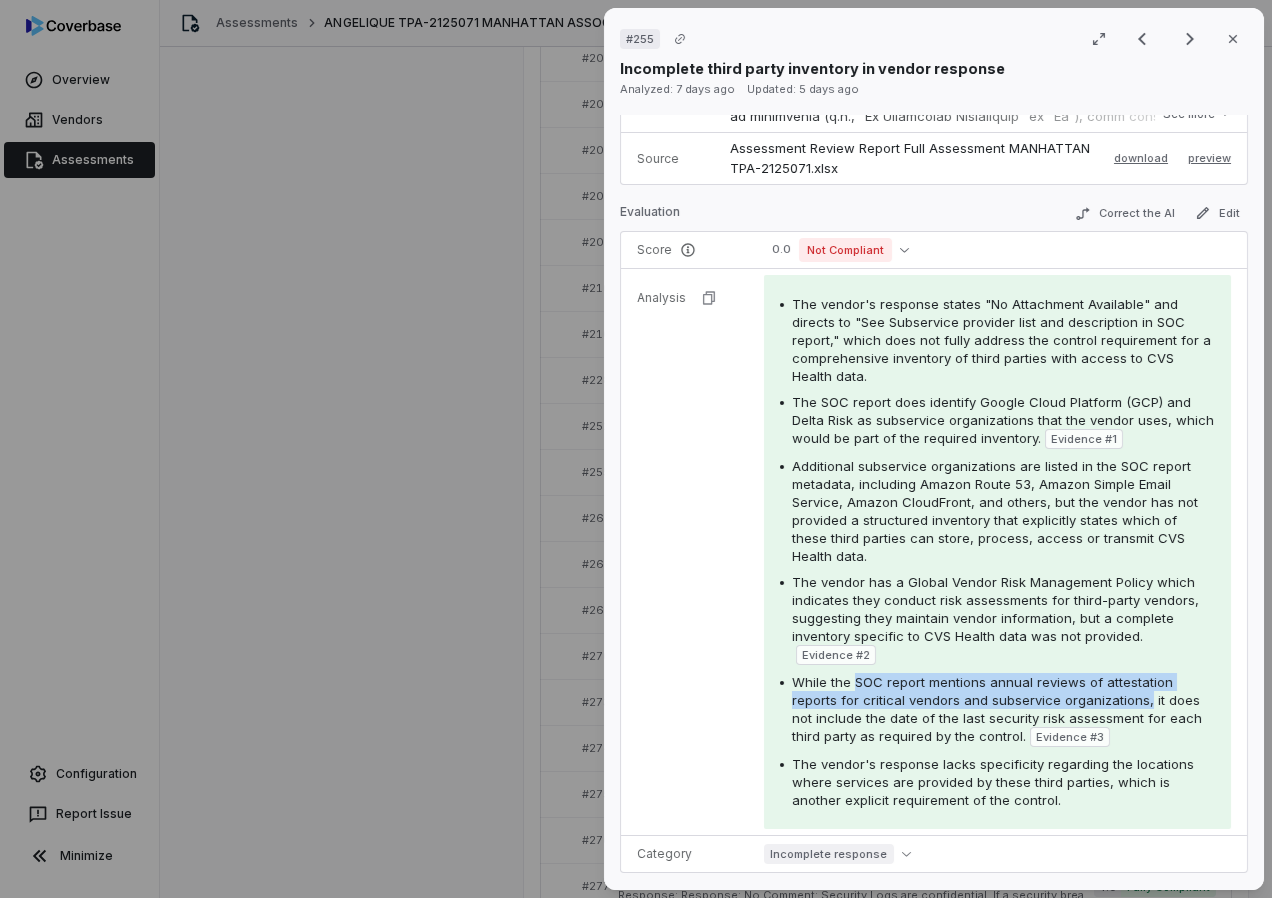 drag, startPoint x: 850, startPoint y: 680, endPoint x: 1140, endPoint y: 692, distance: 290.24817 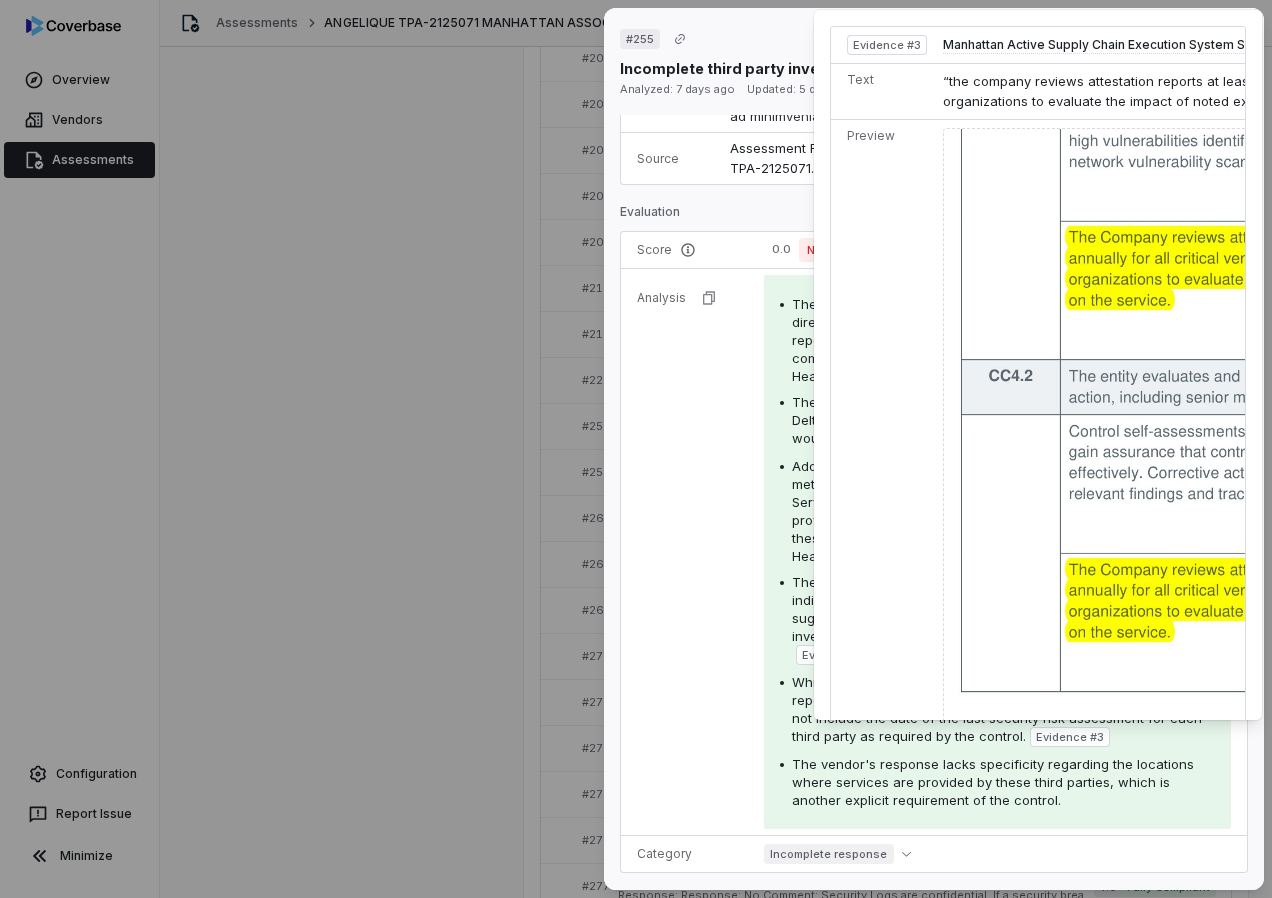 click on "Evidence # 3" at bounding box center [1070, 737] 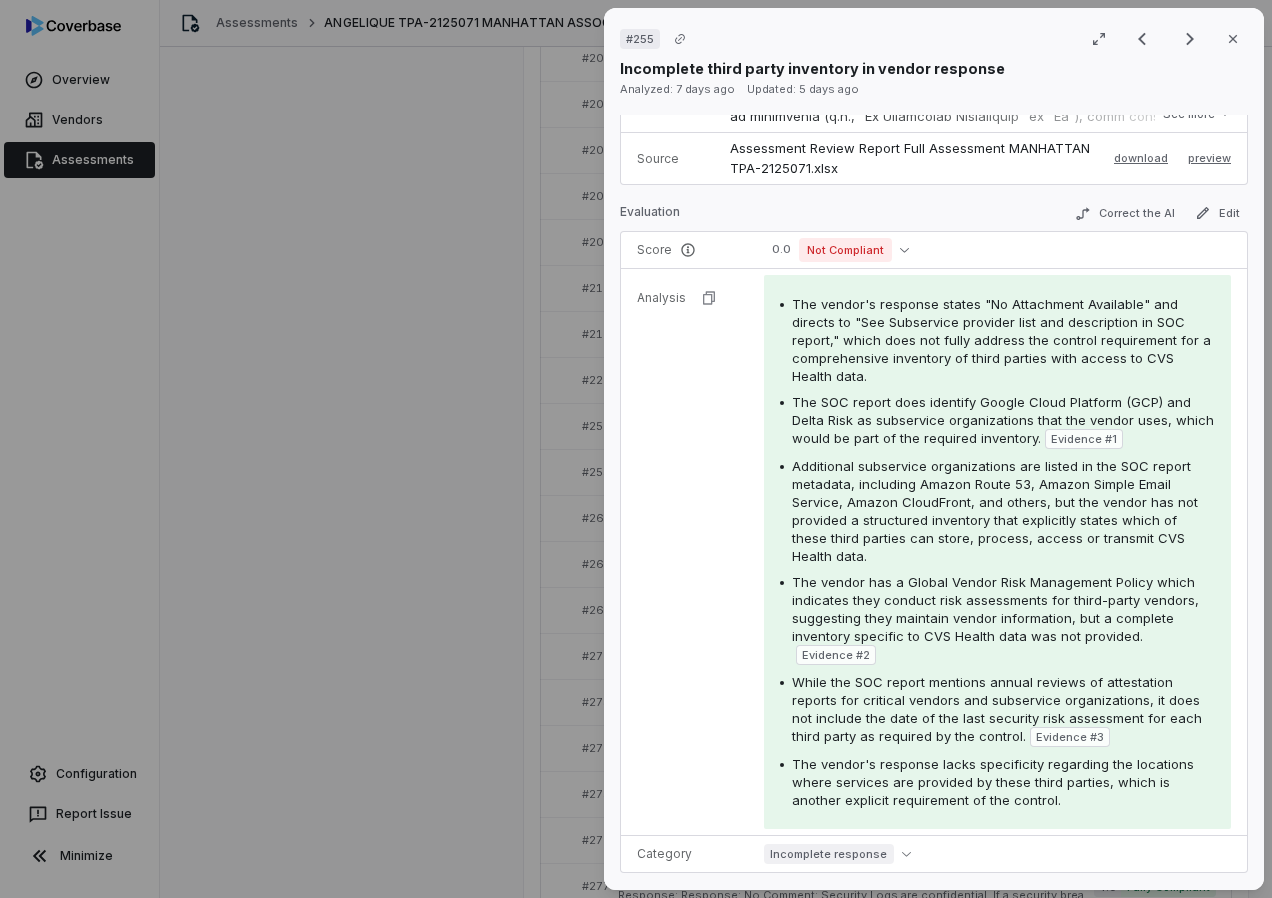 click on "Evidence # 3" at bounding box center [1070, 737] 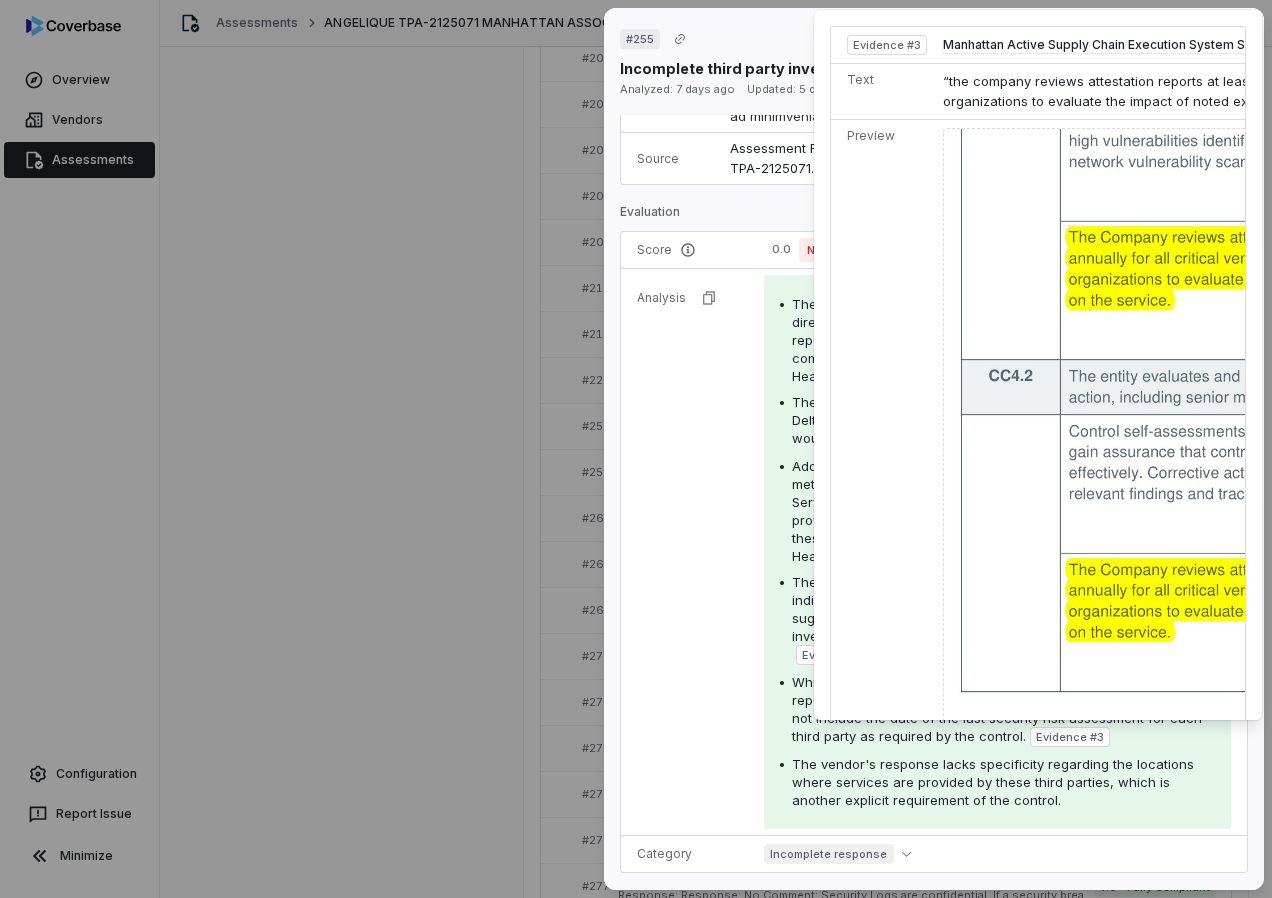 click at bounding box center (1267, 434) 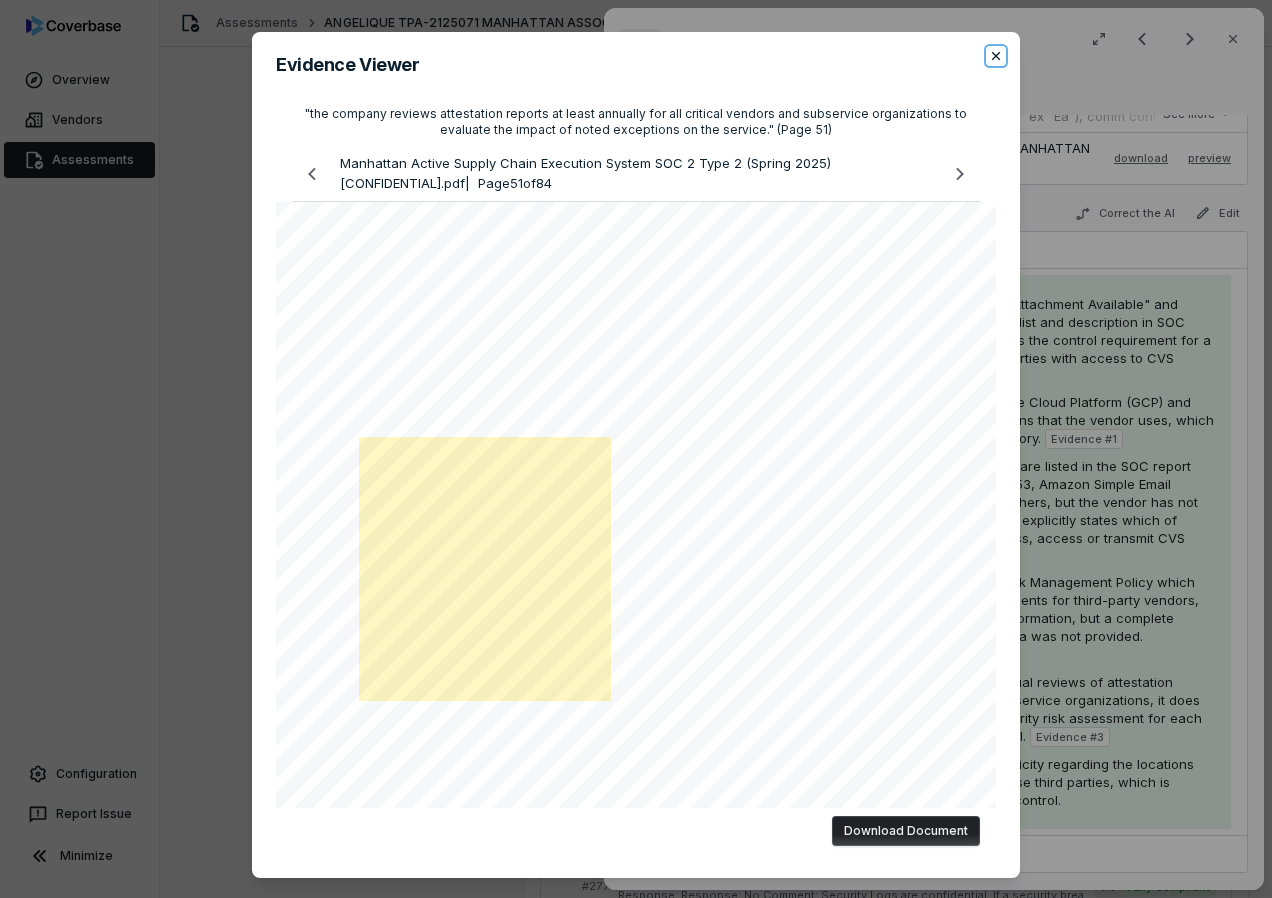 click 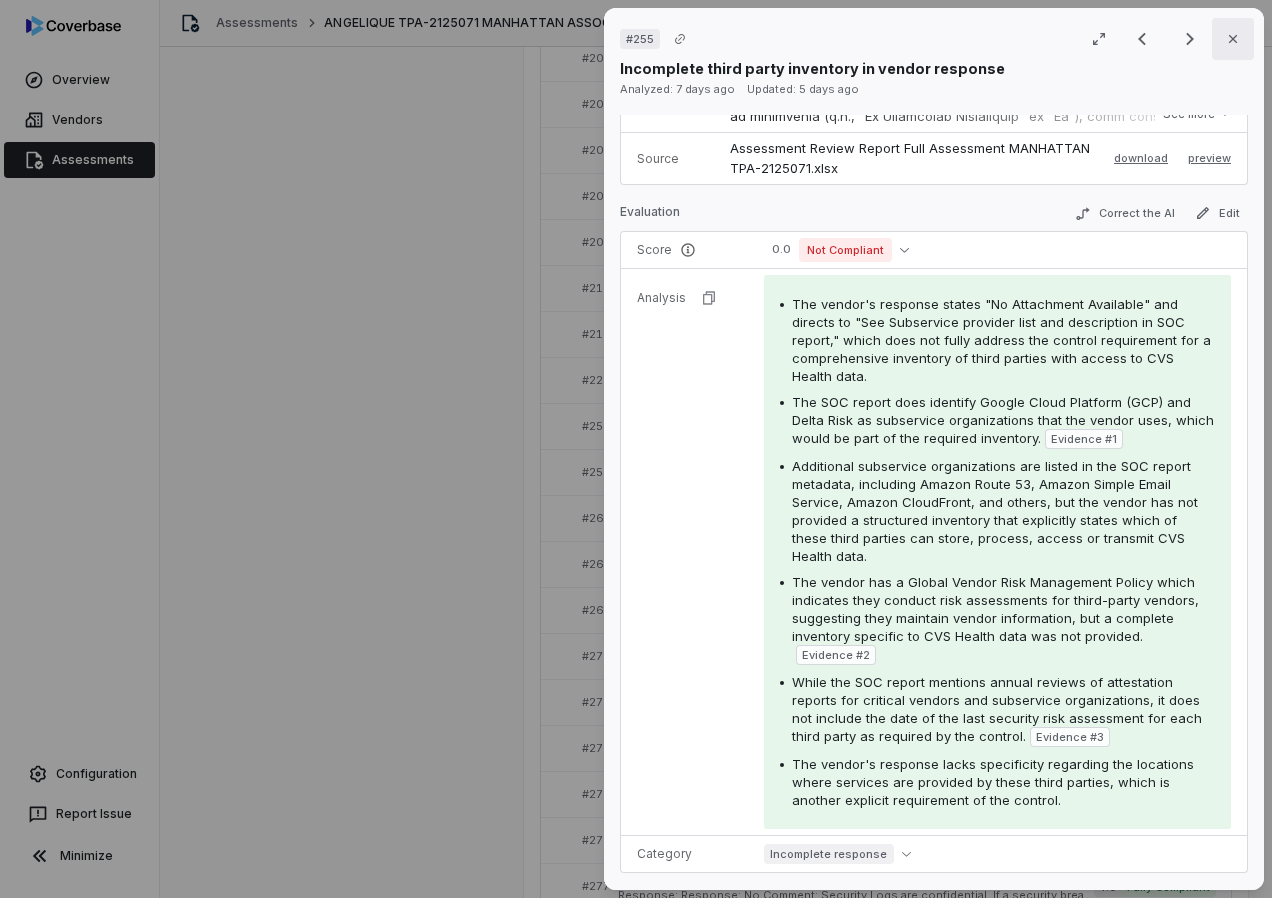 click 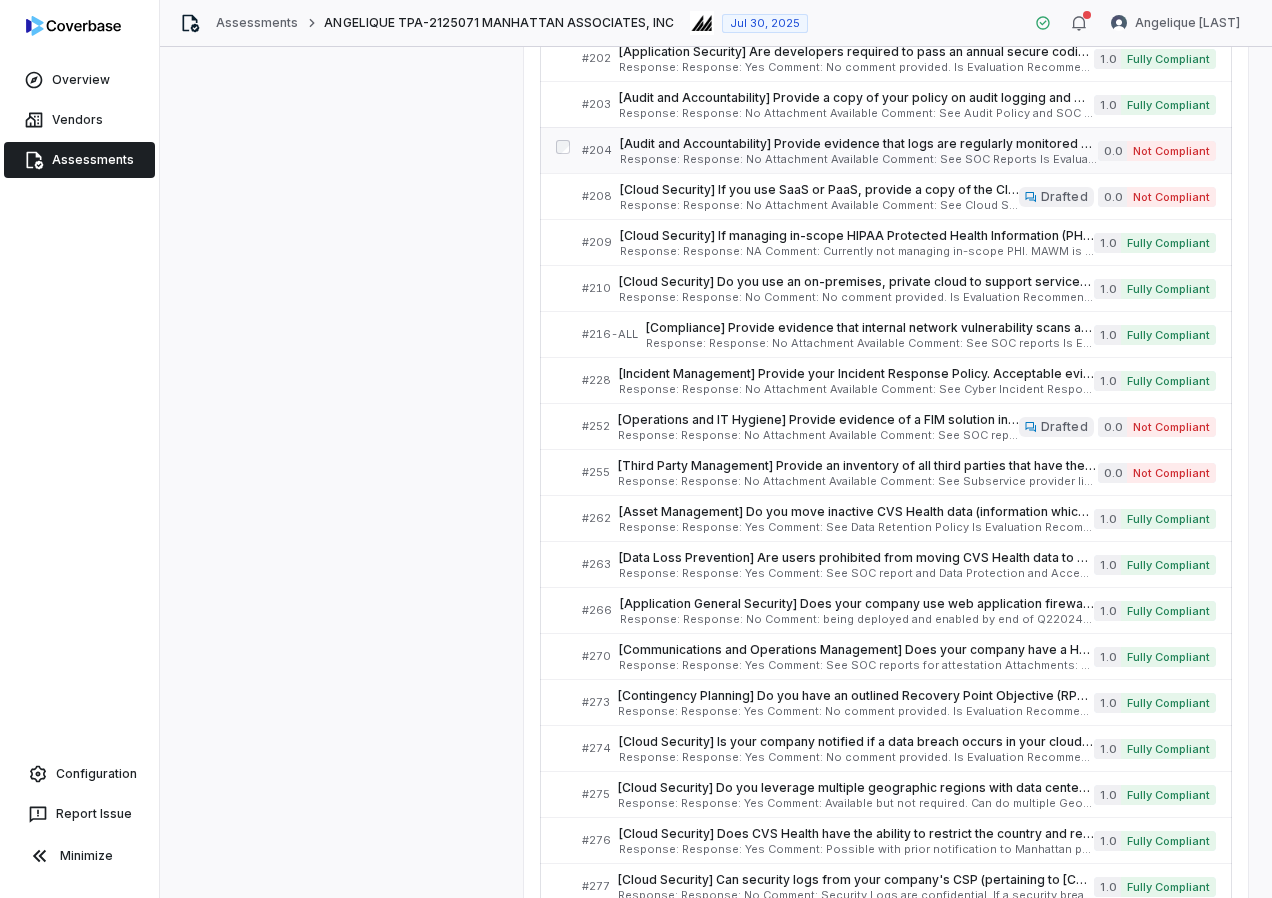 scroll, scrollTop: 5666, scrollLeft: 0, axis: vertical 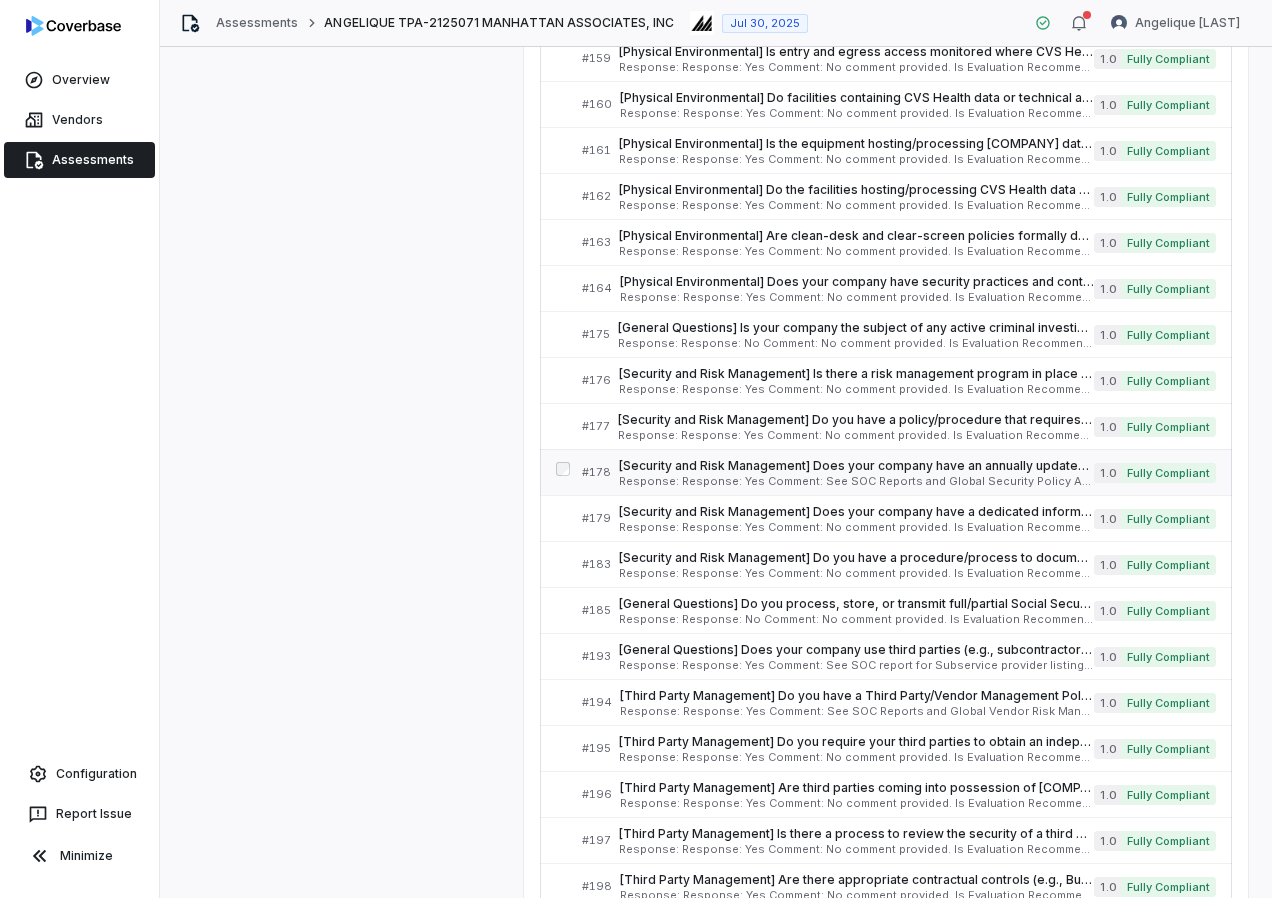 click on "[Security and Risk Management] Does your company have an annually updated Information Security Policy which addresses new vulnerabilities, gaps and changes when applicable?  If Yes, provide evidence of the policy and that it is reviewed at least annually.
If no, explain what employees reference for protection of the company's assets in the comments section.
Serial No: 178
QRisk: H Response: Response: Yes
Comment: See SOC Reports and Global Security Policy
Attachments: Placeholder For Evidences - Please refer to specific evidence noted in comments.pdf
Is Evaluation Recommended: Yes" at bounding box center [856, 472] 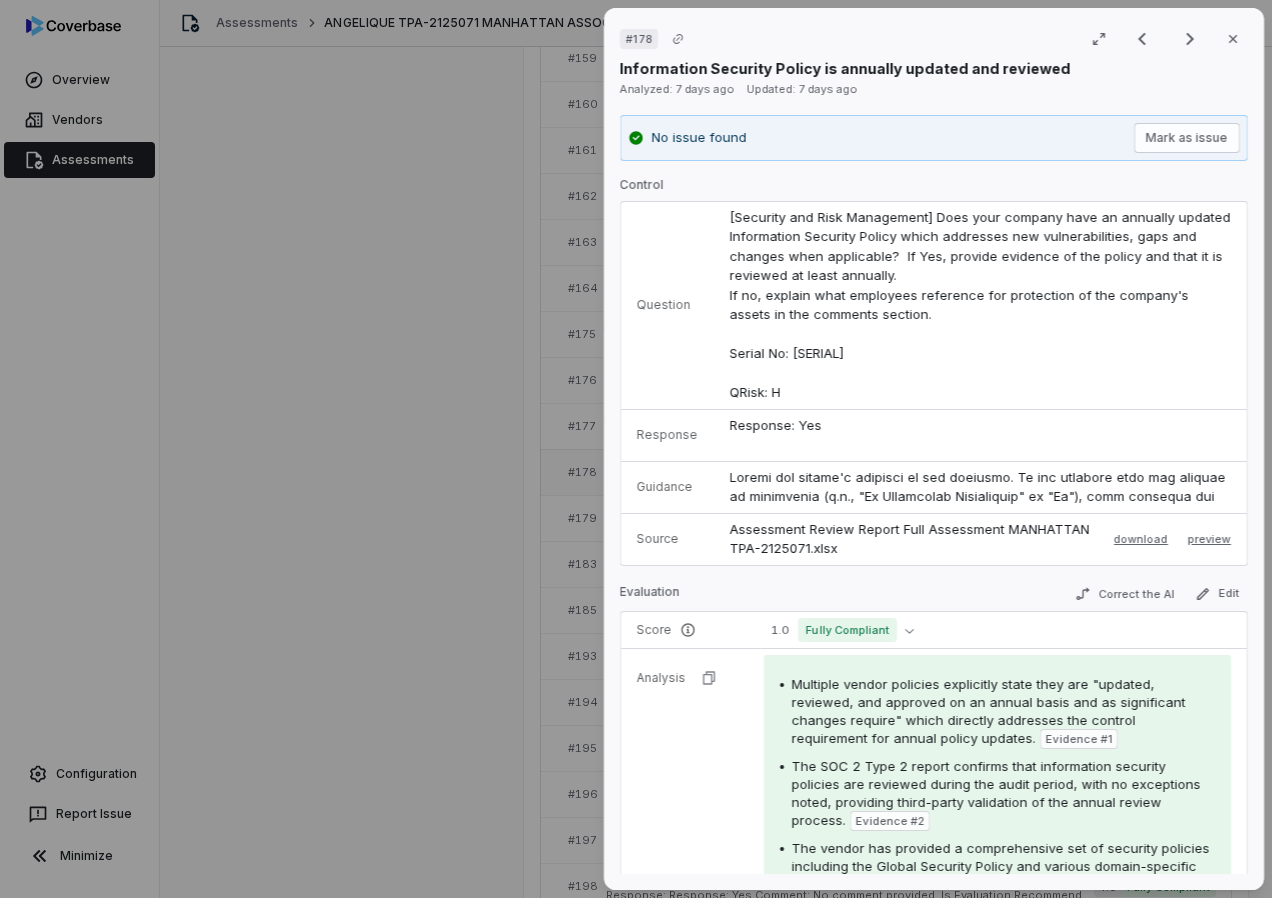 scroll, scrollTop: 0, scrollLeft: 0, axis: both 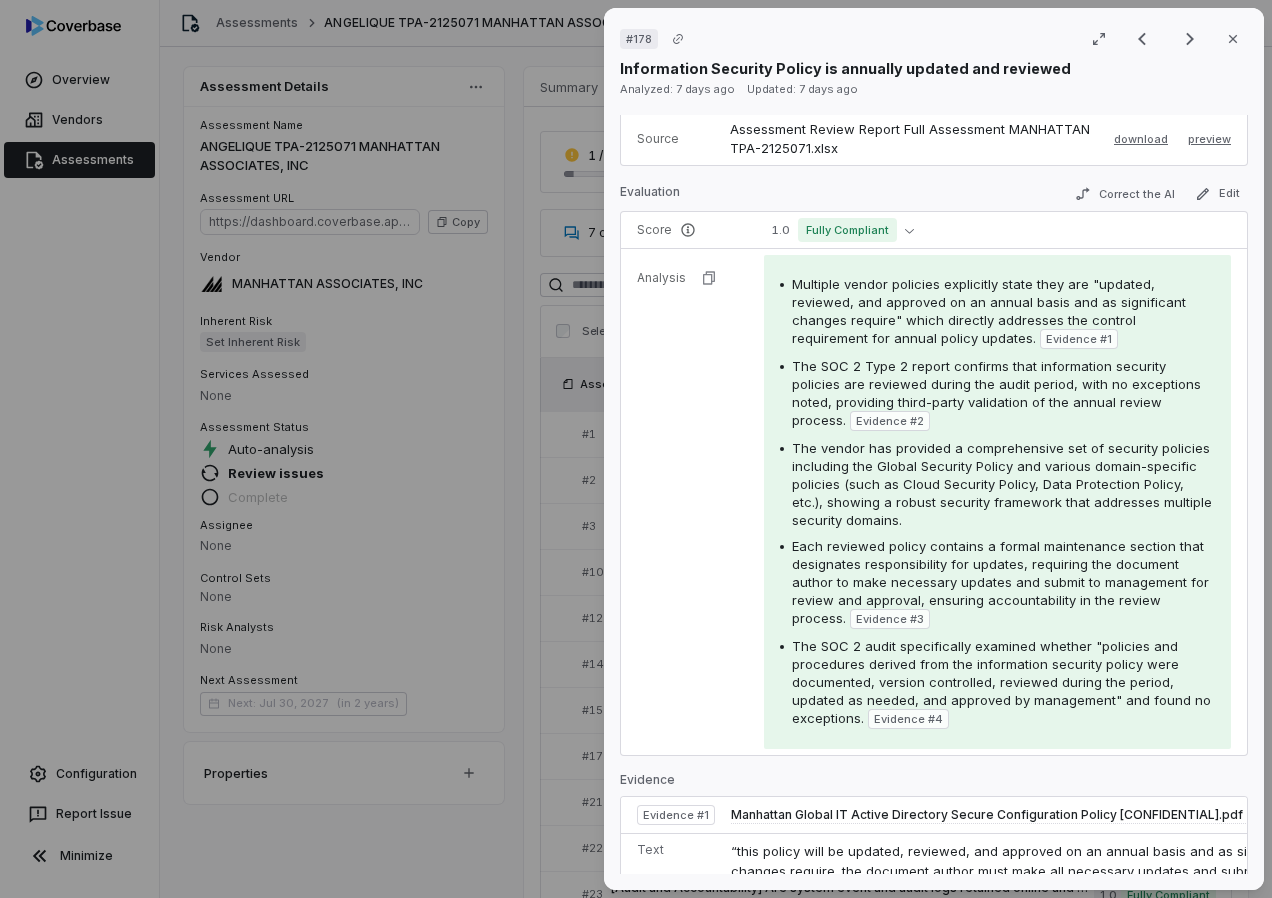 click on "The SOC 2 audit specifically examined whether "policies and procedures derived from the information security policy were documented, version controlled, reviewed during the period, updated as needed, and approved by management" and found no exceptions." at bounding box center [1001, 682] 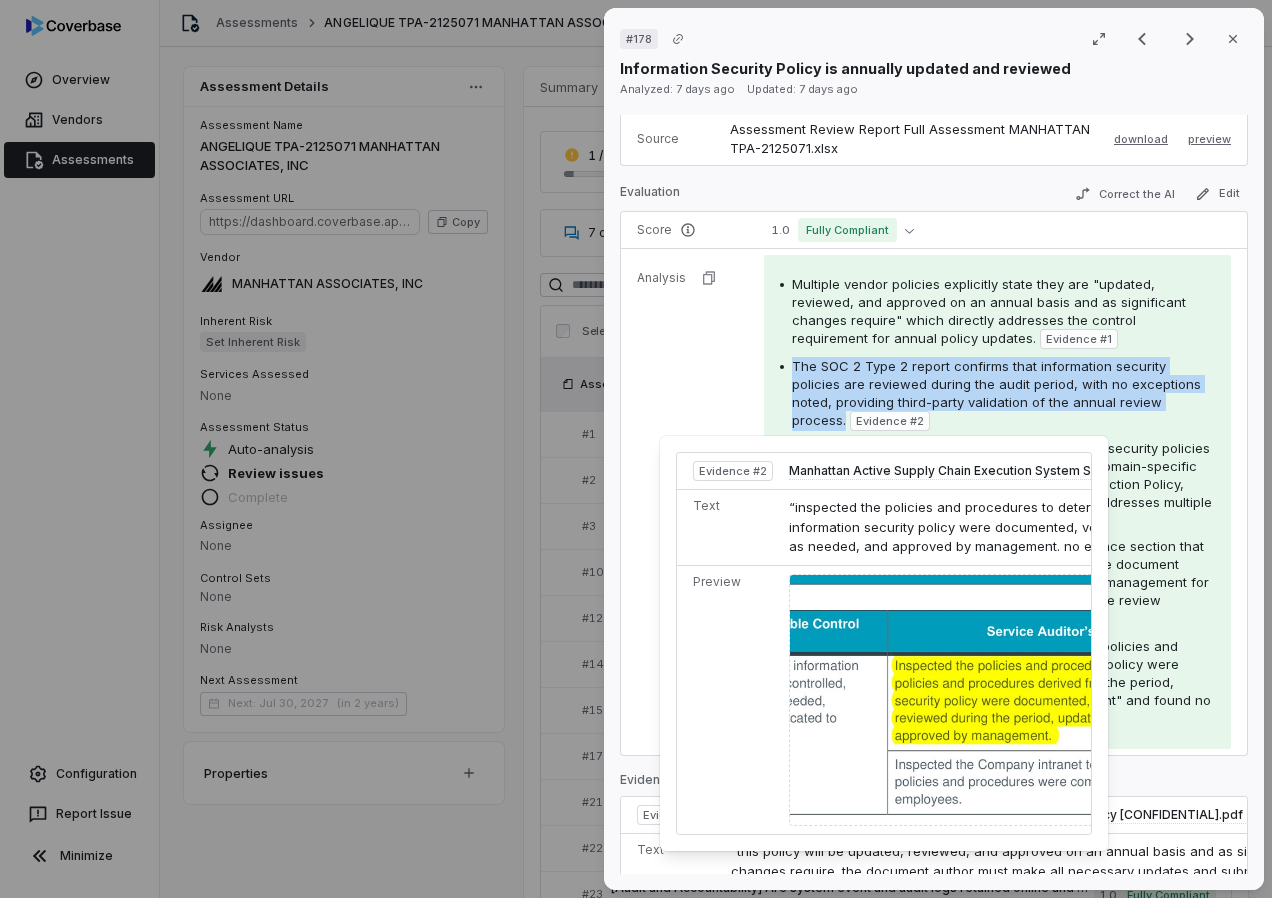 drag, startPoint x: 793, startPoint y: 368, endPoint x: 845, endPoint y: 425, distance: 77.155685 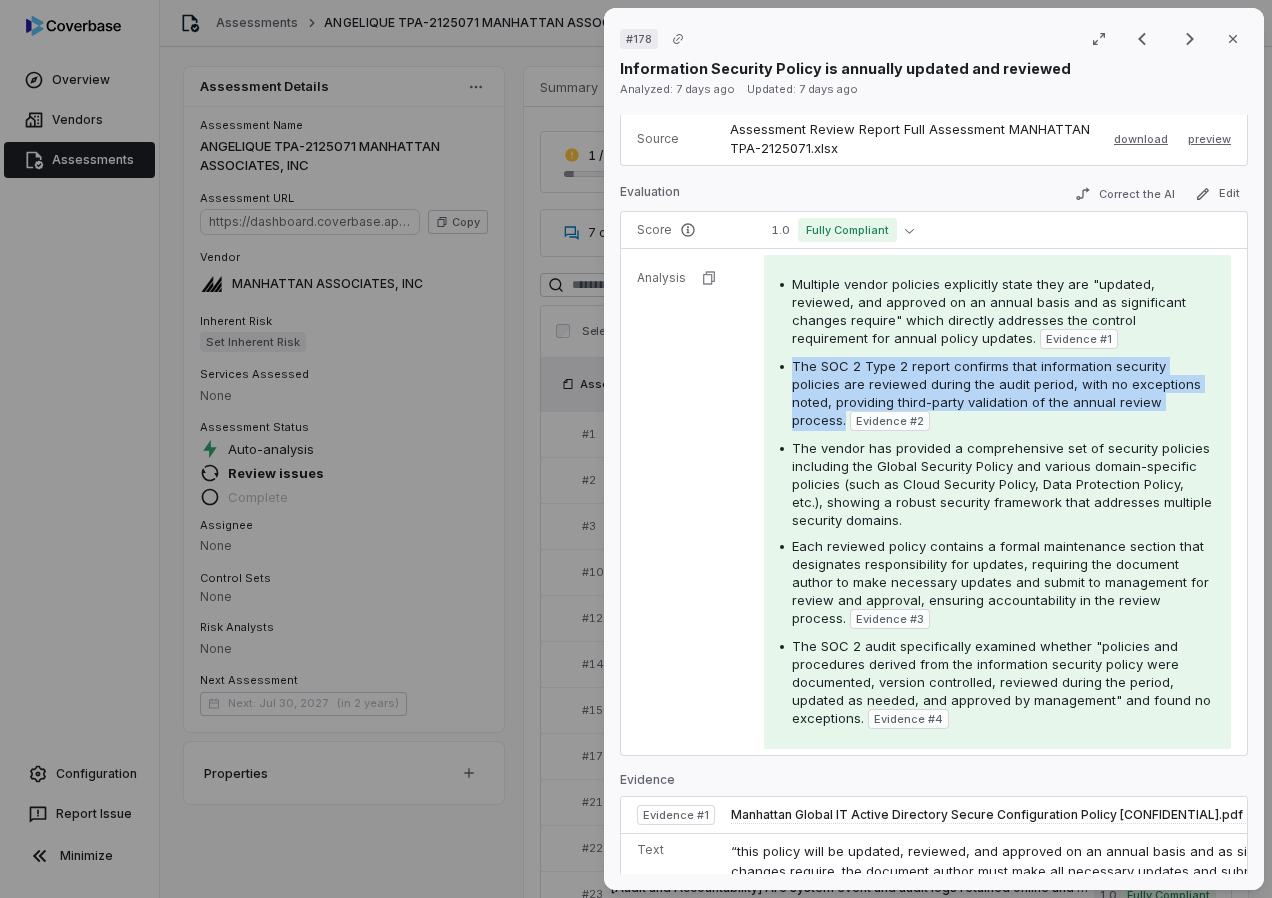 drag, startPoint x: 834, startPoint y: 420, endPoint x: 812, endPoint y: 400, distance: 29.732138 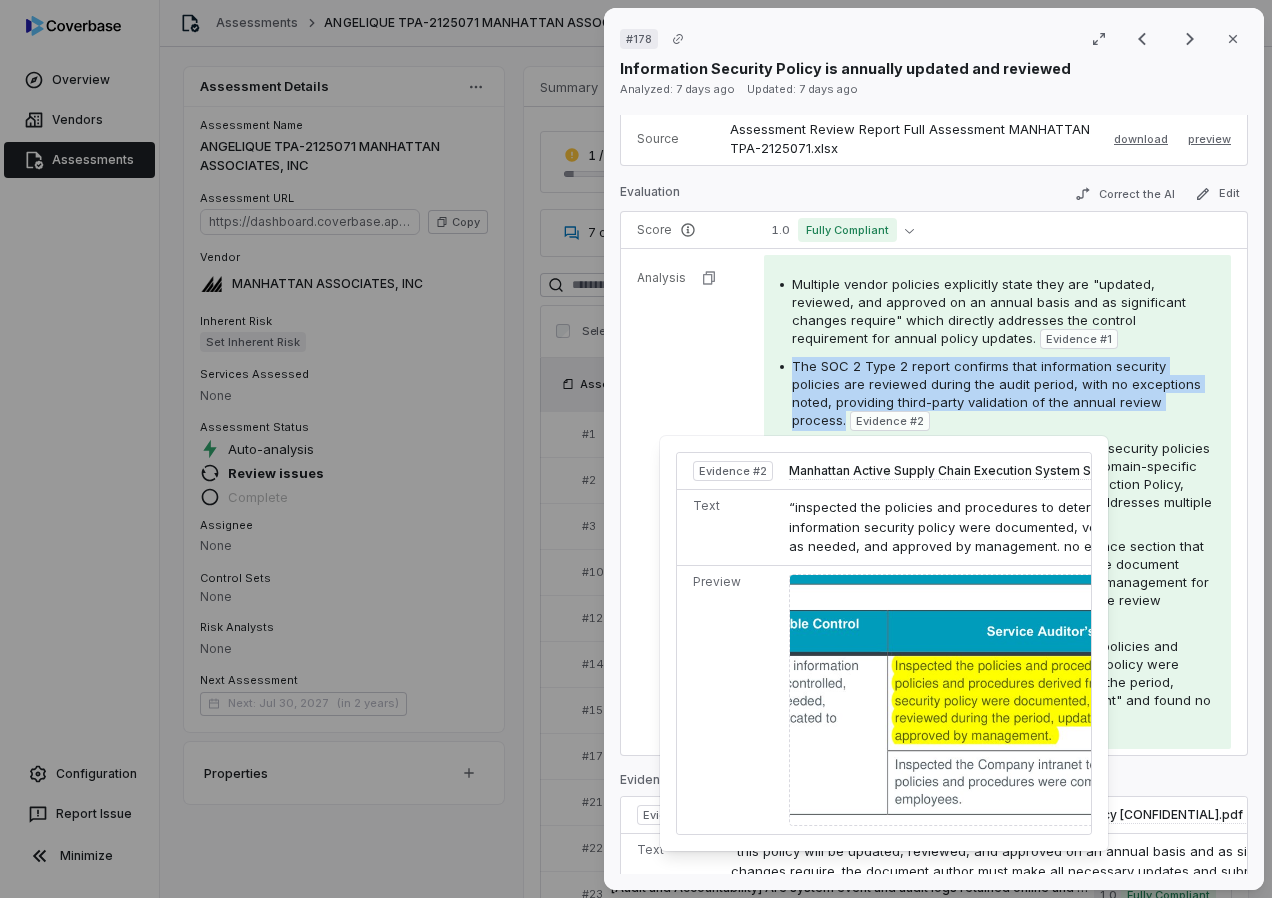 click on "“inspected the policies and procedures to determine that policies and procedures derived from the information security policy were documented, version controlled, reviewed during the period, updated as needed, and approved by management. no exceptions noted.”" at bounding box center (1111, 526) 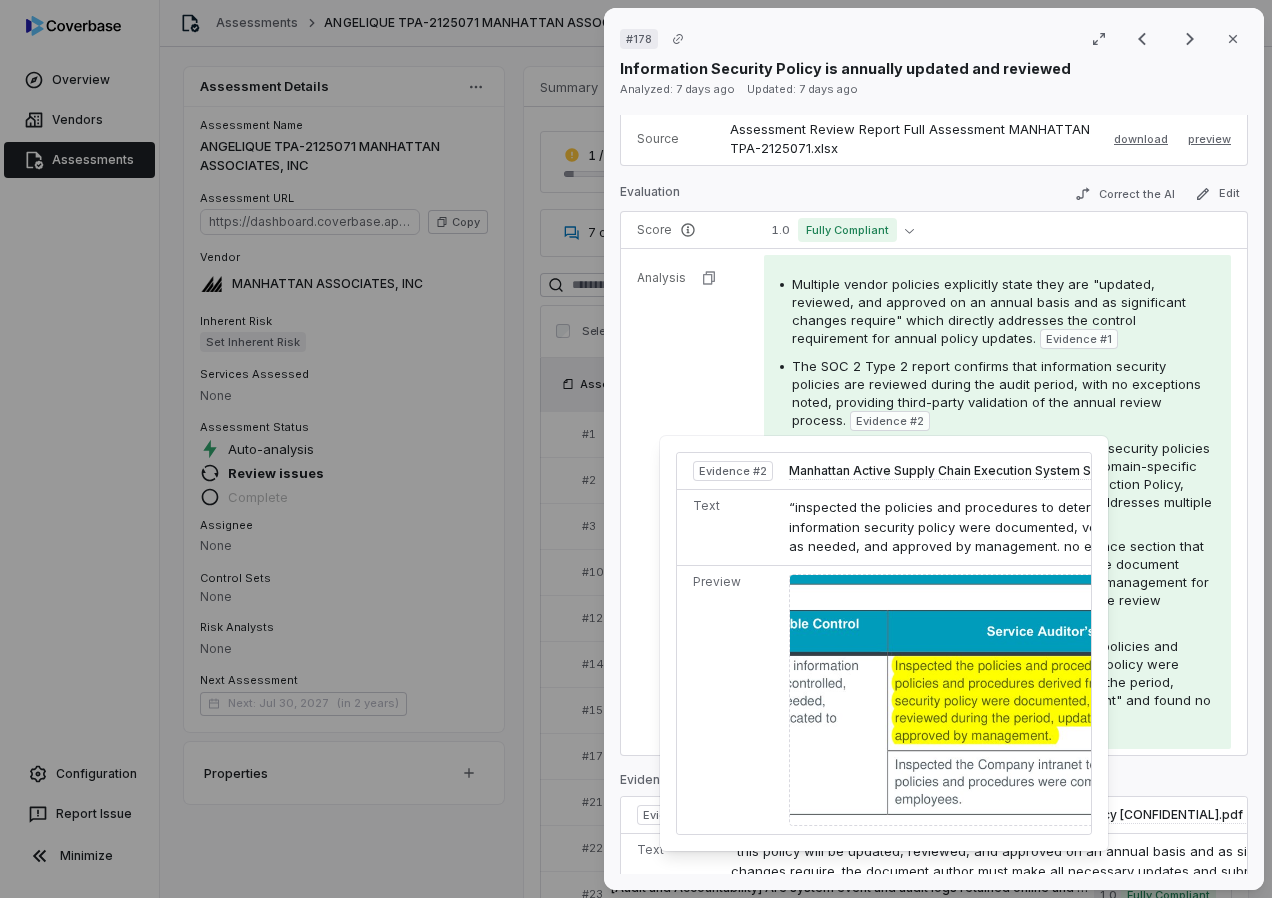 click at bounding box center (1115, 700) 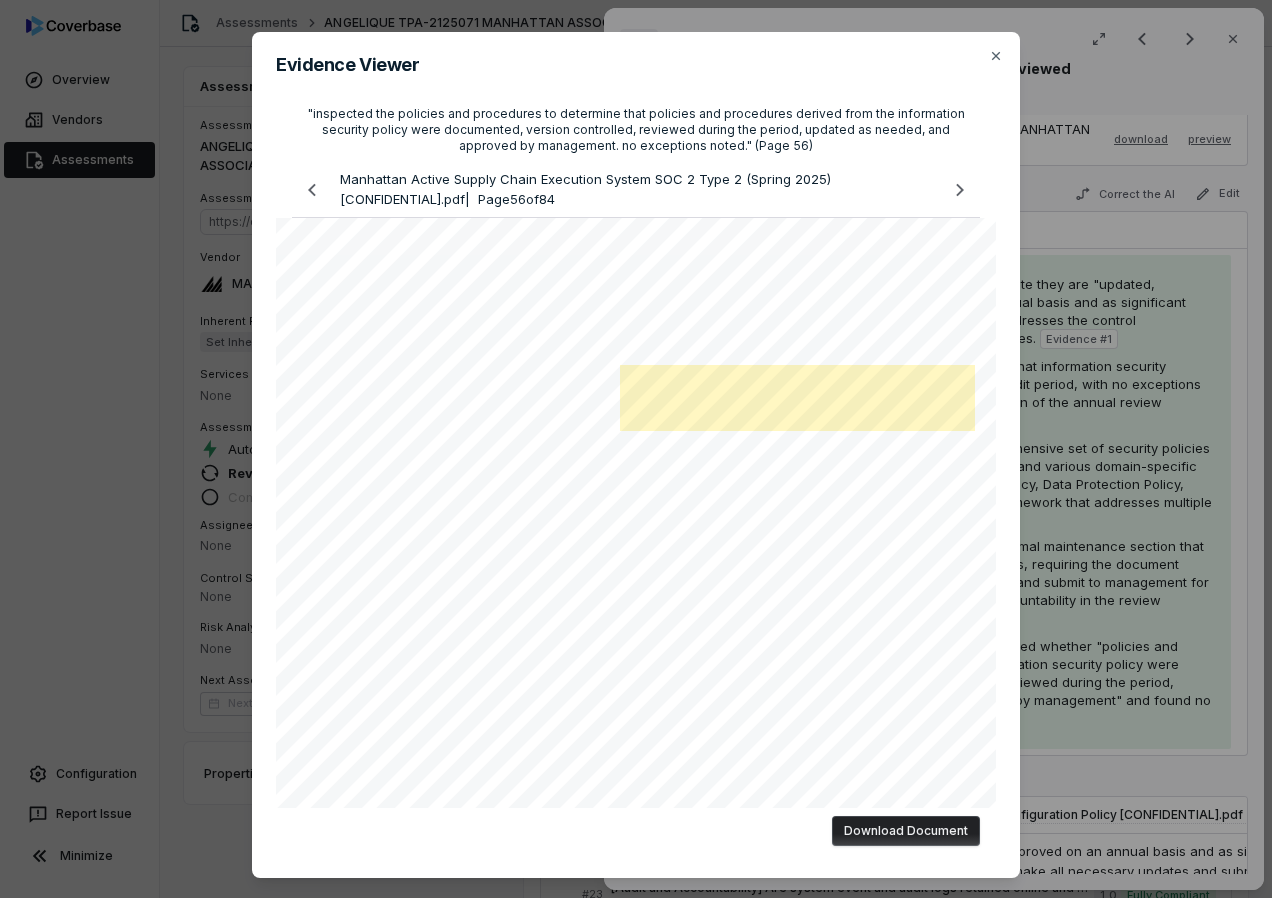 click on "Evidence Viewer "inspected the policies and procedures to determine that policies and procedures derived from the information security policy were documented, version controlled, reviewed during the period, updated as needed, and approved by management. no exceptions noted." (Page [NUMBER]) [COMPANY] Active Supply Chain Execution System SOC 2 Type 2 (Spring [YEAR])[CONFIDENTIAL].pdf   |  Page  [NUMBER]  of  [NUMBER] Download Document Close" at bounding box center (636, 455) 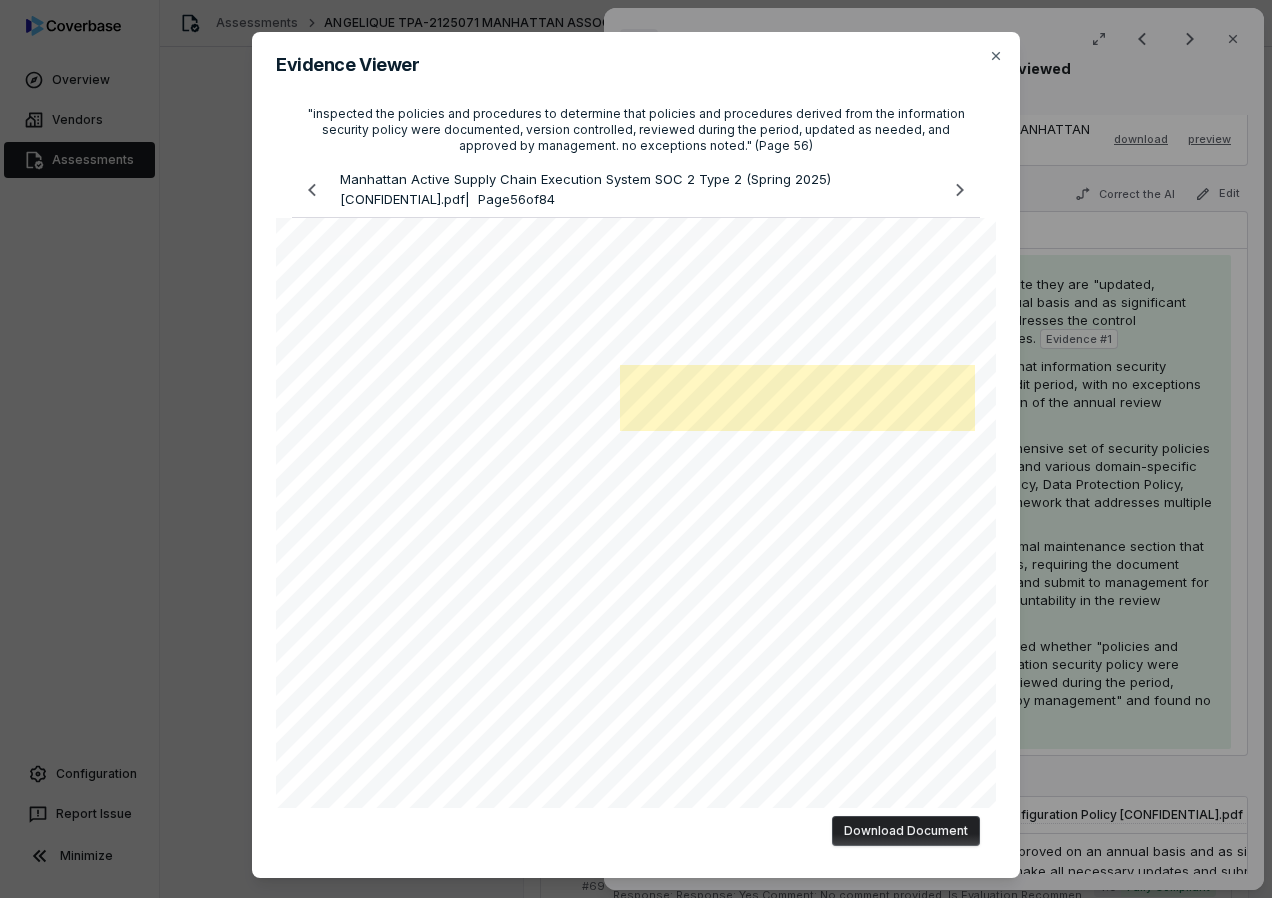 scroll, scrollTop: 8334, scrollLeft: 0, axis: vertical 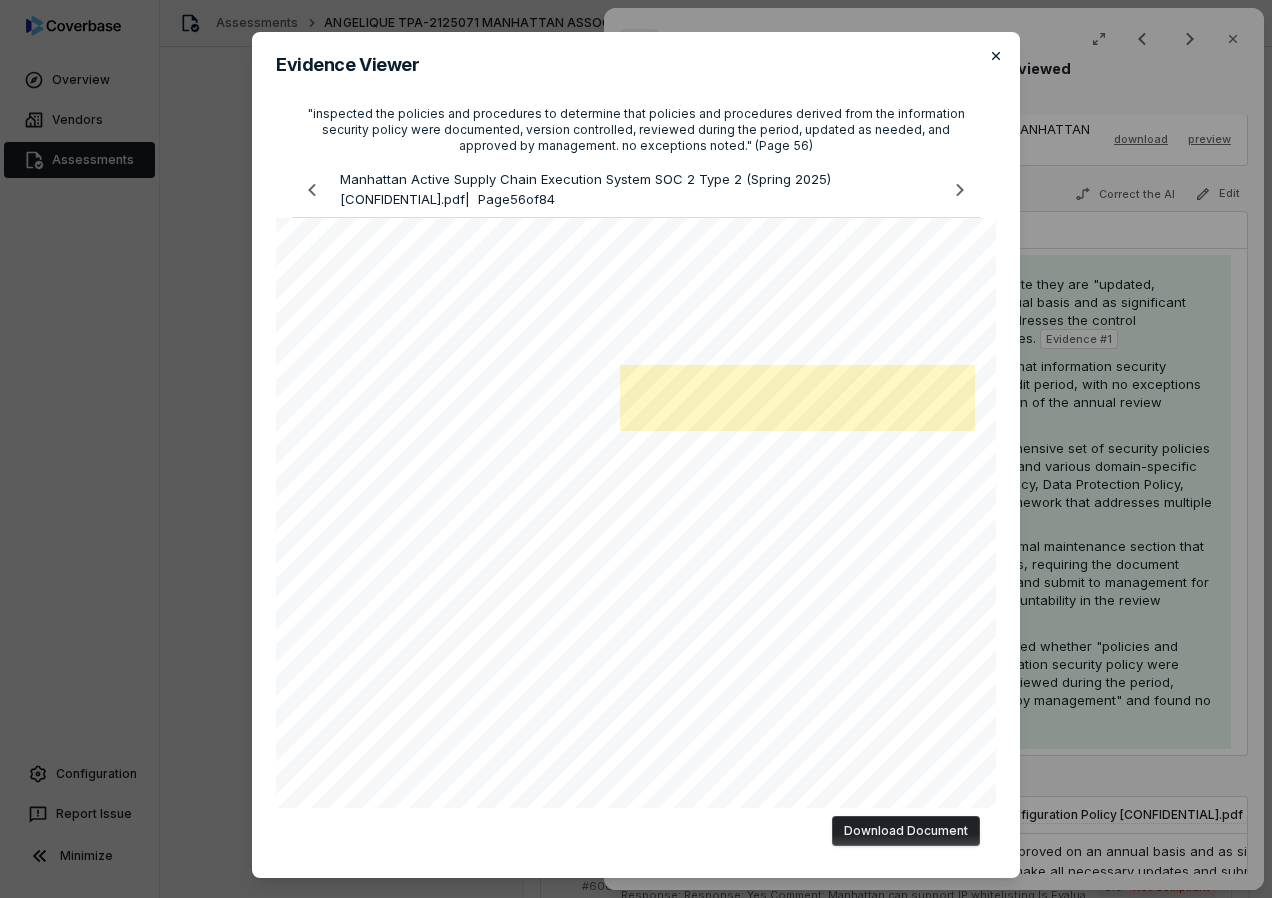 click 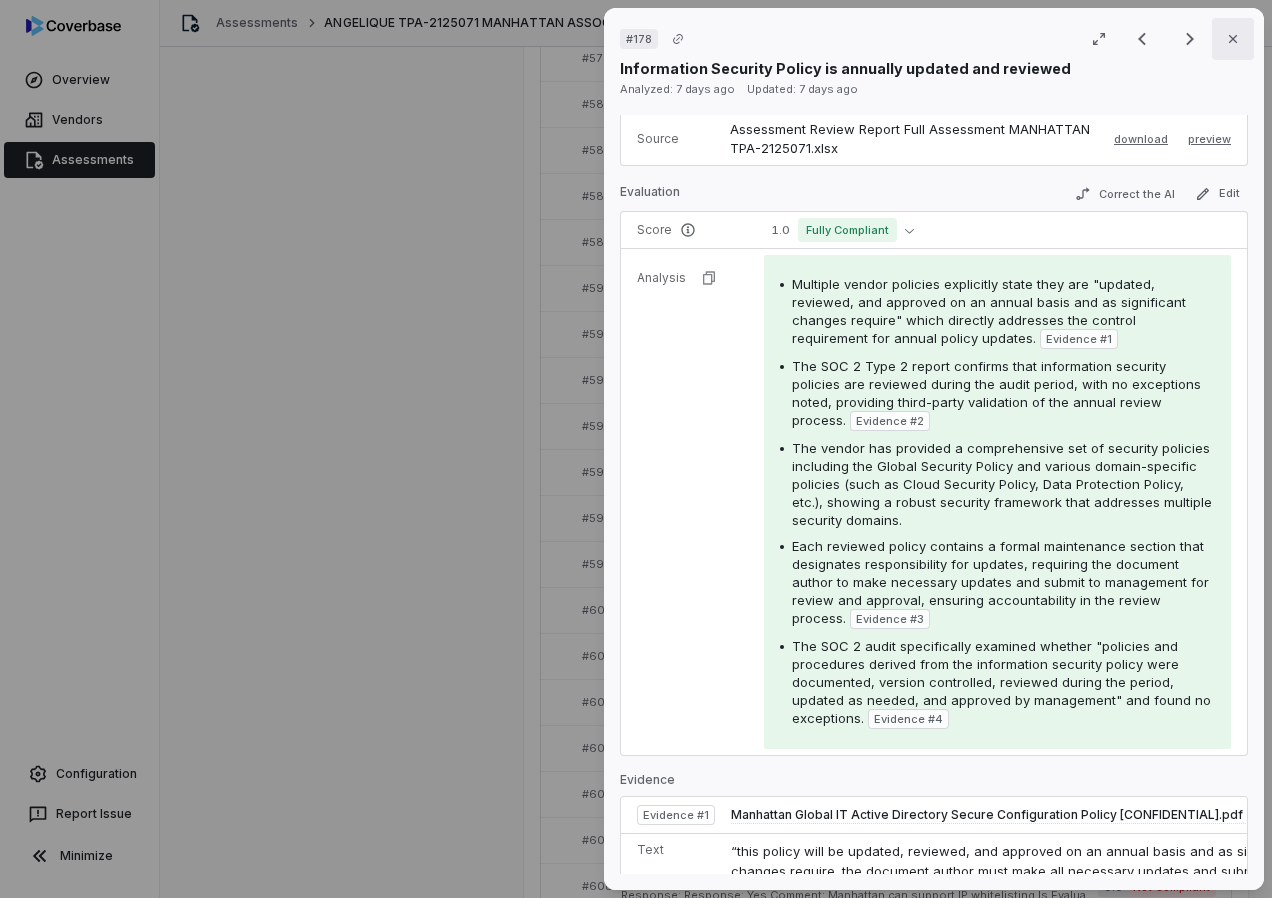 click 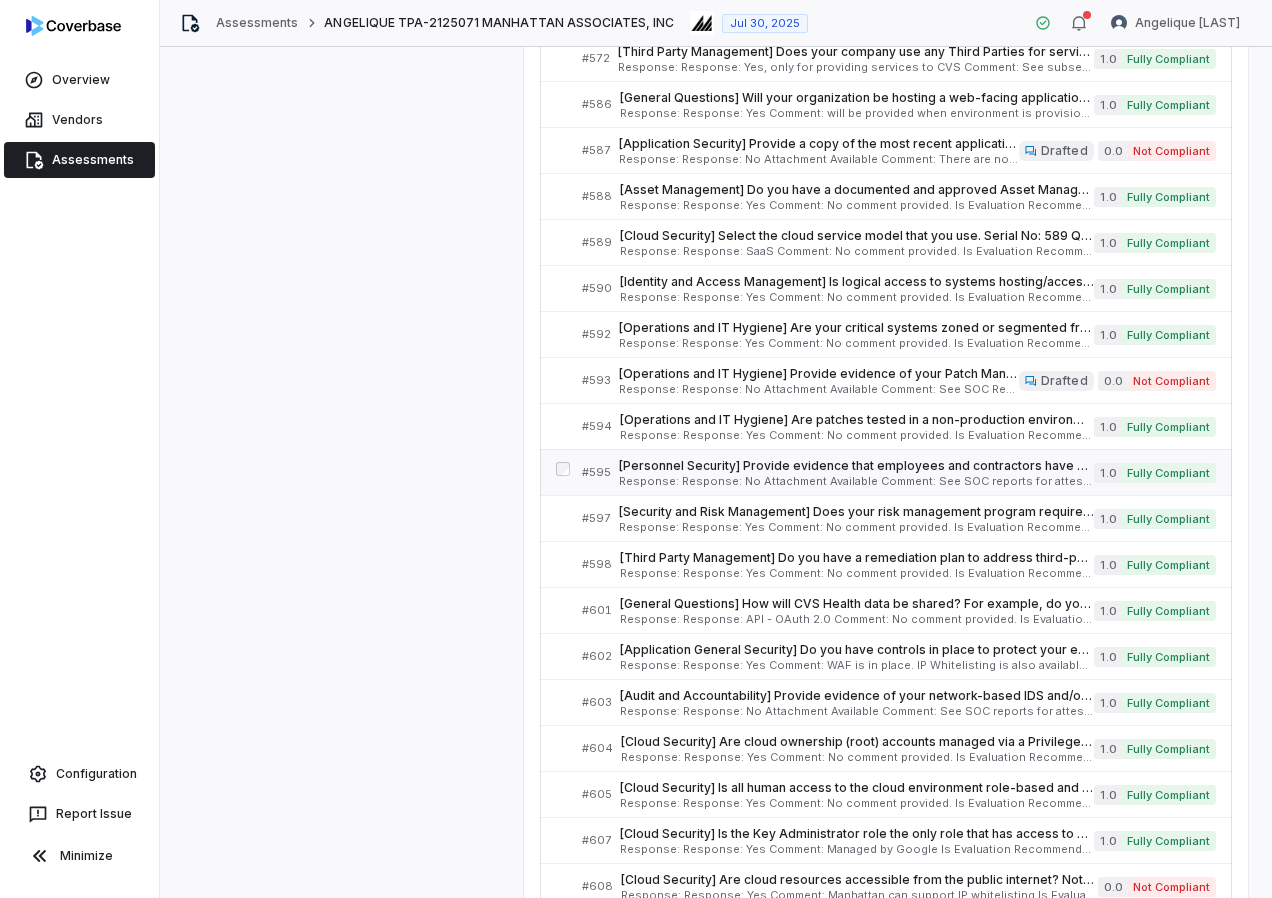 click on "[Personnel Security] Provide evidence that employees and contractors have completed and passed security awareness training.
Serial No: 595
QRisk: M" at bounding box center (856, 466) 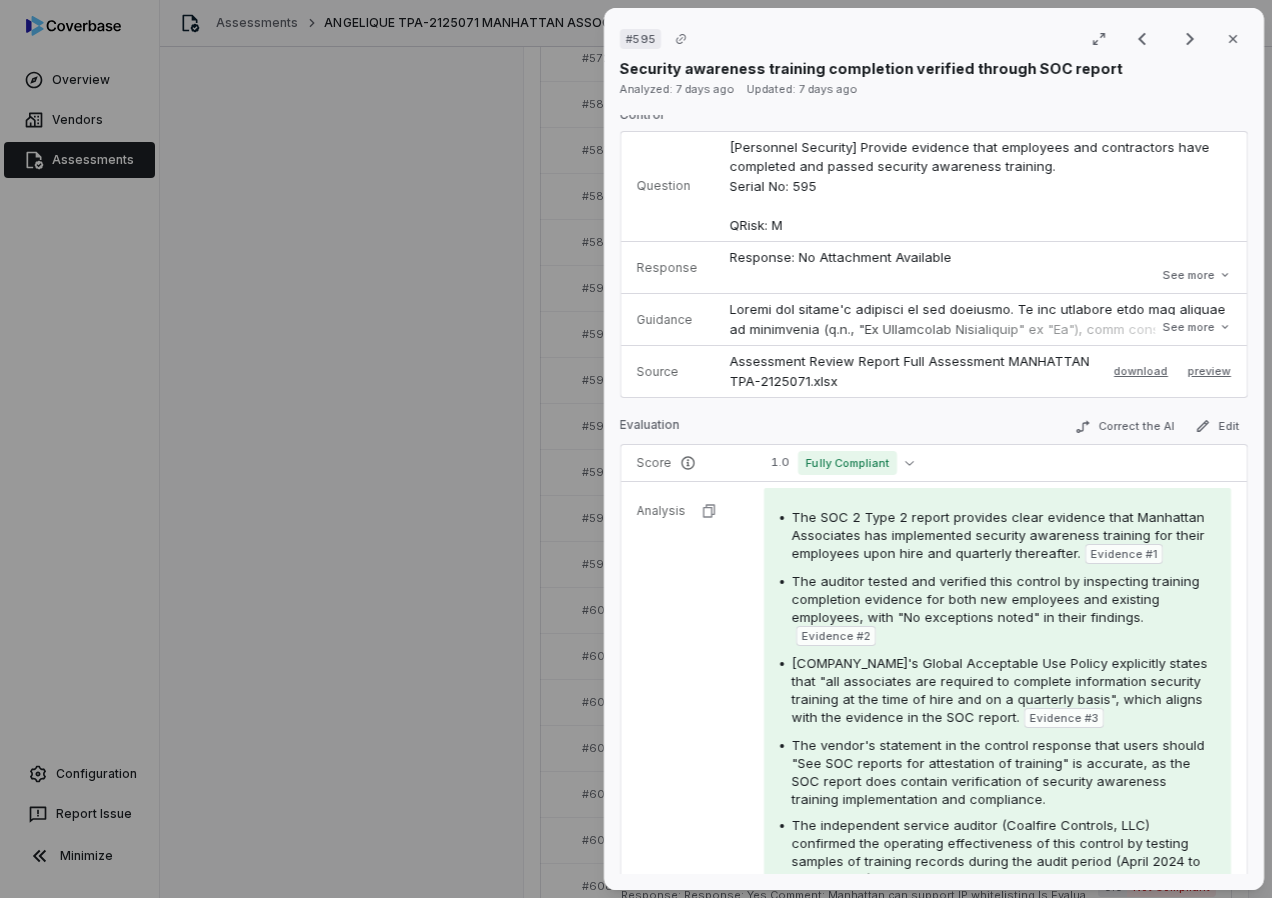 scroll, scrollTop: 100, scrollLeft: 0, axis: vertical 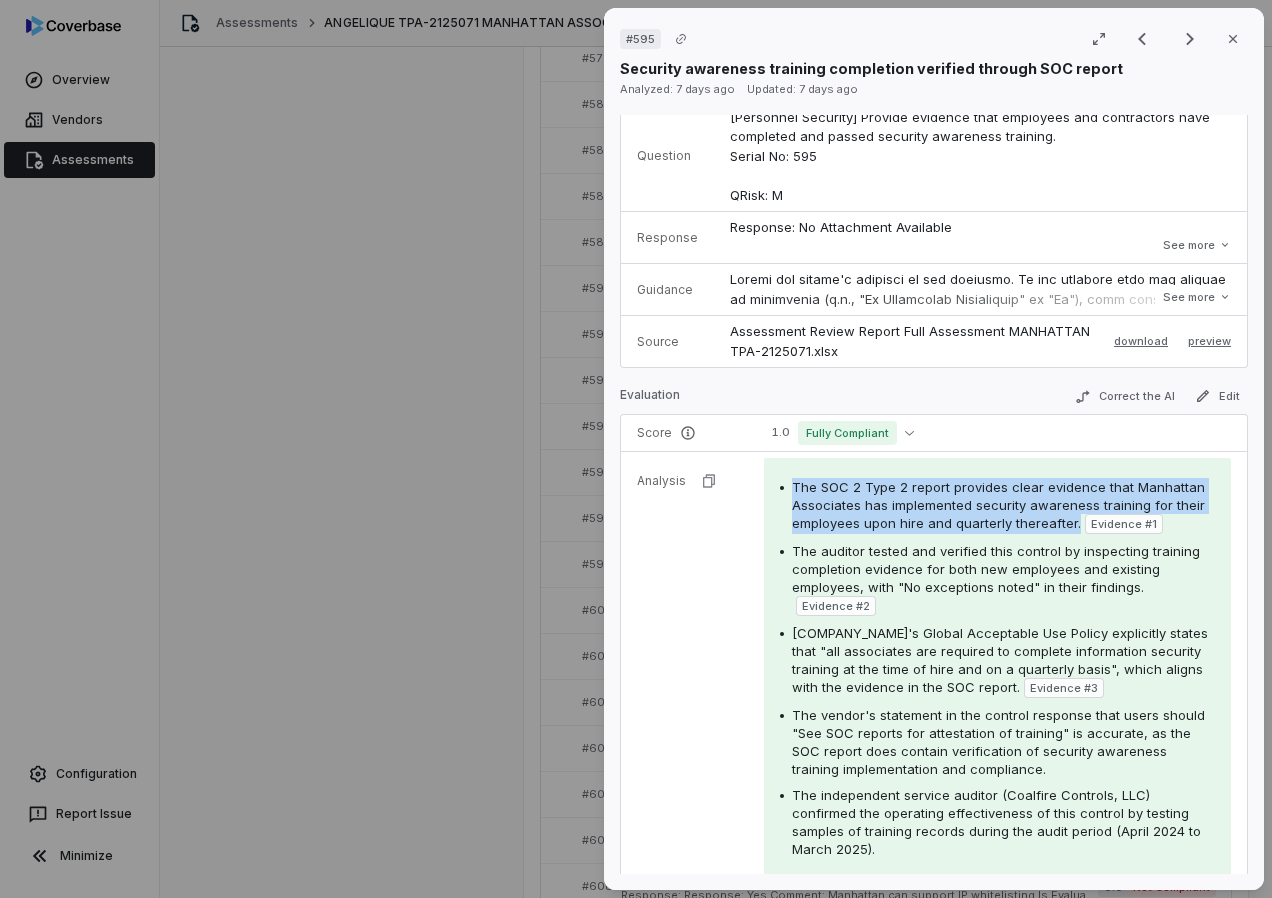 drag, startPoint x: 790, startPoint y: 485, endPoint x: 1074, endPoint y: 524, distance: 286.6653 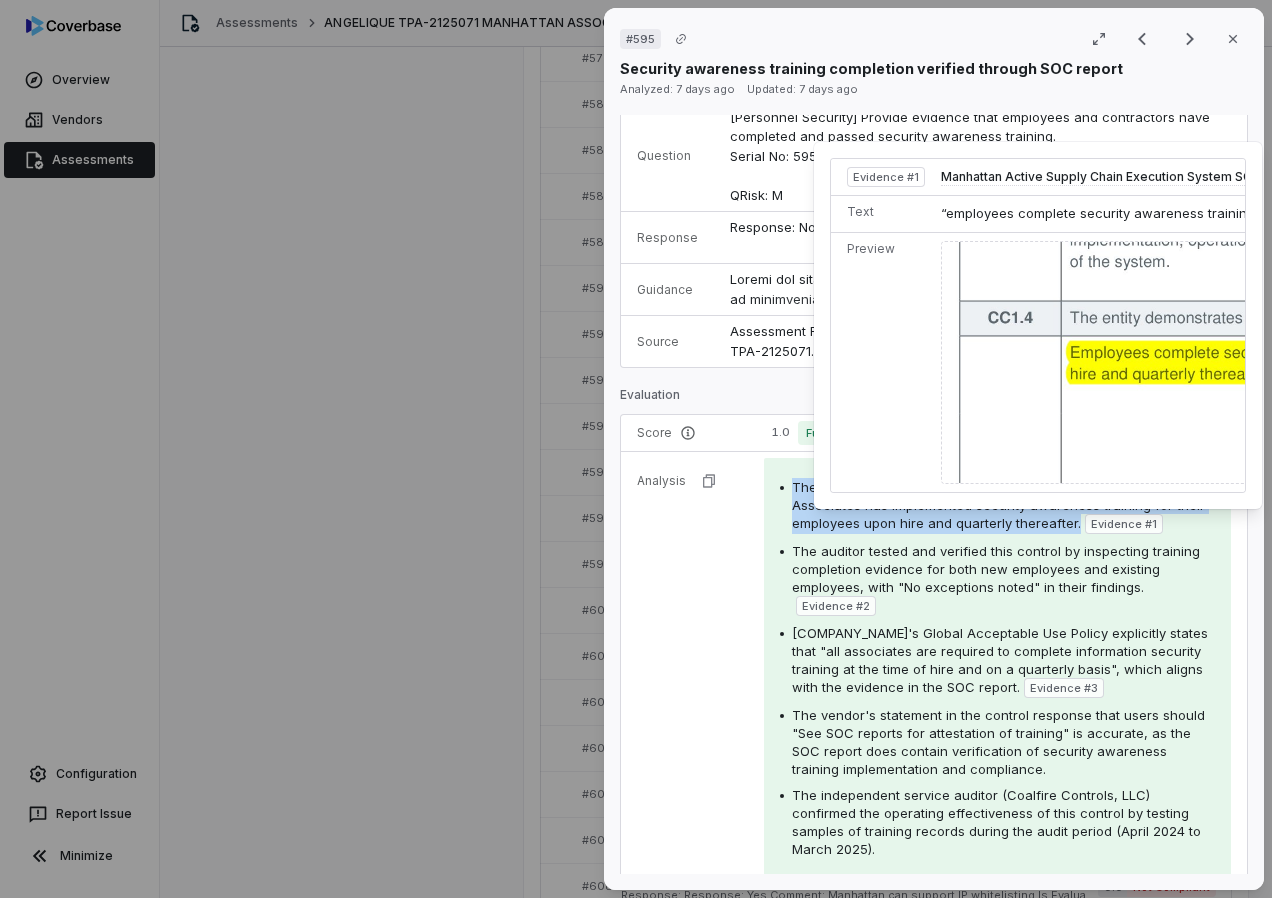 click at bounding box center (1267, 363) 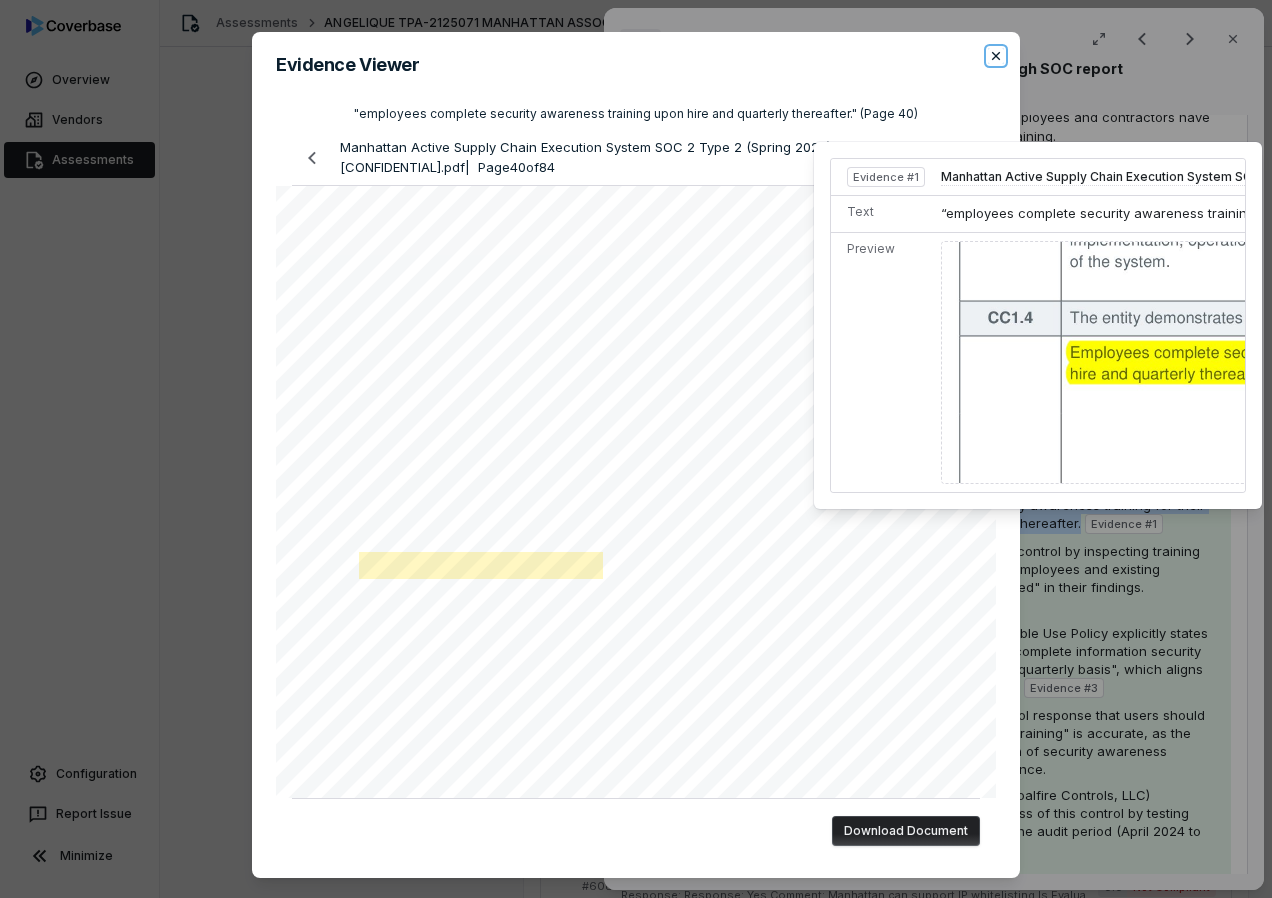 click 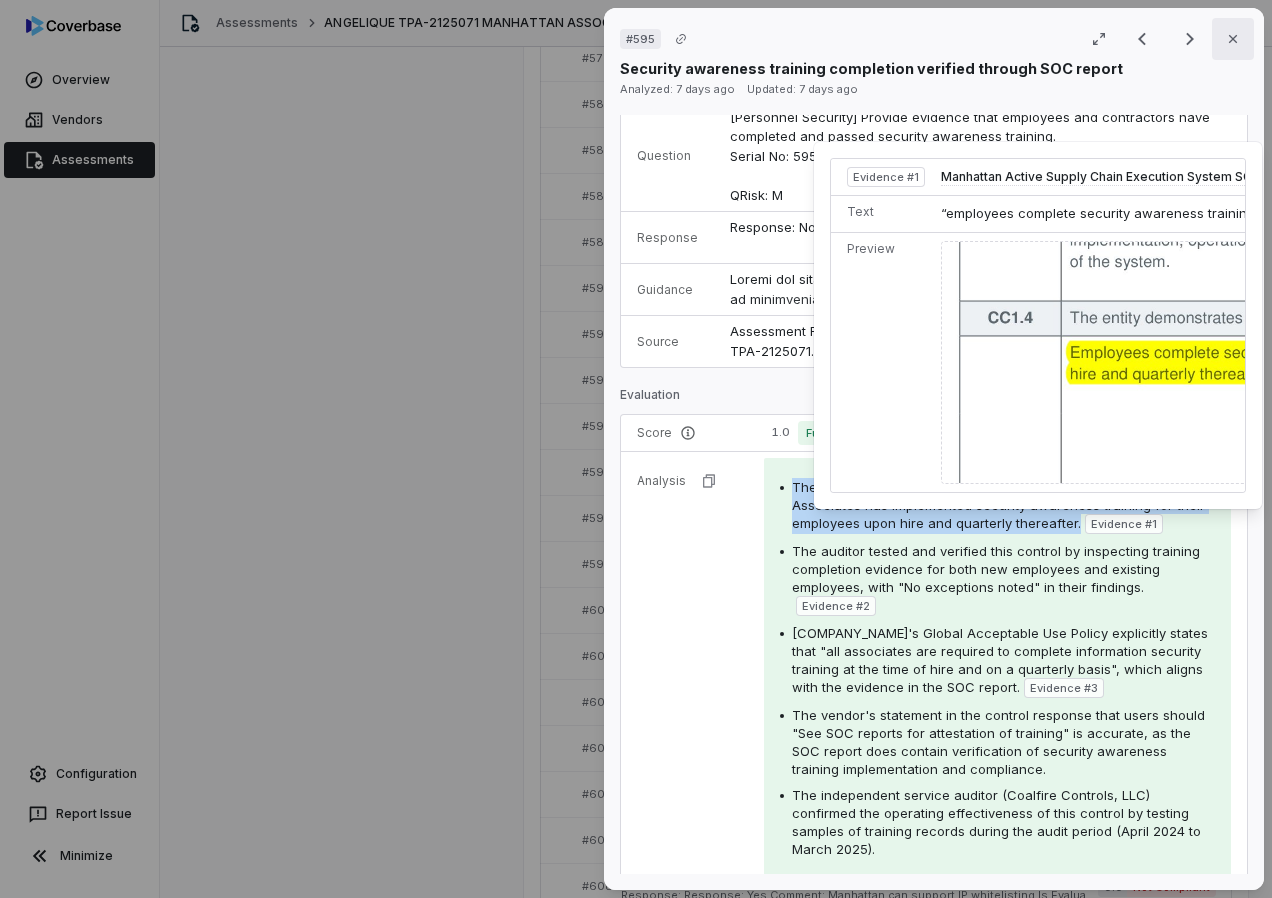 click on "Close" at bounding box center [1233, 39] 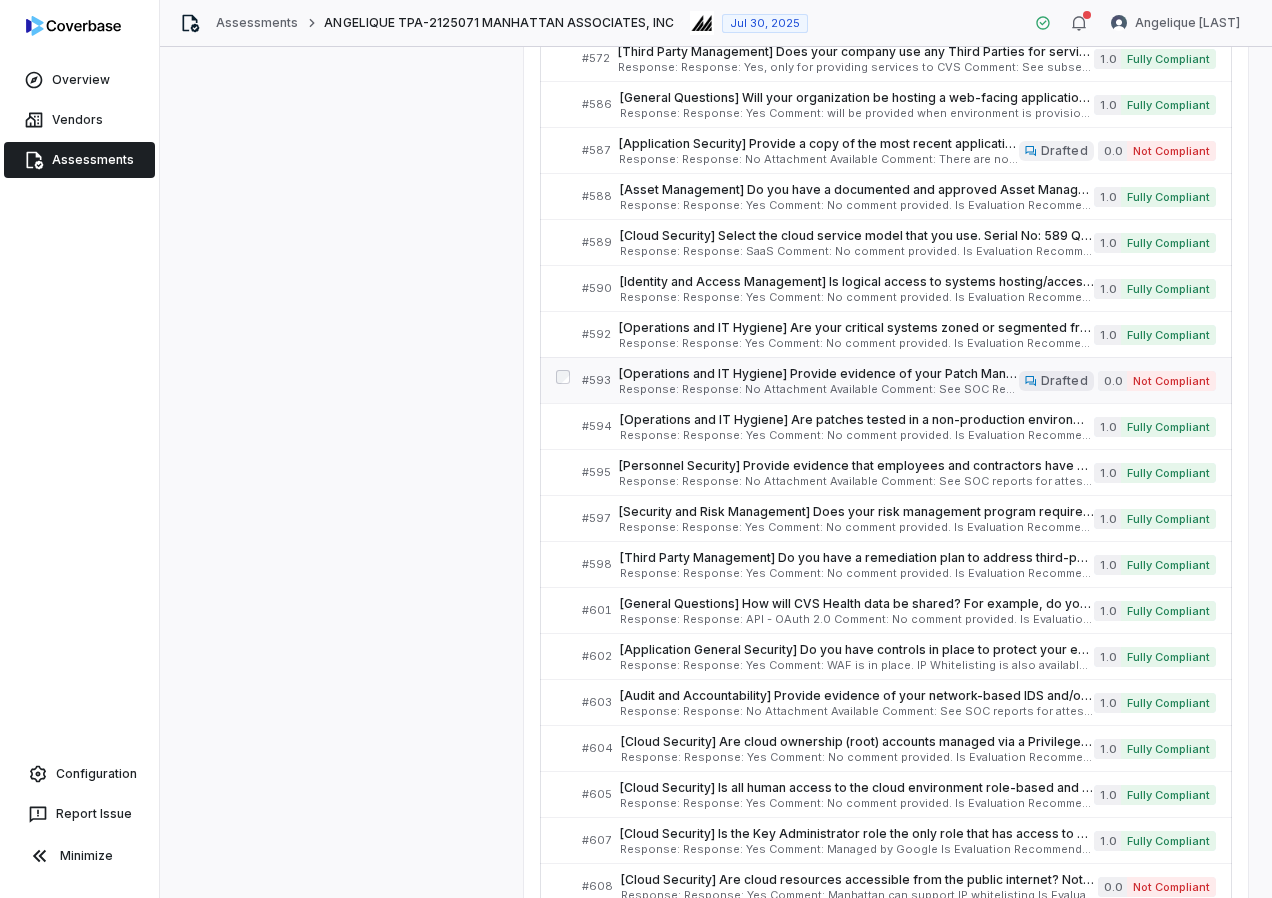 click on "Response: Response: No Attachment Available
Comment: See SOC Reports
Is Evaluation Recommended: Yes" at bounding box center [819, 389] 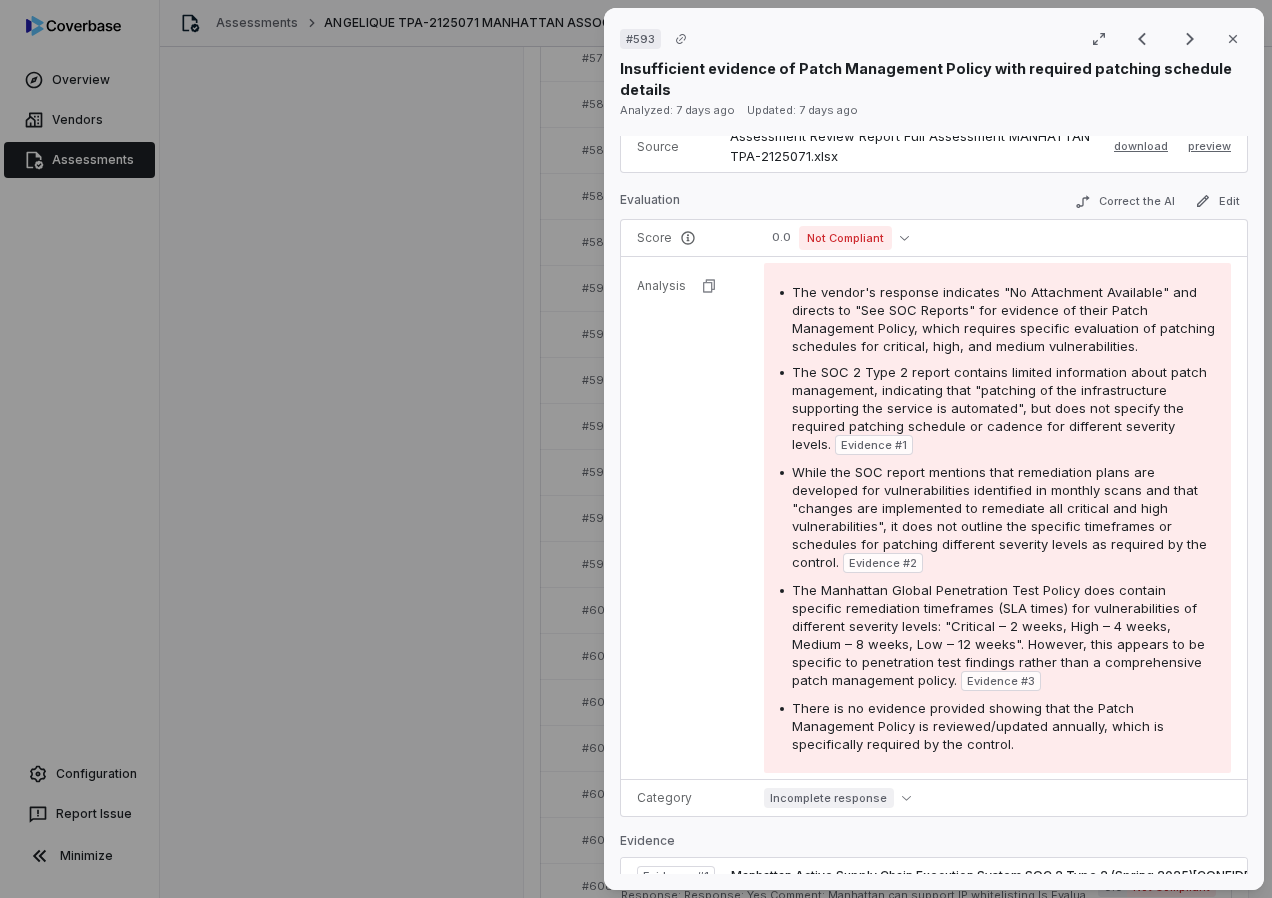scroll, scrollTop: 517, scrollLeft: 0, axis: vertical 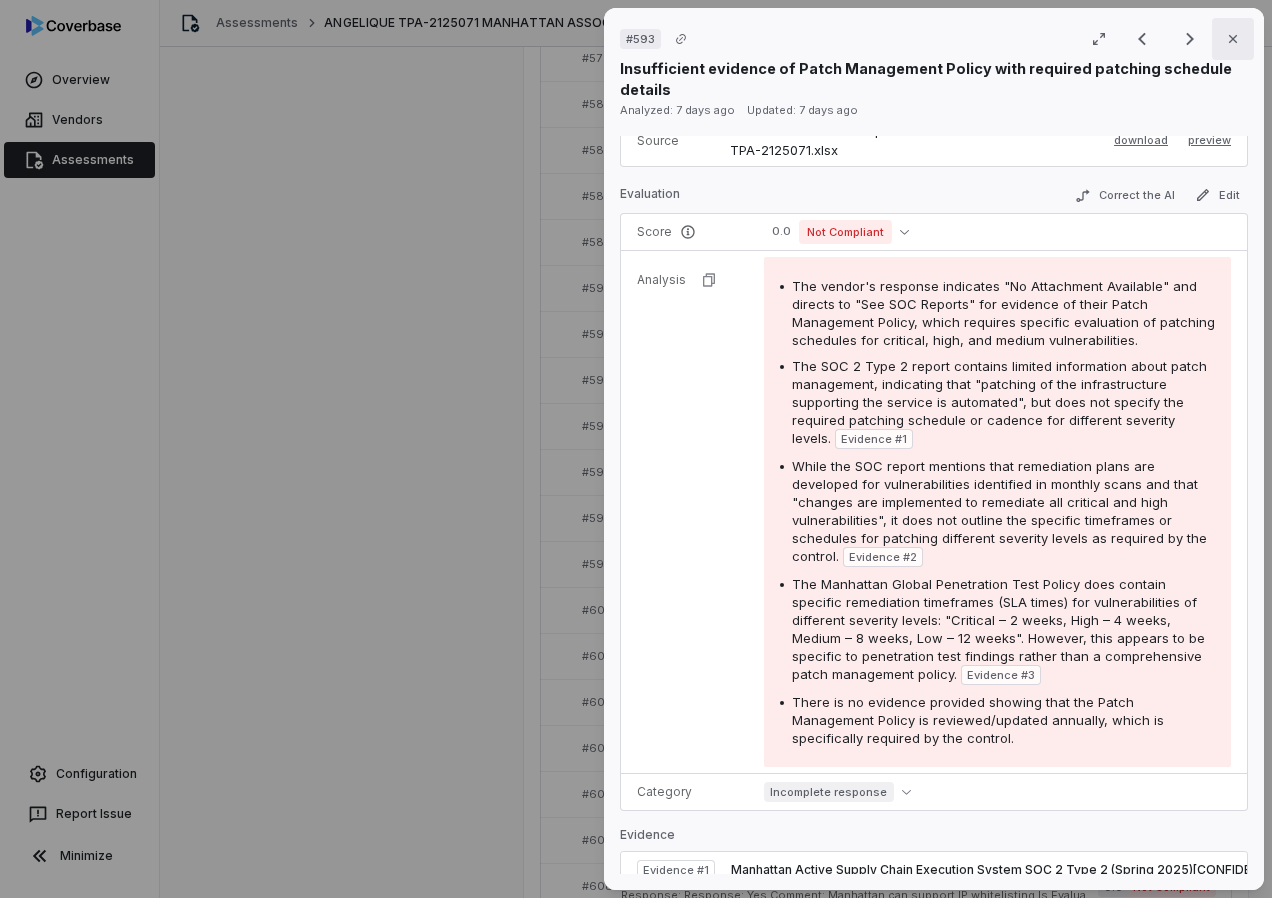 click on "Close" at bounding box center [1233, 39] 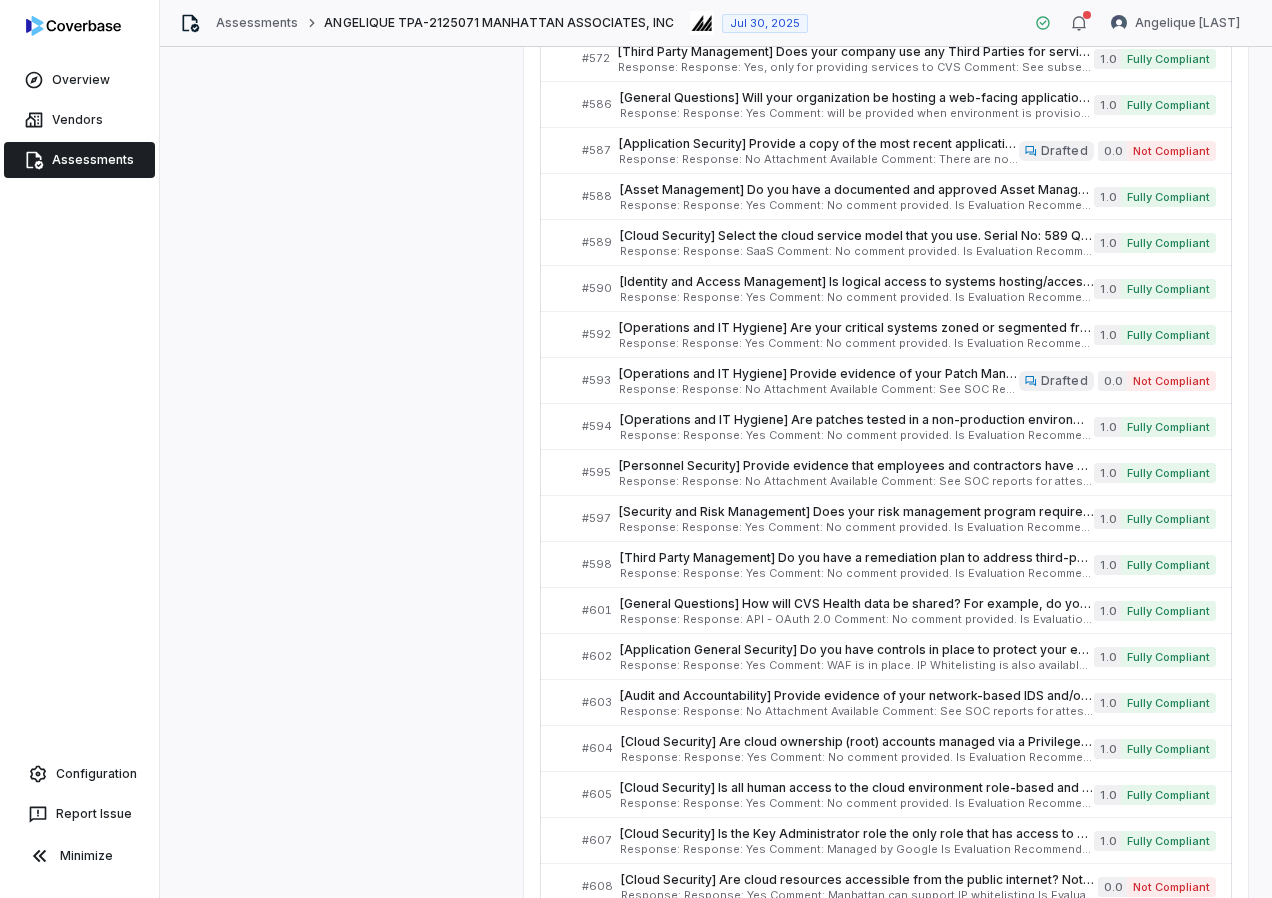 scroll, scrollTop: 6586, scrollLeft: 0, axis: vertical 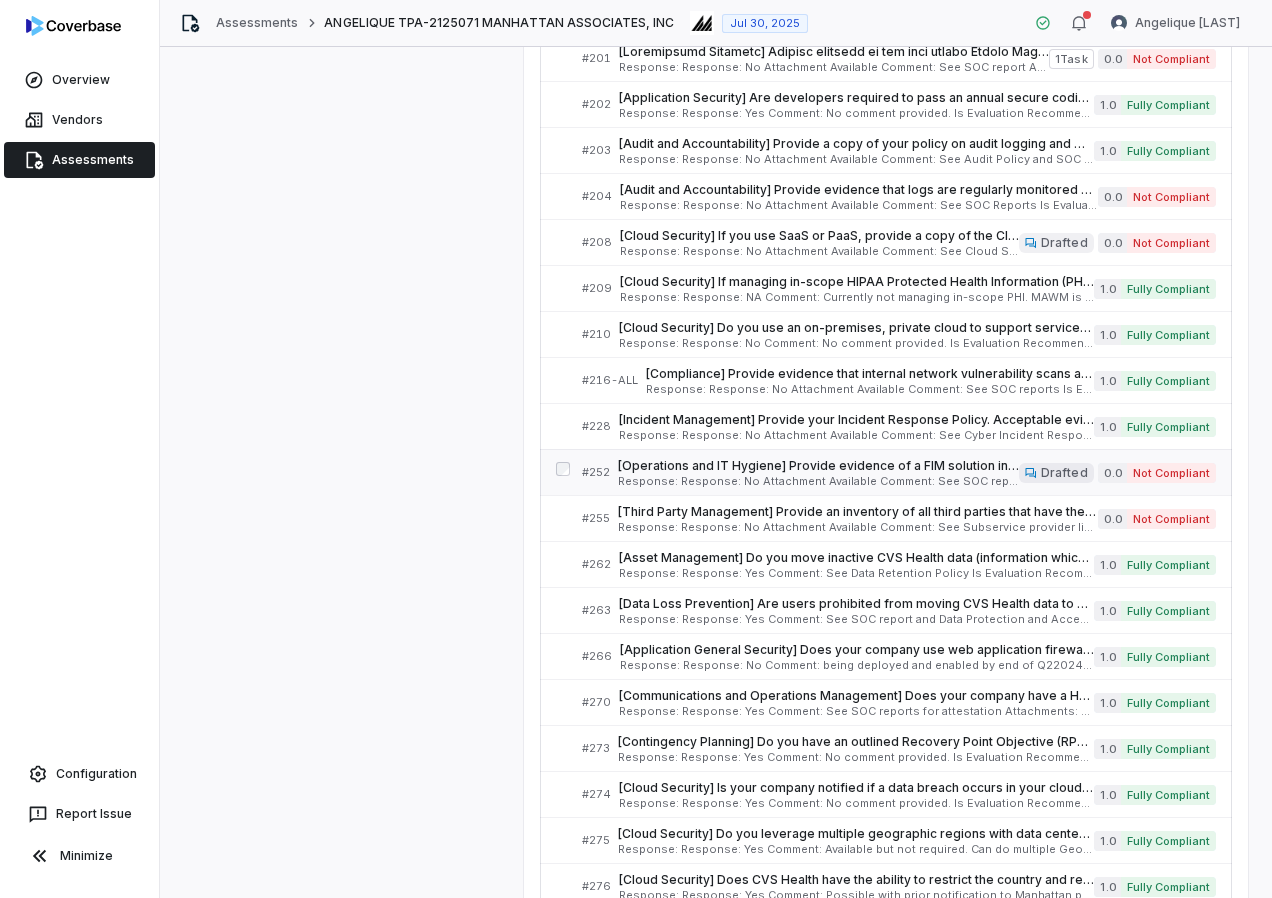 click on "[Operations and IT Hygiene] Provide evidence of a FIM solution in place and that alerts are generated and acted upon. Evidence that the FIM is configured to perform critical file comparisons at least weekly must be provided as well.
Acceptable evidence includes log alerts, a configuration screenshot, or a sample alert with associated ticket generation.
Serial No: 252
QRisk: M" at bounding box center [818, 466] 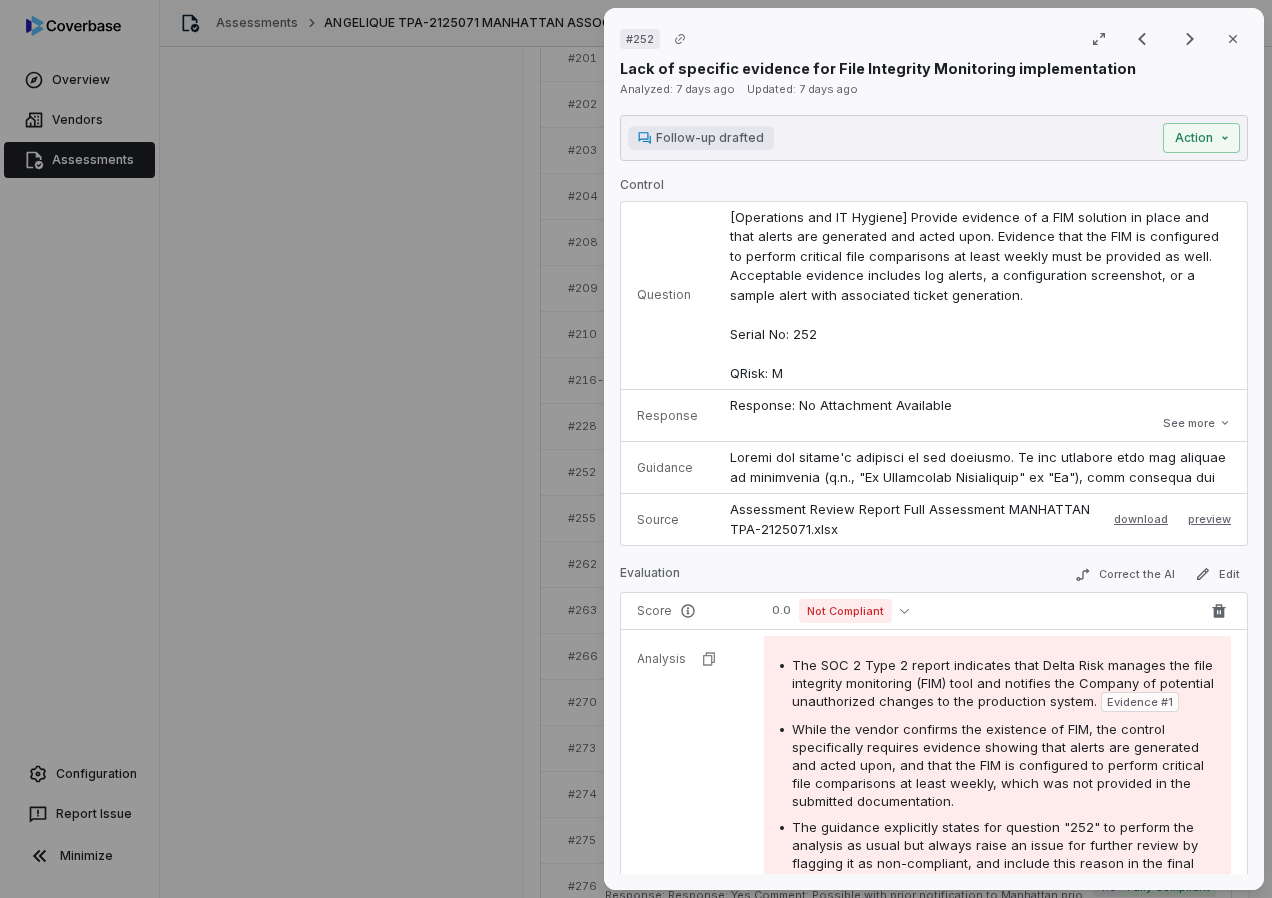 scroll, scrollTop: 0, scrollLeft: 0, axis: both 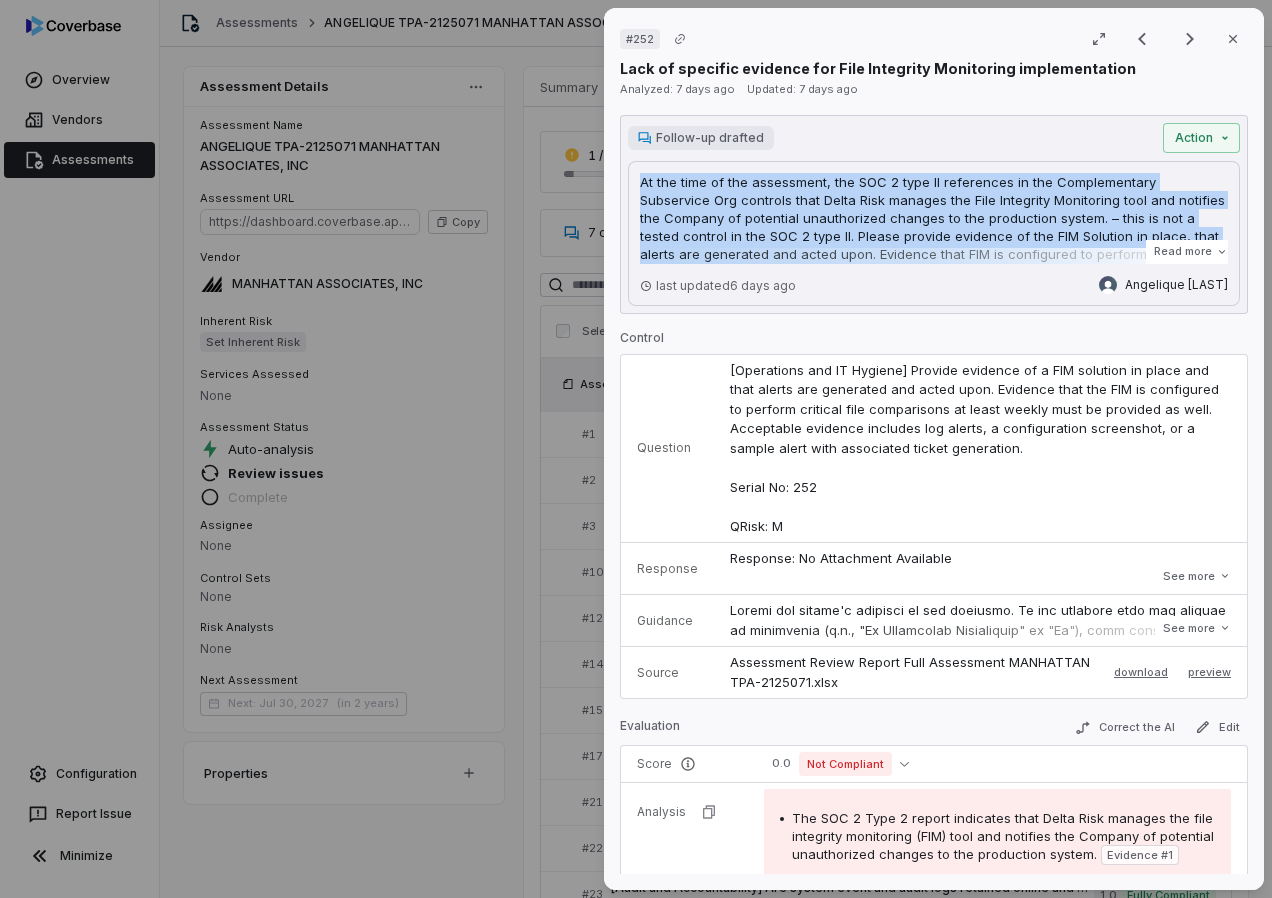 drag, startPoint x: 641, startPoint y: 180, endPoint x: 1007, endPoint y: 259, distance: 374.4289 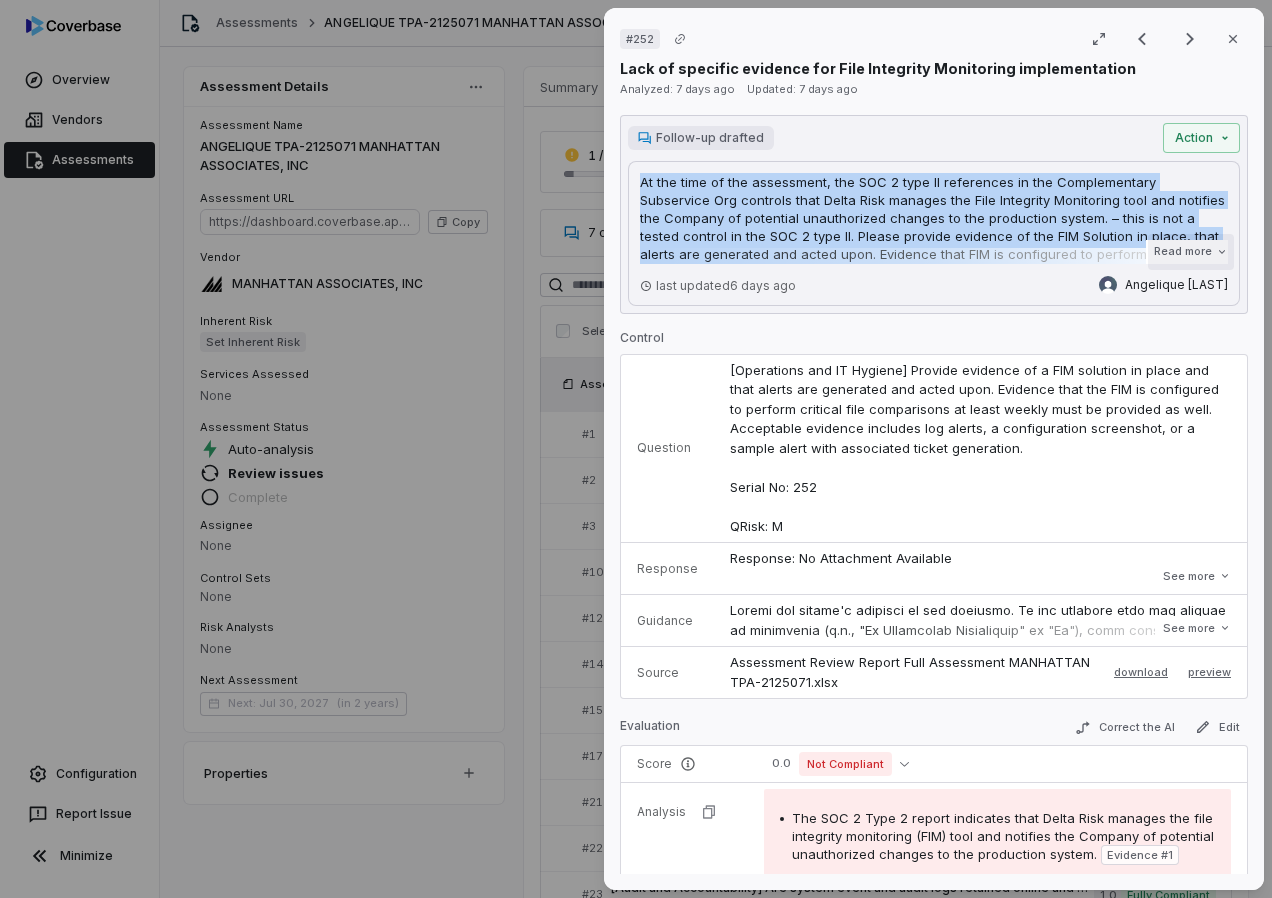 drag, startPoint x: 1007, startPoint y: 259, endPoint x: 1183, endPoint y: 253, distance: 176.10225 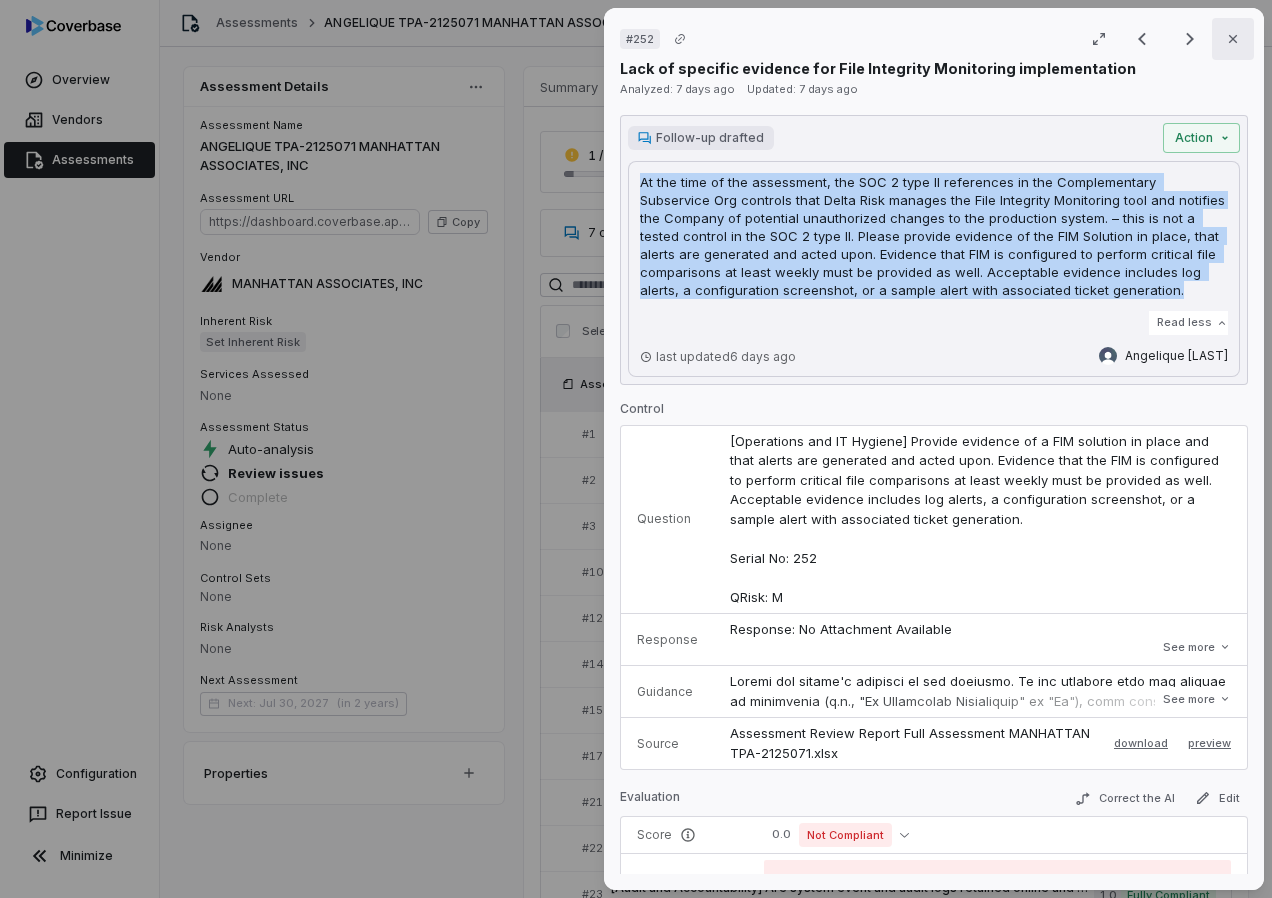 click on "Close" at bounding box center [1233, 39] 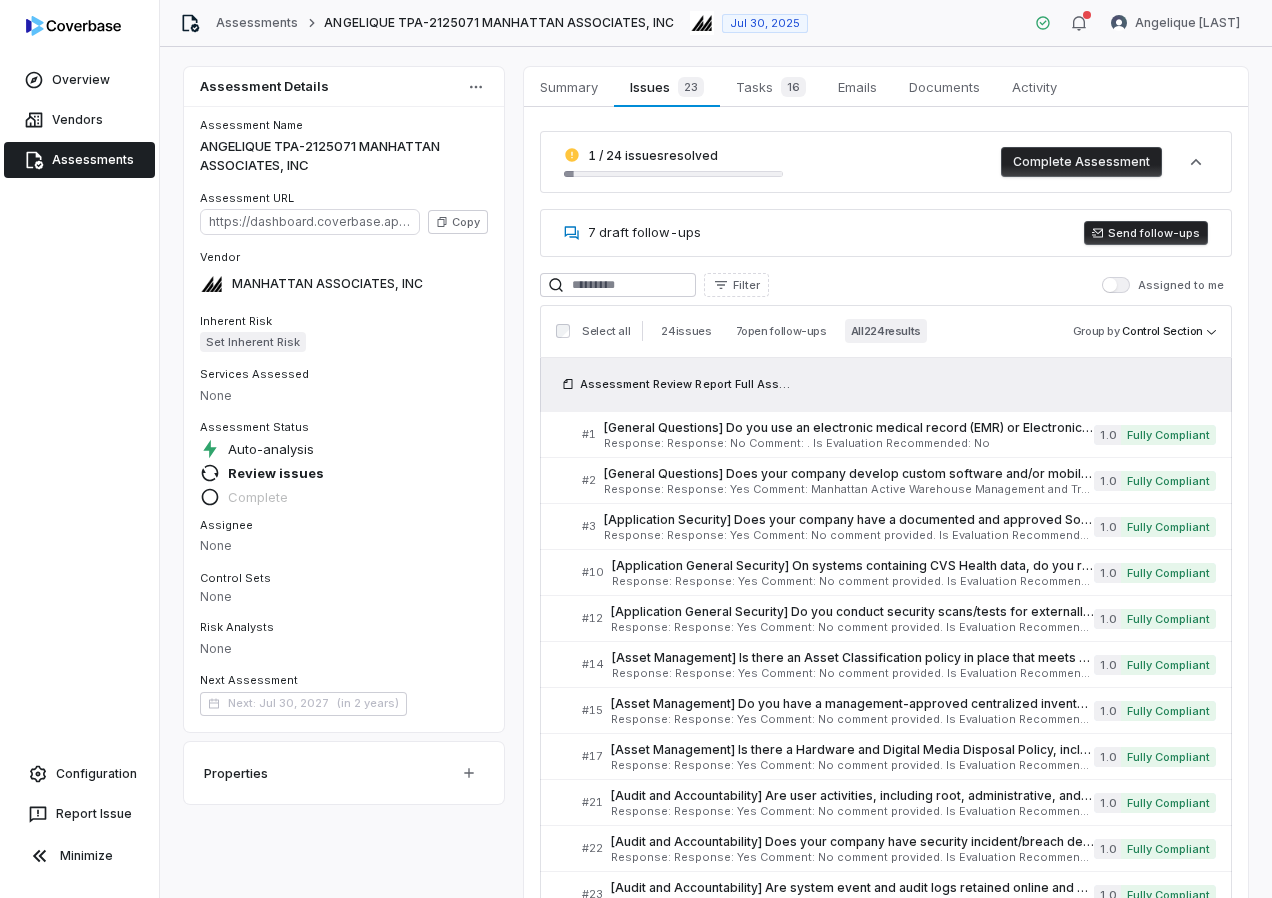 scroll, scrollTop: 6540, scrollLeft: 0, axis: vertical 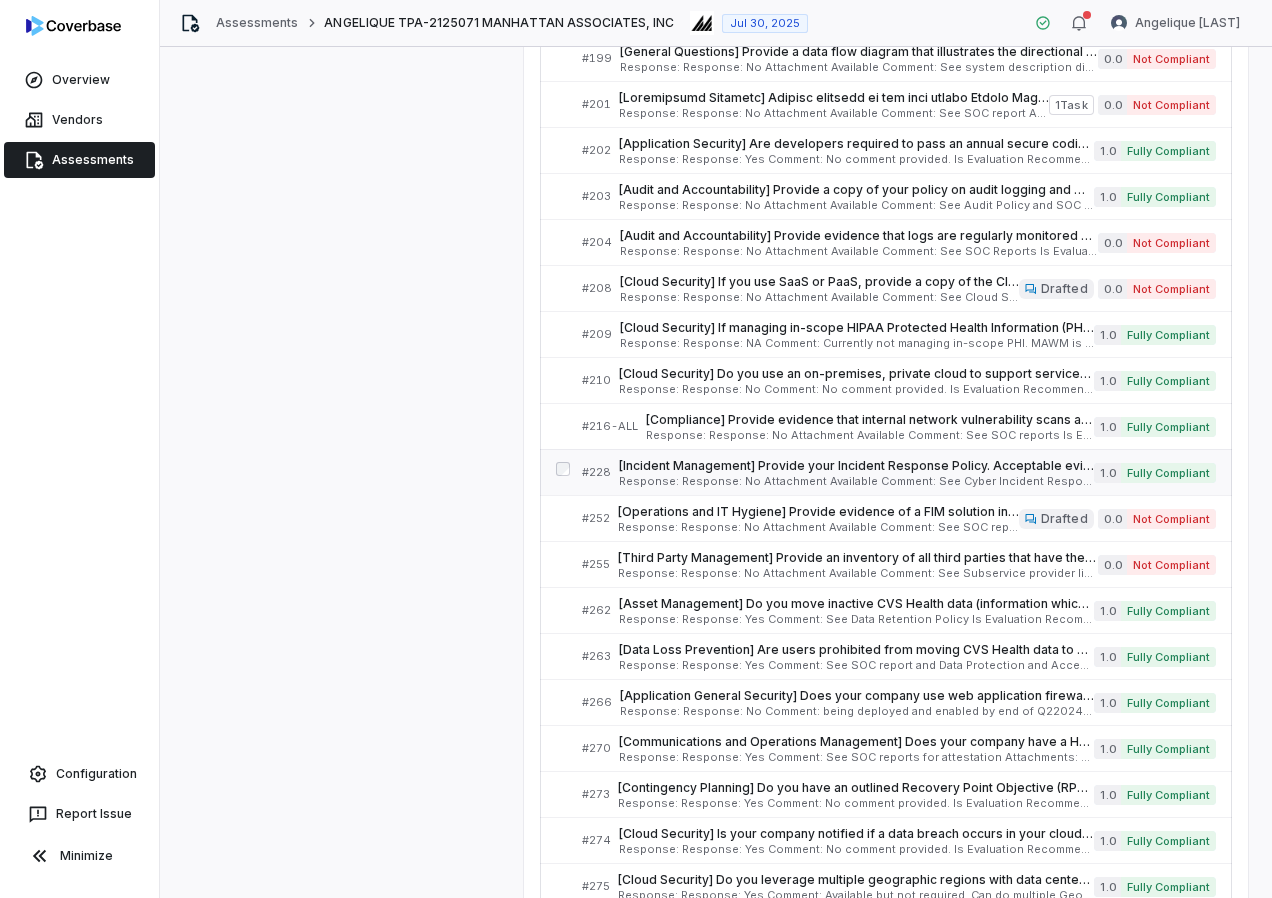 click on "[Incident Management] Provide your Incident Response Policy.
Acceptable evidence includes the IR policy with documented IR procedures.
Serial No: 228
QRisk: H" at bounding box center [856, 466] 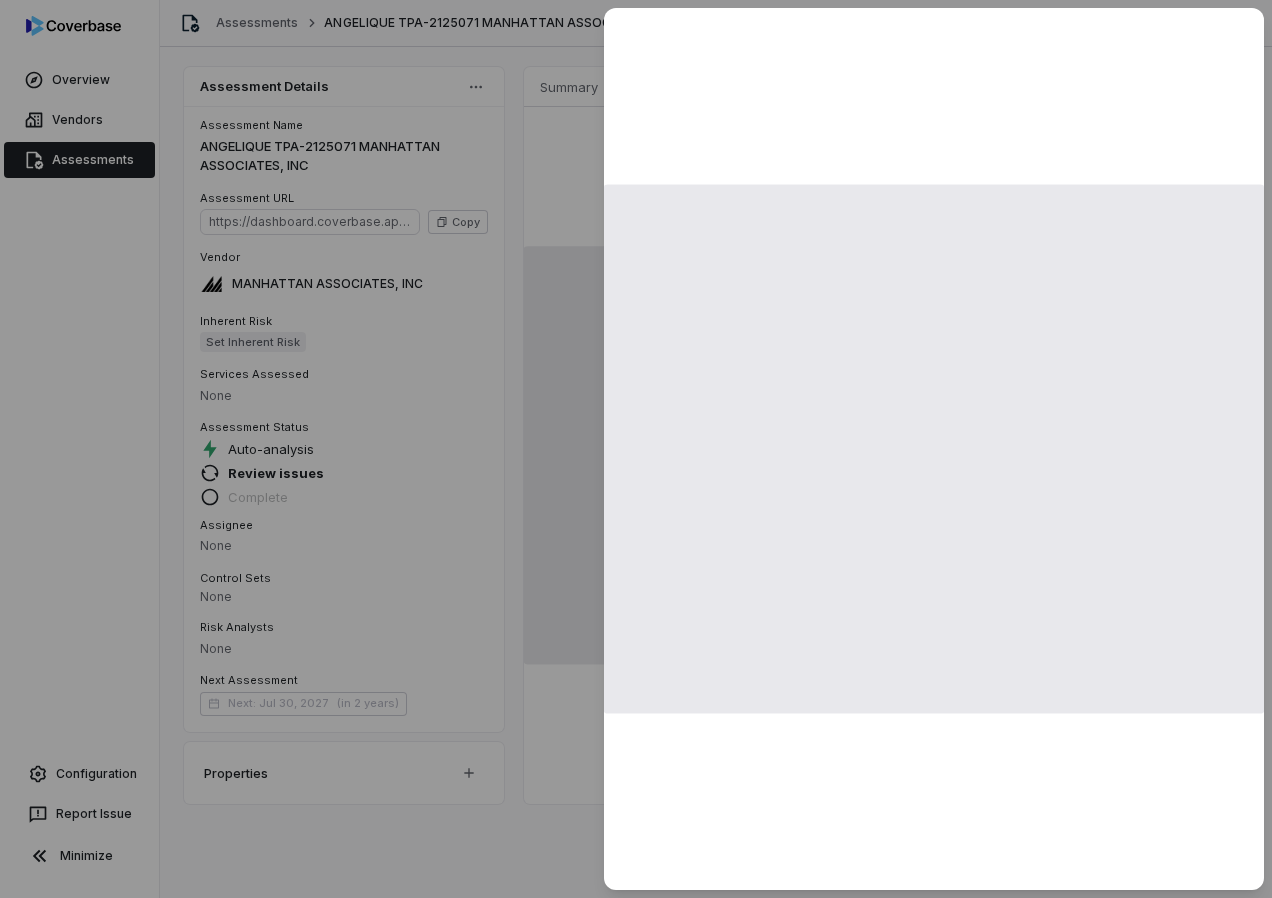 scroll, scrollTop: 0, scrollLeft: 0, axis: both 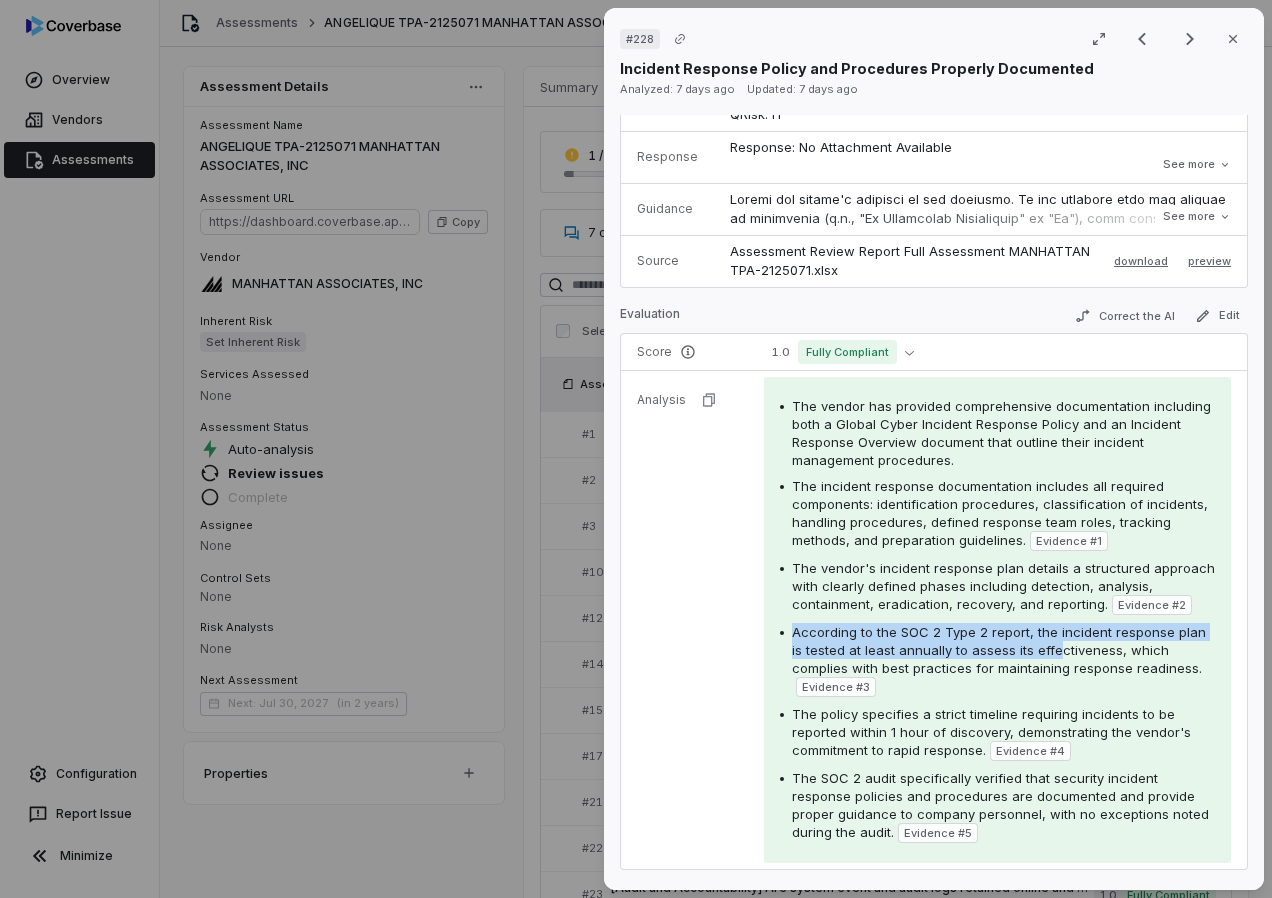 drag, startPoint x: 792, startPoint y: 648, endPoint x: 1051, endPoint y: 674, distance: 260.30176 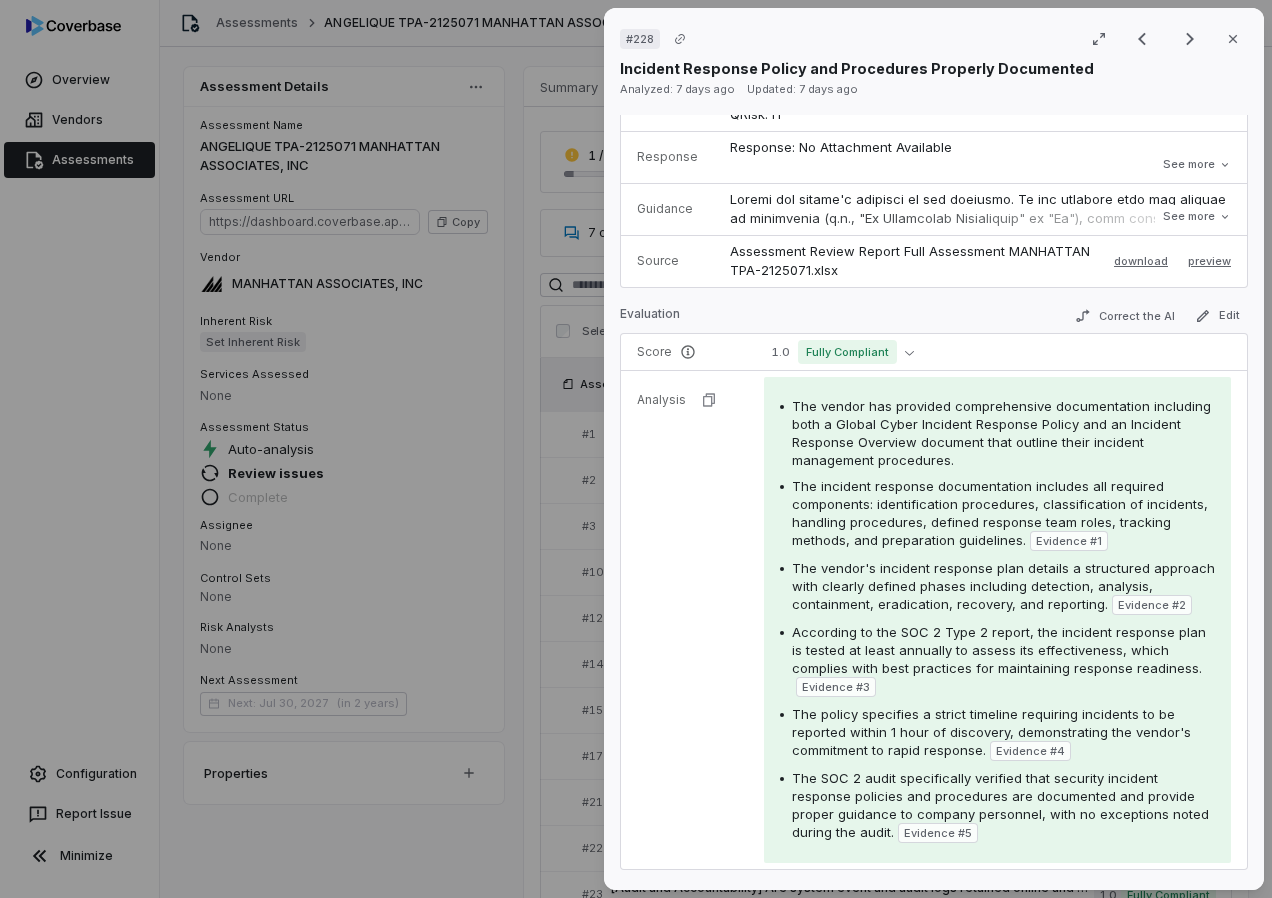 click on "The SOC 2 audit specifically verified that security incident response policies and procedures are documented and provide proper guidance to company personnel, with no exceptions noted during the audit." at bounding box center [1000, 805] 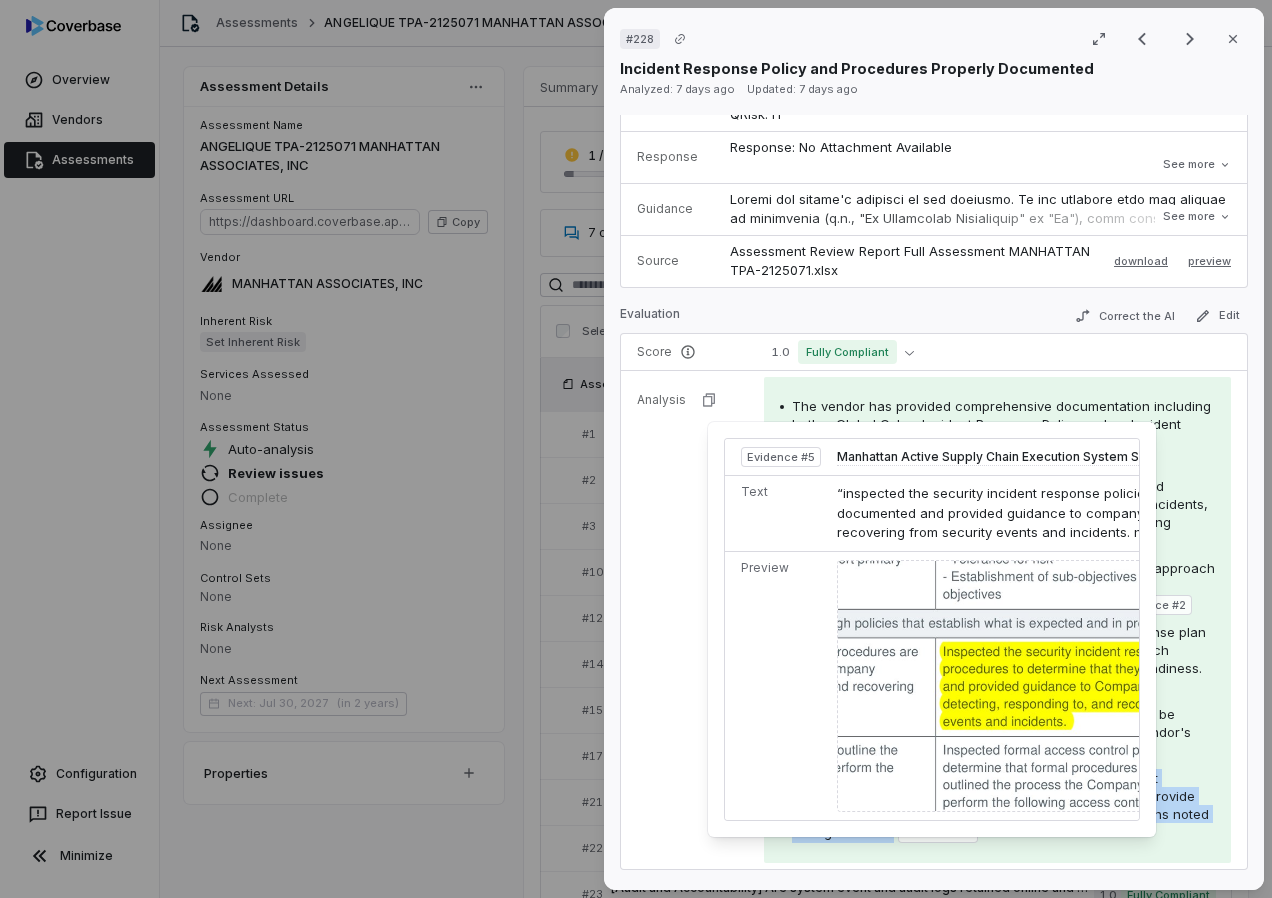 drag, startPoint x: 790, startPoint y: 795, endPoint x: 892, endPoint y: 849, distance: 115.41231 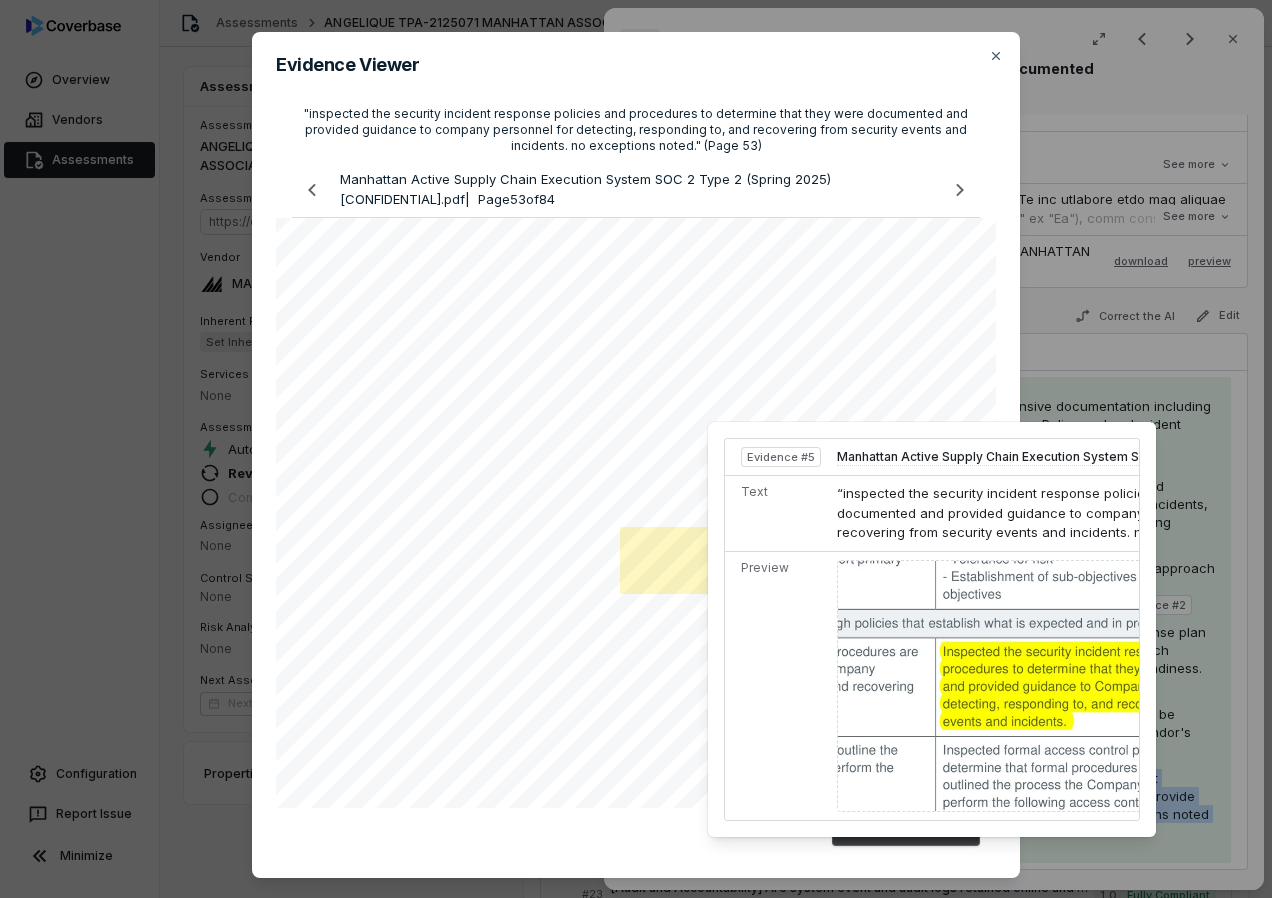 click on "Download Document" at bounding box center [636, 831] 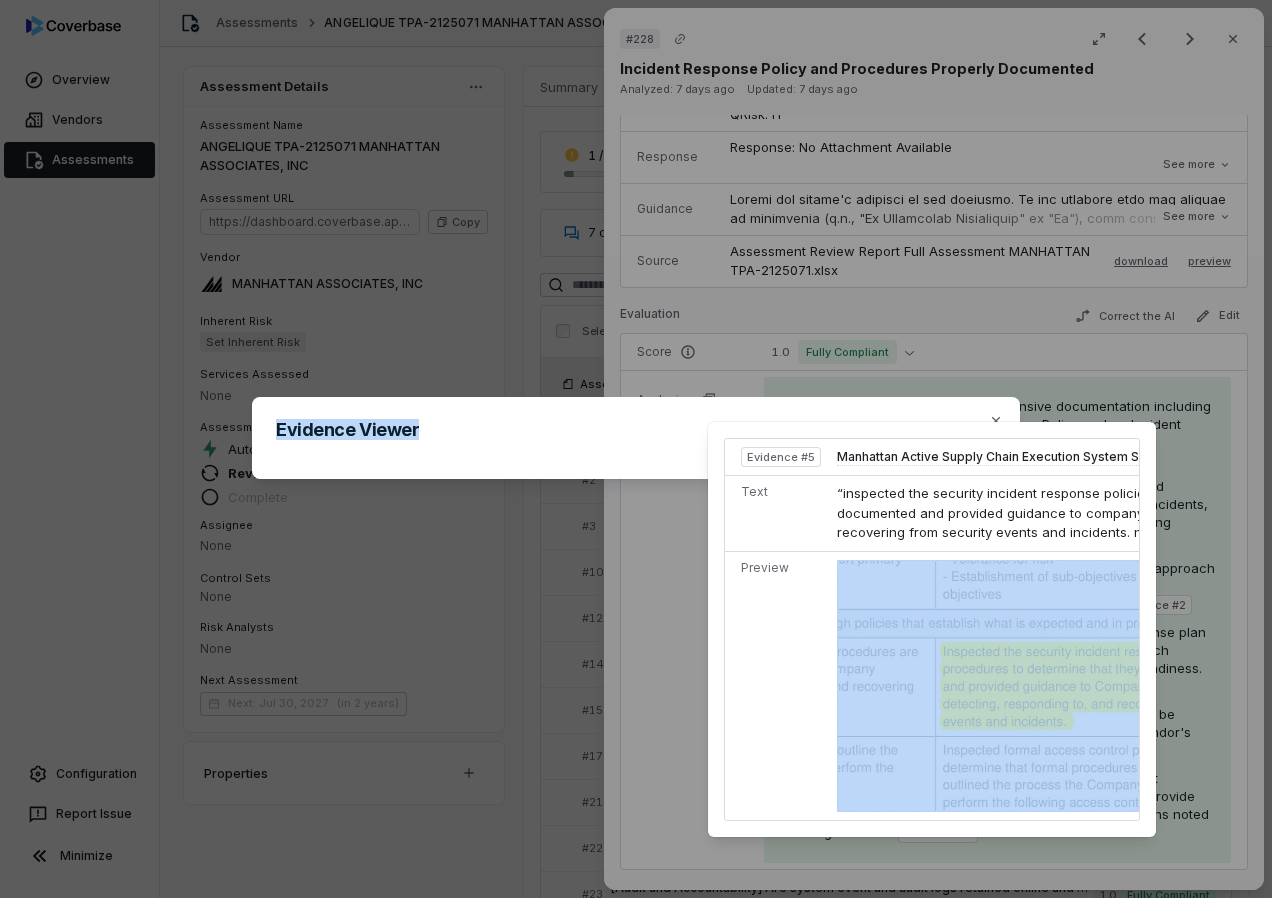 drag, startPoint x: 1063, startPoint y: 827, endPoint x: 1095, endPoint y: 640, distance: 189.71822 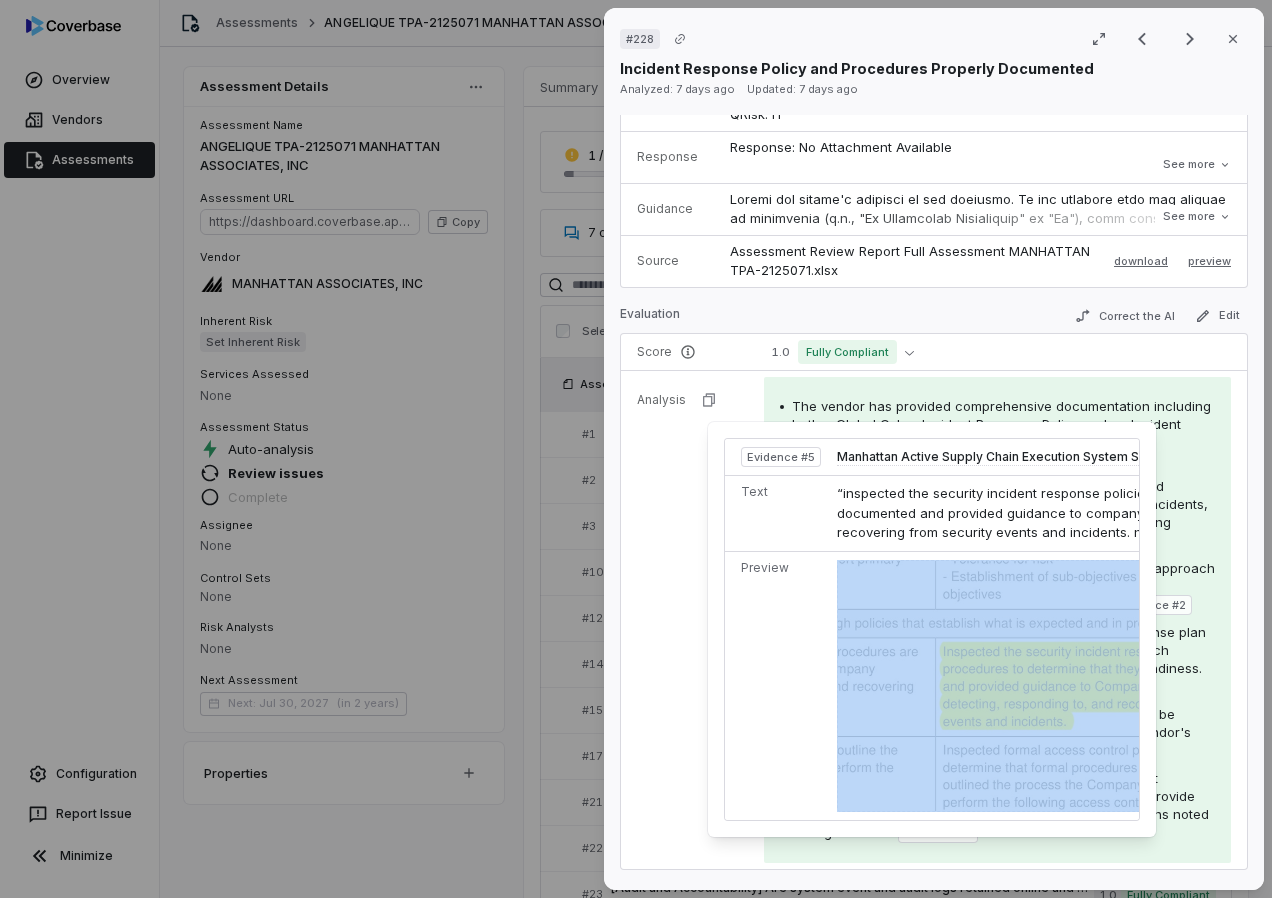 click at bounding box center (1163, 686) 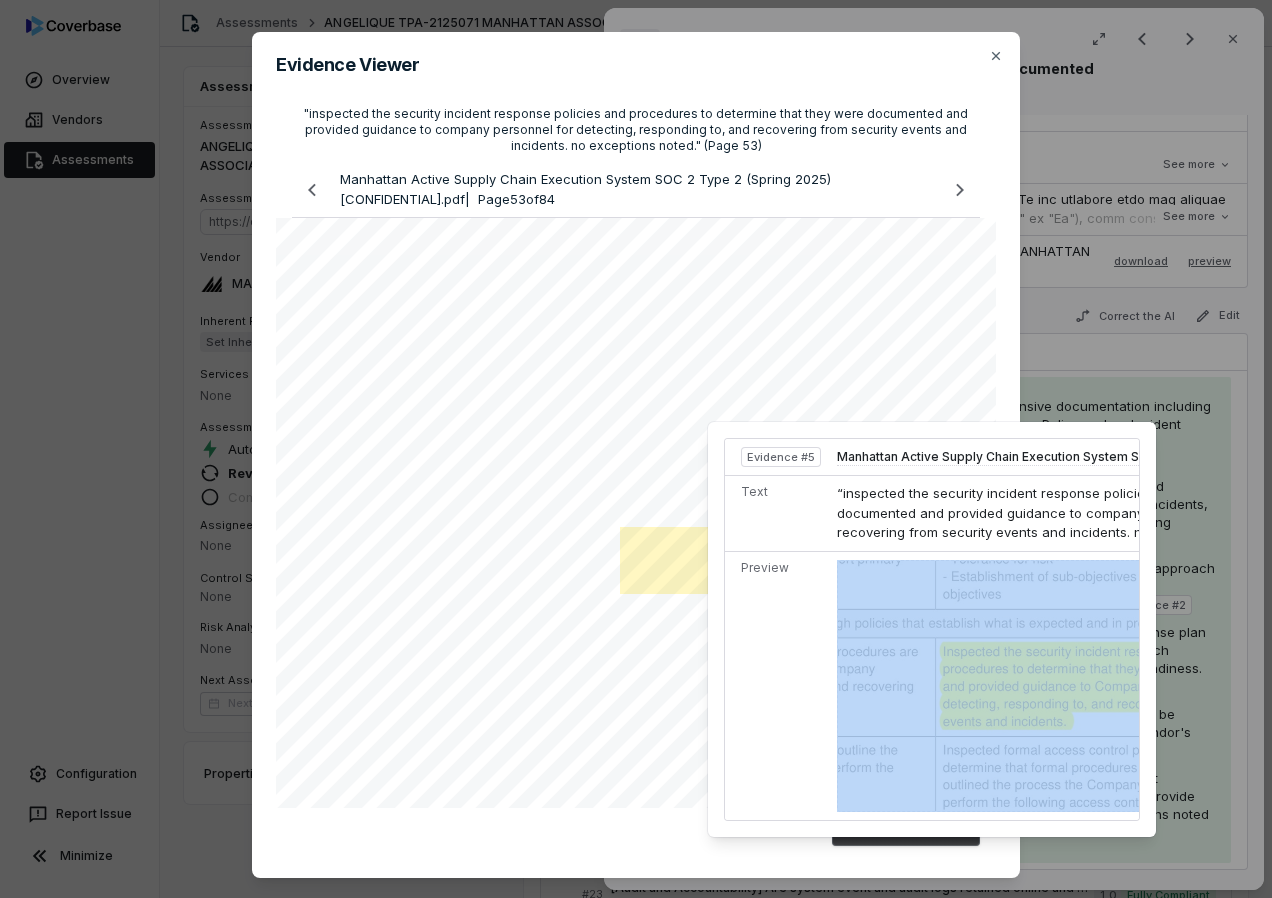 click at bounding box center [1163, 686] 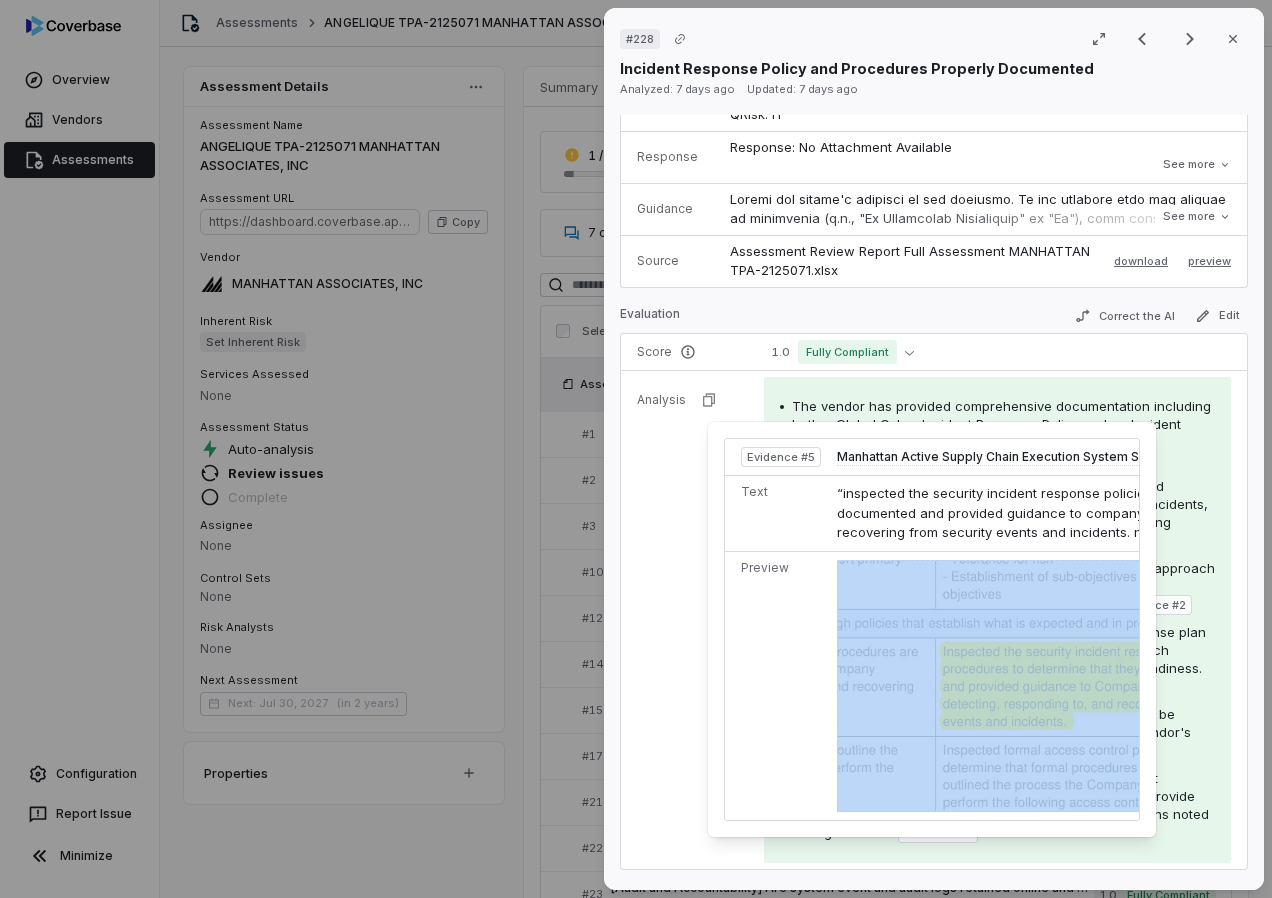 click on "The policy specifies a strict timeline requiring incidents to be reported within 1 hour of discovery, demonstrating the vendor's commitment to rapid response." at bounding box center [991, 732] 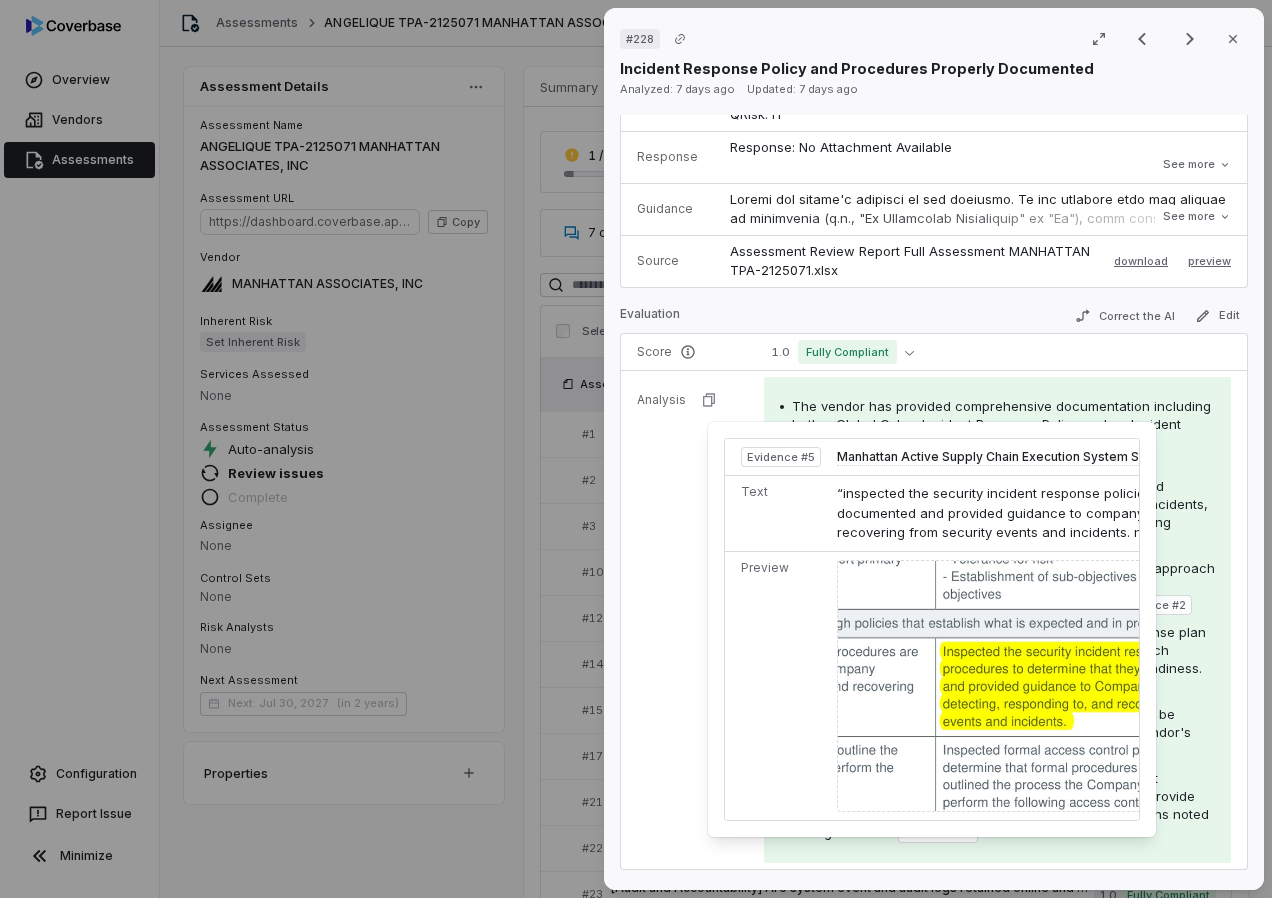 click at bounding box center [1163, 686] 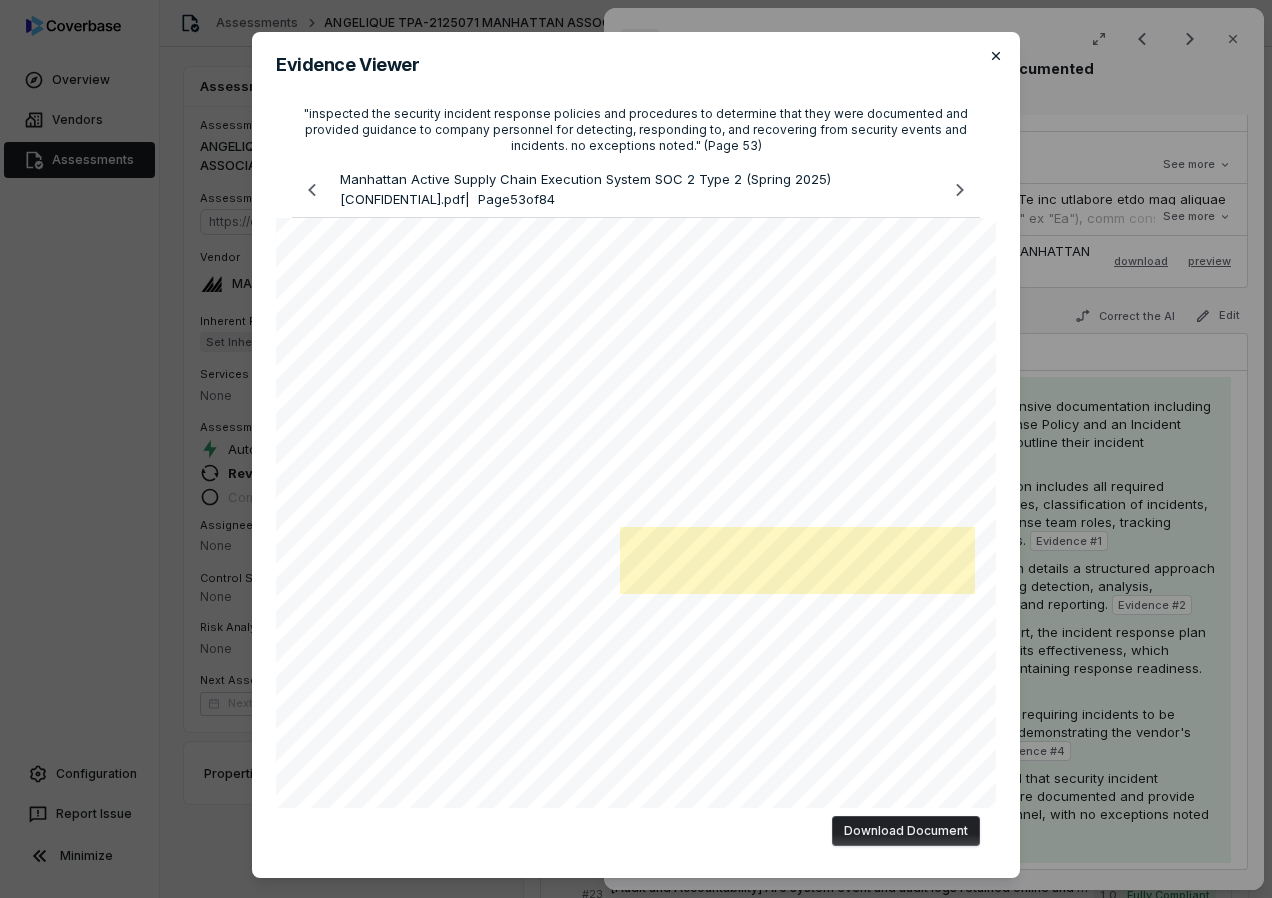 click 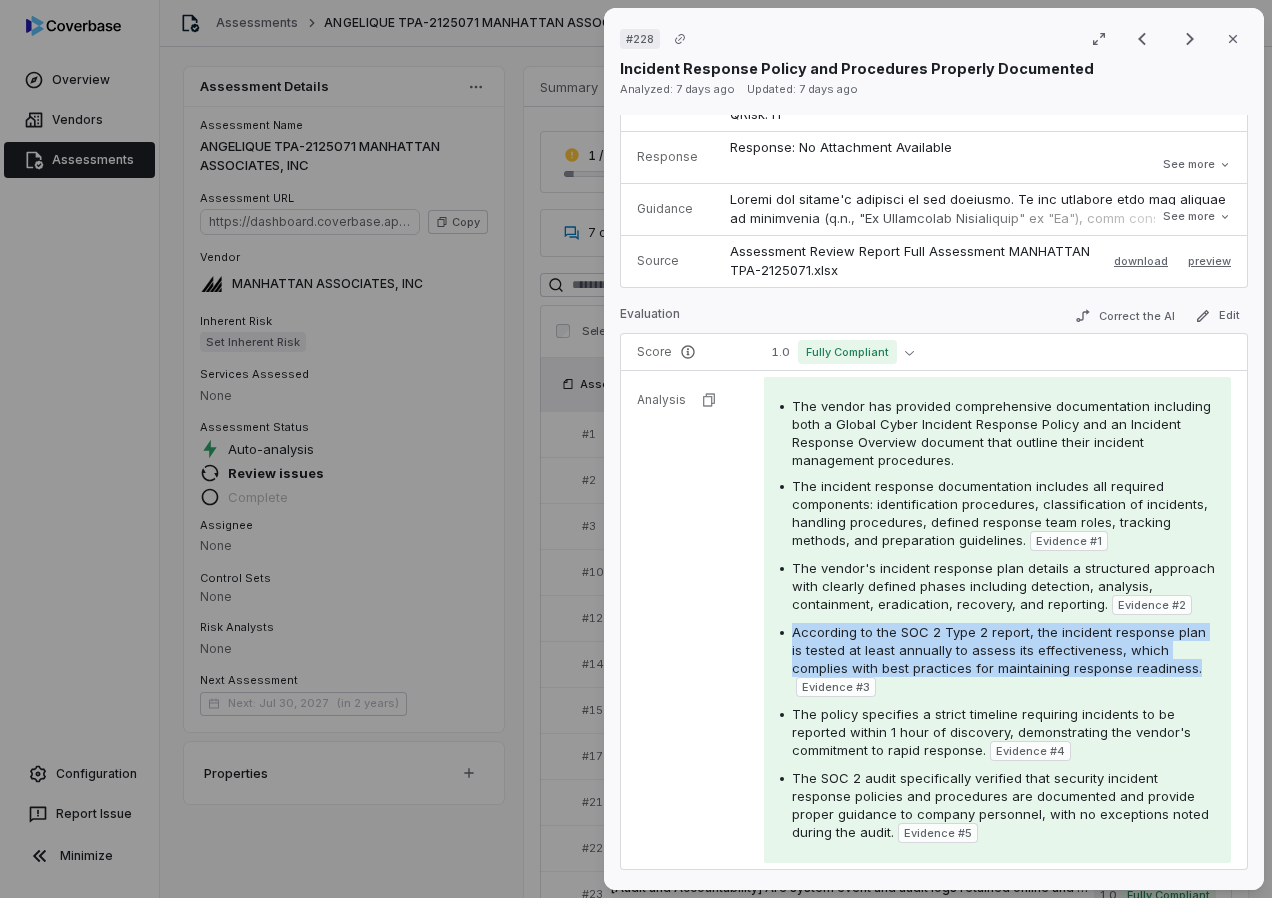 drag, startPoint x: 790, startPoint y: 646, endPoint x: 1203, endPoint y: 681, distance: 414.4804 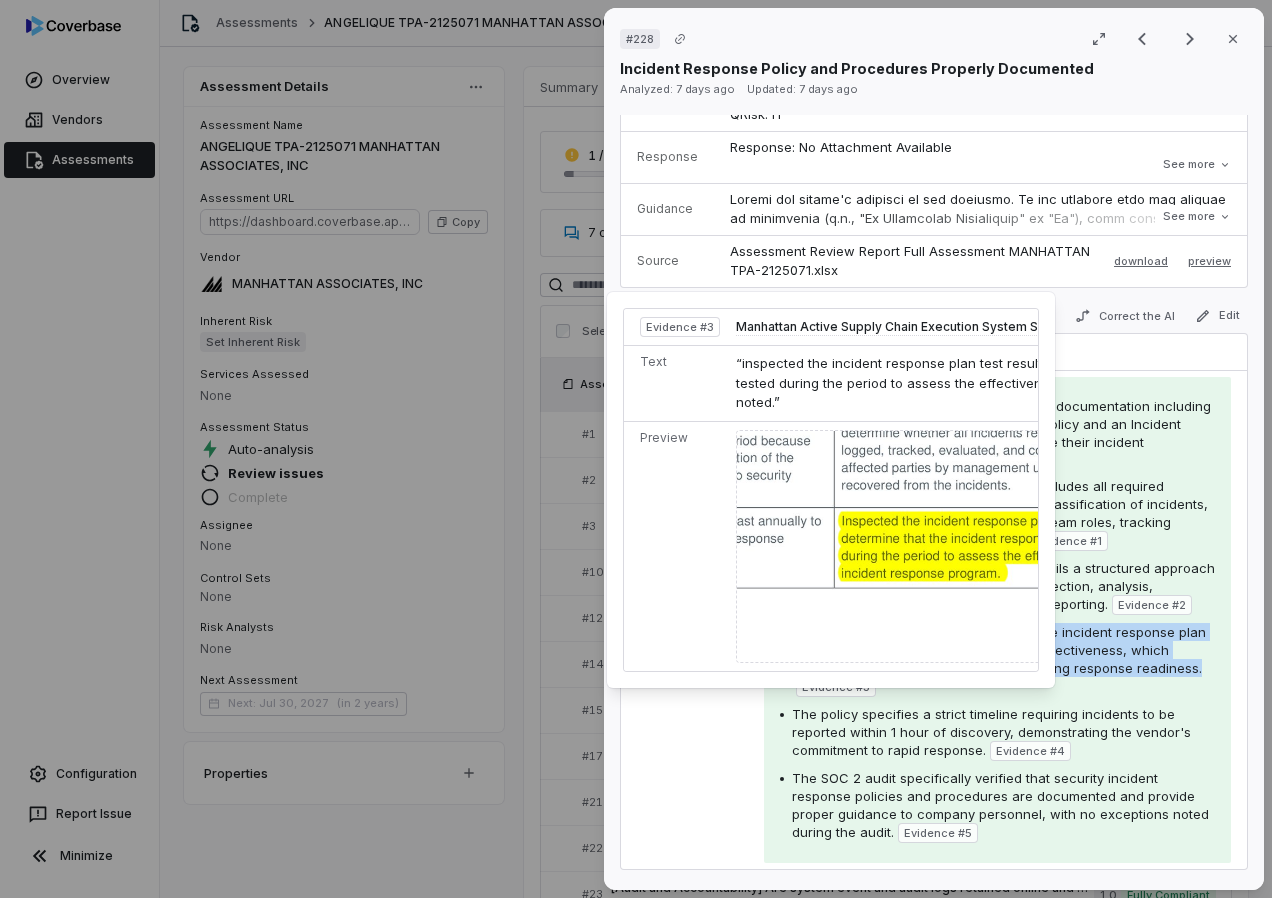 click at bounding box center (1060, 547) 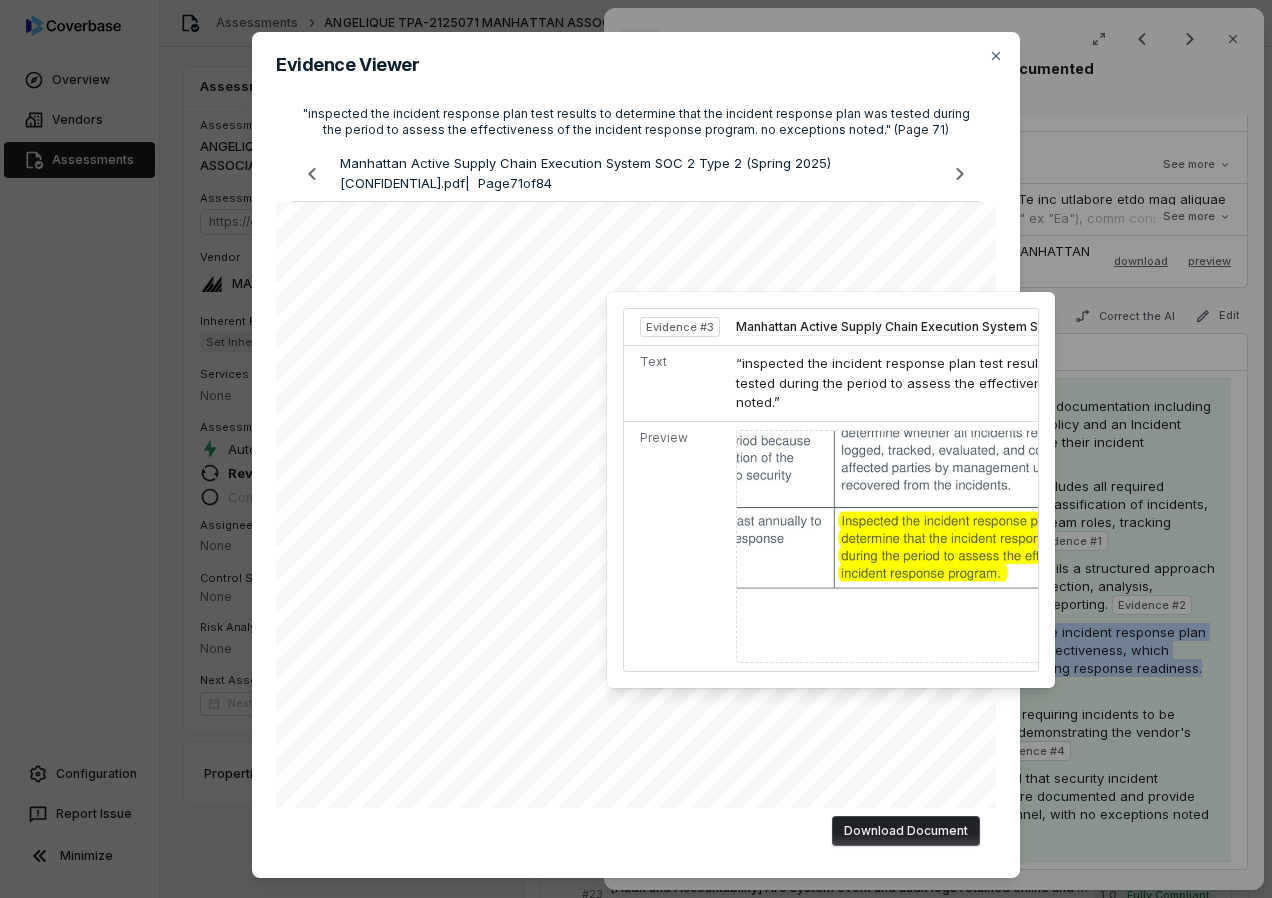 click at bounding box center [1060, 547] 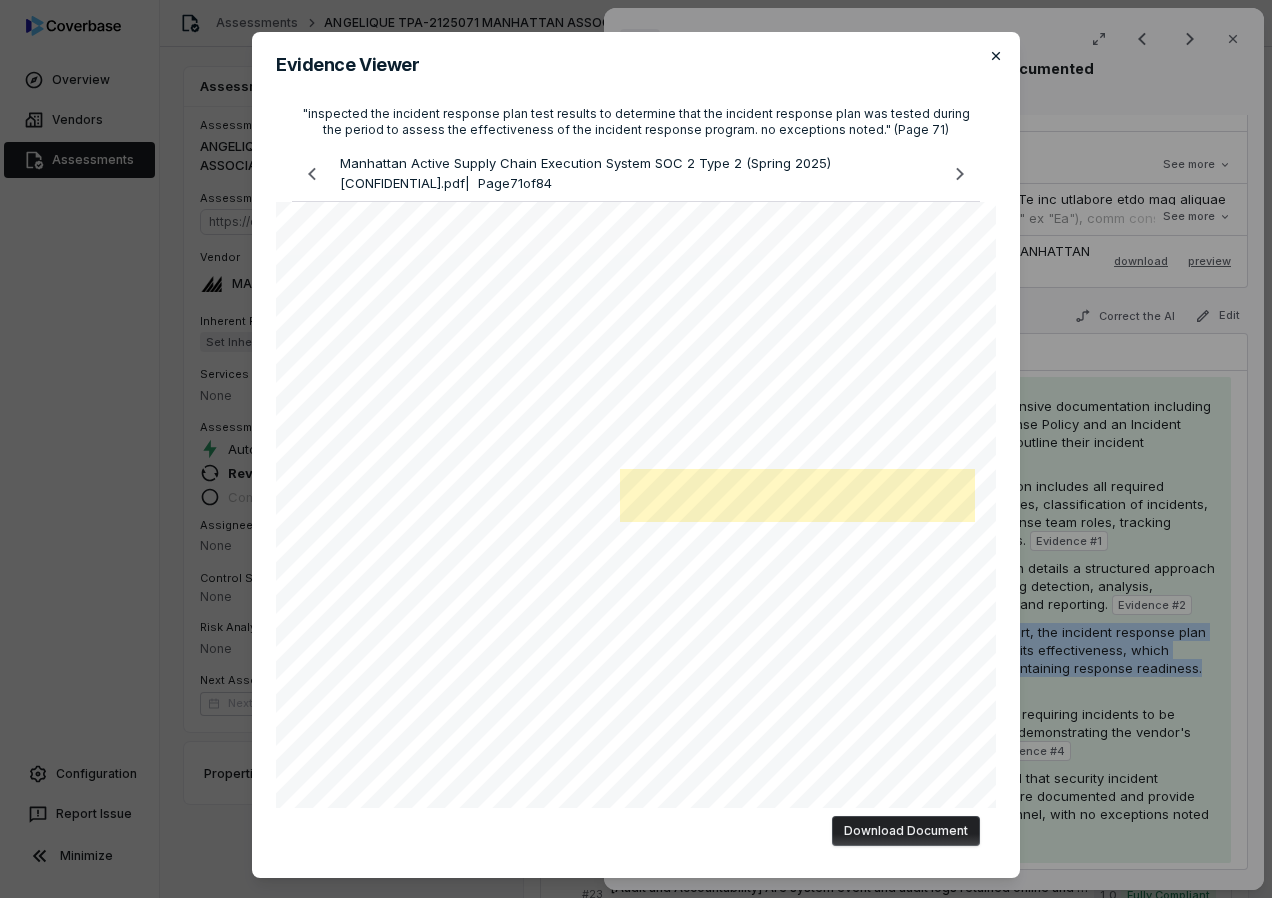 click 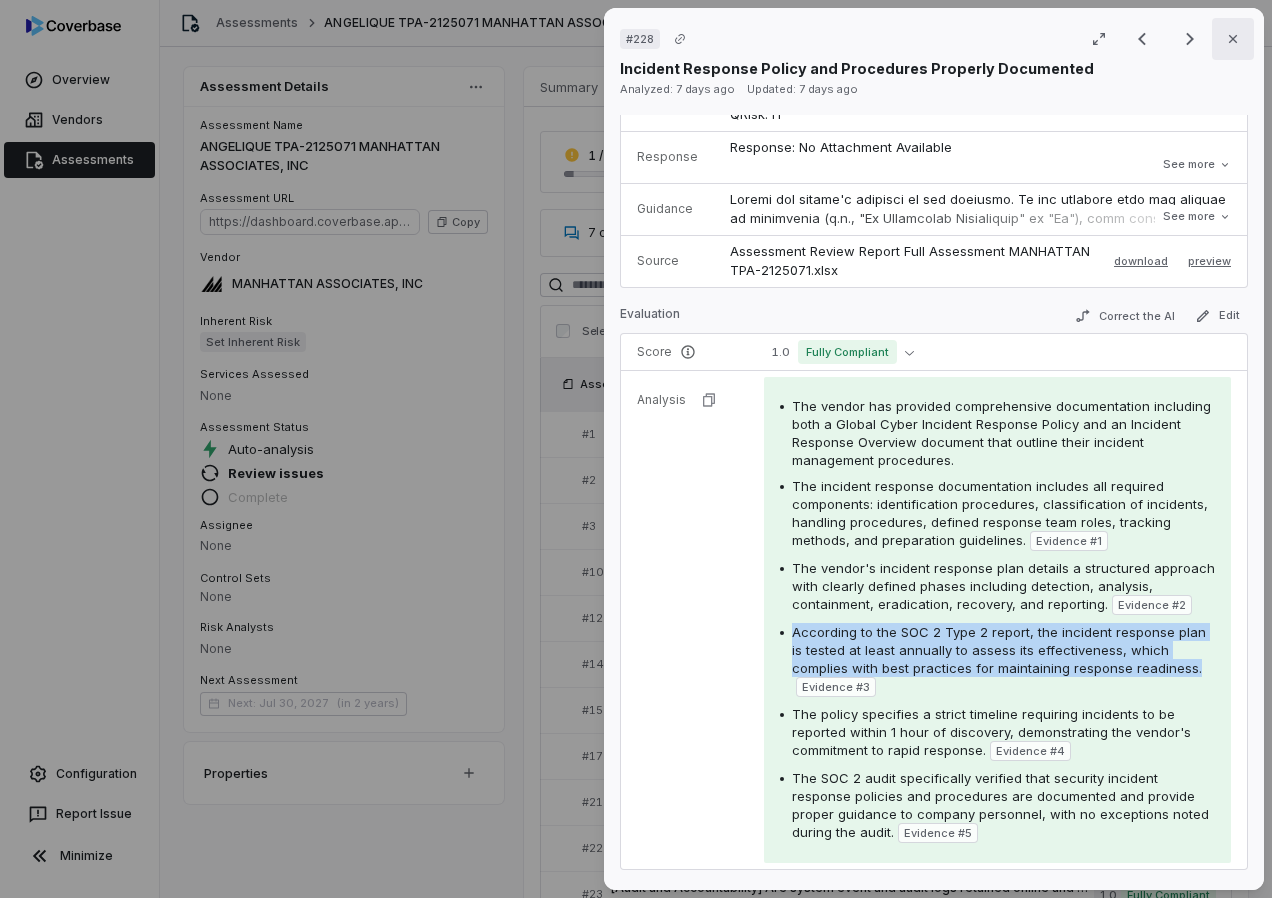 click 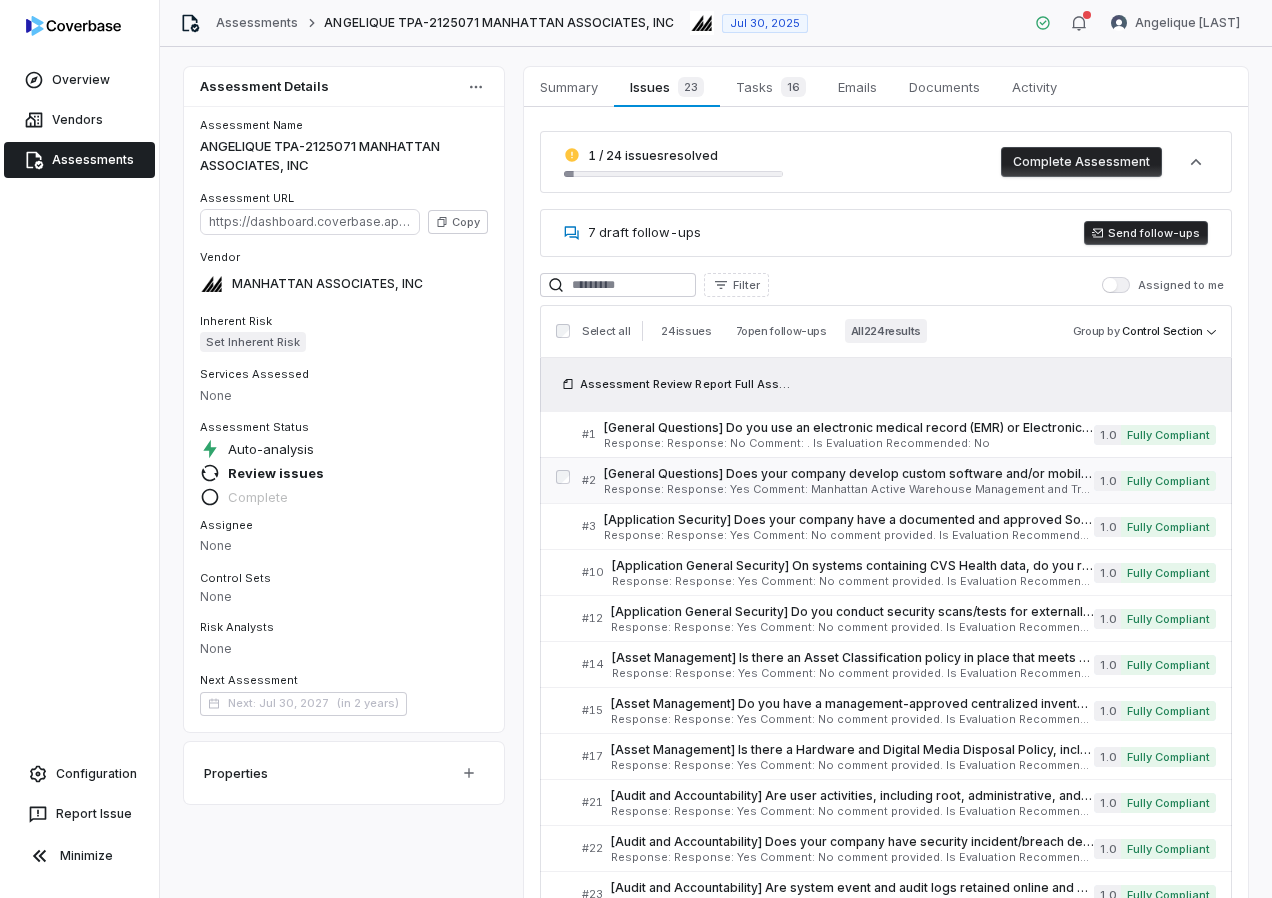 scroll, scrollTop: 2722, scrollLeft: 0, axis: vertical 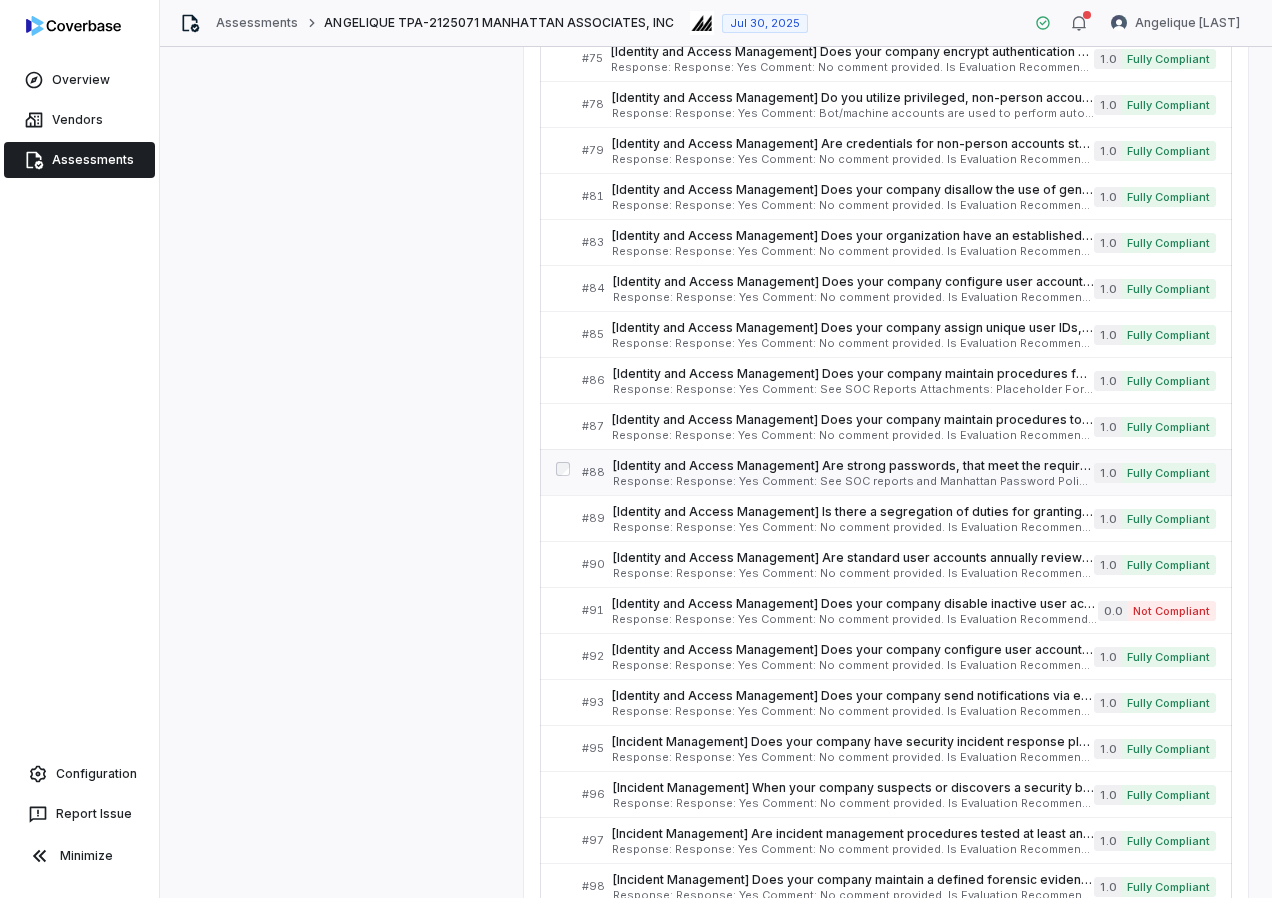 click on "[Identity and Access Management] Are strong passwords, that meet the requirements below, enforced for systems storing, processing, or transmitting [COMPANY] Health data (inclusive of cloud environments)?
If yes, provide evidence of the Password and Account Lockout Policy settings enforced for systems hosting [COMPANY] Health data (inclusive of cloud environments).
Password Length - Minimum of twelve (12) characters; or Minimum of eight (8) characters if the system, application or service does not support ten (10) characters;
Password History - Users cannot reuse the same as any of the last four (4) passwords/phrases used; or Users cannot reuse a password that has been used in the previous twelve (12) months;
Maximum Password Age -  At least once every ninety (90) days
Minimum Password Age - One (1) day;
Password Complexity - Passwords have at least one (1) lower alpha, one (1) upper alpha, one (1) number and one (1) special character
Account Lockout - 5 attempts or less for lockout
Serial No: 88
QRisk: H" at bounding box center [853, 472] 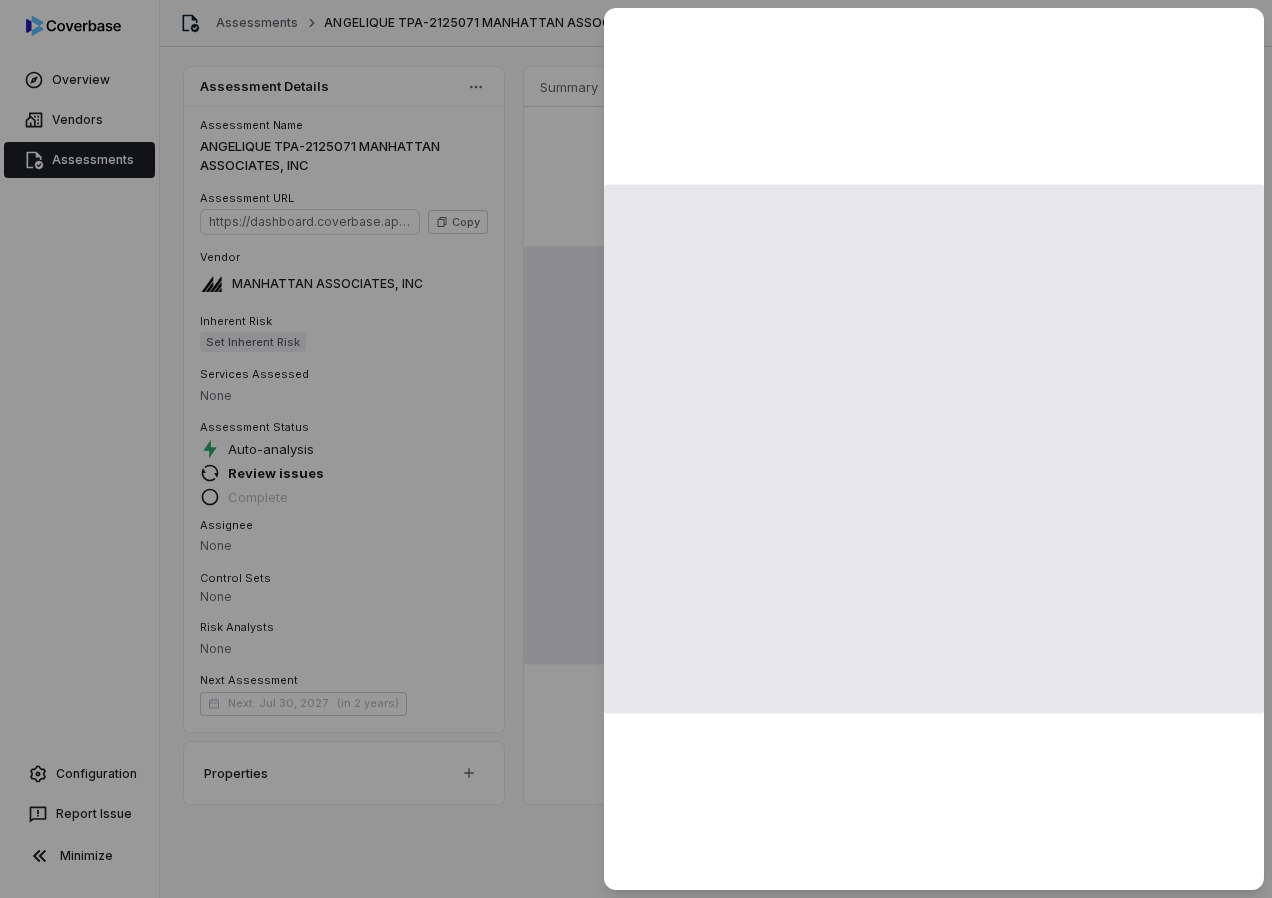 scroll, scrollTop: 0, scrollLeft: 0, axis: both 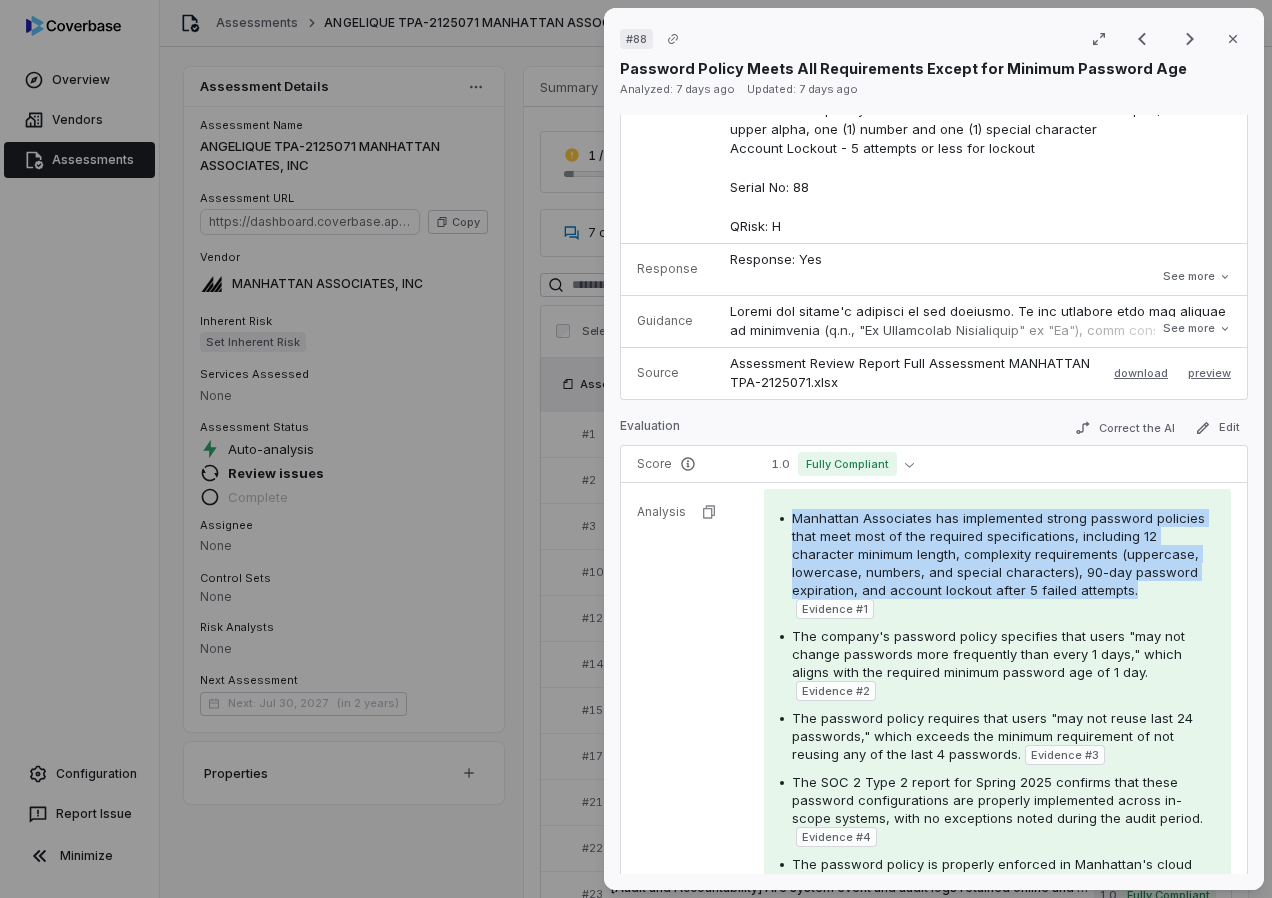 drag, startPoint x: 791, startPoint y: 518, endPoint x: 1125, endPoint y: 589, distance: 341.46304 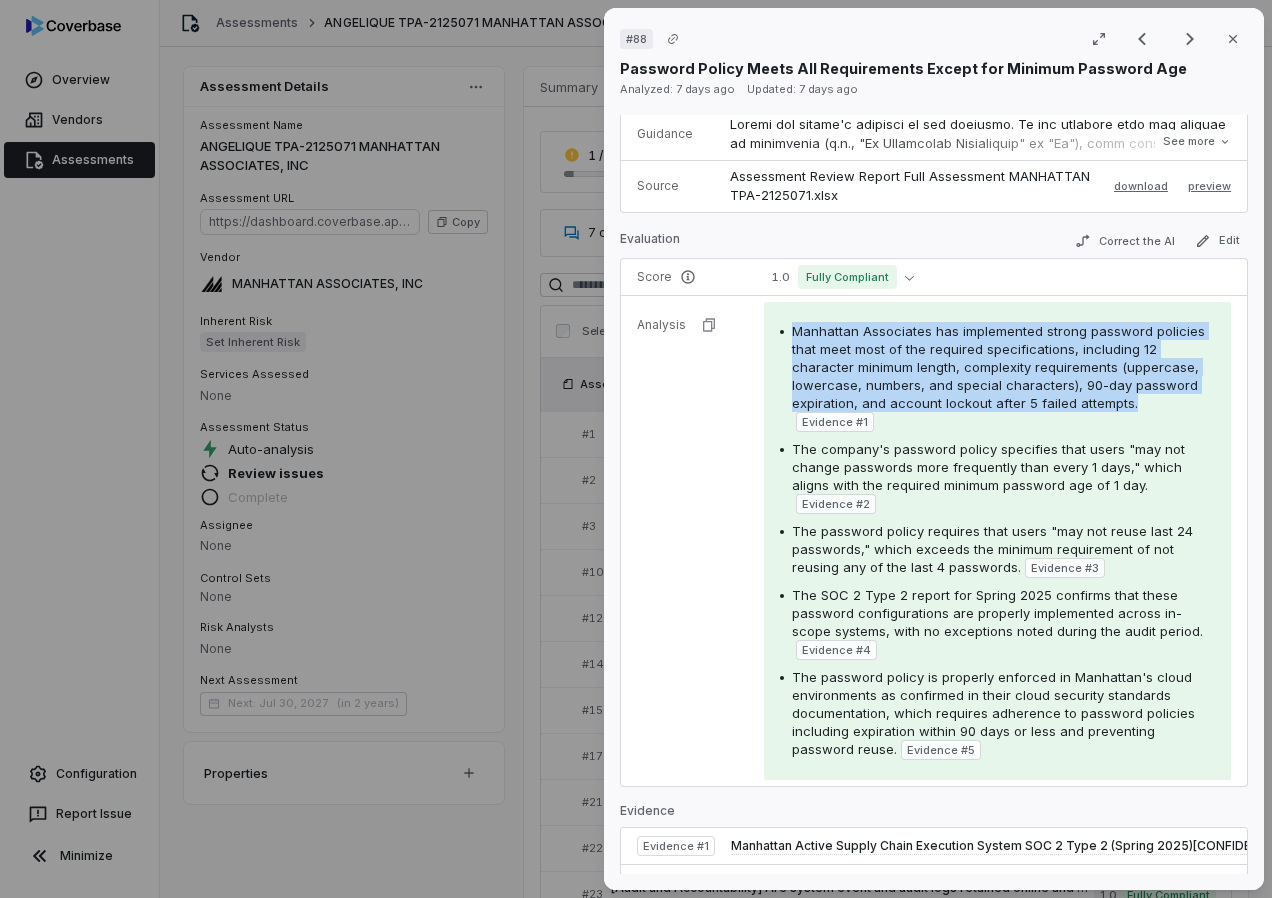 scroll, scrollTop: 600, scrollLeft: 0, axis: vertical 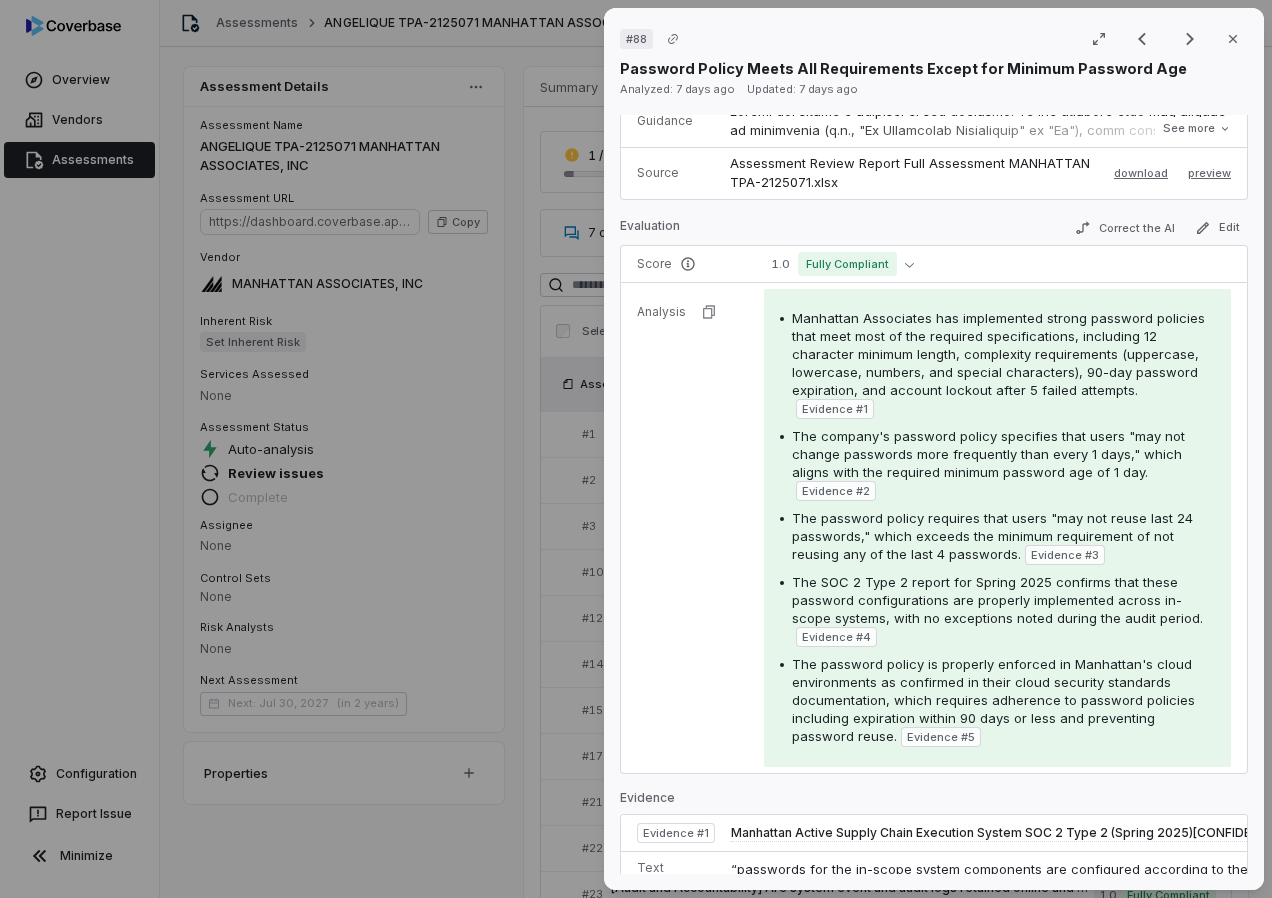 click on "The SOC 2 Type 2 report for Spring 2025 confirms that these password configurations are properly implemented across in-scope systems, with no exceptions noted during the audit period. Evidence # 4" at bounding box center [1003, 610] 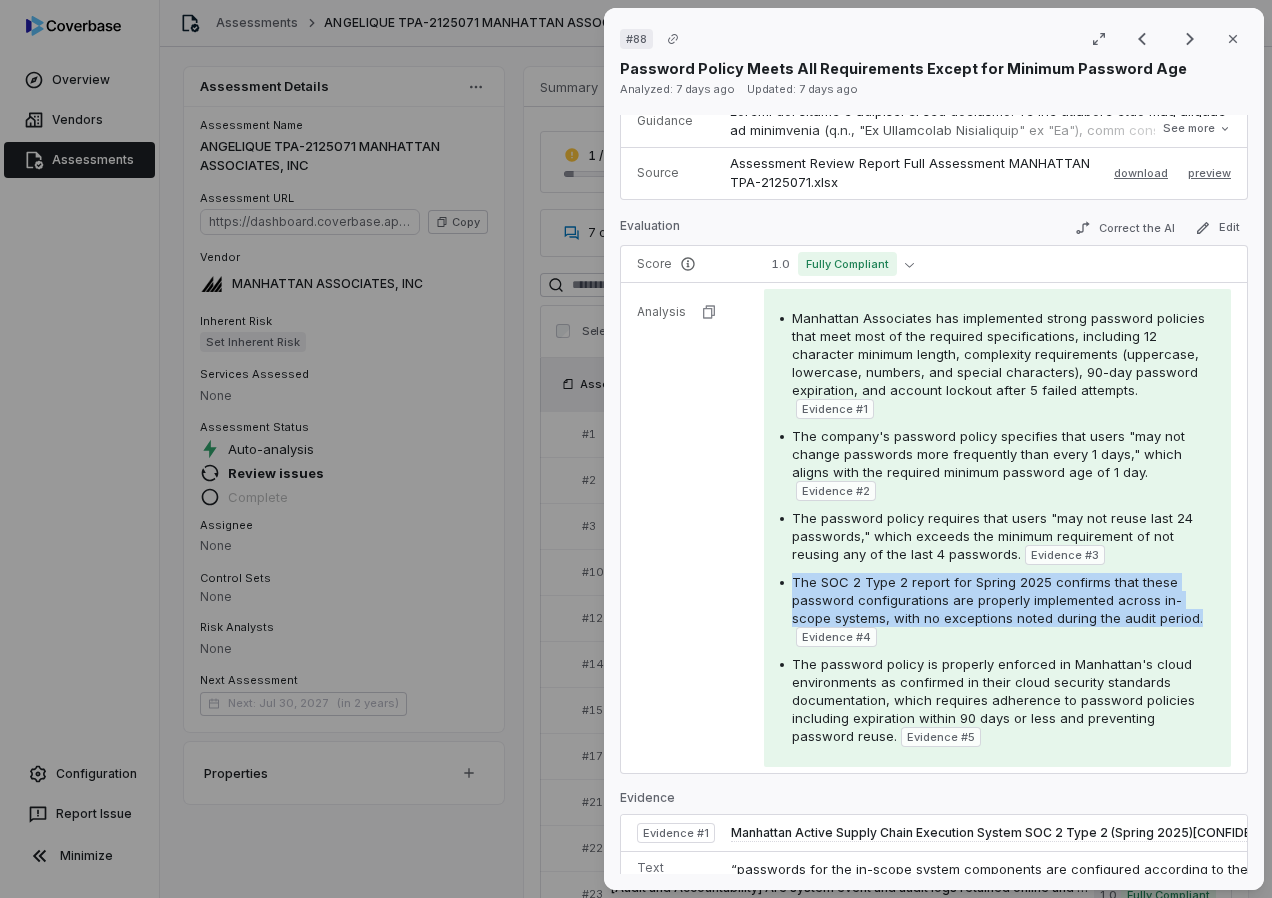 drag, startPoint x: 790, startPoint y: 584, endPoint x: 1196, endPoint y: 625, distance: 408.06494 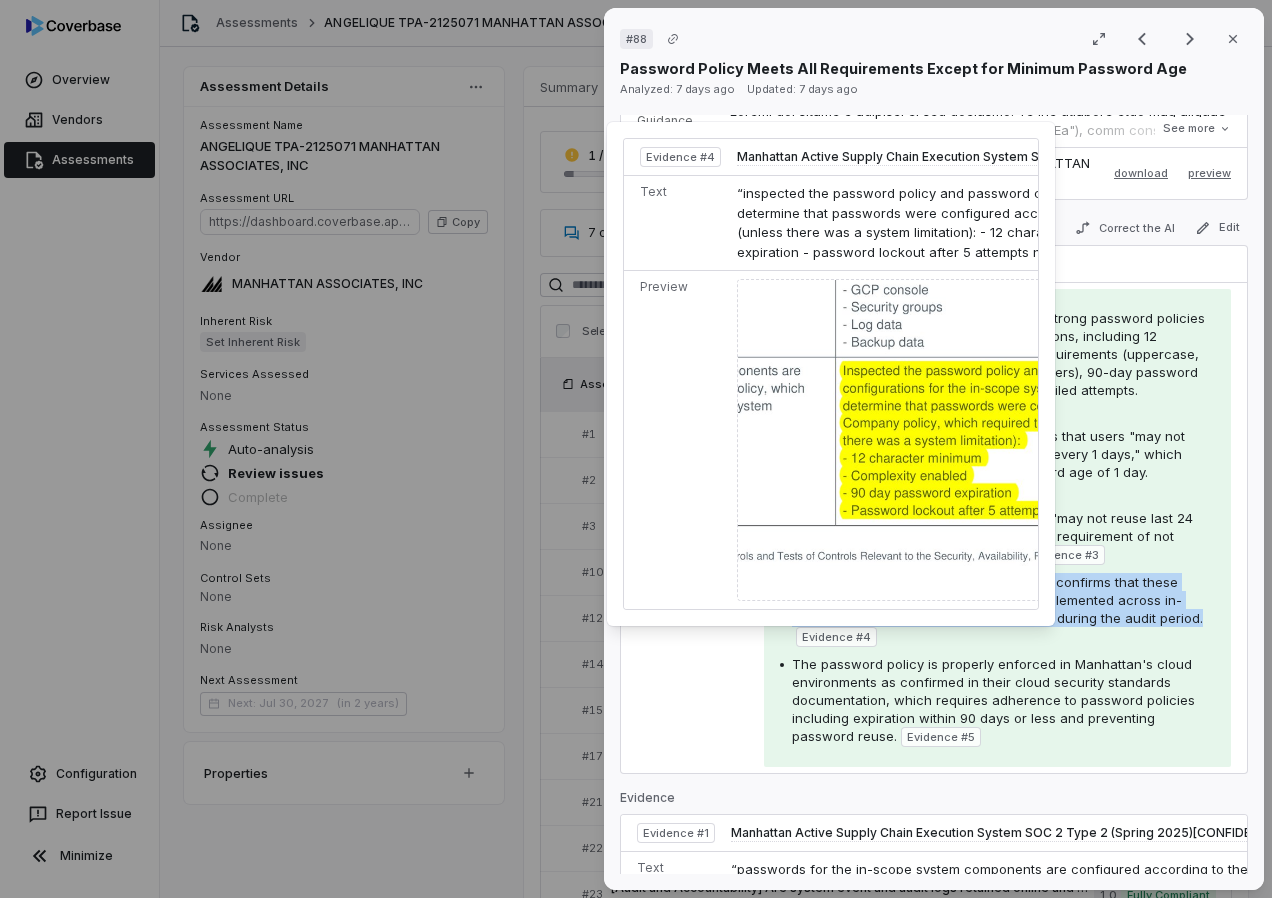 click at bounding box center [1063, 440] 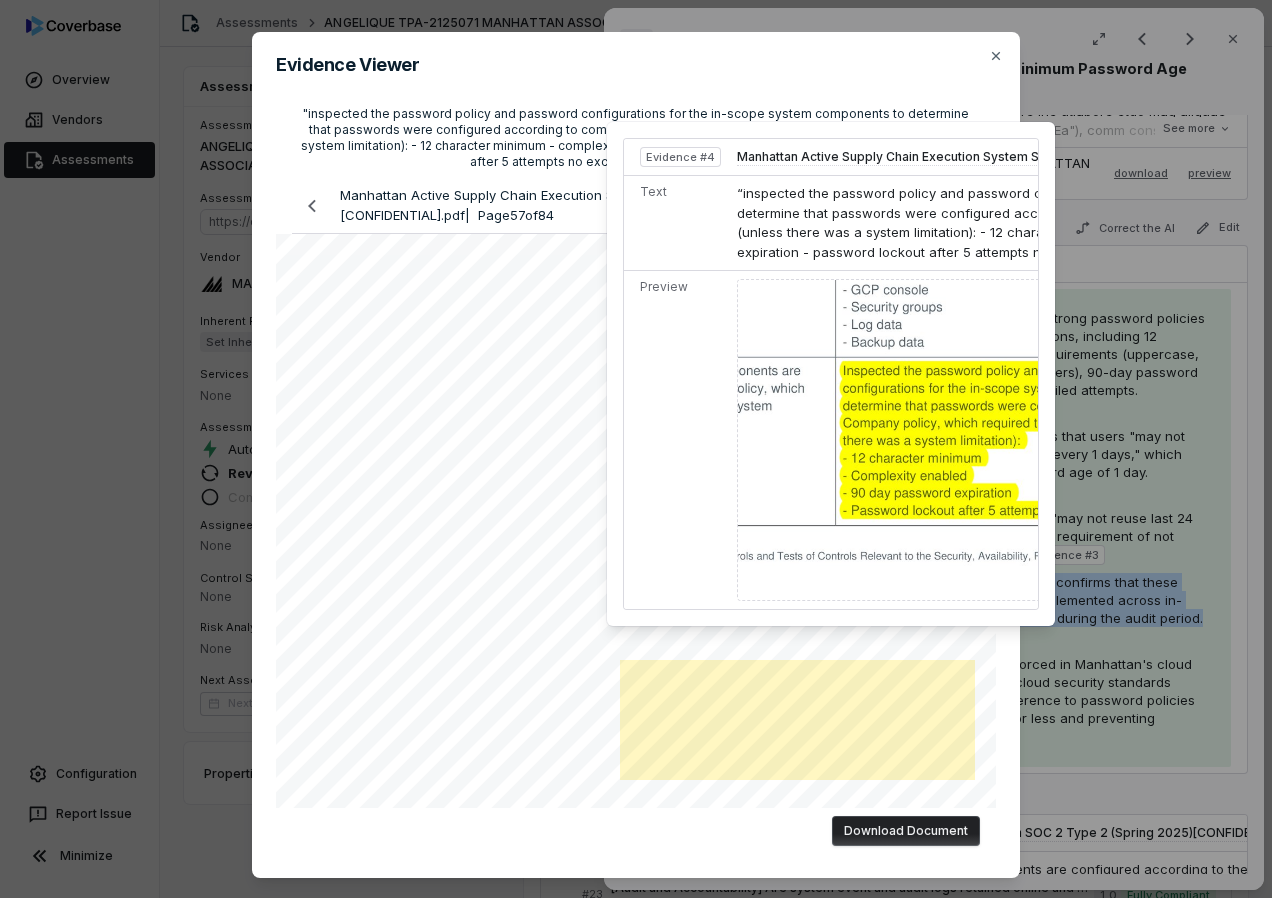 click at bounding box center [1063, 440] 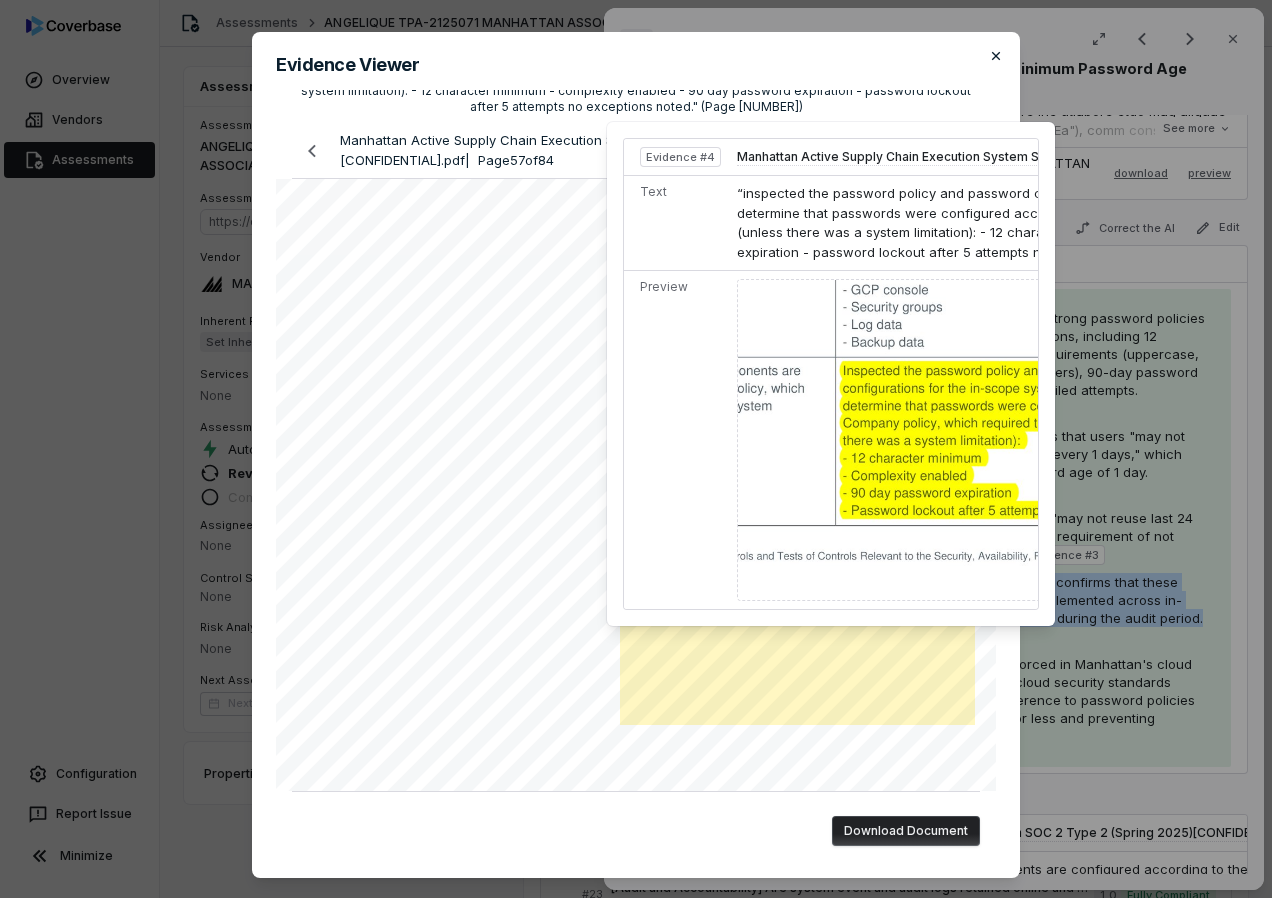 click 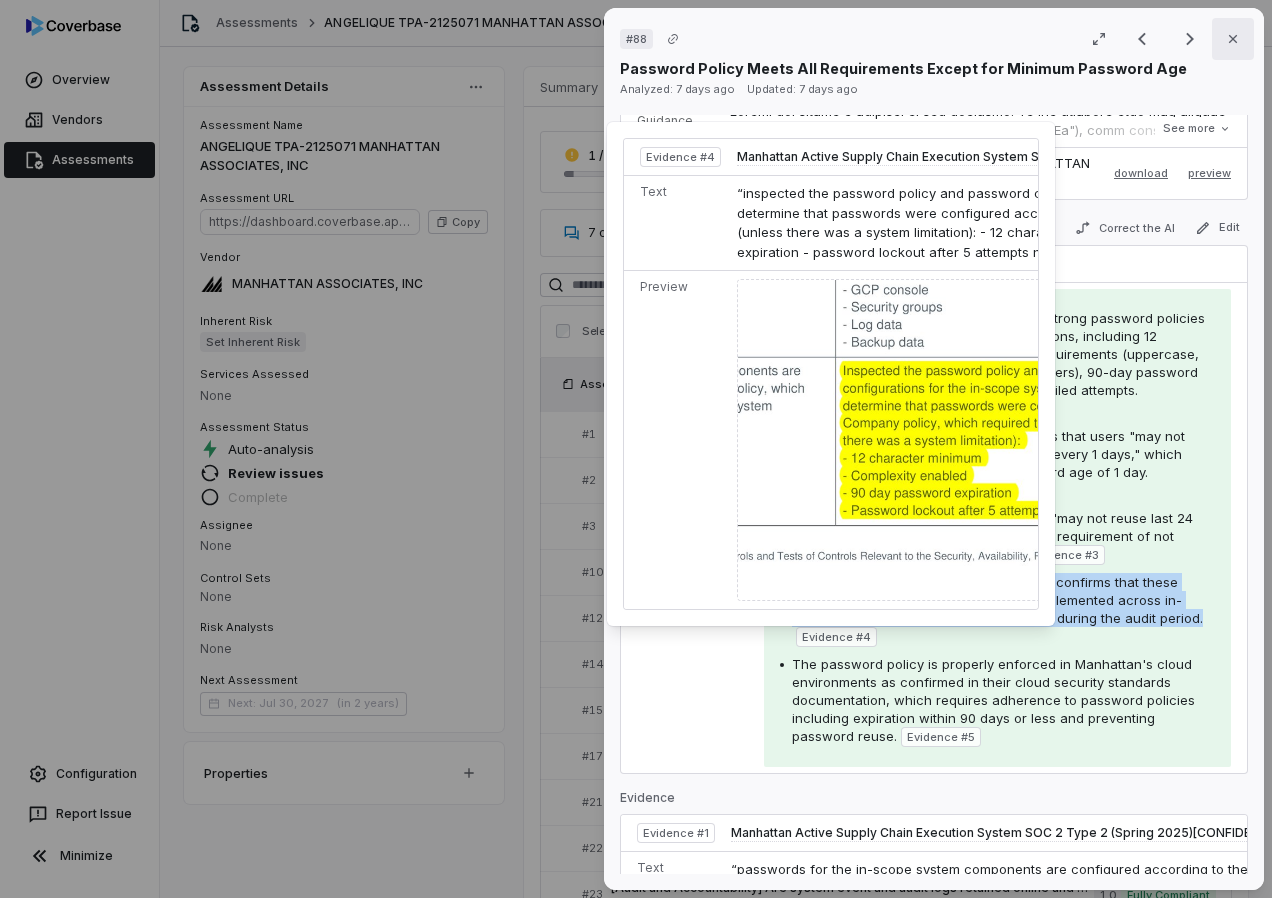 click 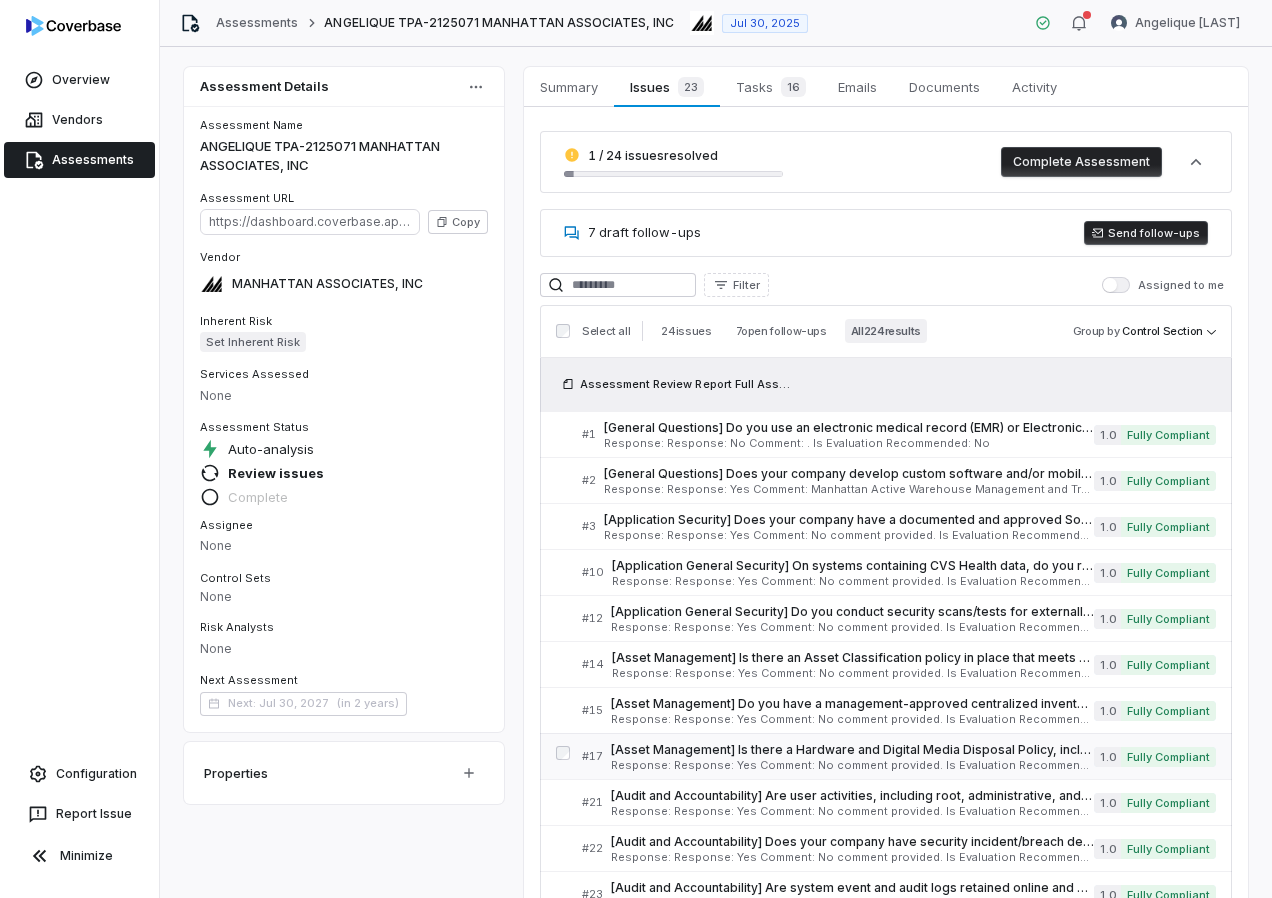 scroll, scrollTop: 1940, scrollLeft: 0, axis: vertical 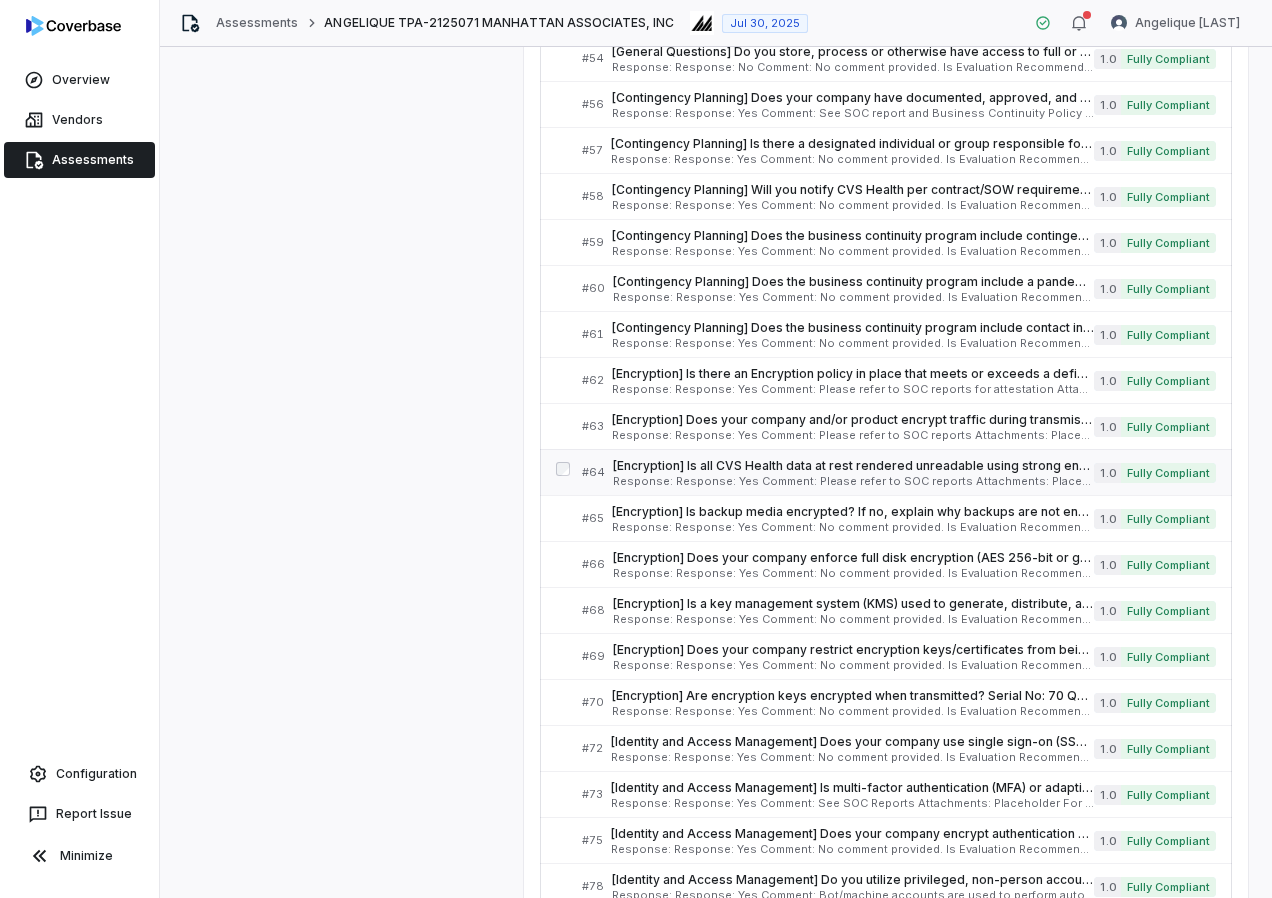 click on "# [NUMBER] [Encryption] Is all [COMPANY] data at rest rendered unreadable using strong encryption technologies that meet FIPS 140-2 and/or AES-[NUMBER] bit and above?
If yes, provide evidence that all [COMPANY] data at rest, classified as PII, PHI, PCI, or confidential is encrypted using technologies that meet FIPS 140-2 and/or AES-[NUMBER] bit and above.
Serial No: [NUMBER]
QRisk: C Response: Response: Yes
Comment: Please refer to SOC reports
Attachments: Placeholder For Evidences - Please refer to specific evidence noted in comments.pdf
Is Evaluation Recommended: Yes [NUMBER] Fully Compliant" at bounding box center (899, 472) 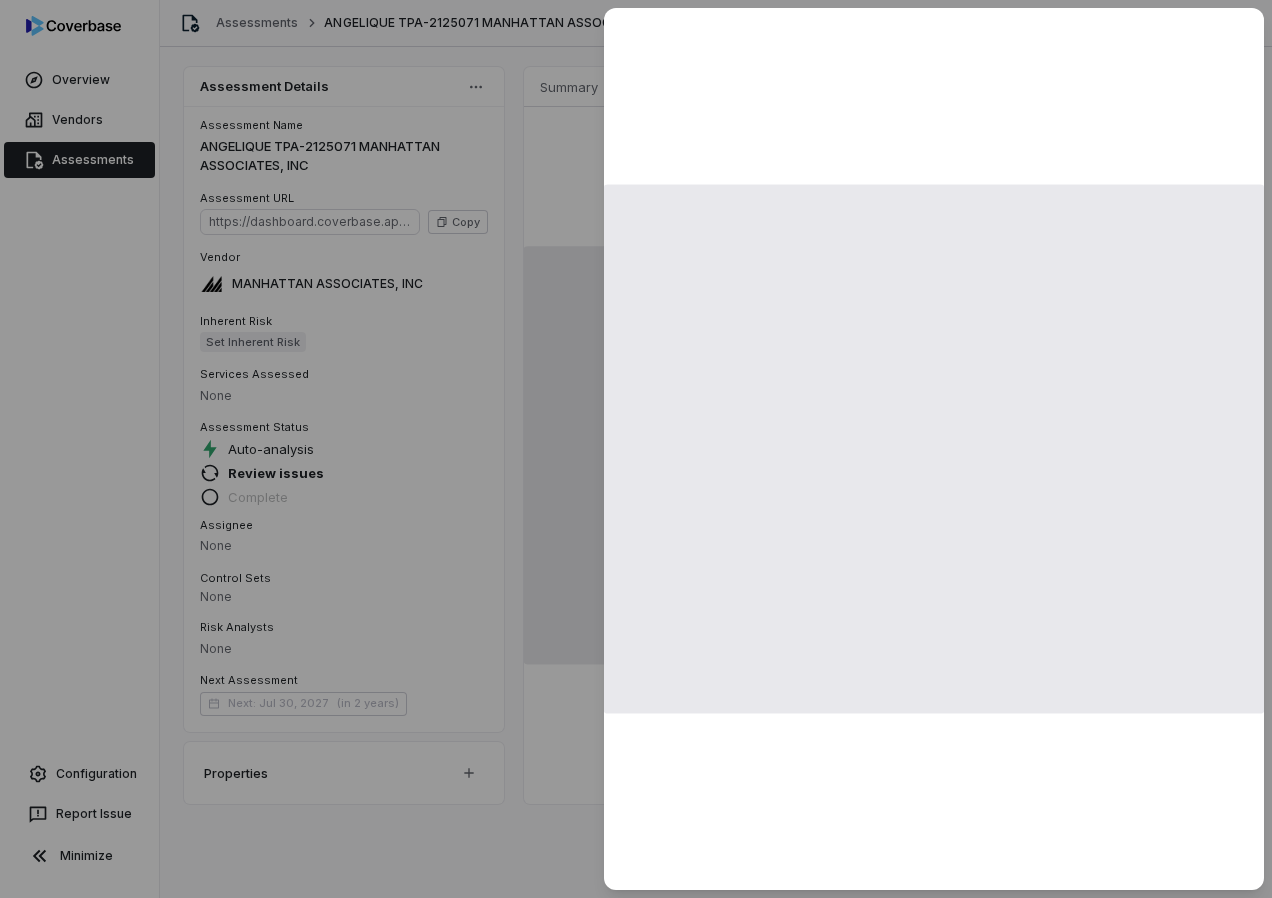 scroll, scrollTop: 0, scrollLeft: 0, axis: both 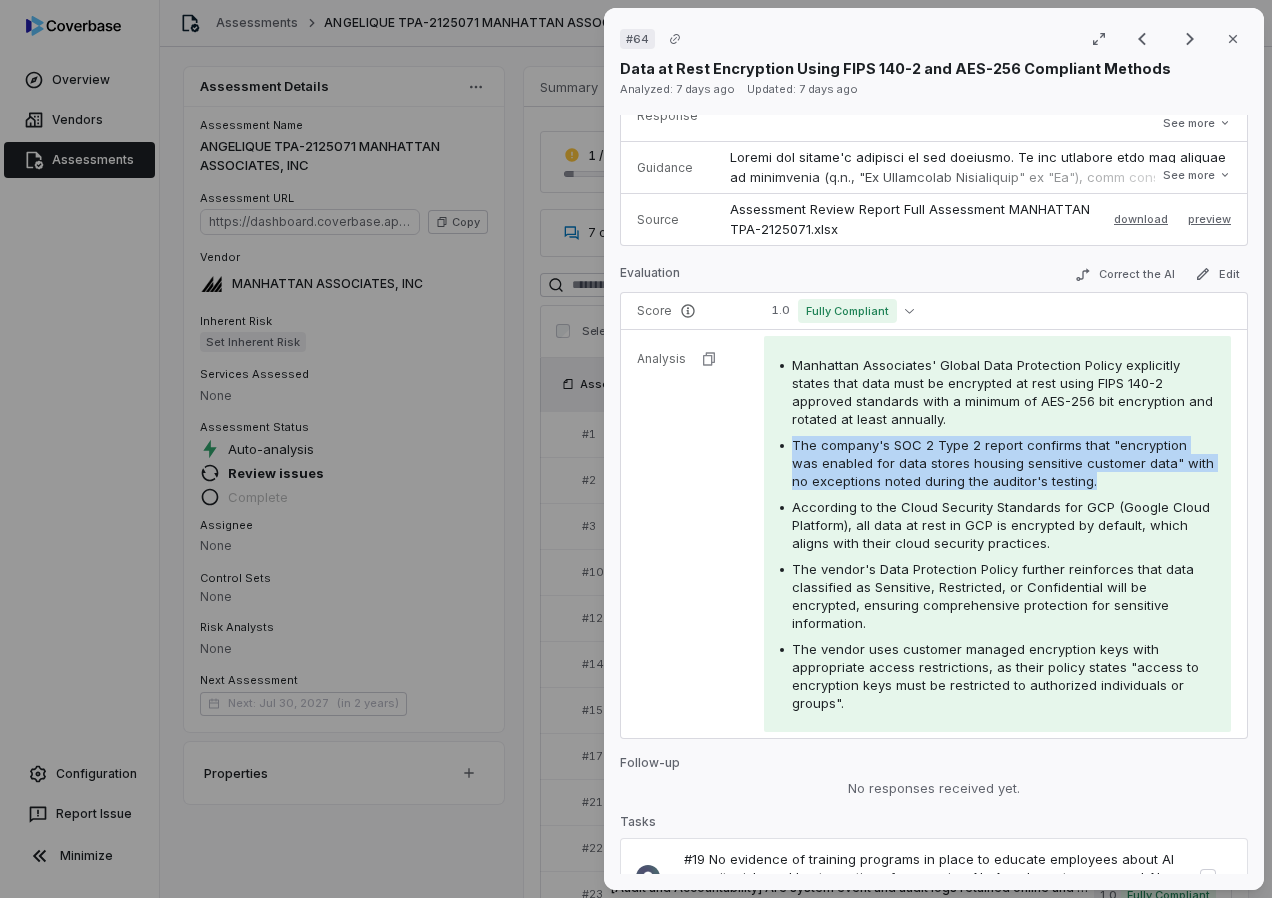 drag, startPoint x: 790, startPoint y: 445, endPoint x: 1119, endPoint y: 482, distance: 331.074 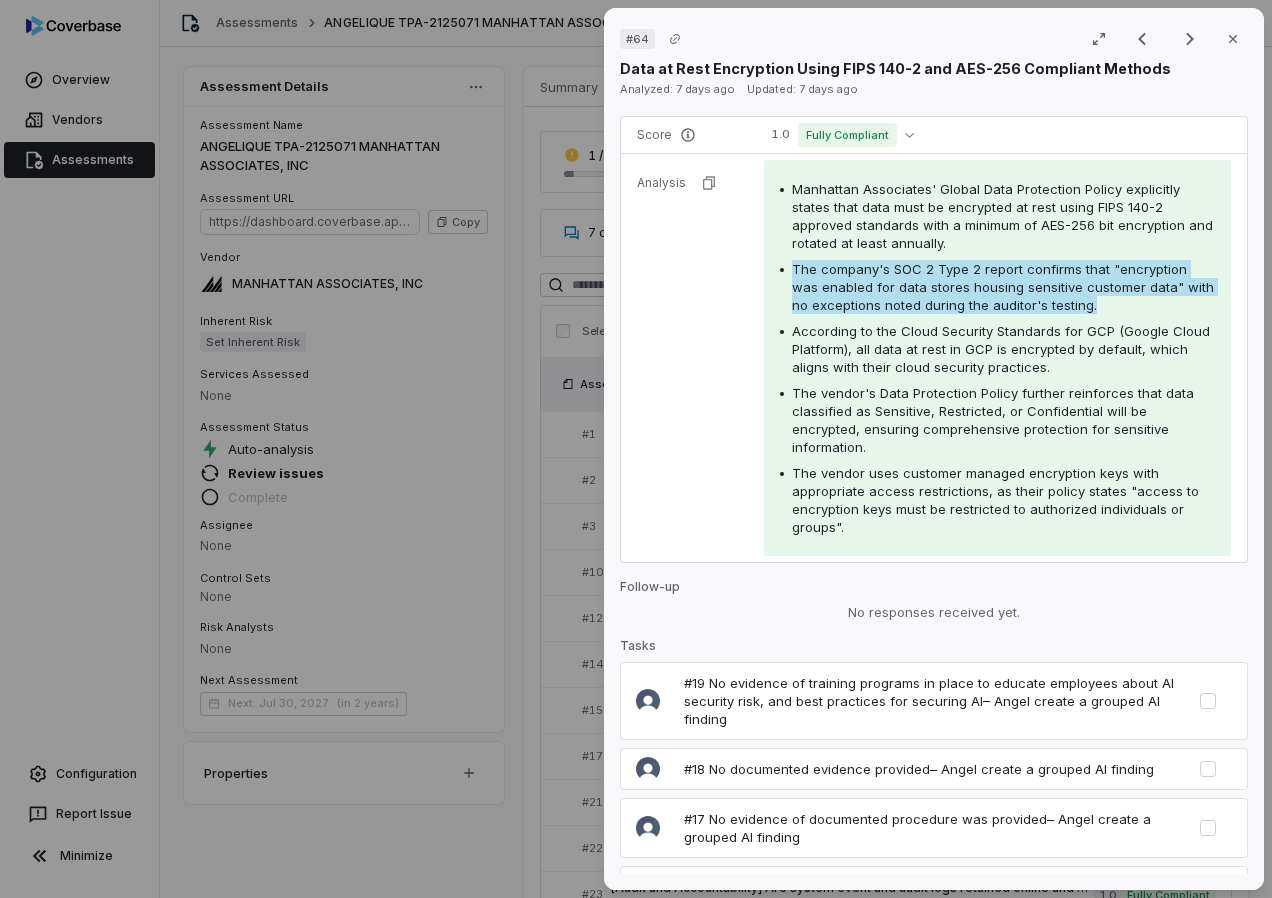 scroll, scrollTop: 400, scrollLeft: 0, axis: vertical 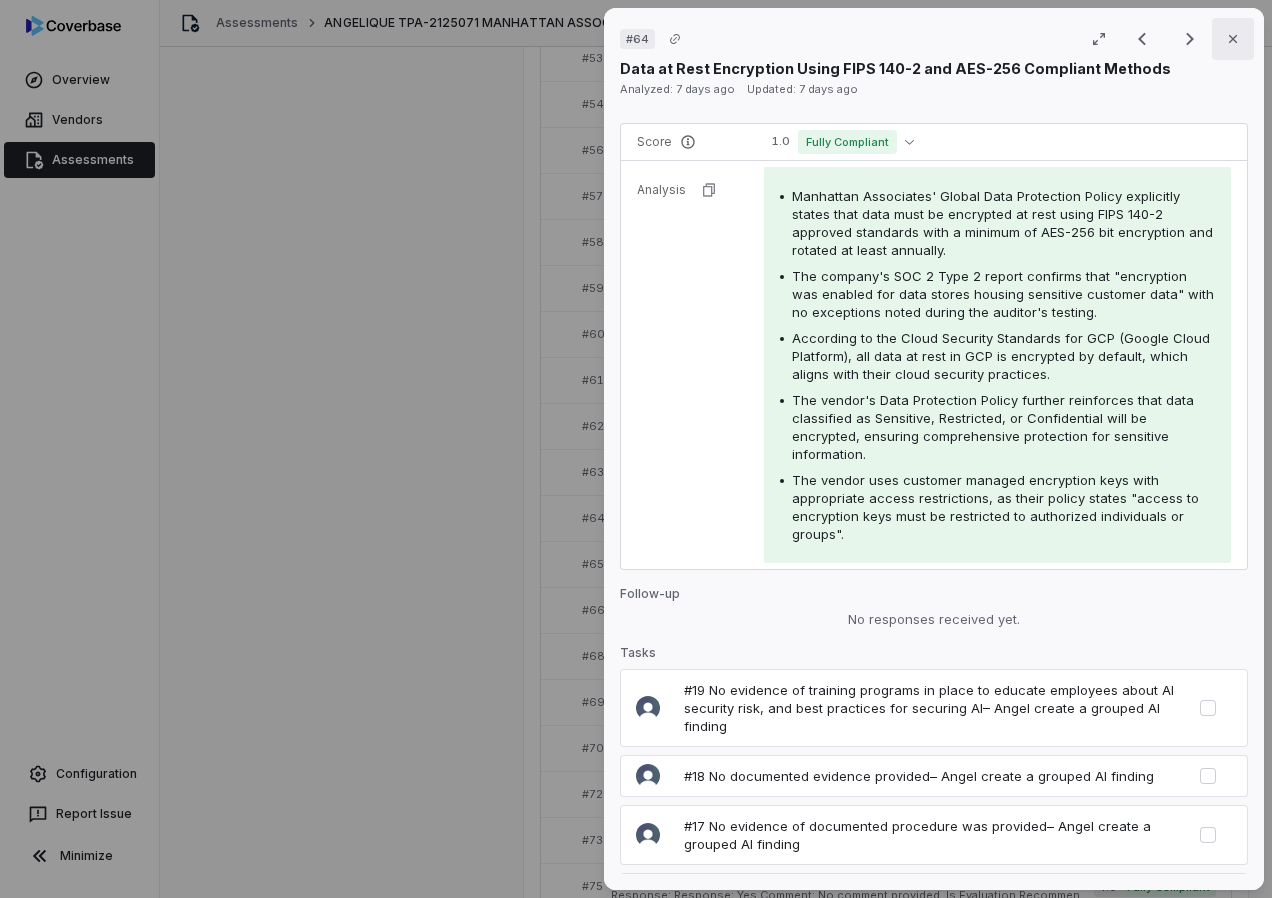 click 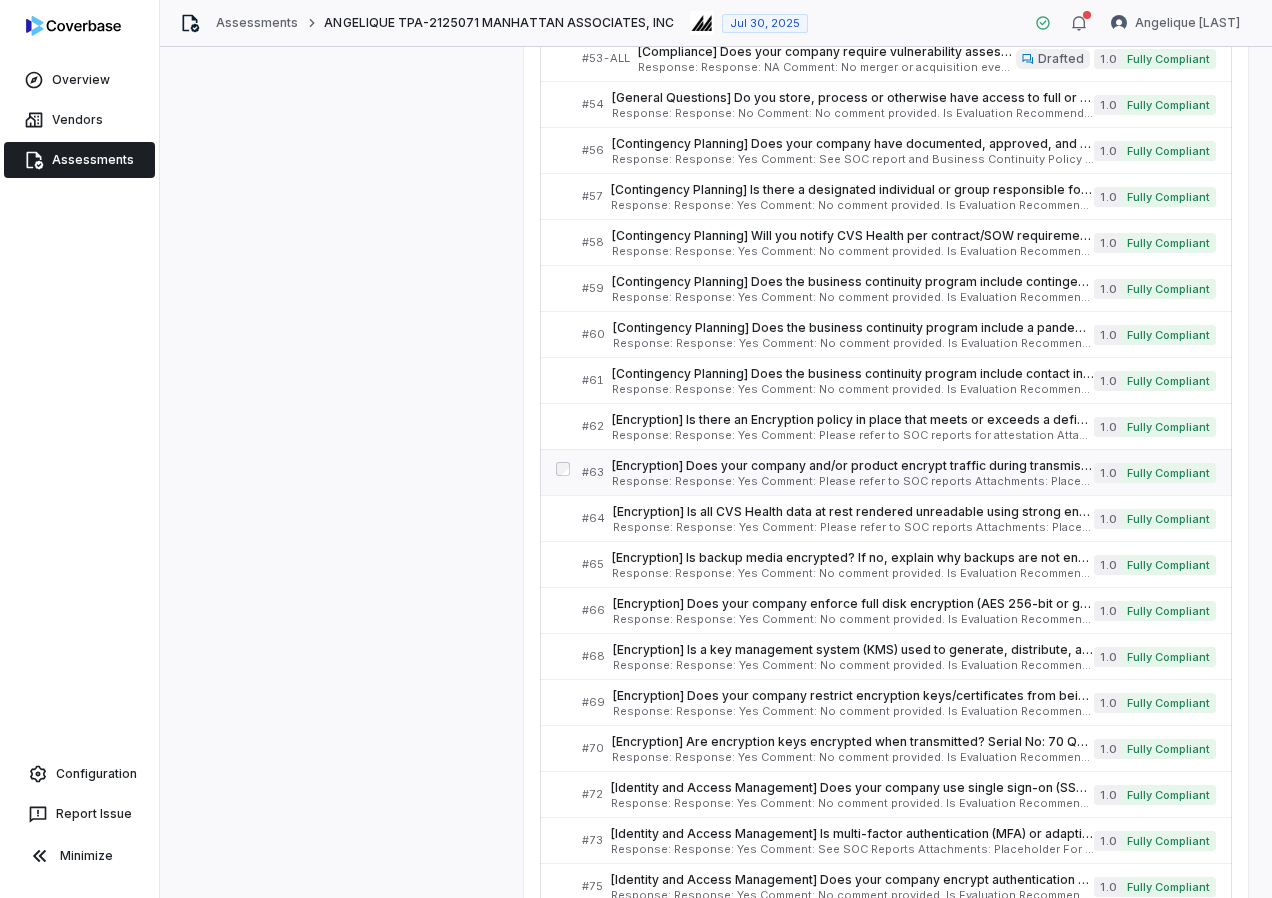 click on "[Encryption] Does your company and/or product encrypt traffic during transmission?
If yes, provide evidence that all CVS Health data in transit classified as PII, PHI, PCI, or confidential is encrypted using TLS1.2 and above.
Serial No: 63
QRisk: C Response: Response: Yes
Comment: Please refer to SOC reports
Attachments: Placeholder For Evidences - Please refer to specific evidence noted in comments.pdf
Is Evaluation Recommended: Yes" at bounding box center (853, 472) 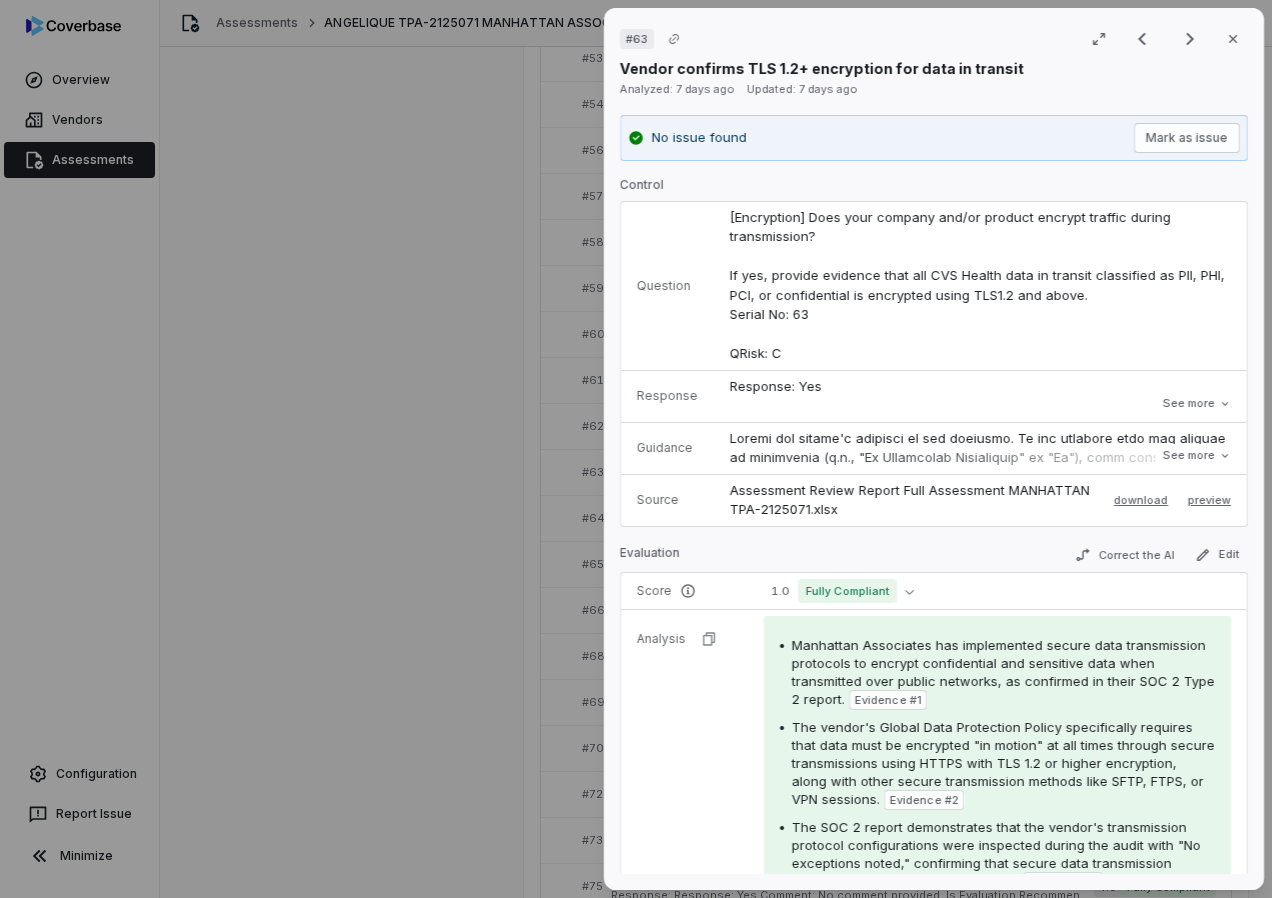 scroll, scrollTop: 300, scrollLeft: 0, axis: vertical 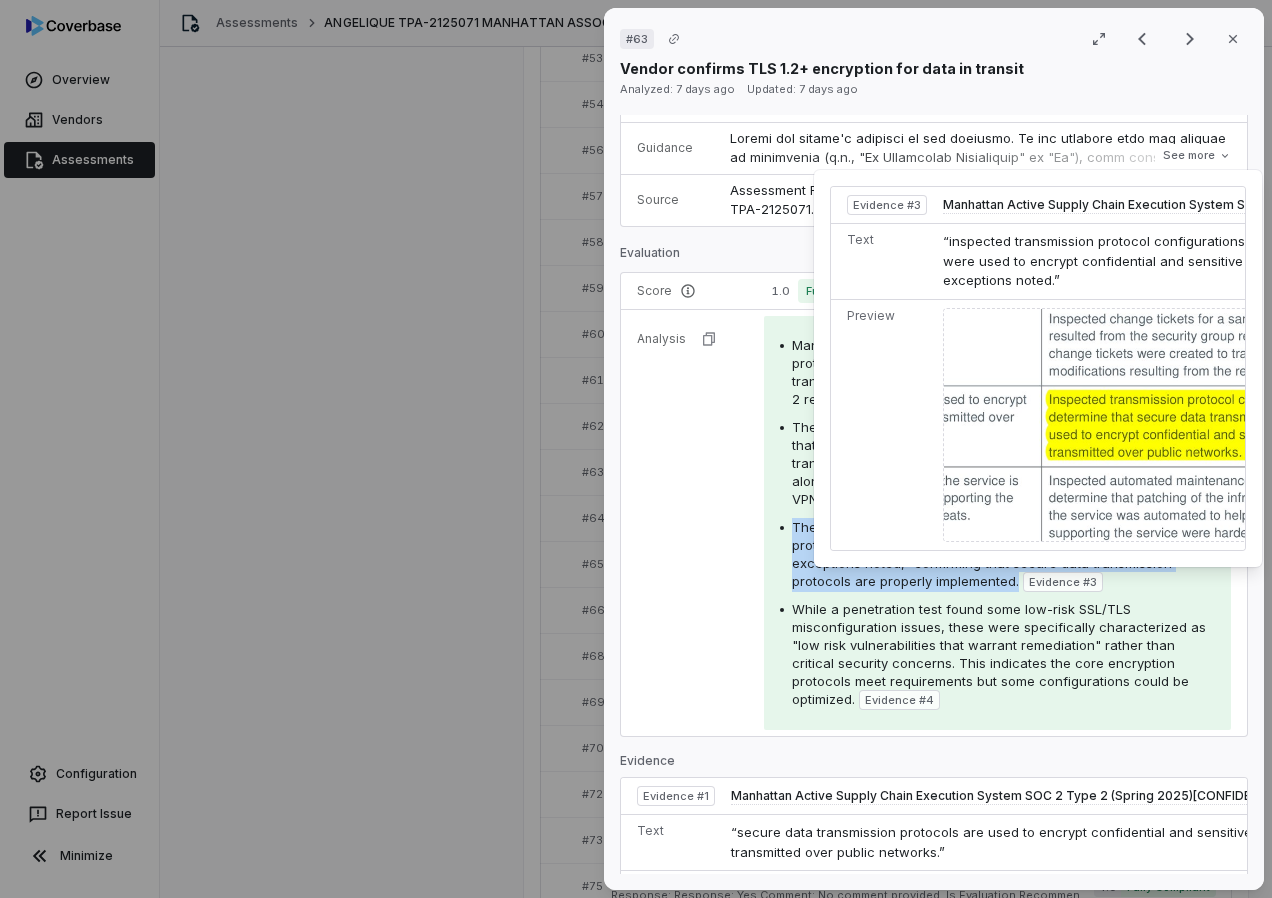 drag, startPoint x: 789, startPoint y: 523, endPoint x: 1016, endPoint y: 584, distance: 235.05319 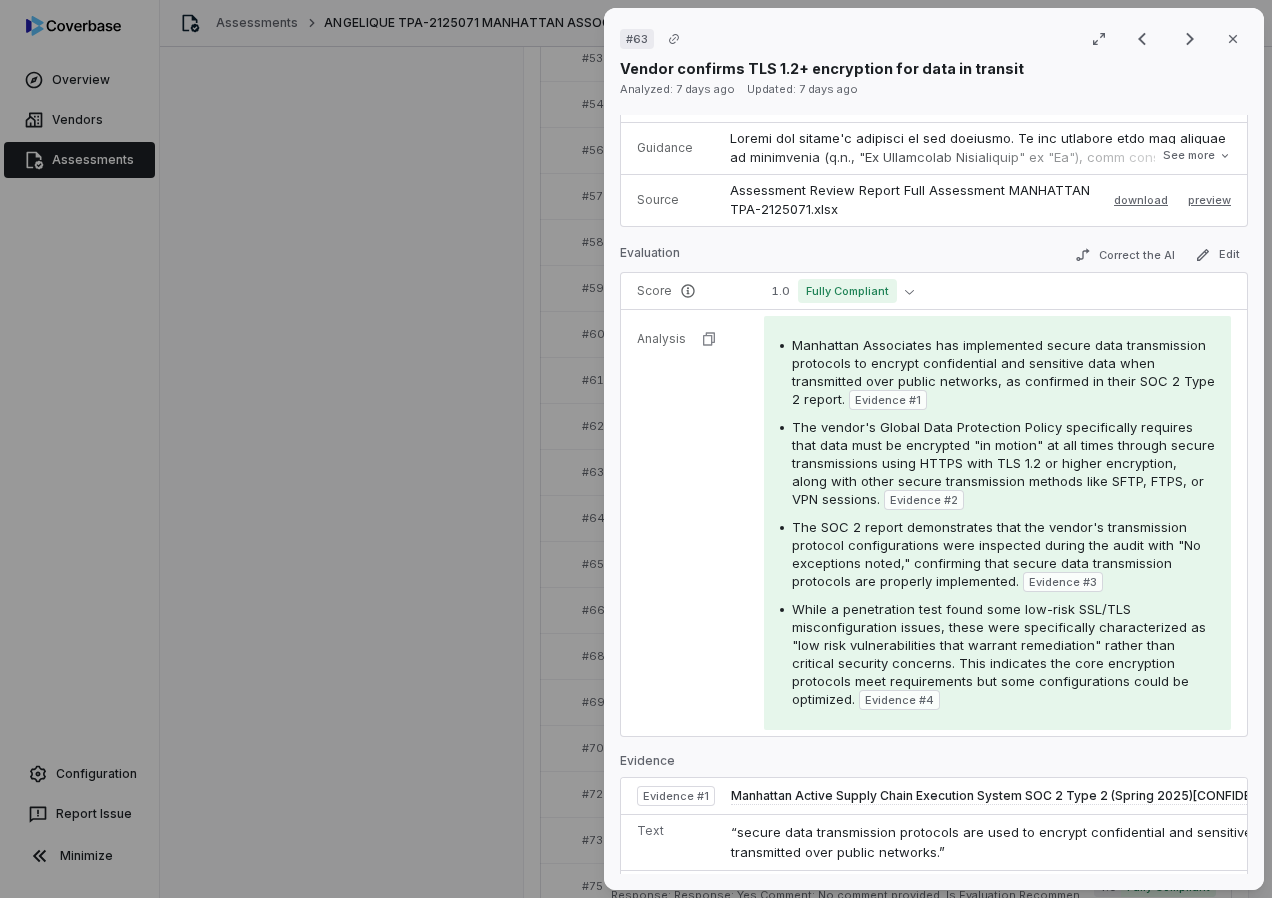 click on "Evidence # 3" at bounding box center (1063, 582) 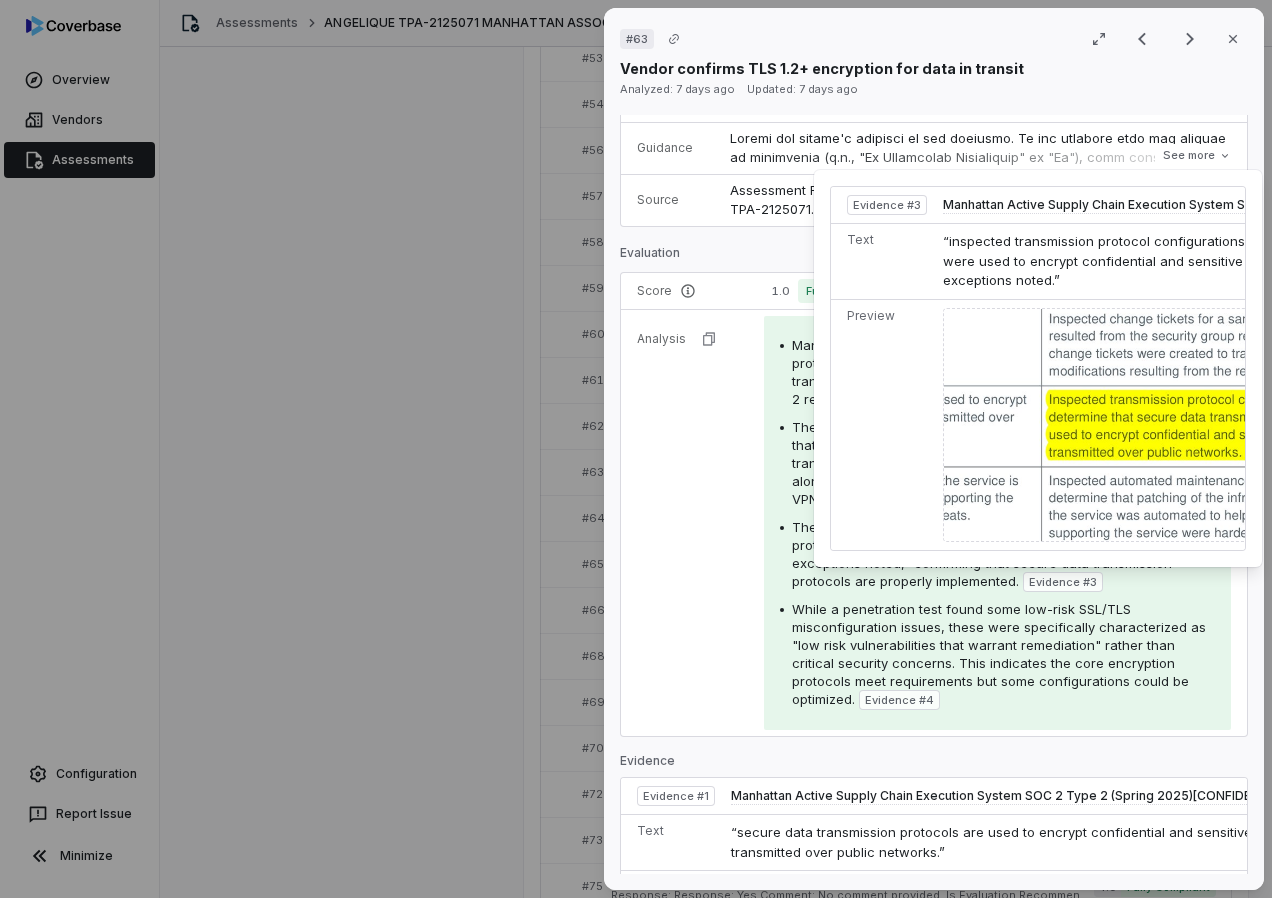 click at bounding box center [1269, 425] 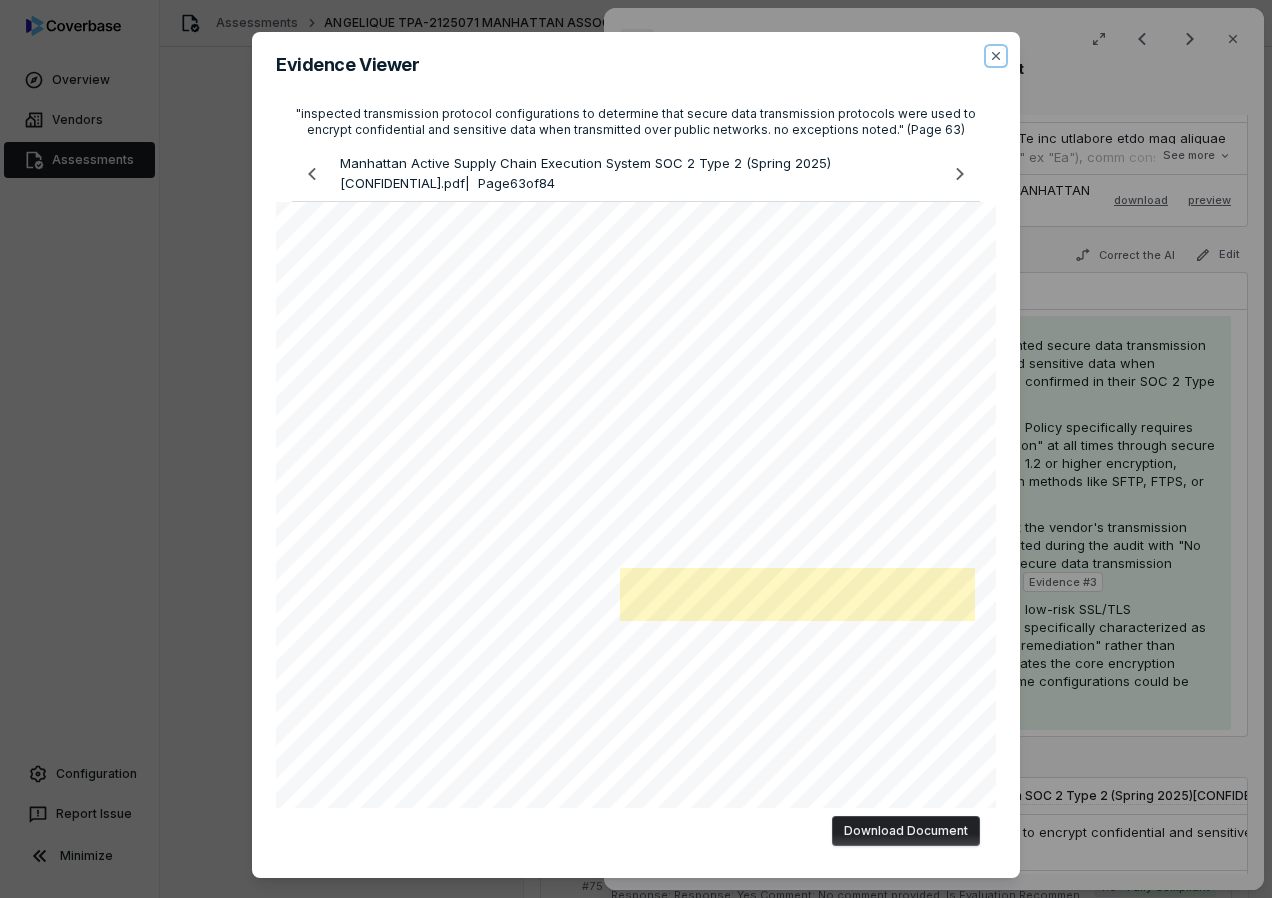 click 